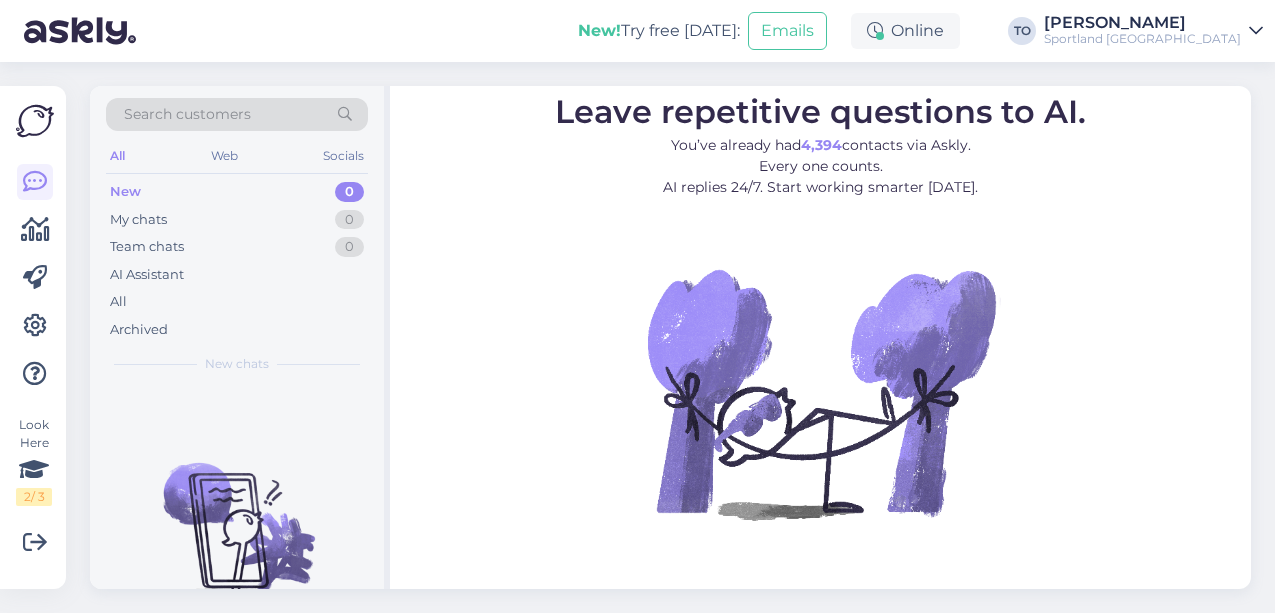 scroll, scrollTop: 0, scrollLeft: 0, axis: both 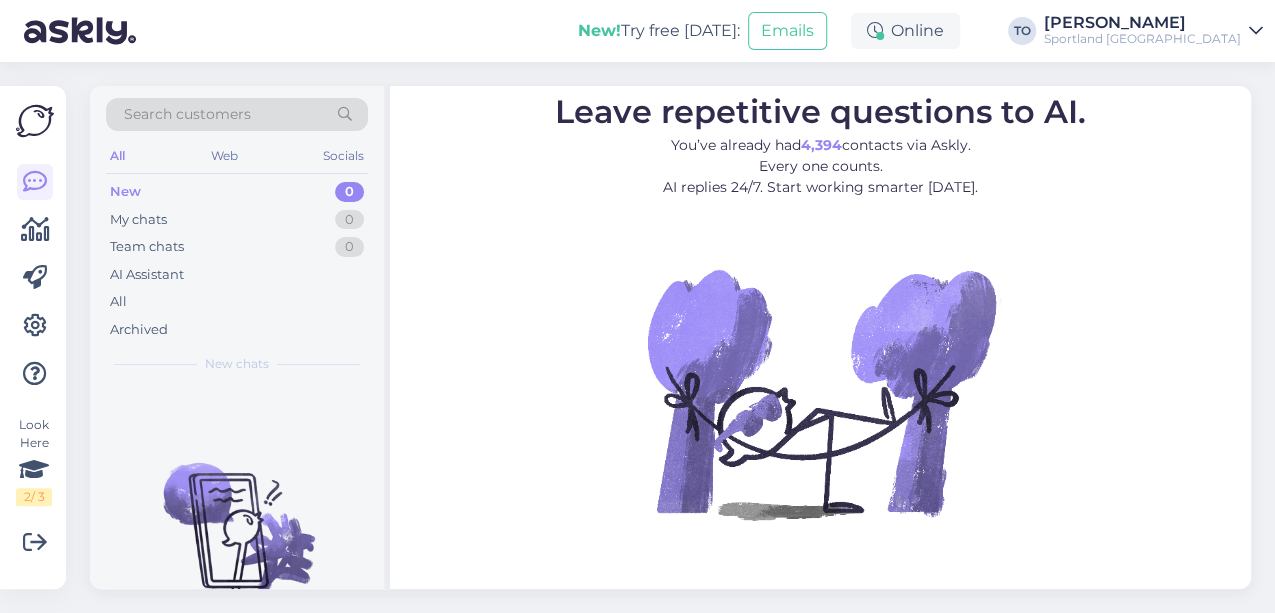 click on "[PERSON_NAME]" at bounding box center (1142, 23) 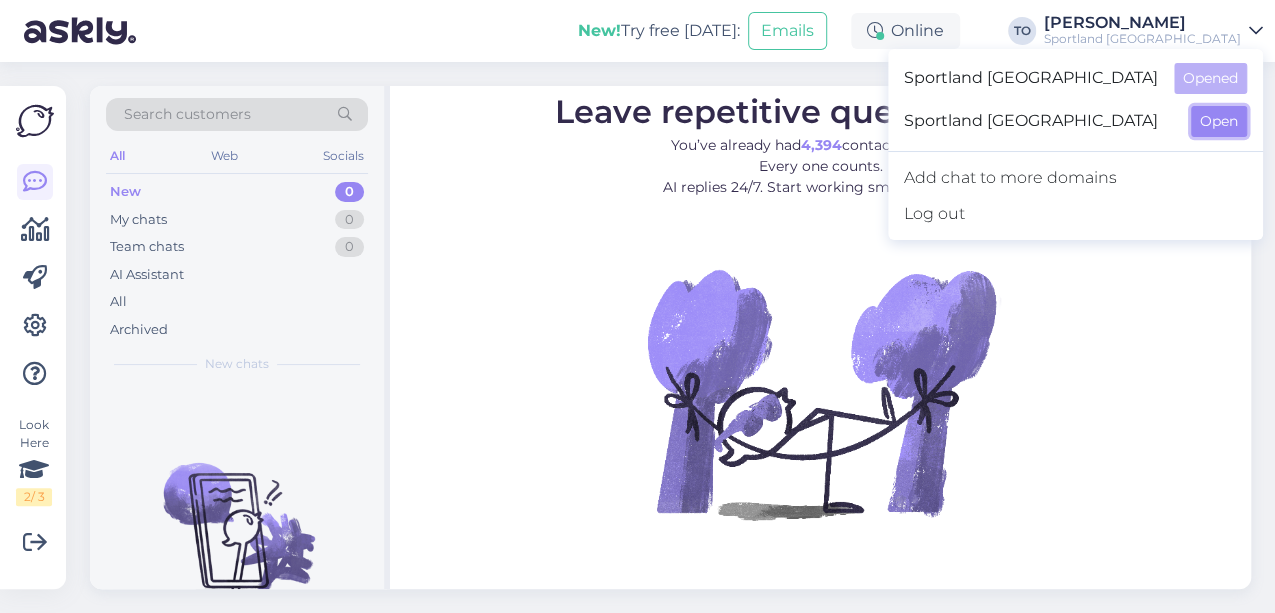 click on "Open" at bounding box center (1219, 121) 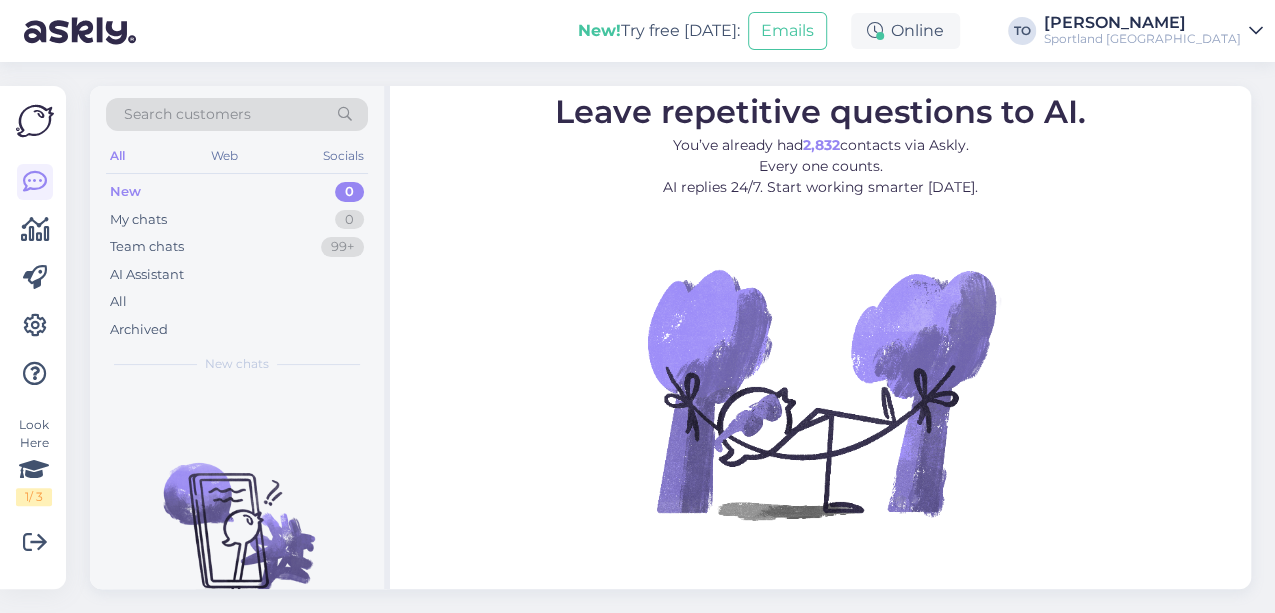 click on "Sportland [GEOGRAPHIC_DATA]" at bounding box center [1142, 39] 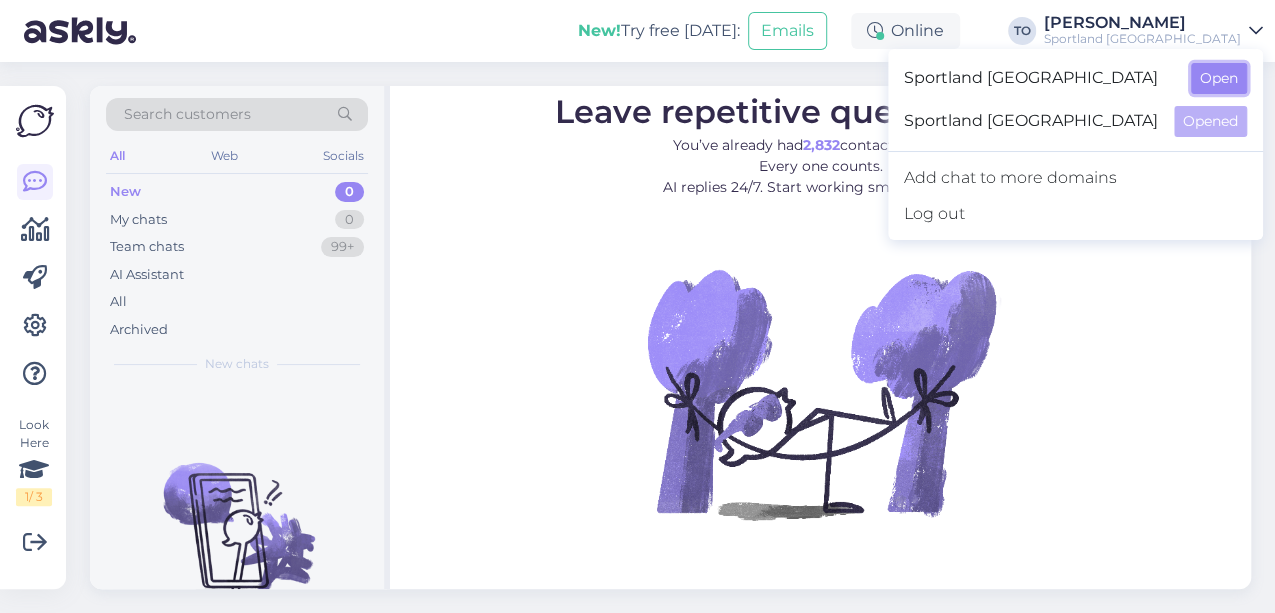 click on "Open" at bounding box center [1219, 78] 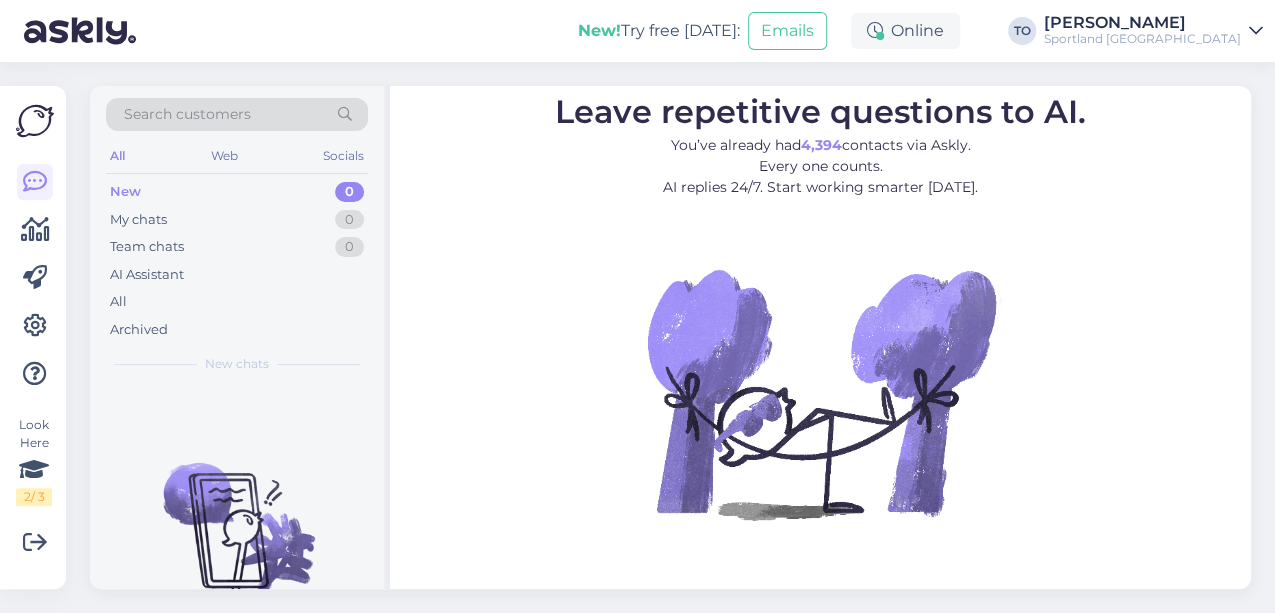 click on "[PERSON_NAME]" at bounding box center (1142, 23) 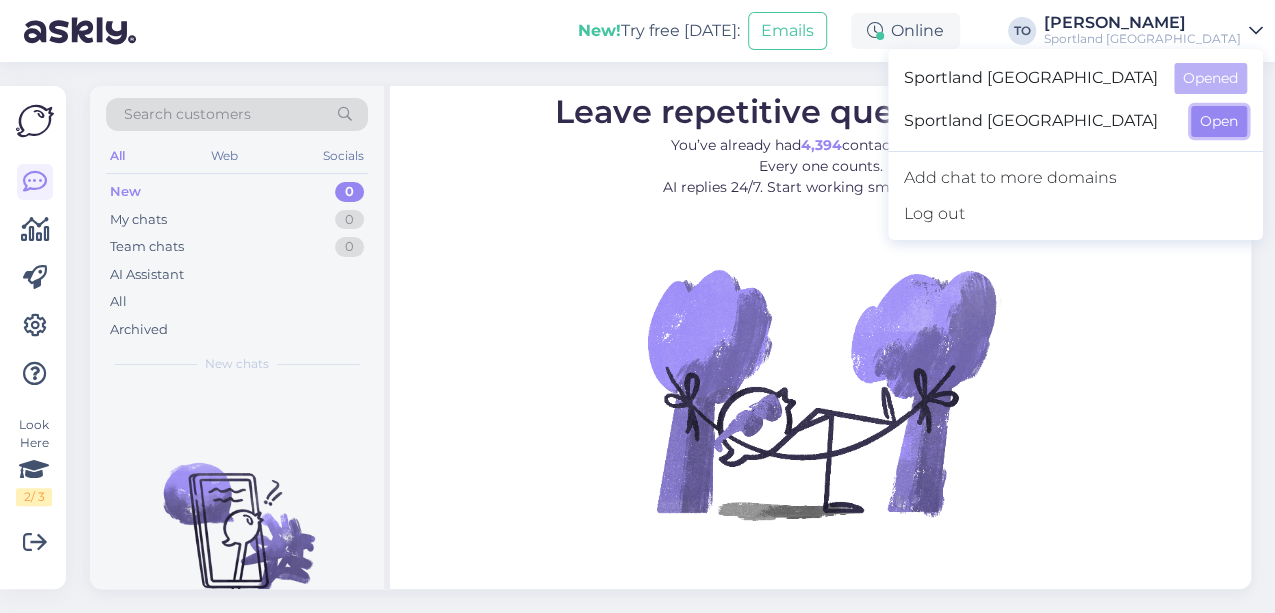 click on "Open" at bounding box center (1219, 121) 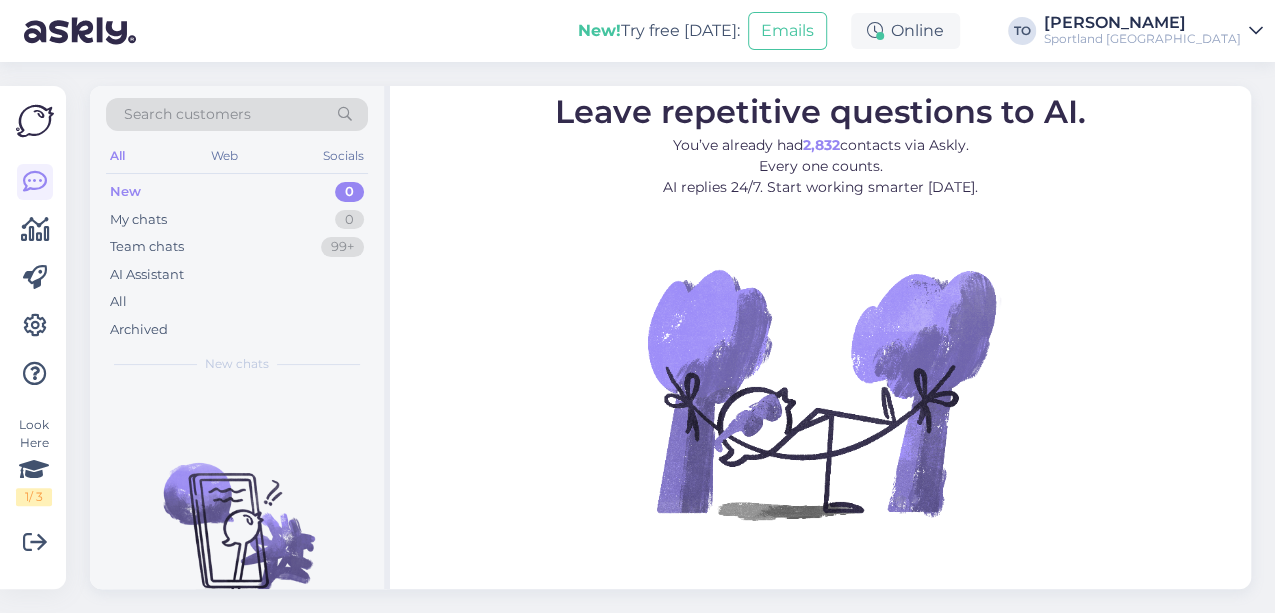 click on "Sportland [GEOGRAPHIC_DATA]" at bounding box center [1142, 39] 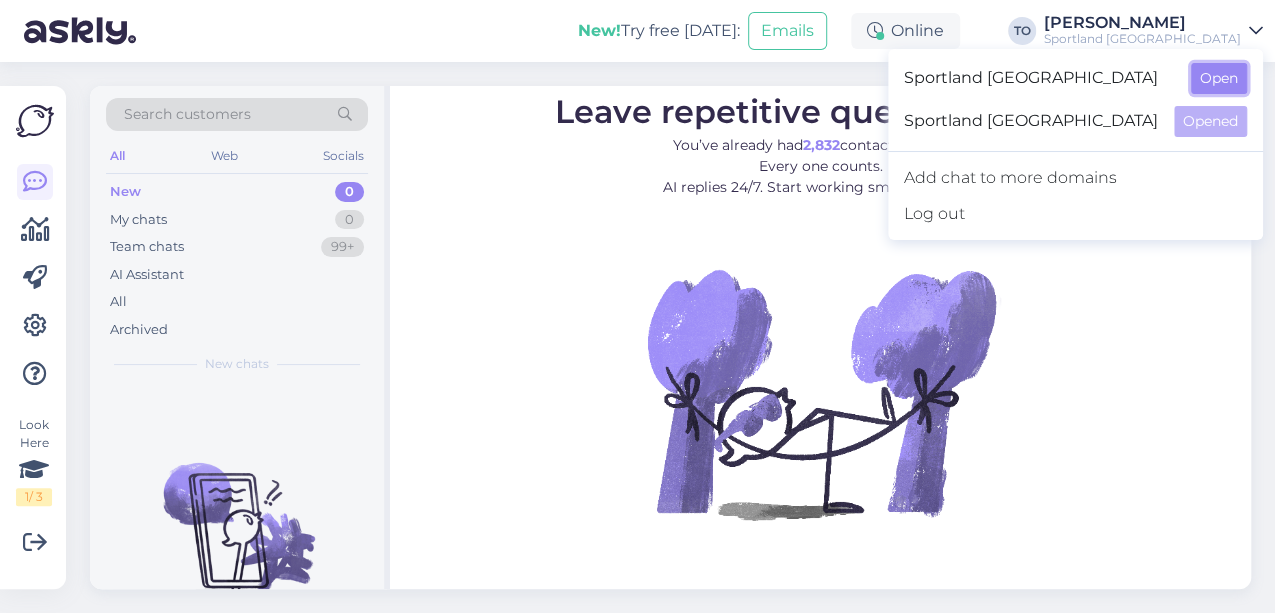 click on "Open" at bounding box center [1219, 78] 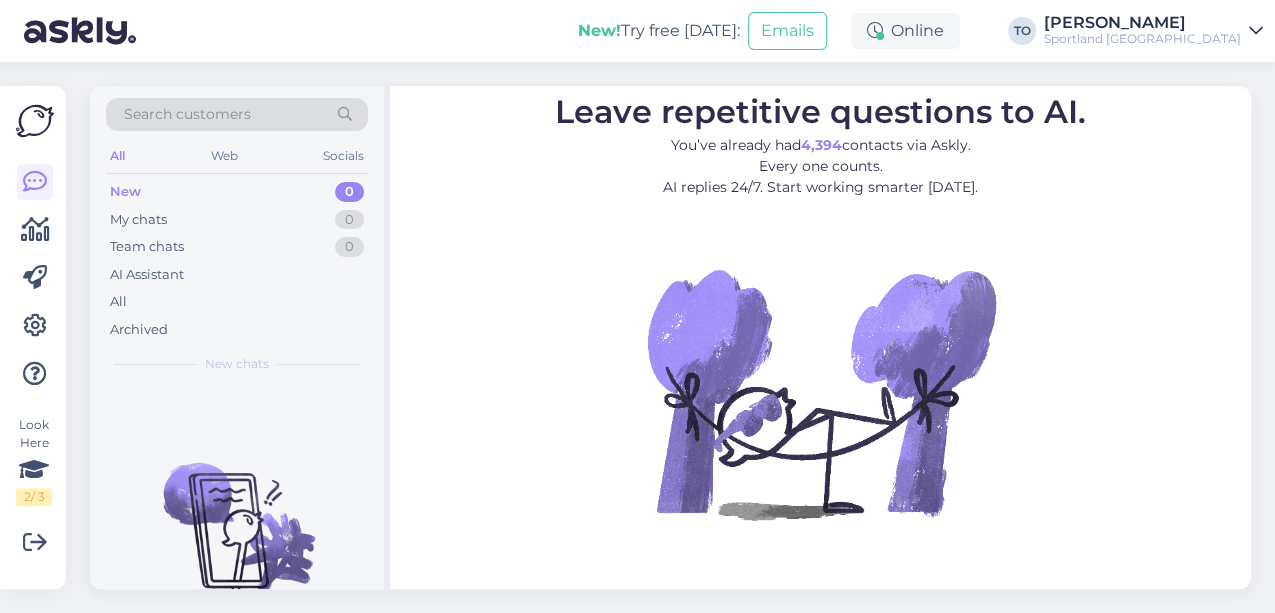 click on "Search customers" at bounding box center [187, 114] 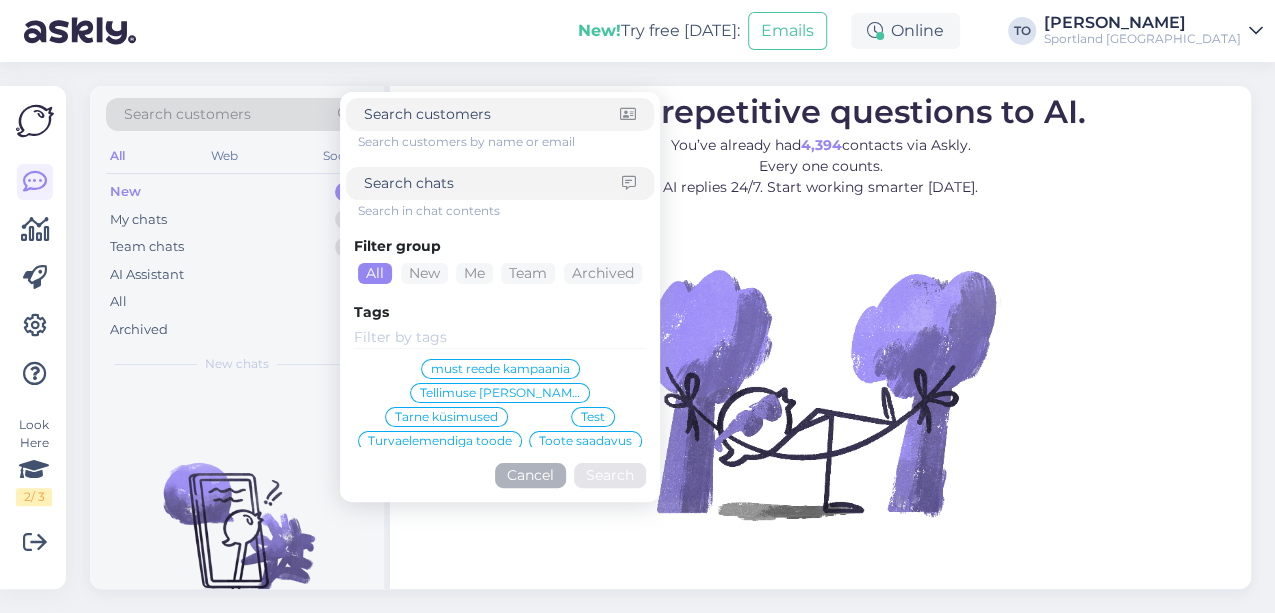 click at bounding box center [493, 183] 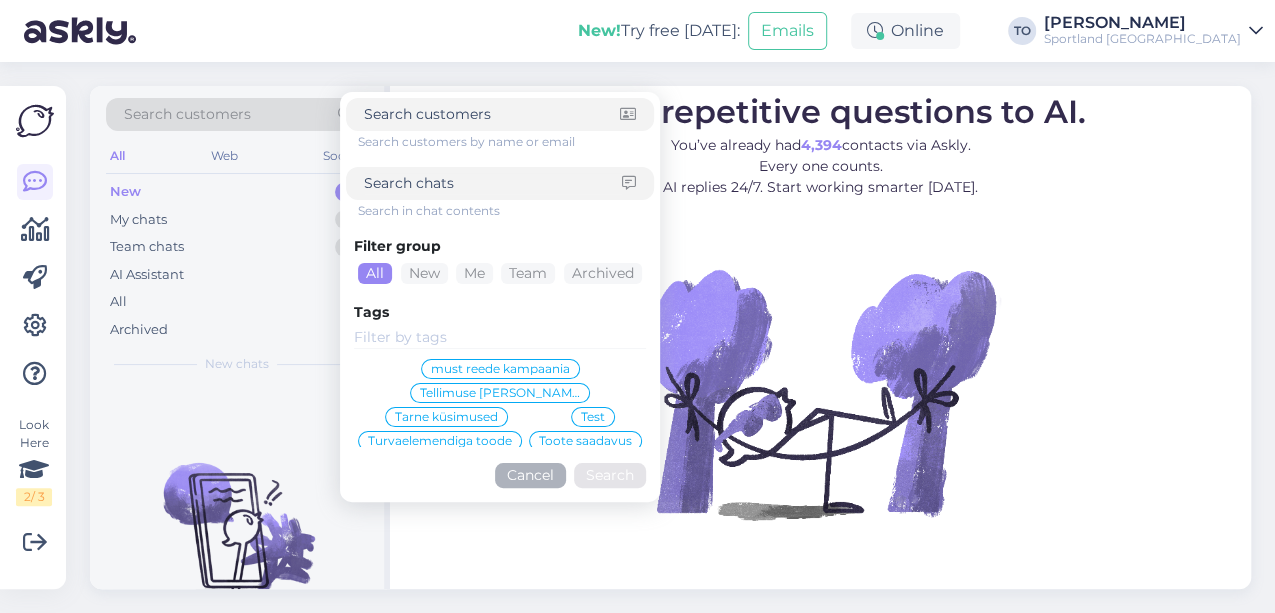 paste on "4000475862" 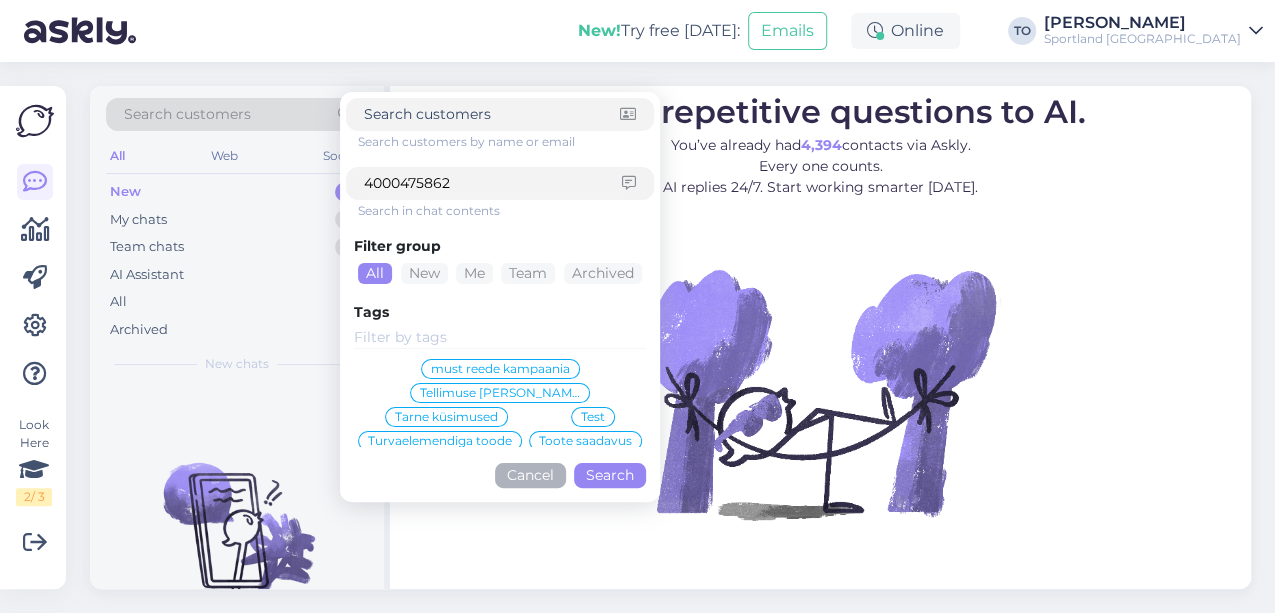 type on "4000475862" 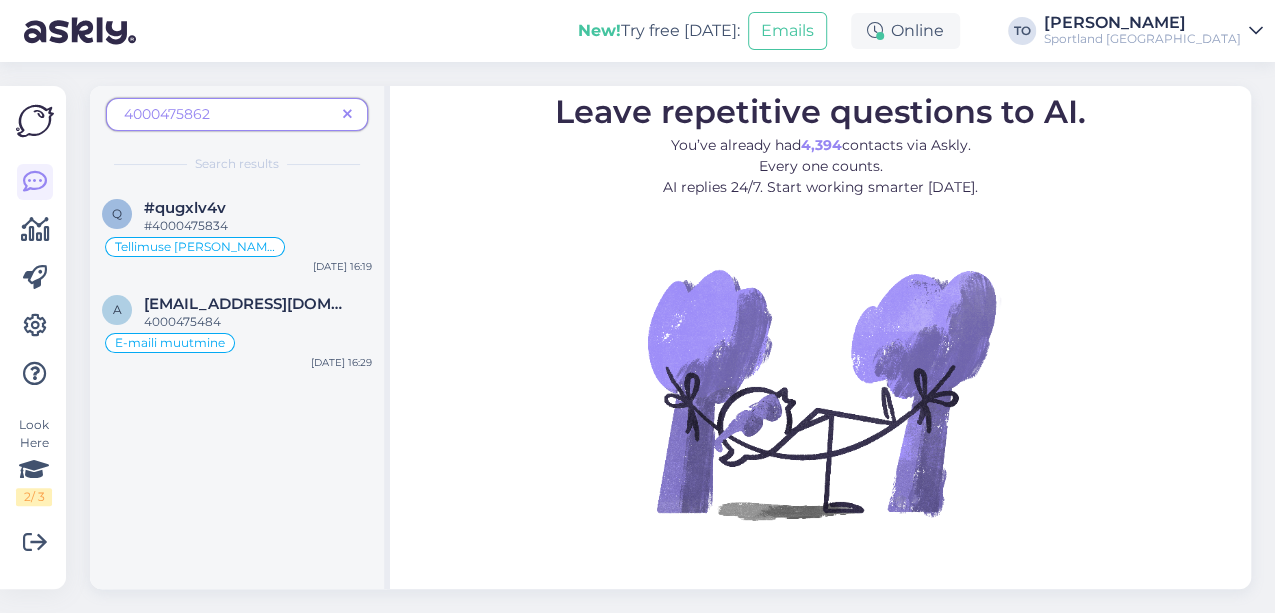 click at bounding box center [347, 115] 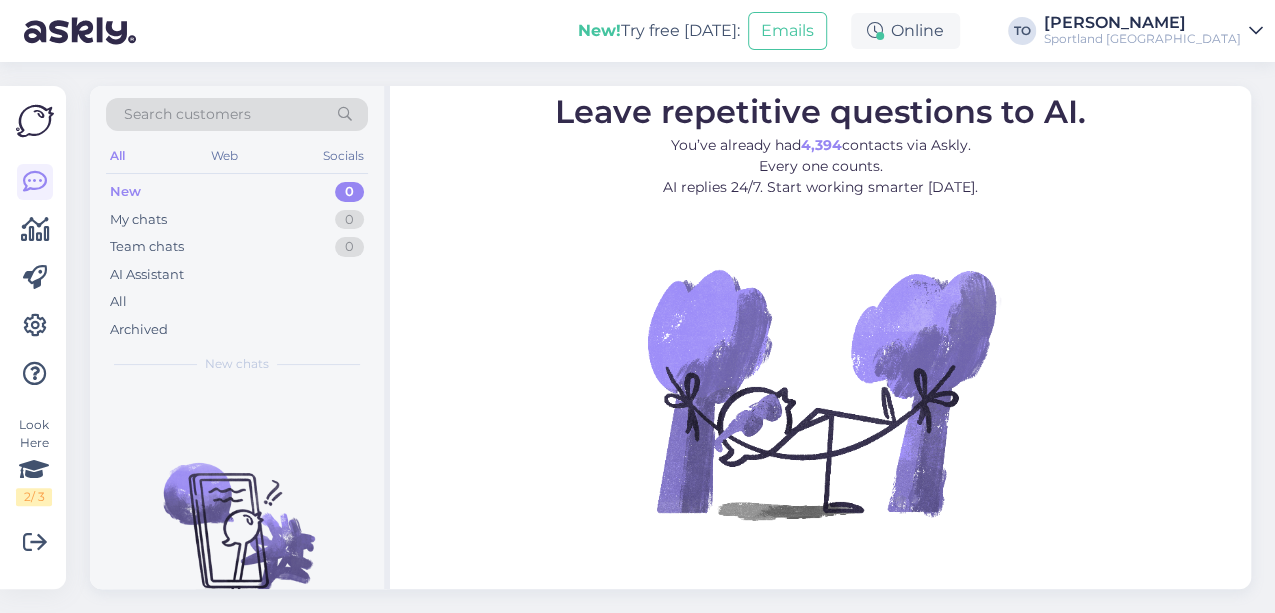 click on "[PERSON_NAME] Sportland [GEOGRAPHIC_DATA]" at bounding box center [1153, 31] 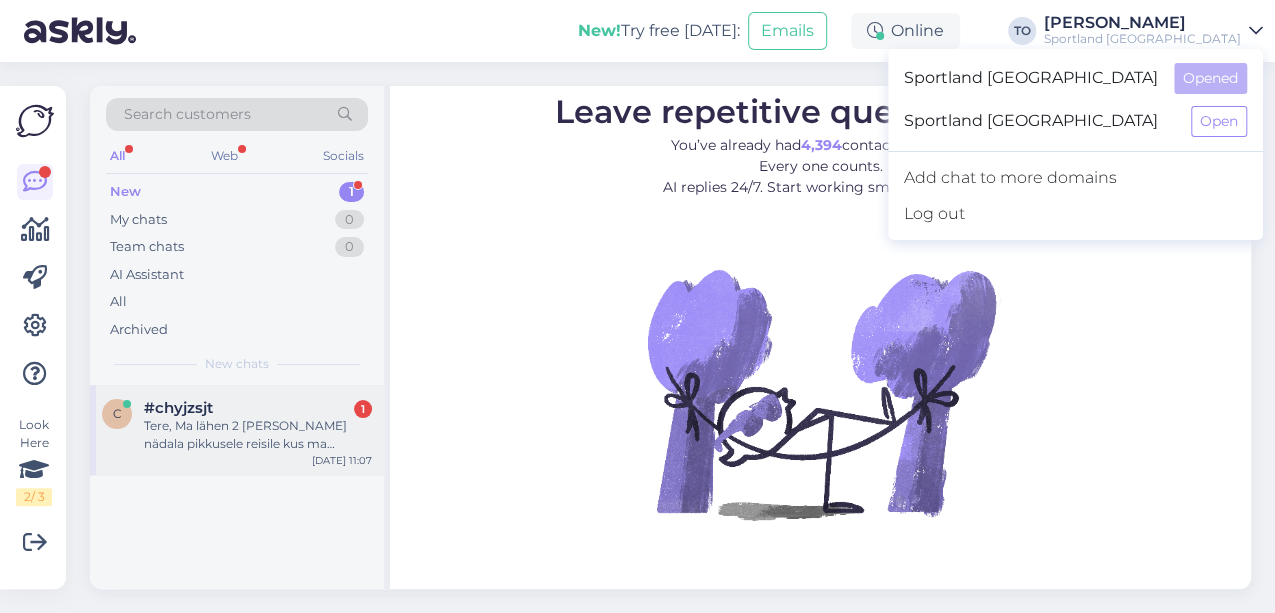 click on "Tere, Ma lähen 2 [PERSON_NAME] nädala pikkusele reisile kus ma enamasti kõnnin iga päev hommikust õhtuni. Palun soovitage jalanõusid millega mu jalad ei väsiks kiirelt ja mis oleksid mugavad ja hingavad (kliima on palav). Võite vabalt soovitada erinevaid mudeleid.
Parimat
Riho" at bounding box center [258, 435] 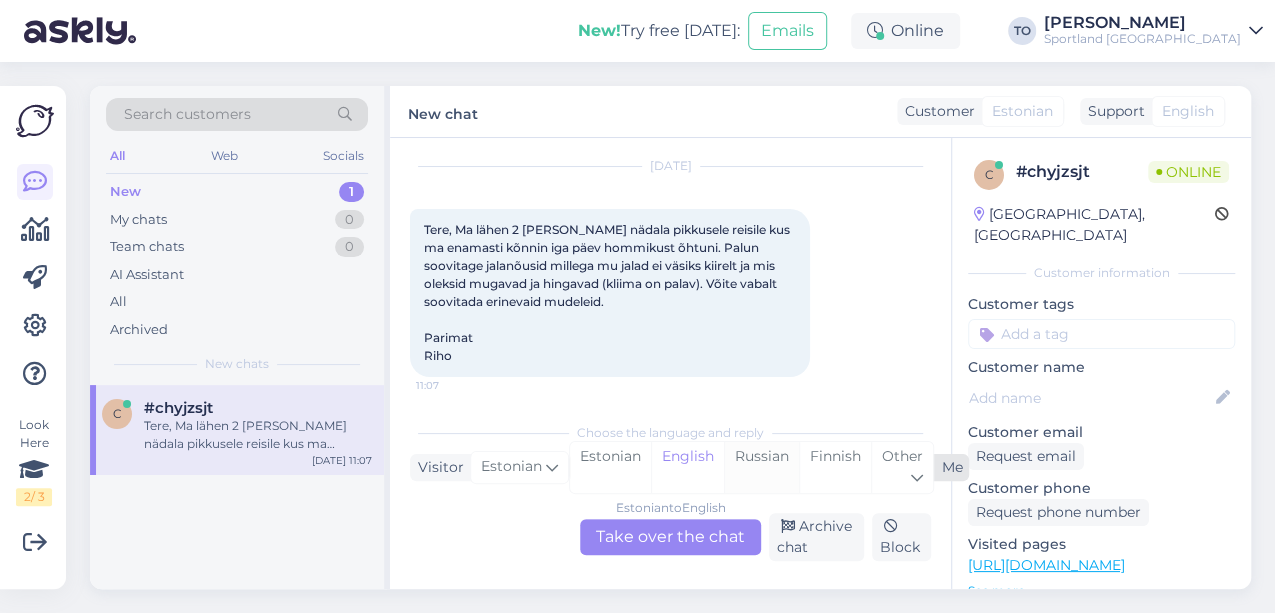 scroll, scrollTop: 59, scrollLeft: 0, axis: vertical 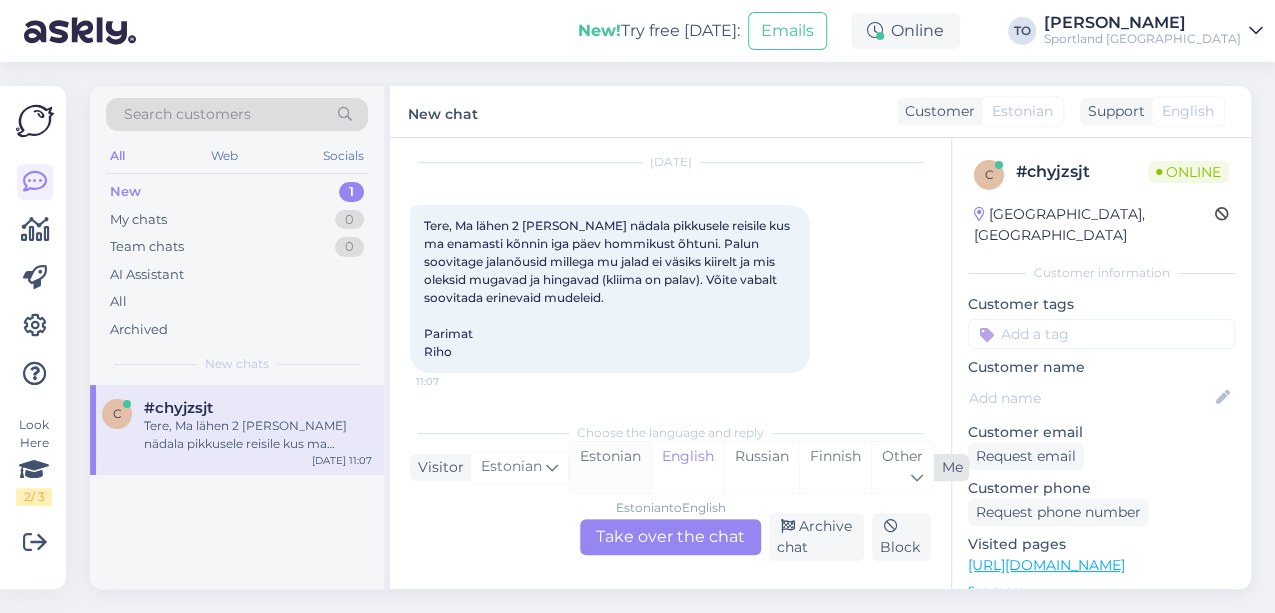 click on "Estonian" at bounding box center (610, 467) 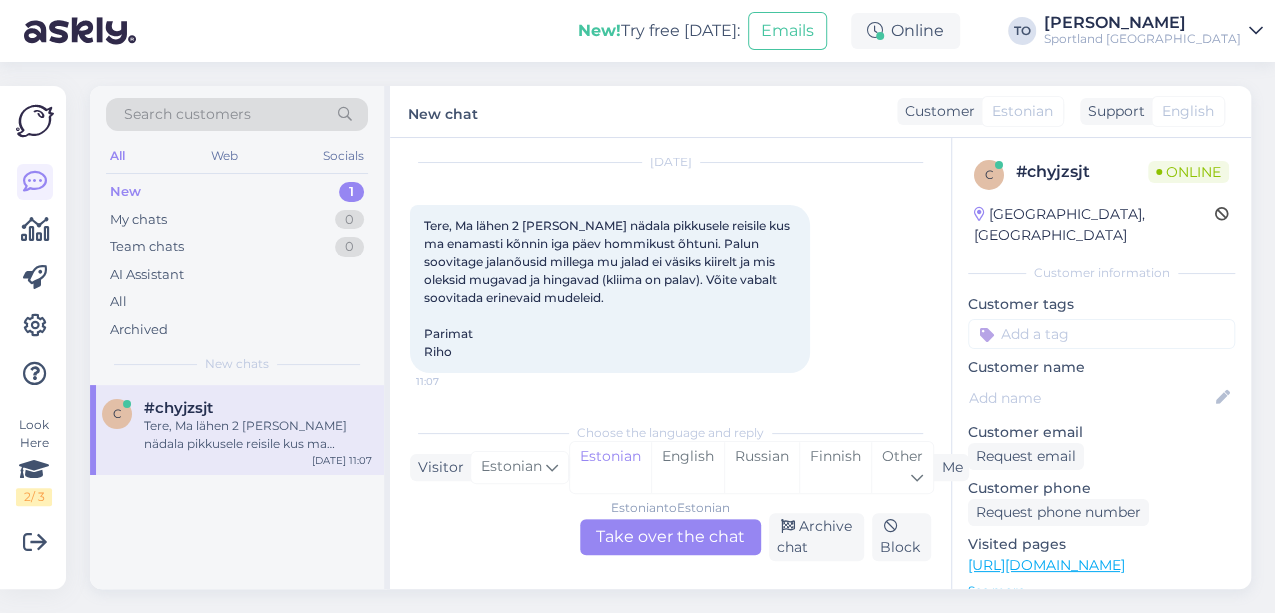 click on "Estonian  to  Estonian Take over the chat" at bounding box center [670, 537] 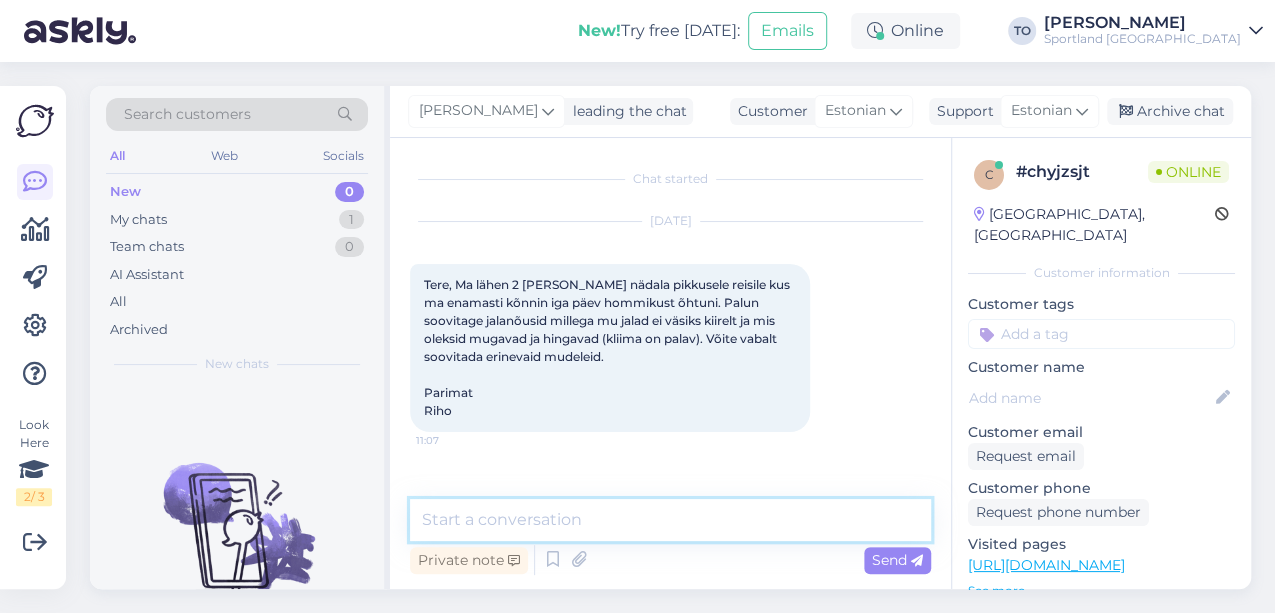 click at bounding box center (670, 520) 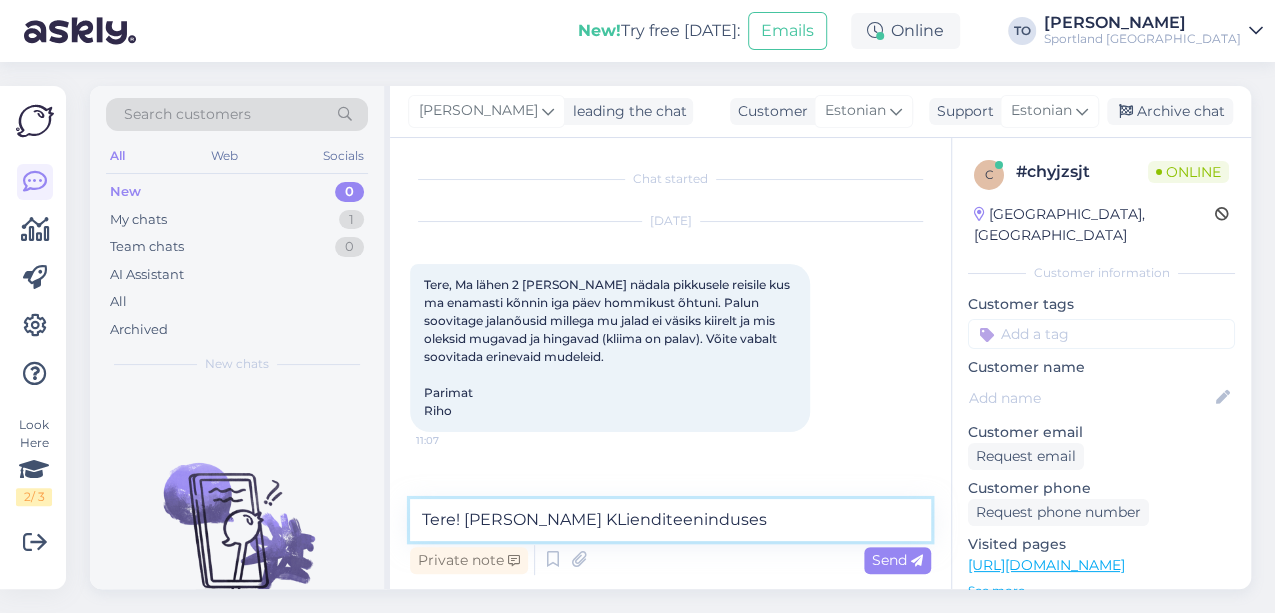 type on "Tere! [PERSON_NAME] KLienditeenindusest" 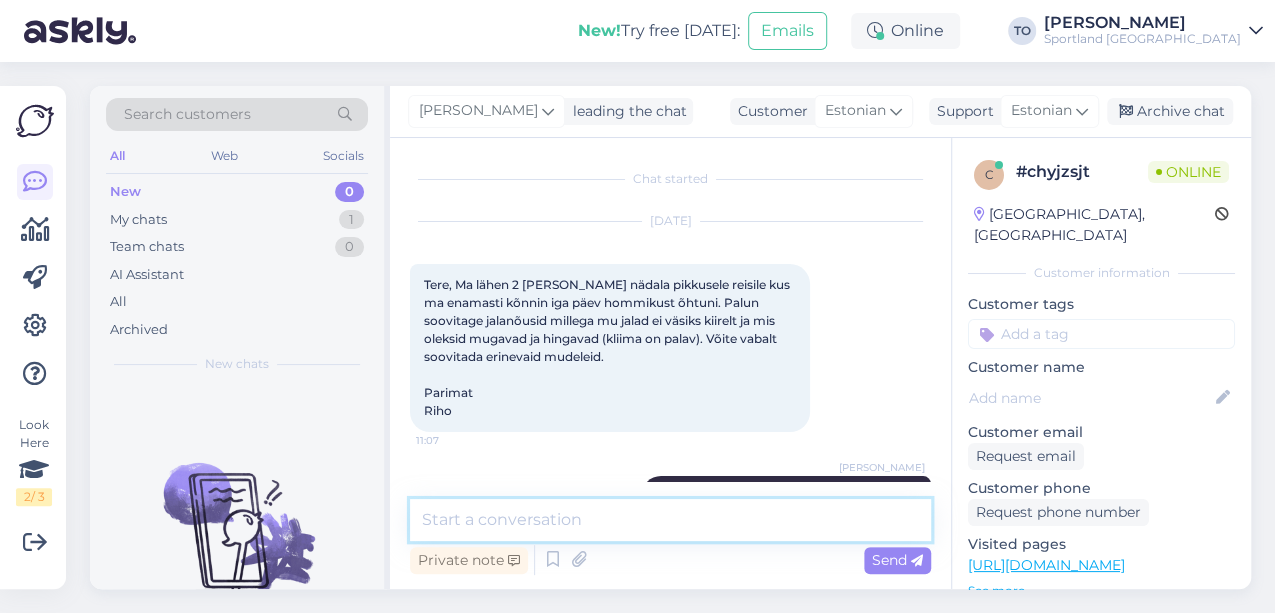 scroll, scrollTop: 58, scrollLeft: 0, axis: vertical 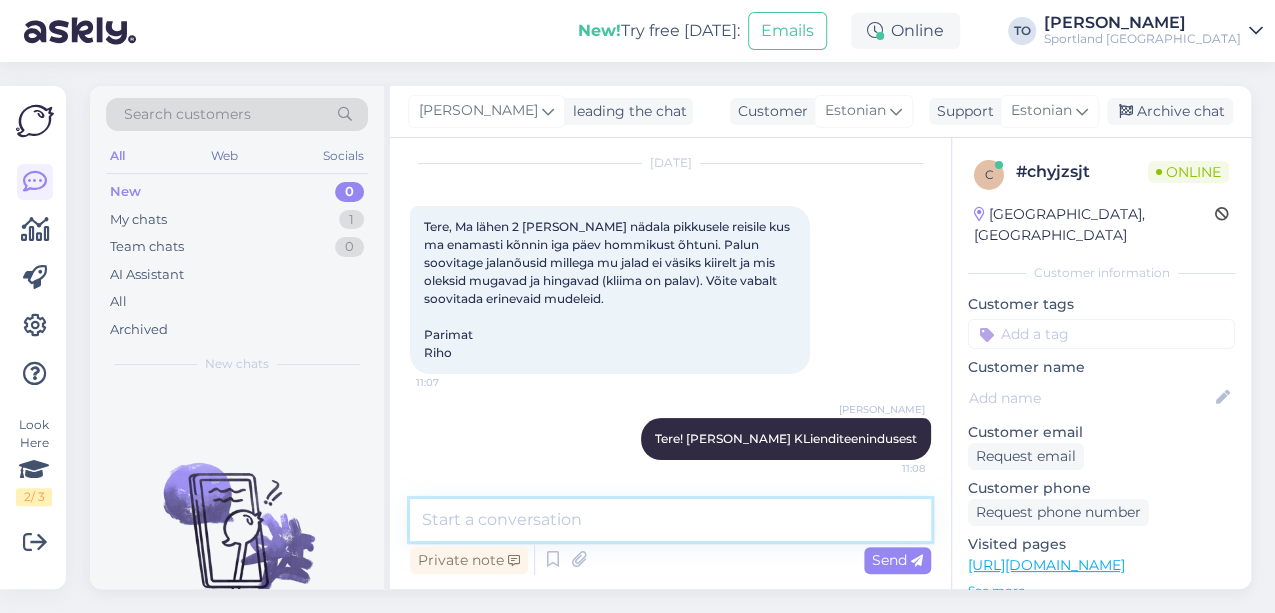 click at bounding box center [670, 520] 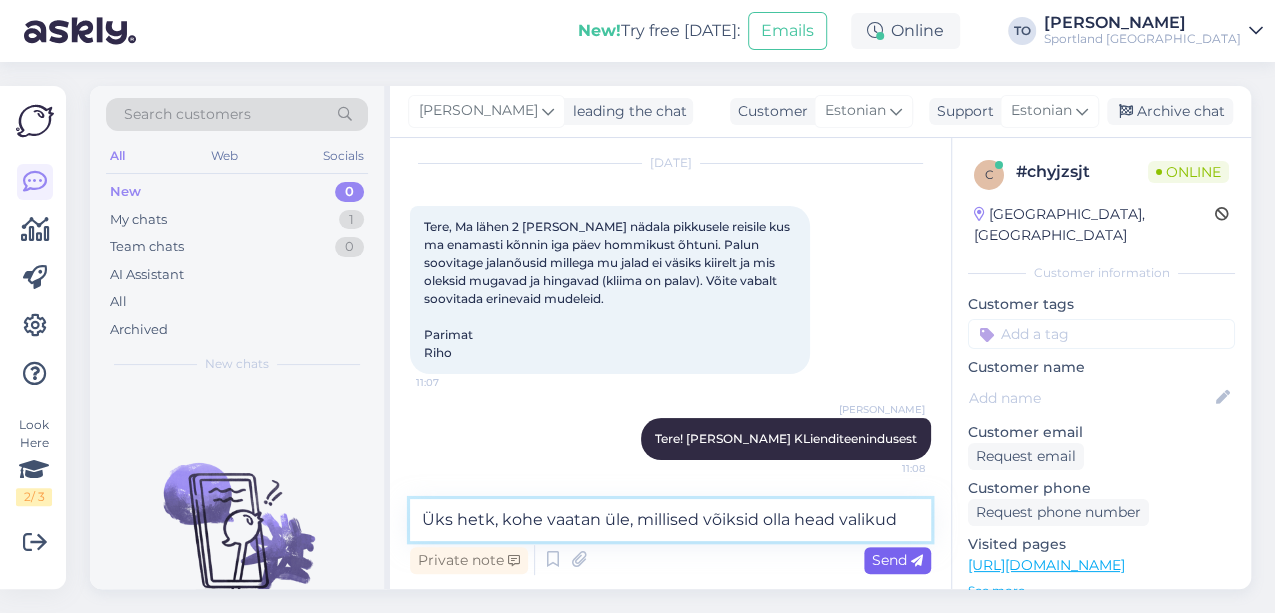 type on "Üks hetk, kohe vaatan üle, millised võiksid olla head valikud" 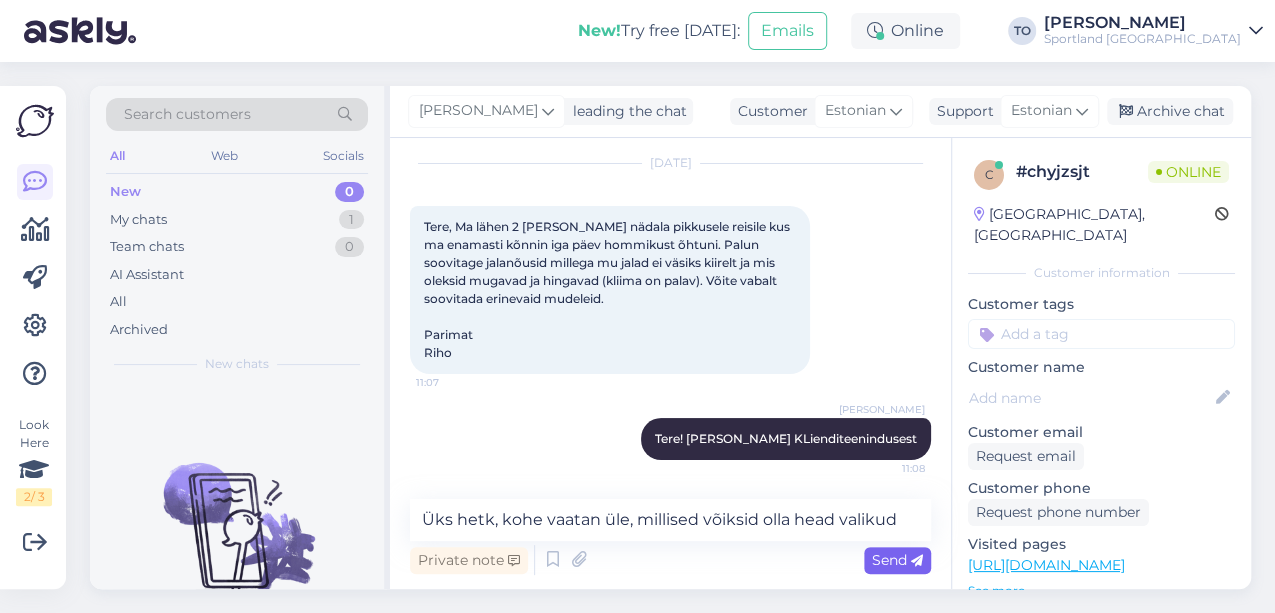click on "Send" at bounding box center [897, 560] 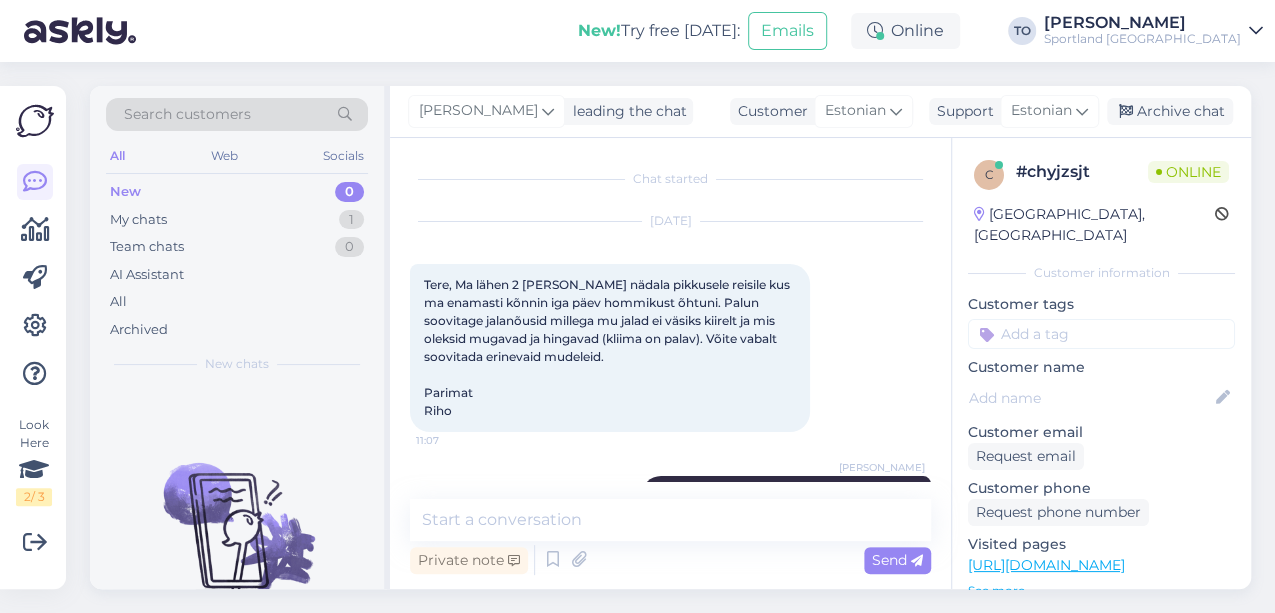 scroll, scrollTop: 0, scrollLeft: 0, axis: both 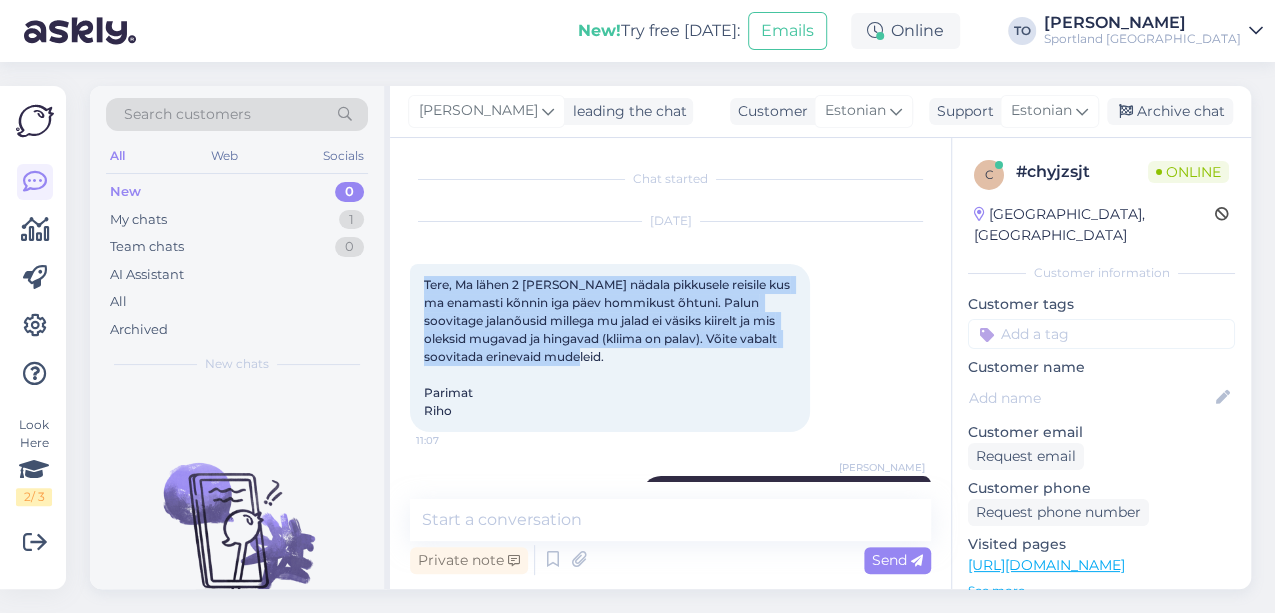 drag, startPoint x: 424, startPoint y: 282, endPoint x: 626, endPoint y: 364, distance: 218.00917 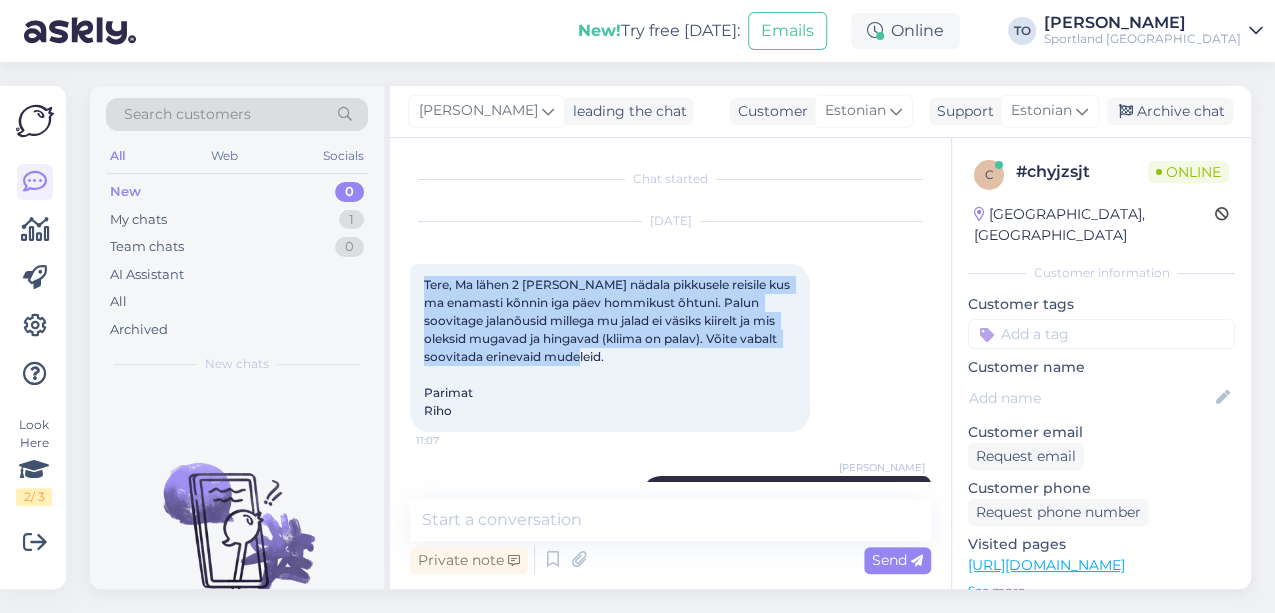 click on "Tere, Ma lähen 2 [PERSON_NAME] nädala pikkusele reisile kus ma enamasti kõnnin iga päev hommikust õhtuni. Palun soovitage jalanõusid millega mu jalad ei väsiks kiirelt ja mis oleksid mugavad ja hingavad (kliima on palav). Võite vabalt soovitada erinevaid mudeleid.
Parimat
Riho 11:07" at bounding box center (610, 348) 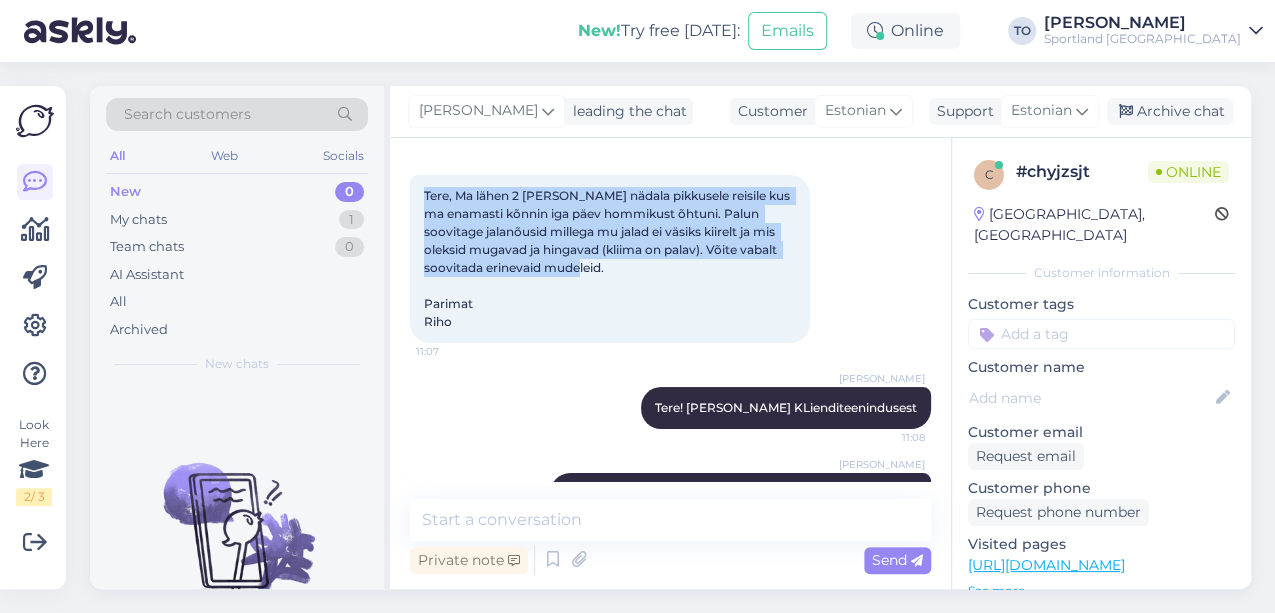 scroll, scrollTop: 144, scrollLeft: 0, axis: vertical 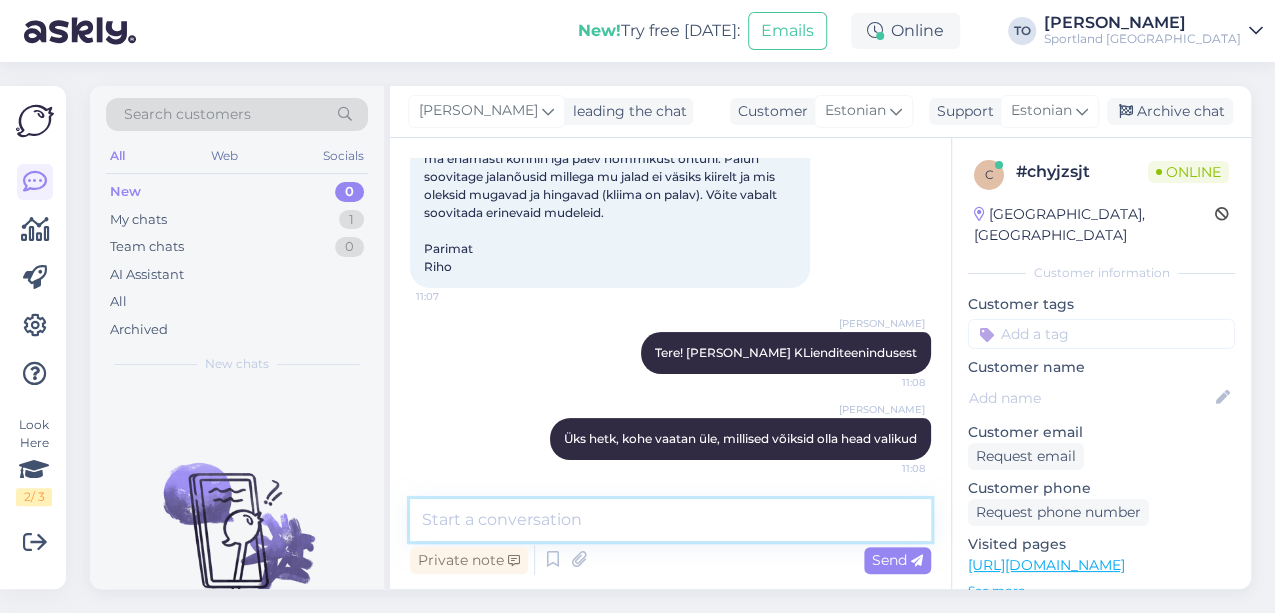 click at bounding box center (670, 520) 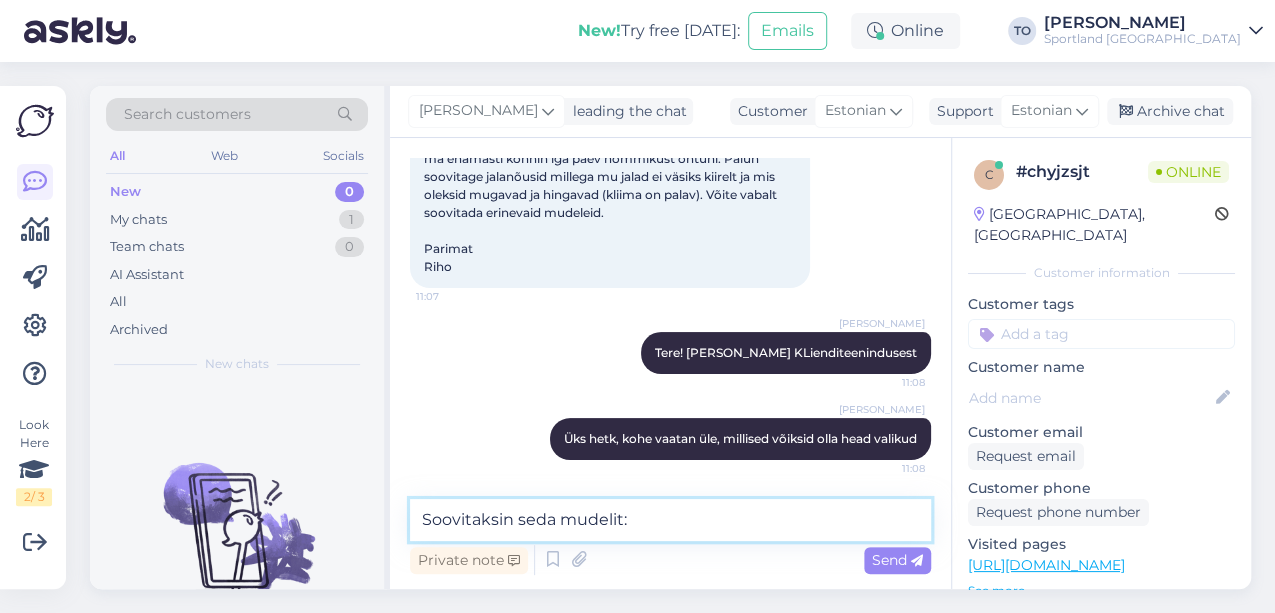 click on "Soovitaksin seda mudelit:" at bounding box center [670, 520] 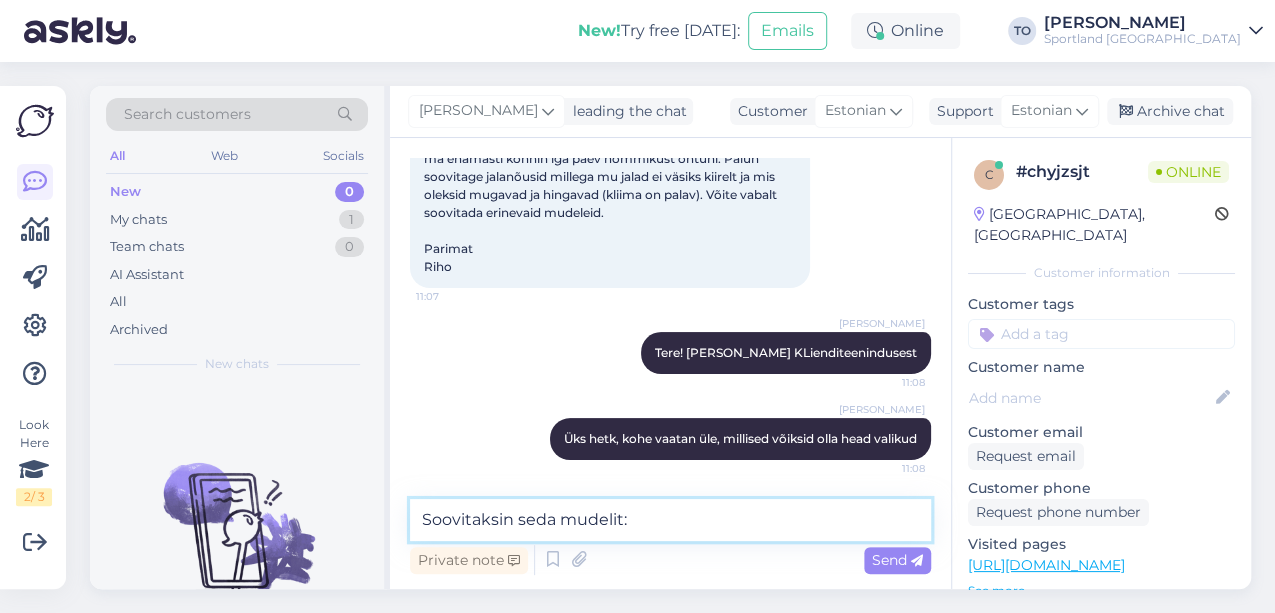paste on "[URL][DOMAIN_NAME]" 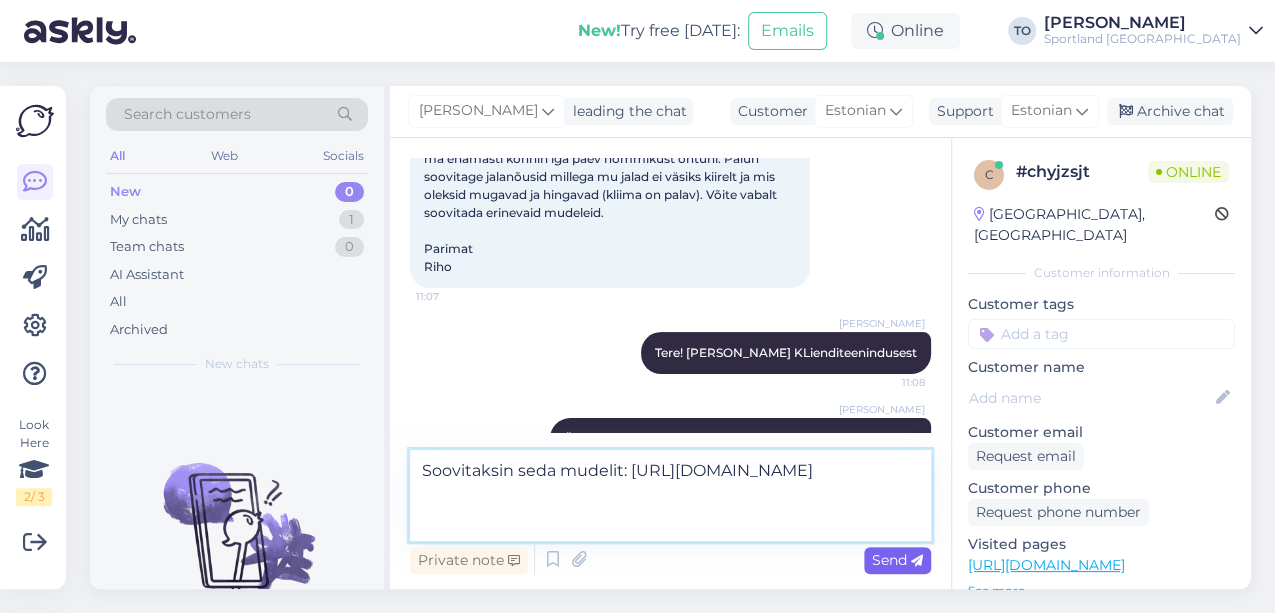 type on "Soovitaksin seda mudelit: [URL][DOMAIN_NAME]" 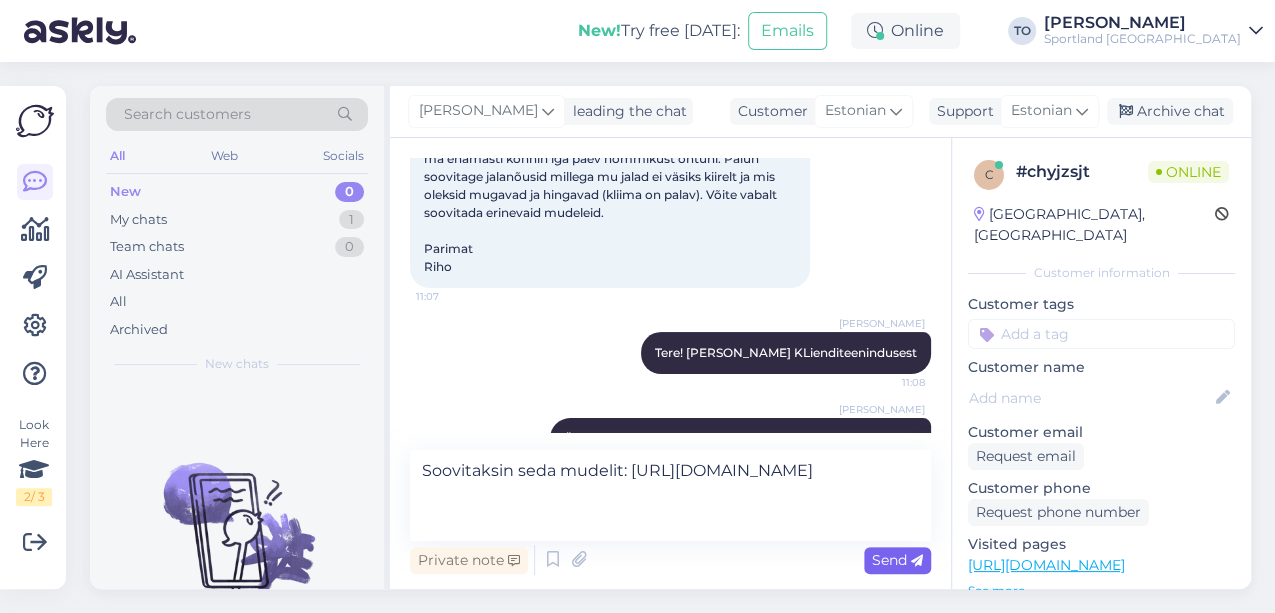 click on "Send" at bounding box center (897, 560) 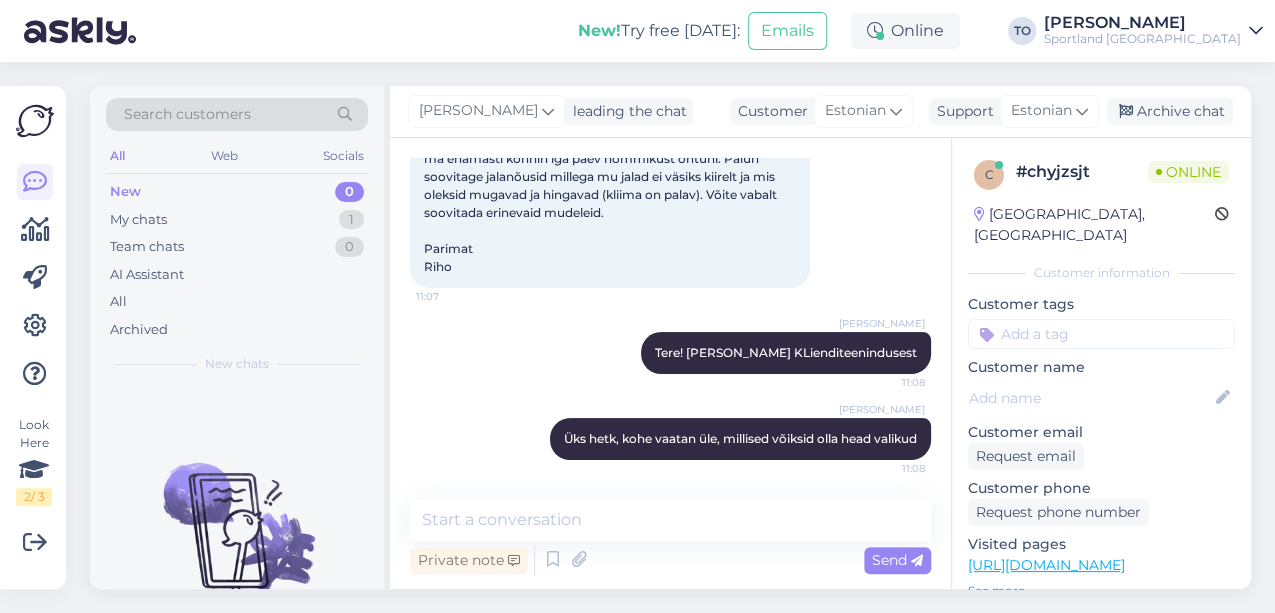 scroll, scrollTop: 266, scrollLeft: 0, axis: vertical 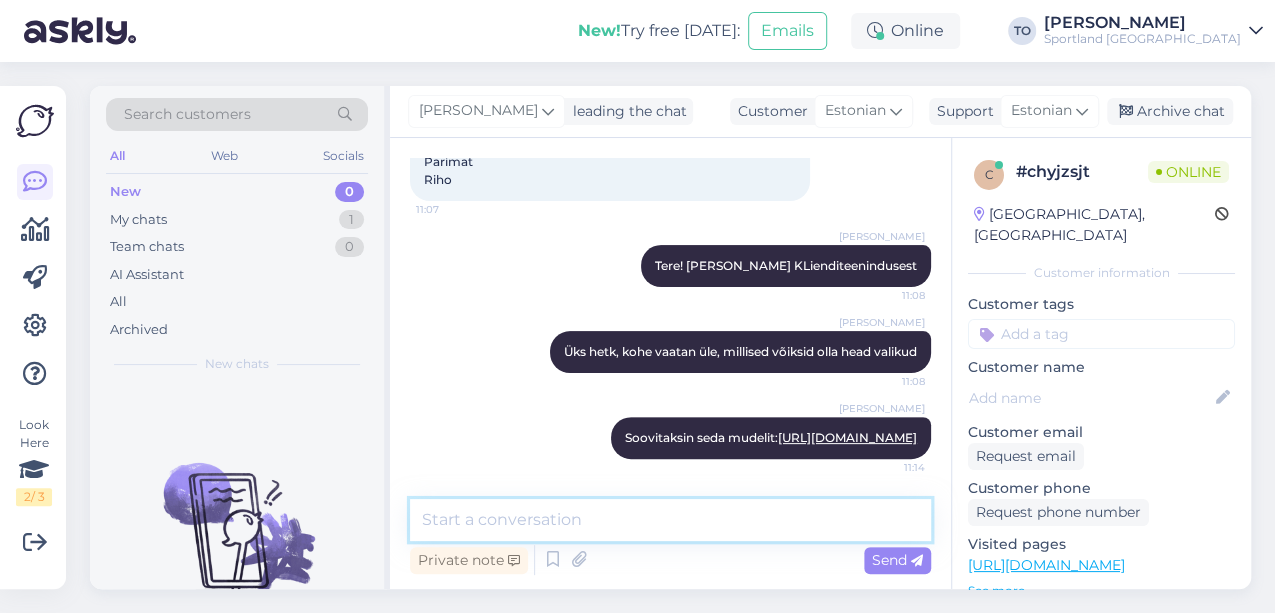 click at bounding box center (670, 520) 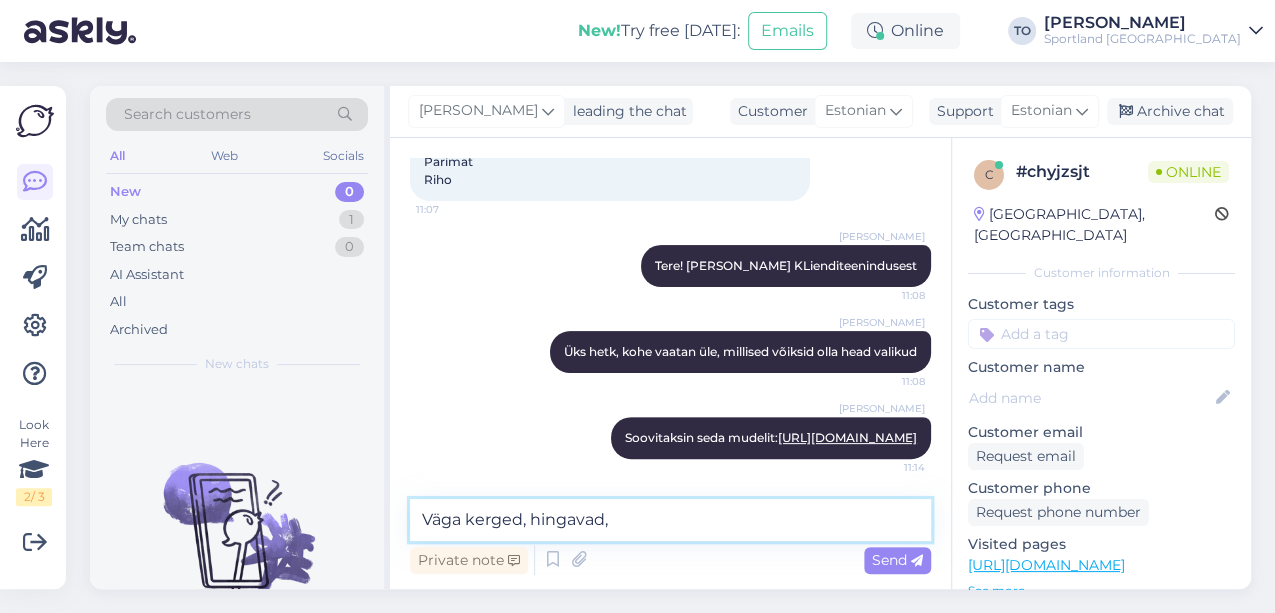 click on "Väga kerged, hingavad," at bounding box center (670, 520) 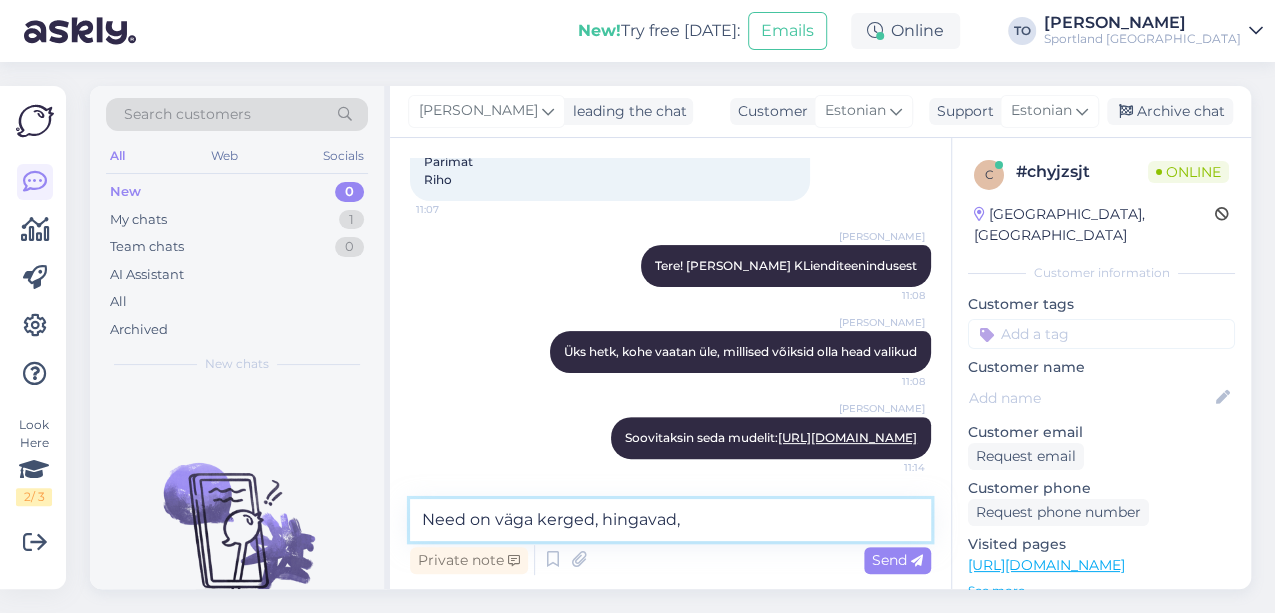 click on "Need on väga kerged, hingavad," at bounding box center (670, 520) 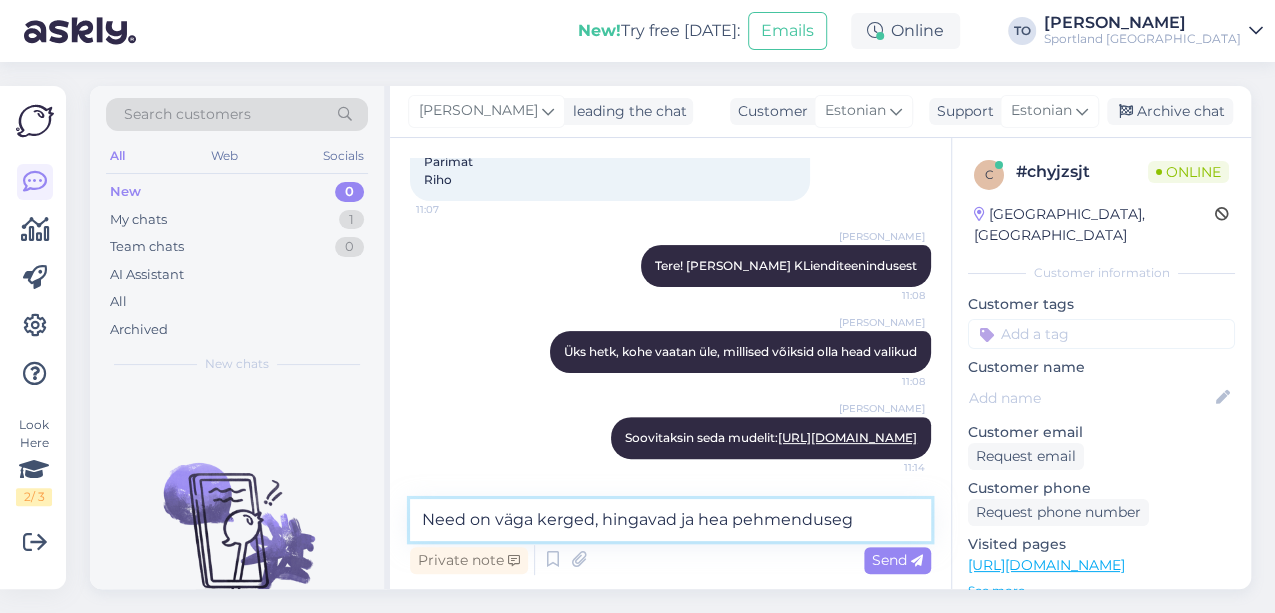 type on "Need on väga kerged, hingavad ja hea pehmendusega" 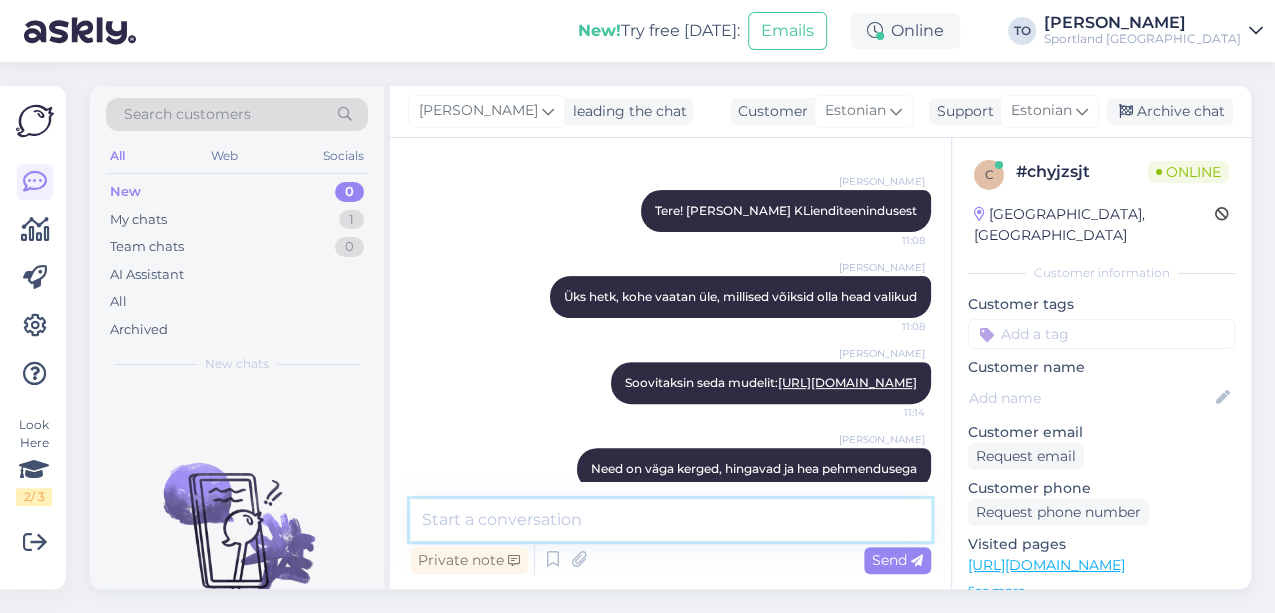 scroll, scrollTop: 352, scrollLeft: 0, axis: vertical 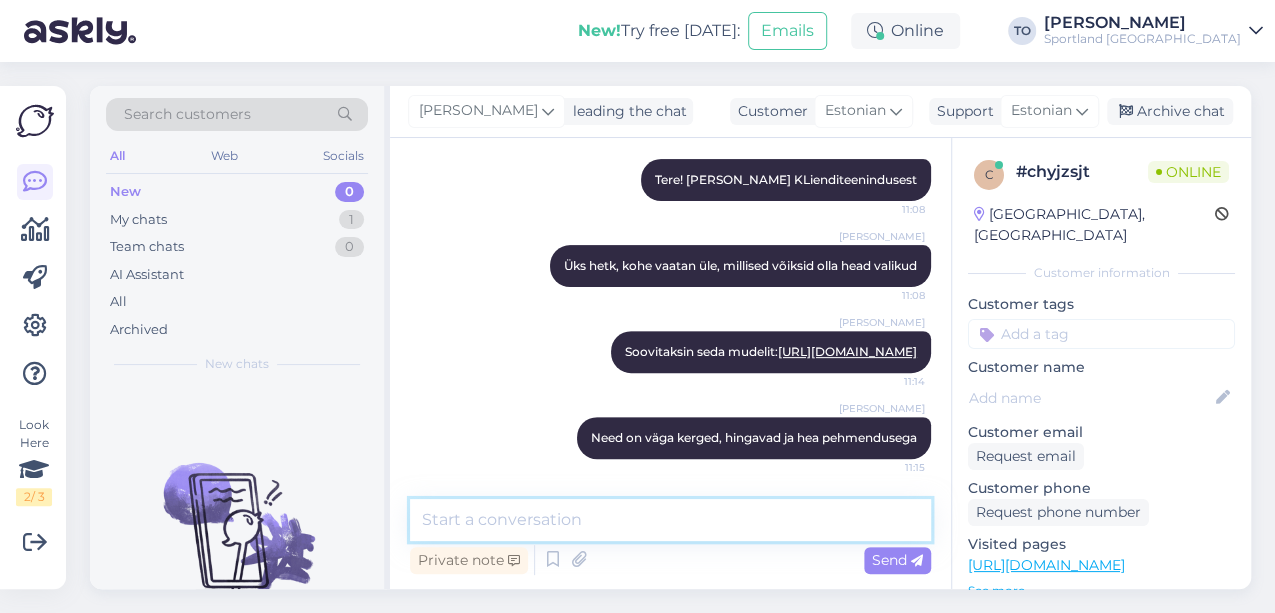 click at bounding box center [670, 520] 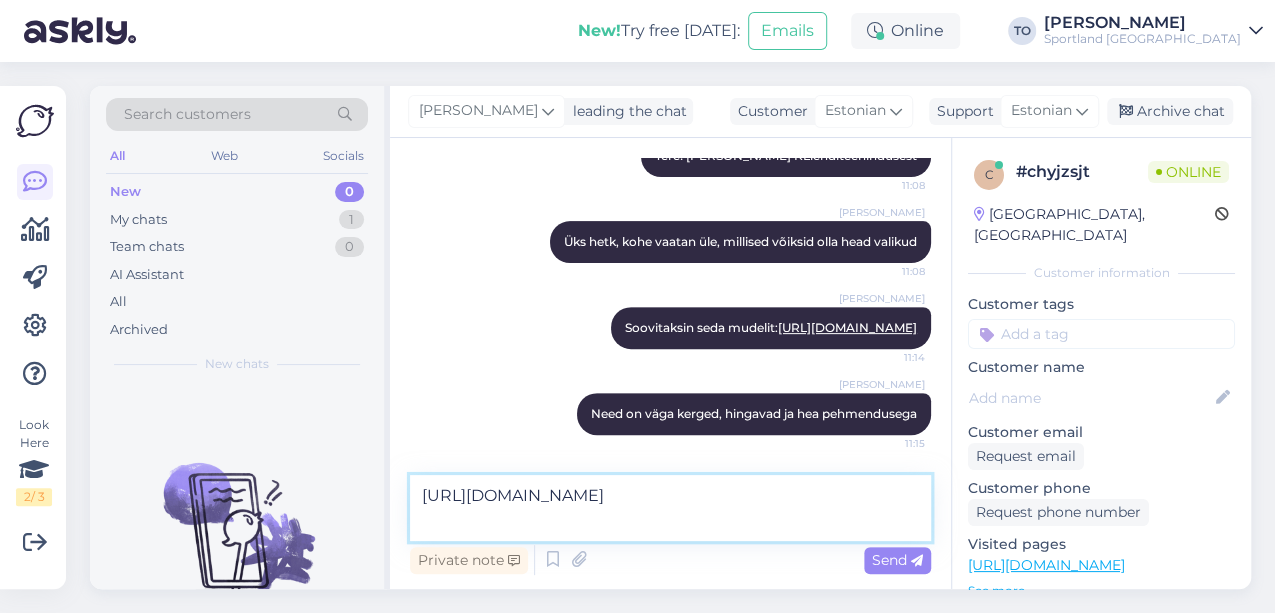 click on "[URL][DOMAIN_NAME]" at bounding box center (670, 508) 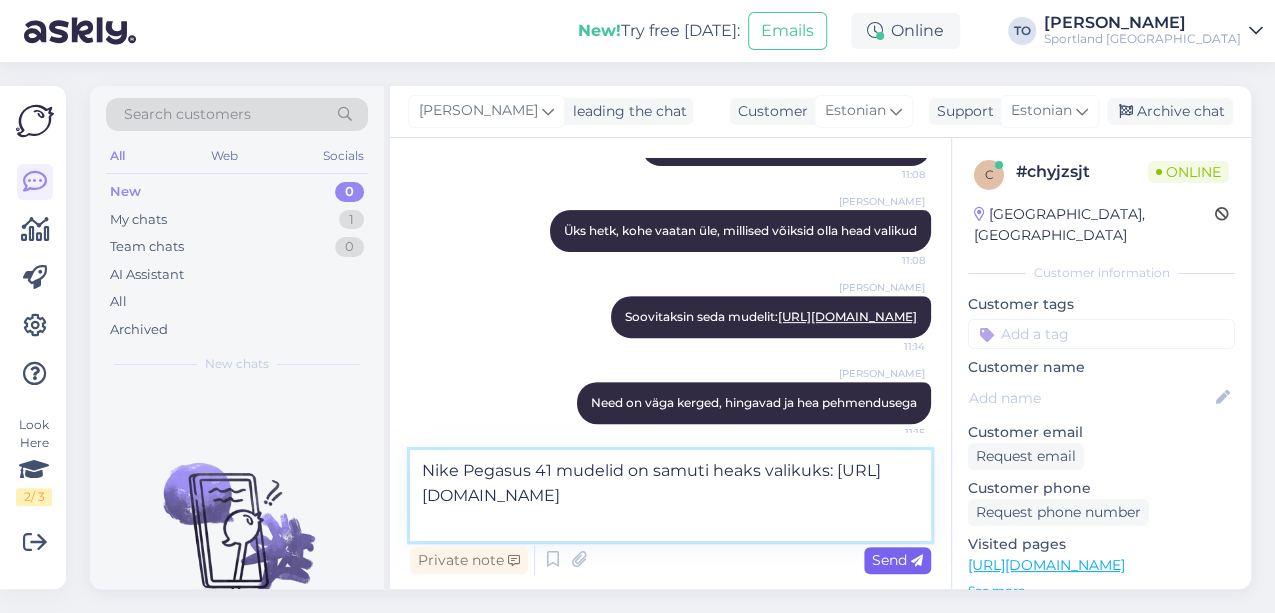 type on "Nike Pegasus 41 mudelid on samuti heaks valikuks: [URL][DOMAIN_NAME]" 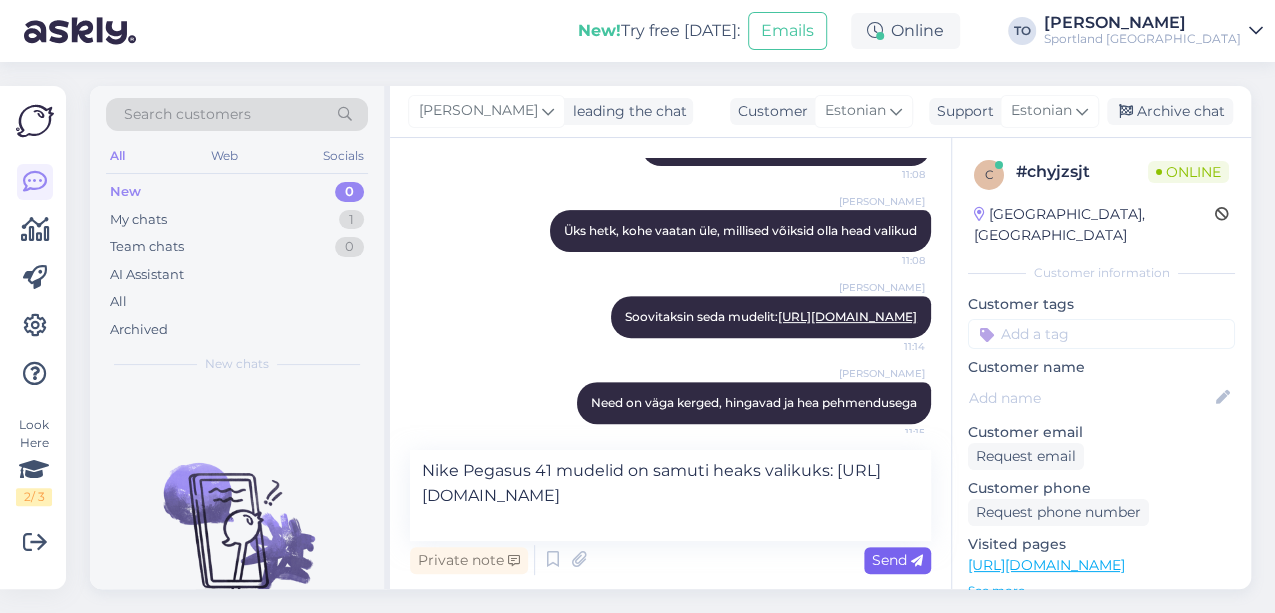 click on "Send" at bounding box center (897, 560) 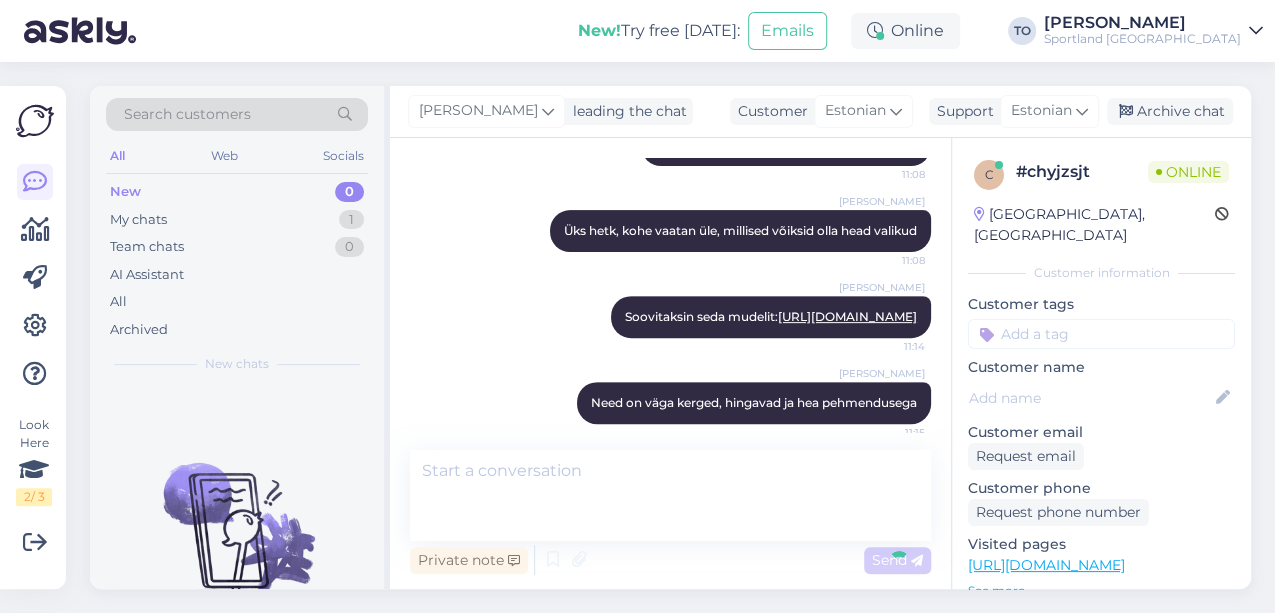 scroll, scrollTop: 474, scrollLeft: 0, axis: vertical 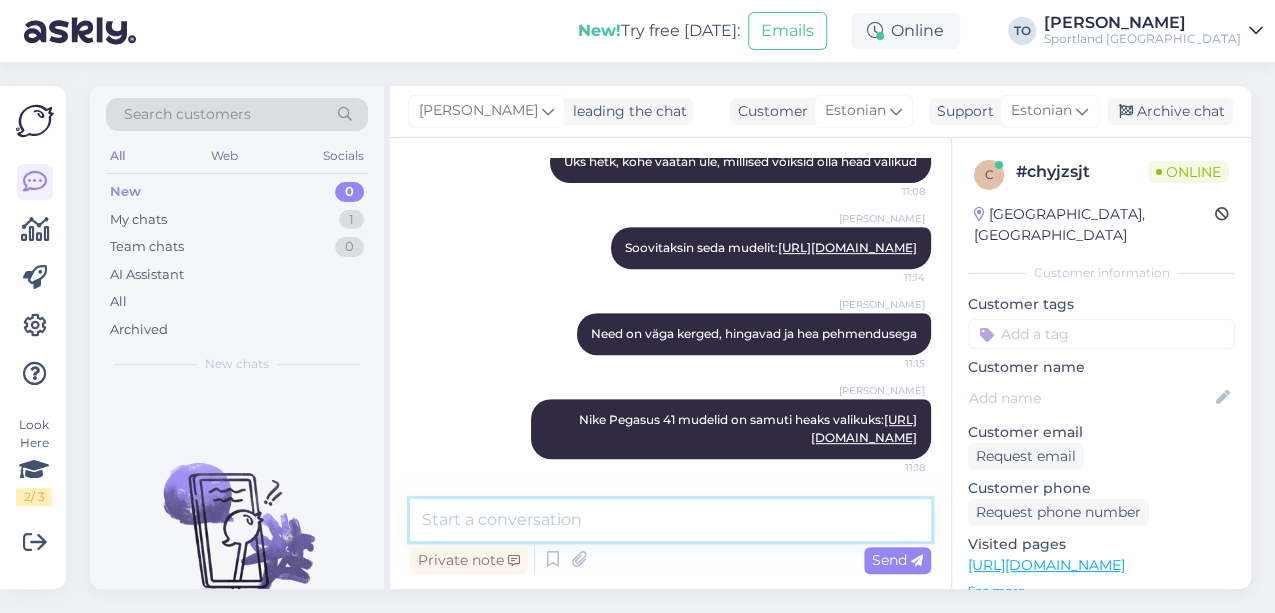 click at bounding box center [670, 520] 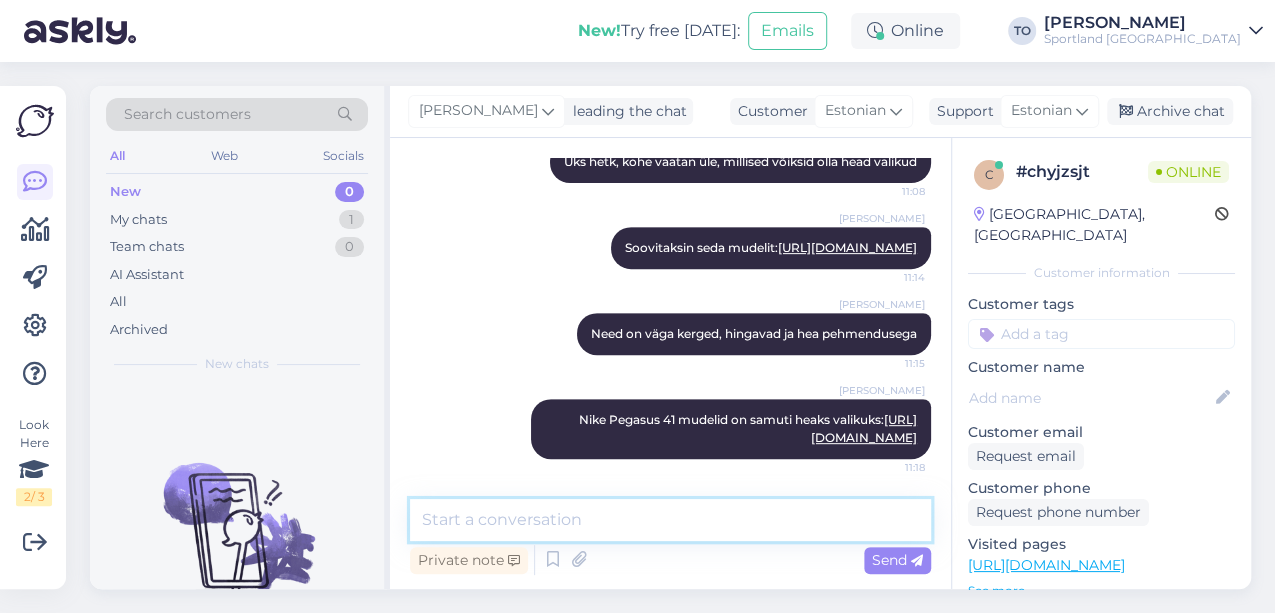 paste on "Plussid:
Väga hea universaalne jooksu- ja kõnnijalats.
ReactX vaht (Pegasus 41-s) – annab hea pehmenduse ja tagasilöögi.
Väga hingav võrkpealne, sobib hästi kuumaks kliimaks.
Hea toestus ja stabiilsus, [PERSON_NAME] et oleks liiga jäik." 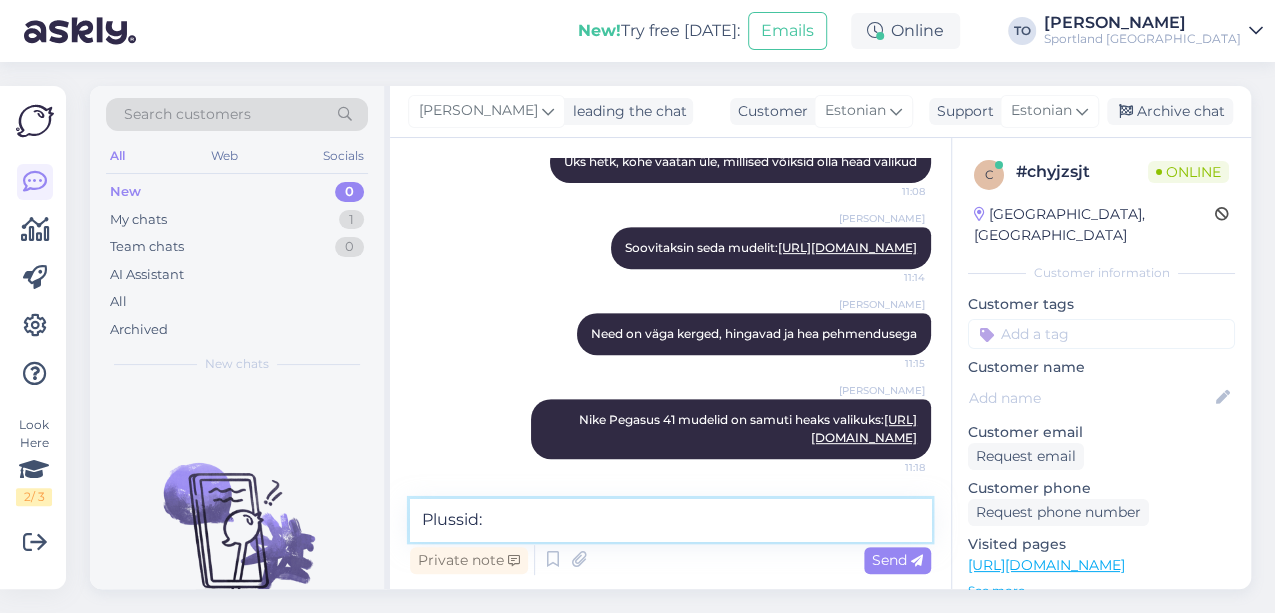 scroll, scrollTop: 75, scrollLeft: 0, axis: vertical 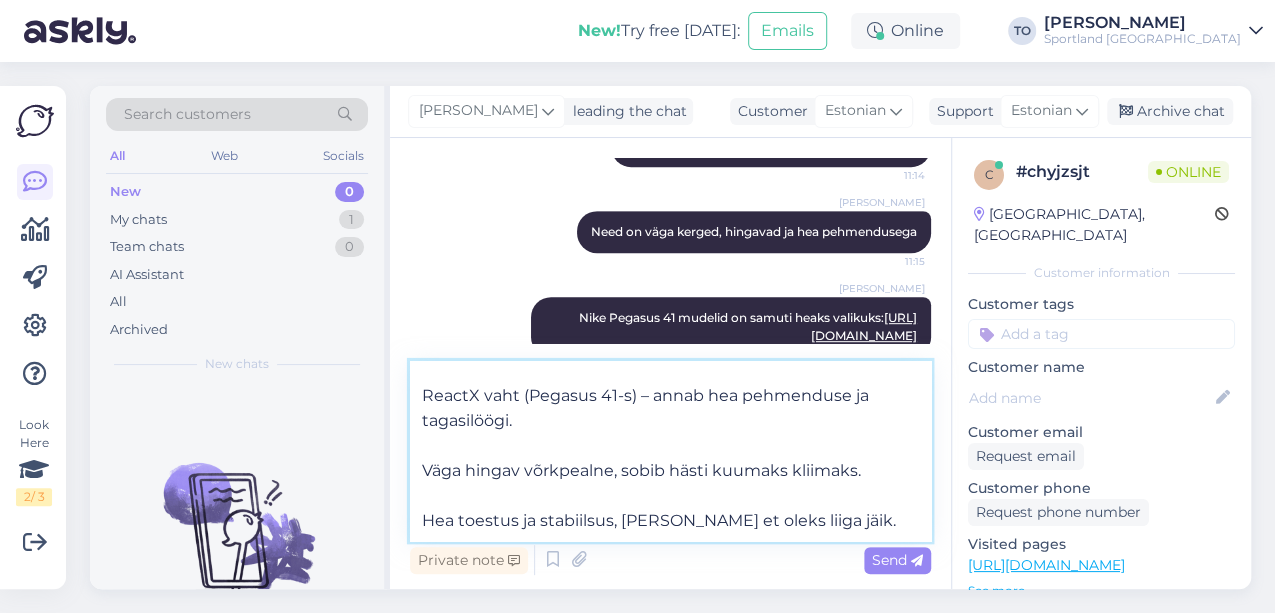click on "Plussid:
Väga hea universaalne jooksu- ja kõnnijalats.
ReactX vaht (Pegasus 41-s) – annab hea pehmenduse ja tagasilöögi.
Väga hingav võrkpealne, sobib hästi kuumaks kliimaks.
Hea toestus ja stabiilsus, [PERSON_NAME] et oleks liiga jäik." at bounding box center (670, 451) 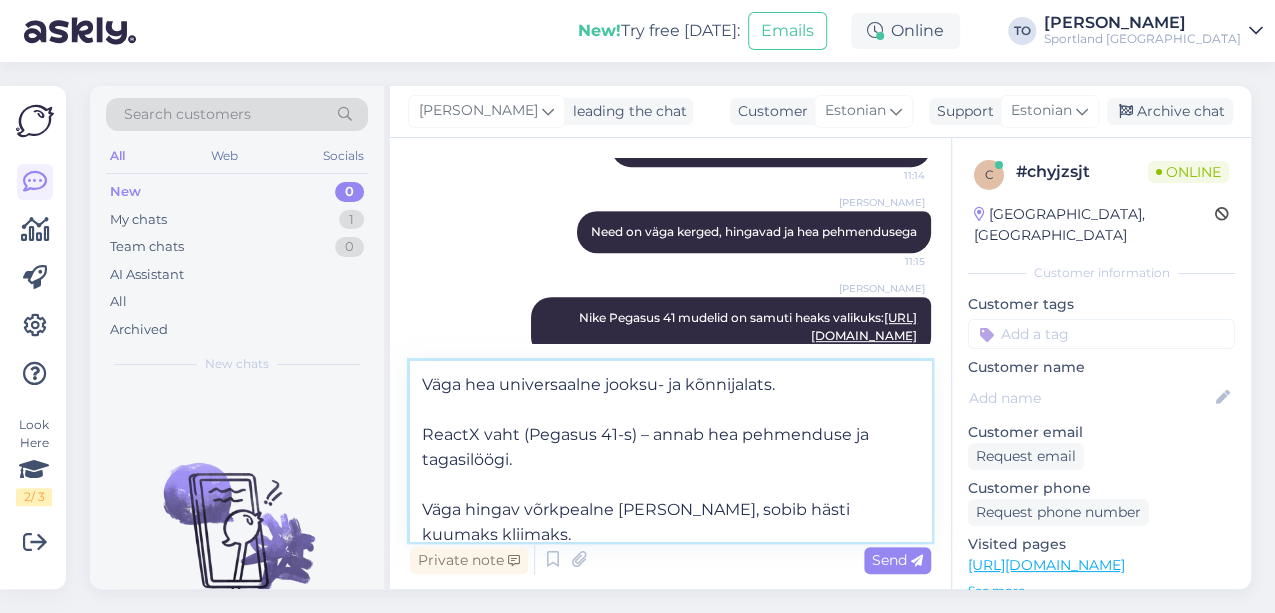 scroll, scrollTop: 111, scrollLeft: 0, axis: vertical 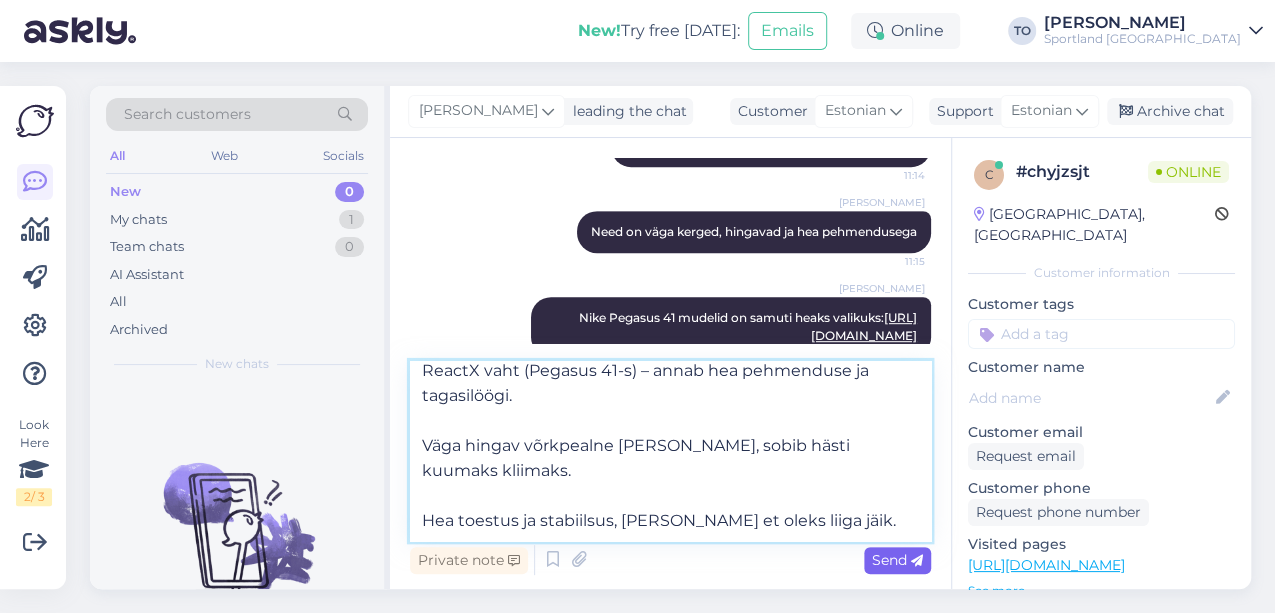 type on "Plussid:
Väga hea universaalne jooksu- ja kõnnijalats.
ReactX vaht (Pegasus 41-s) – annab hea pehmenduse ja tagasilöögi.
Väga hingav võrkpealne [PERSON_NAME], sobib hästi kuumaks kliimaks.
Hea toestus ja stabiilsus, [PERSON_NAME] et oleks liiga jäik." 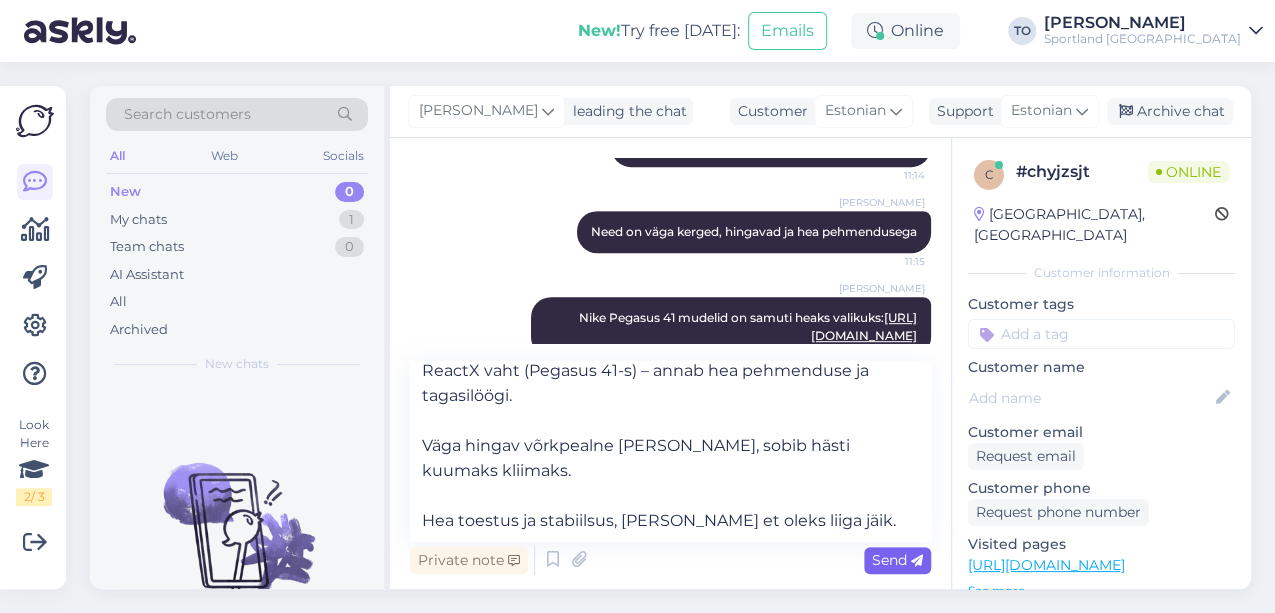 click on "Send" at bounding box center (897, 560) 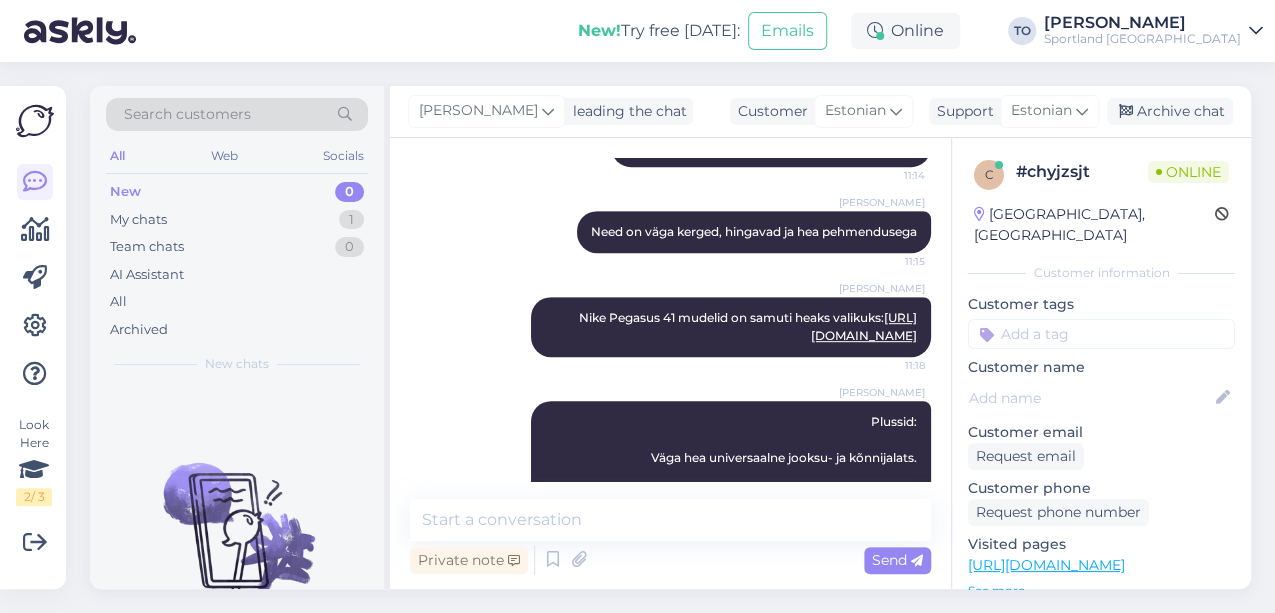 scroll, scrollTop: 740, scrollLeft: 0, axis: vertical 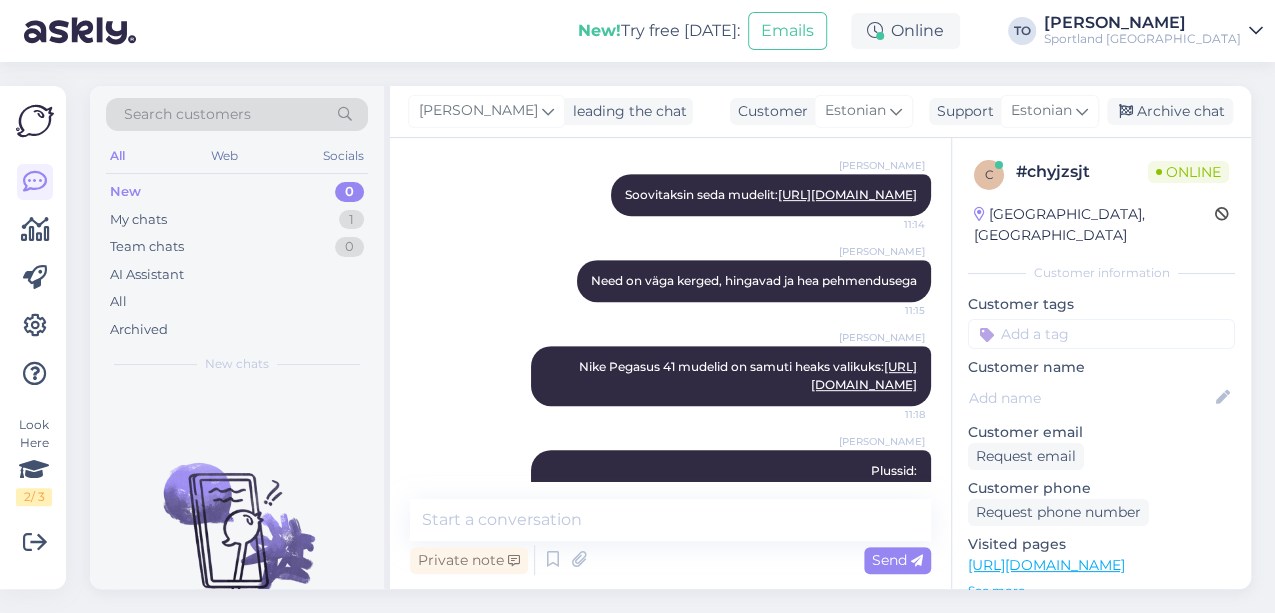click at bounding box center [1101, 334] 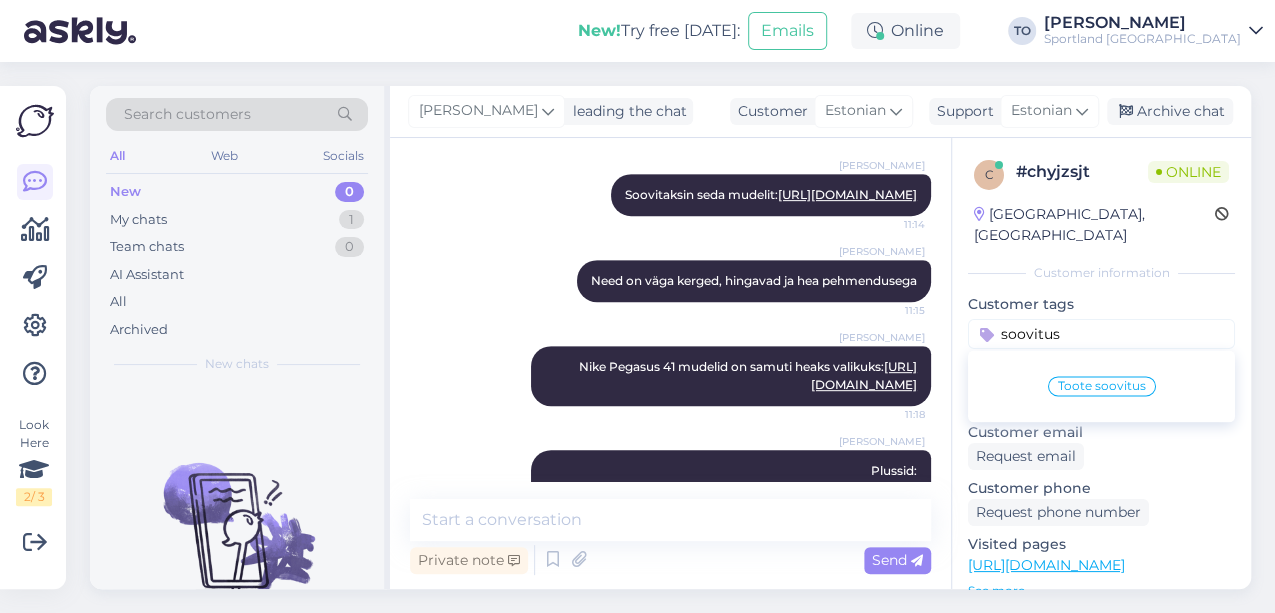 type on "soovitus" 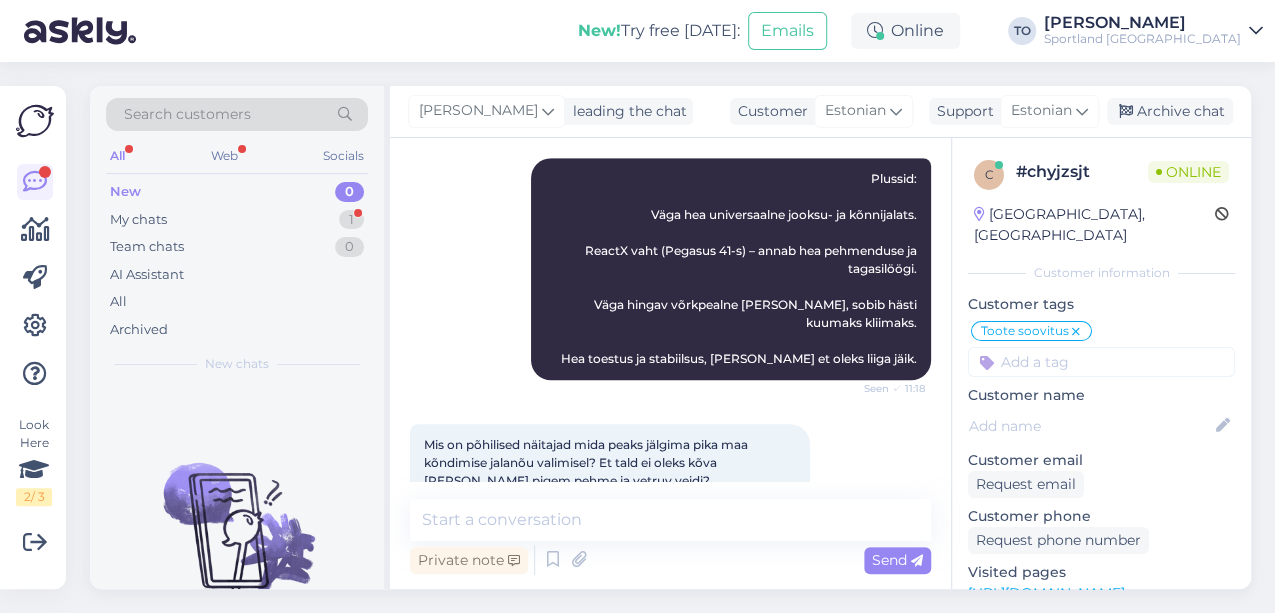 scroll, scrollTop: 862, scrollLeft: 0, axis: vertical 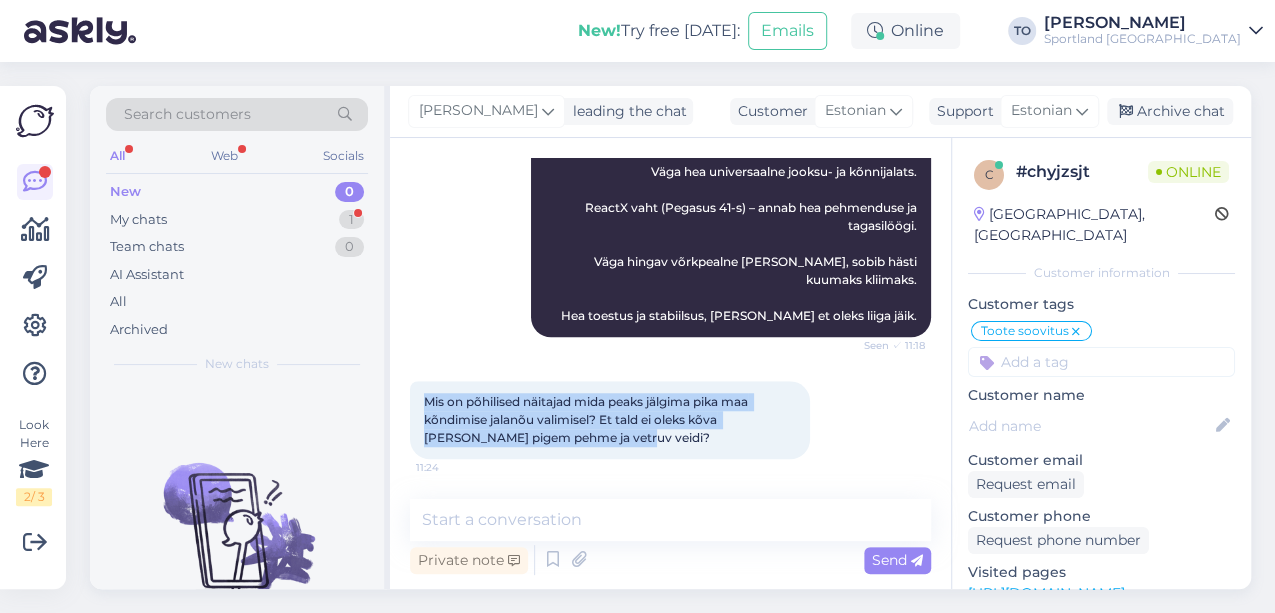 drag, startPoint x: 425, startPoint y: 400, endPoint x: 594, endPoint y: 435, distance: 172.58621 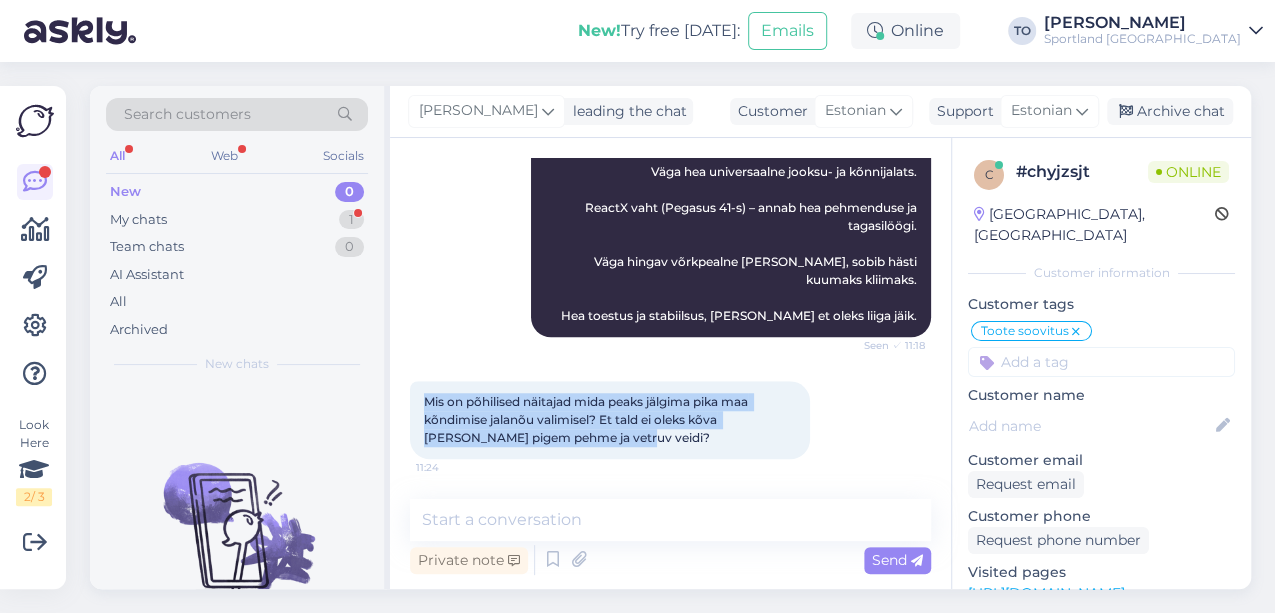copy on "Mis on põhilised näitajad mida peaks jälgima pika maa kõndimise jalanõu valimisel? Et tald ei oleks kõva [PERSON_NAME] pigem pehme ja vetruv veidi?" 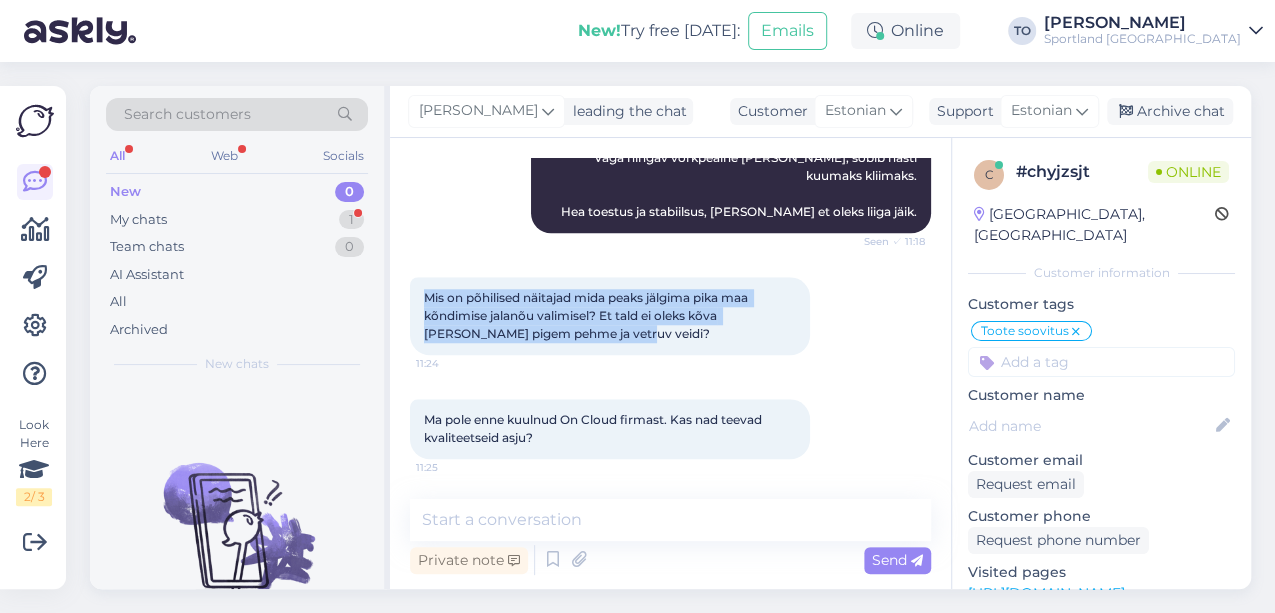scroll, scrollTop: 966, scrollLeft: 0, axis: vertical 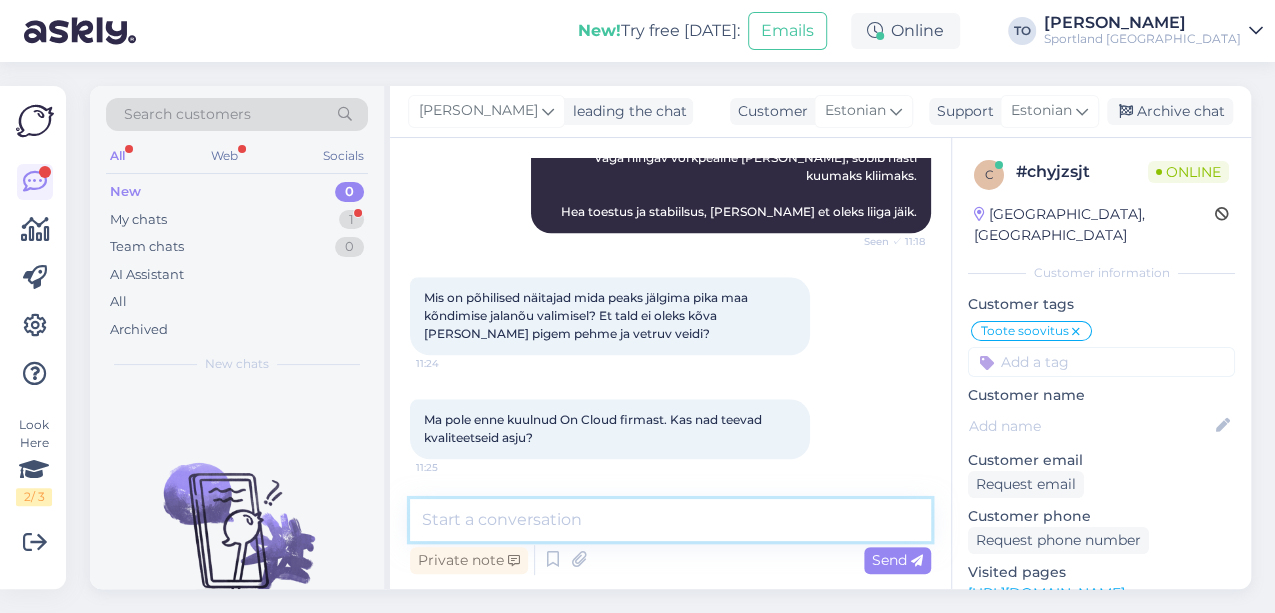 click at bounding box center [670, 520] 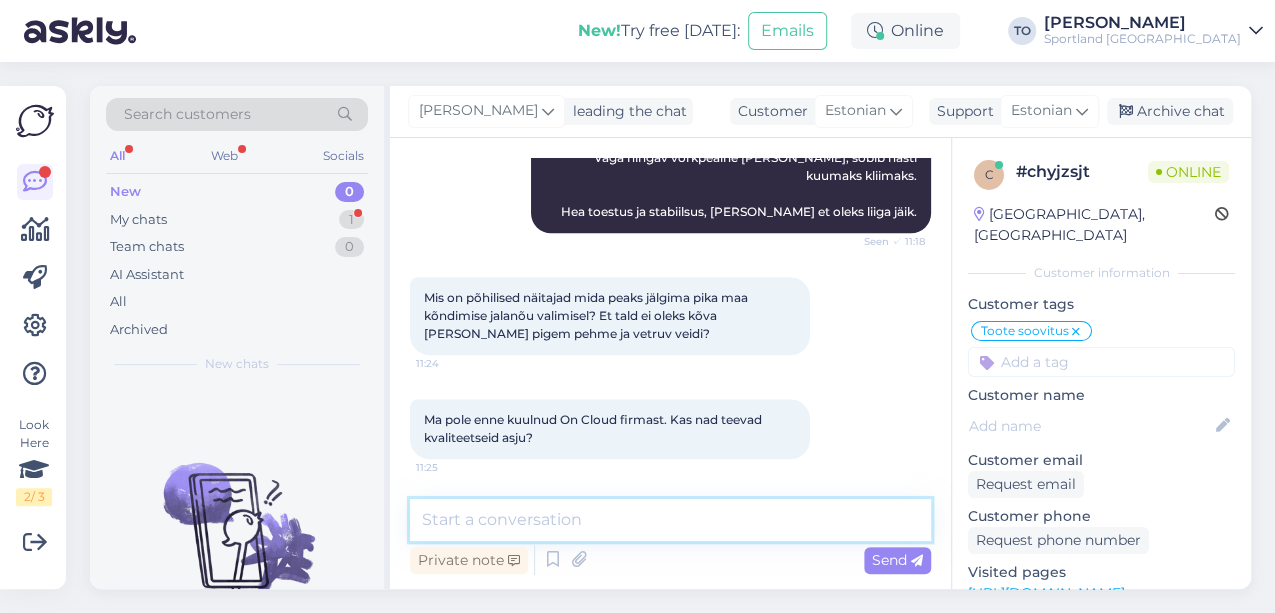 paste on "Iga samm tekitab põrutuse; pehmendus aitab selle neelata ja hoiab ära liigese- ja jalaväsimuse." 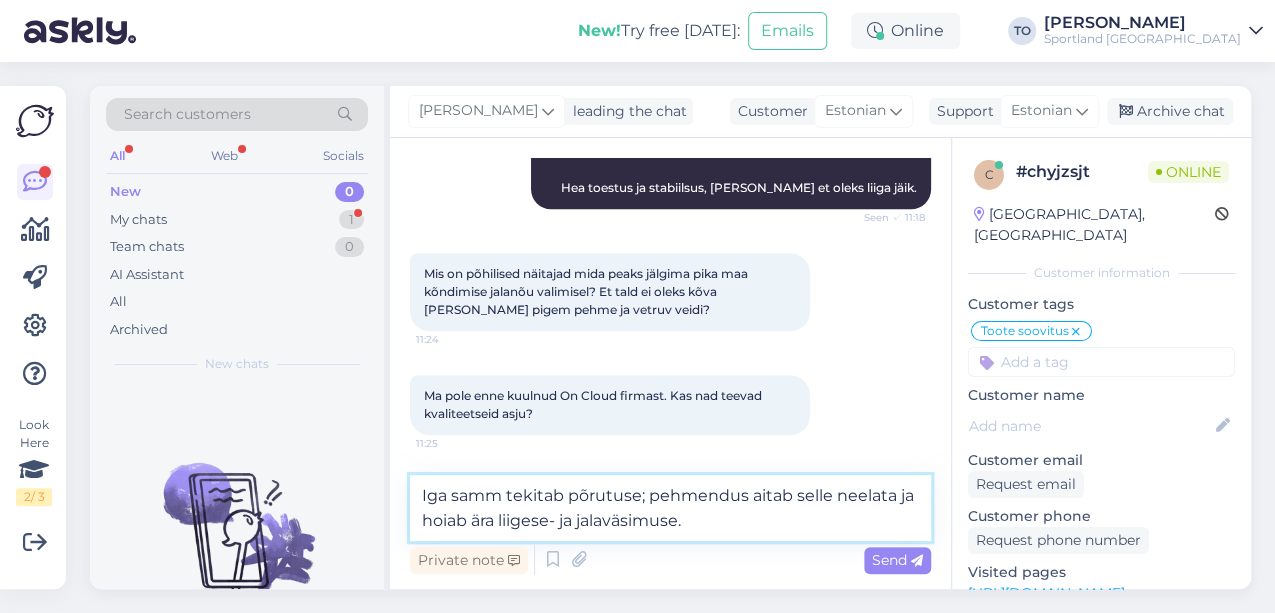 click on "Iga samm tekitab põrutuse; pehmendus aitab selle neelata ja hoiab ära liigese- ja jalaväsimuse." at bounding box center (670, 508) 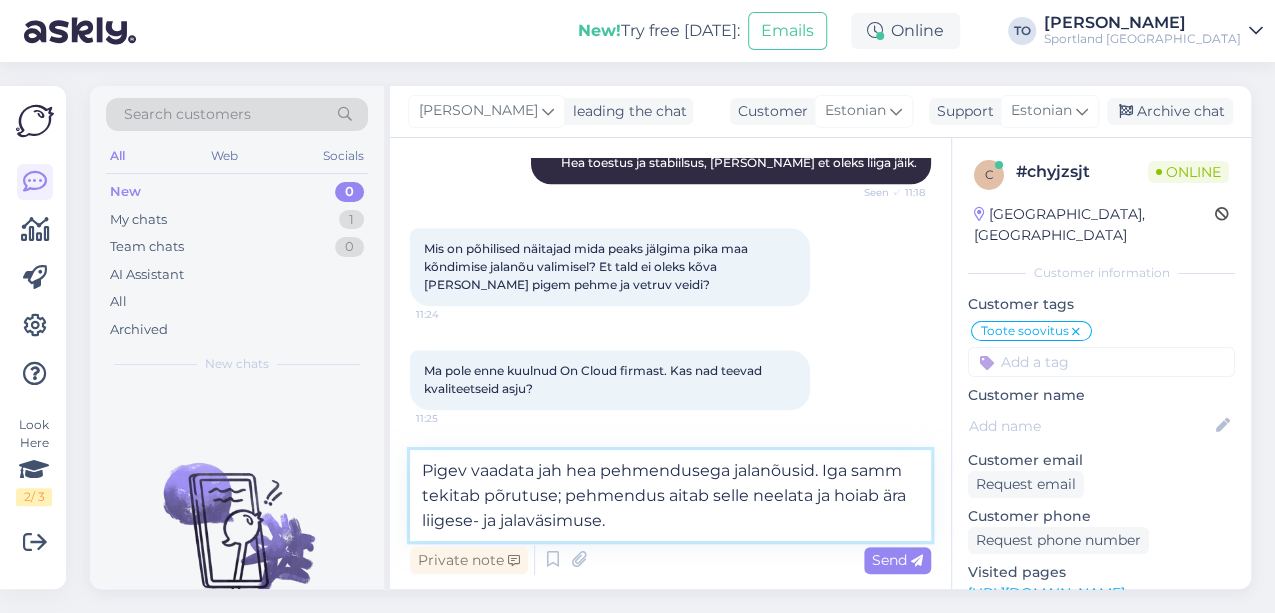click on "Pigev vaadata jah hea pehmendusega jalanõusid. Iga samm tekitab põrutuse; pehmendus aitab selle neelata ja hoiab ära liigese- ja jalaväsimuse." at bounding box center [670, 495] 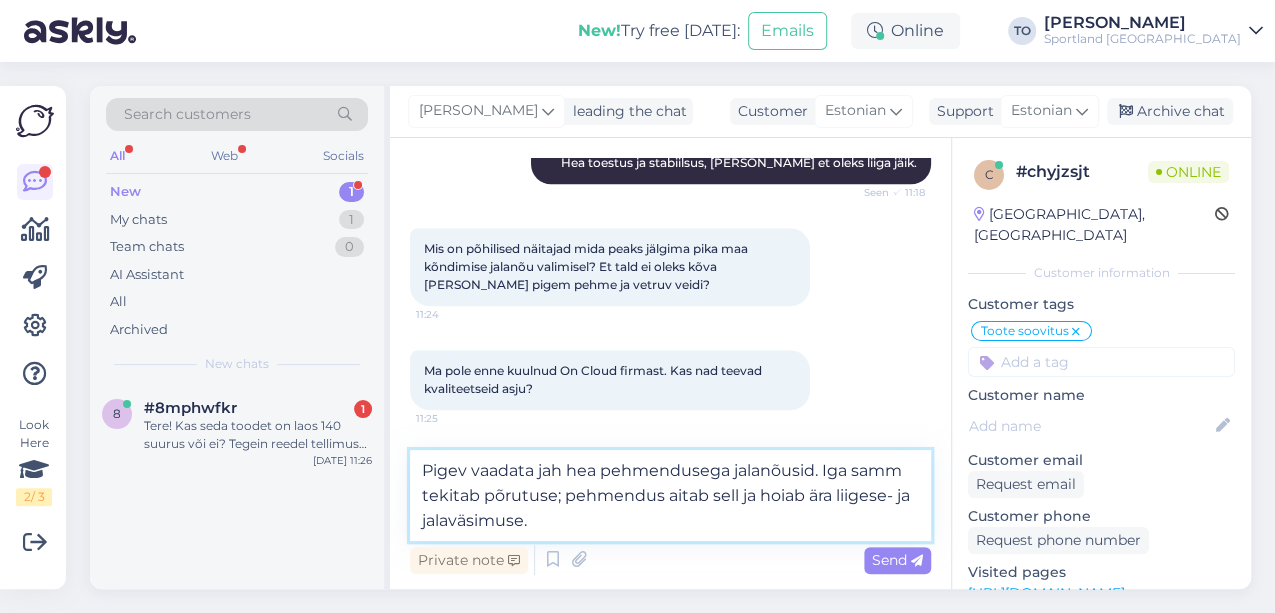 click on "Pigev vaadata jah hea pehmendusega jalanõusid. Iga samm tekitab põrutuse; pehmendus aitab sell ja hoiab ära liigese- ja jalaväsimuse." at bounding box center (670, 495) 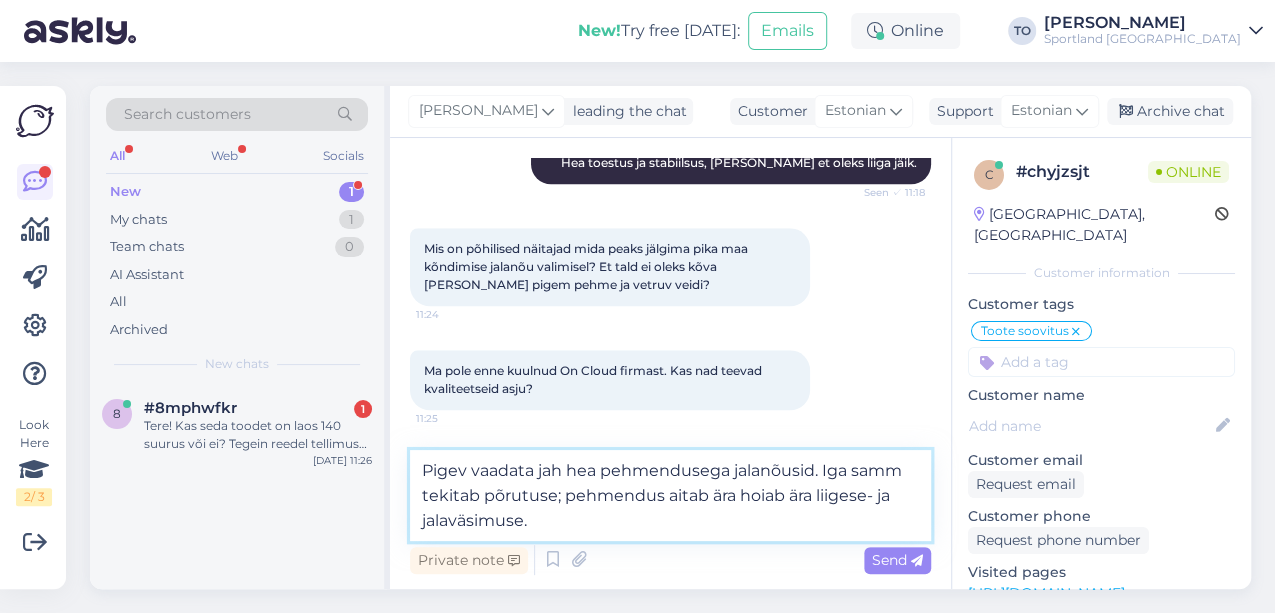 click on "Pigev vaadata jah hea pehmendusega jalanõusid. Iga samm tekitab põrutuse; pehmendus aitab ära hoiab ära liigese- ja jalaväsimuse." at bounding box center [670, 495] 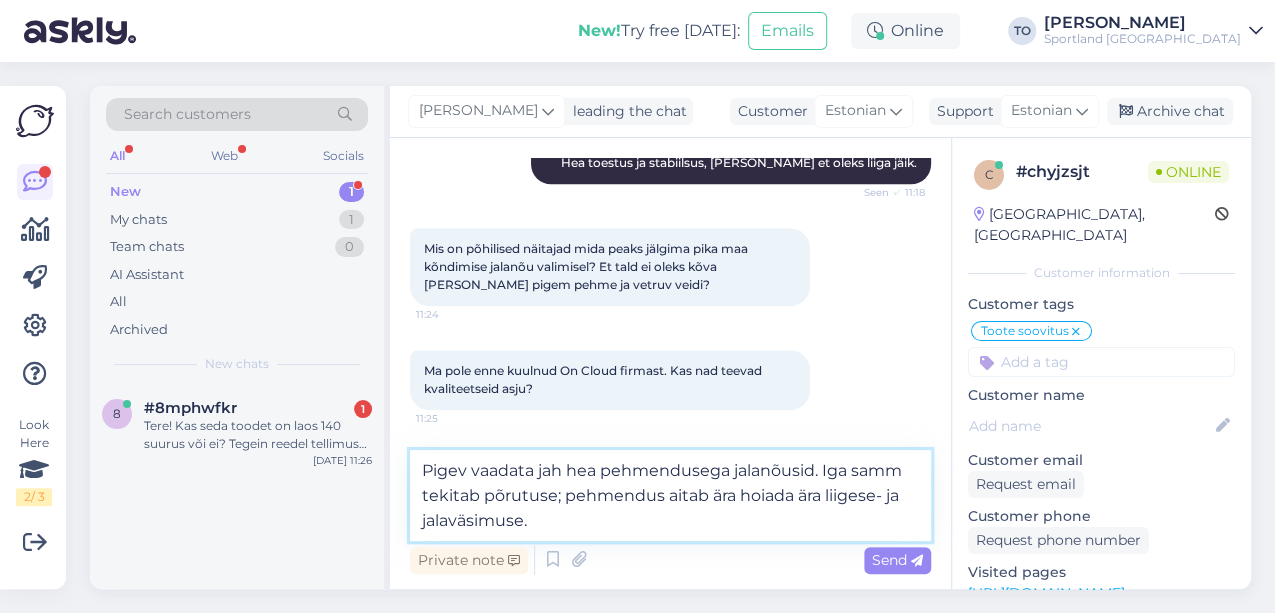 click on "Pigev vaadata jah hea pehmendusega jalanõusid. Iga samm tekitab põrutuse; pehmendus aitab ära hoiada ära liigese- ja jalaväsimuse." at bounding box center [670, 495] 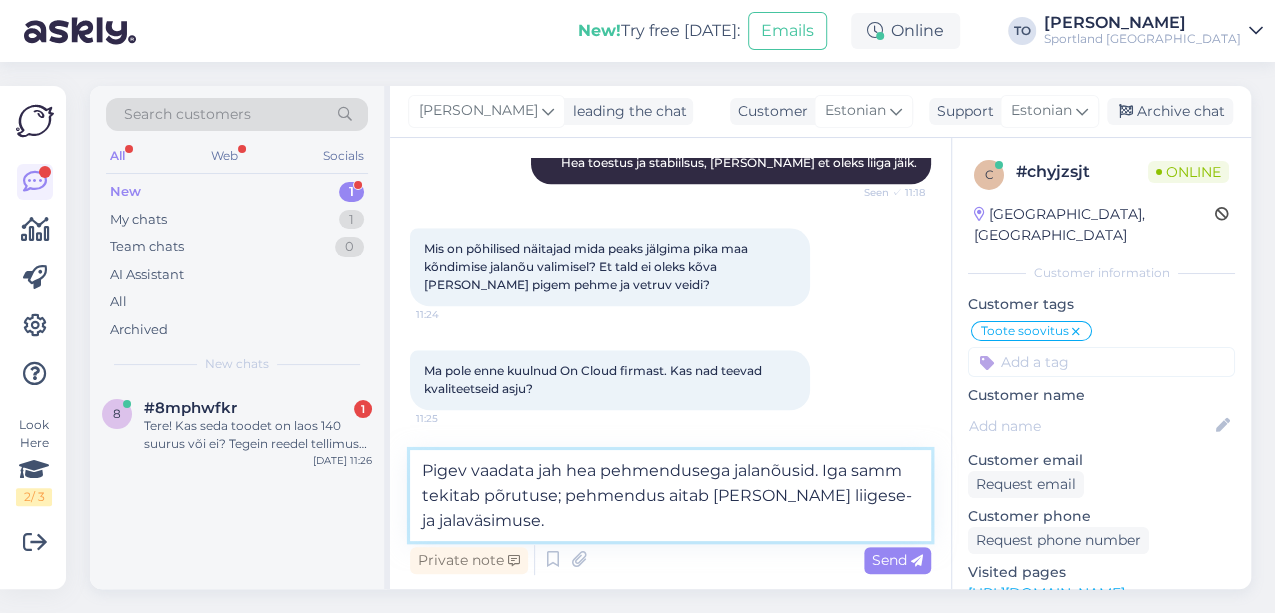 click on "Pigev vaadata jah hea pehmendusega jalanõusid. Iga samm tekitab põrutuse; pehmendus aitab [PERSON_NAME] liigese- ja jalaväsimuse." at bounding box center [670, 495] 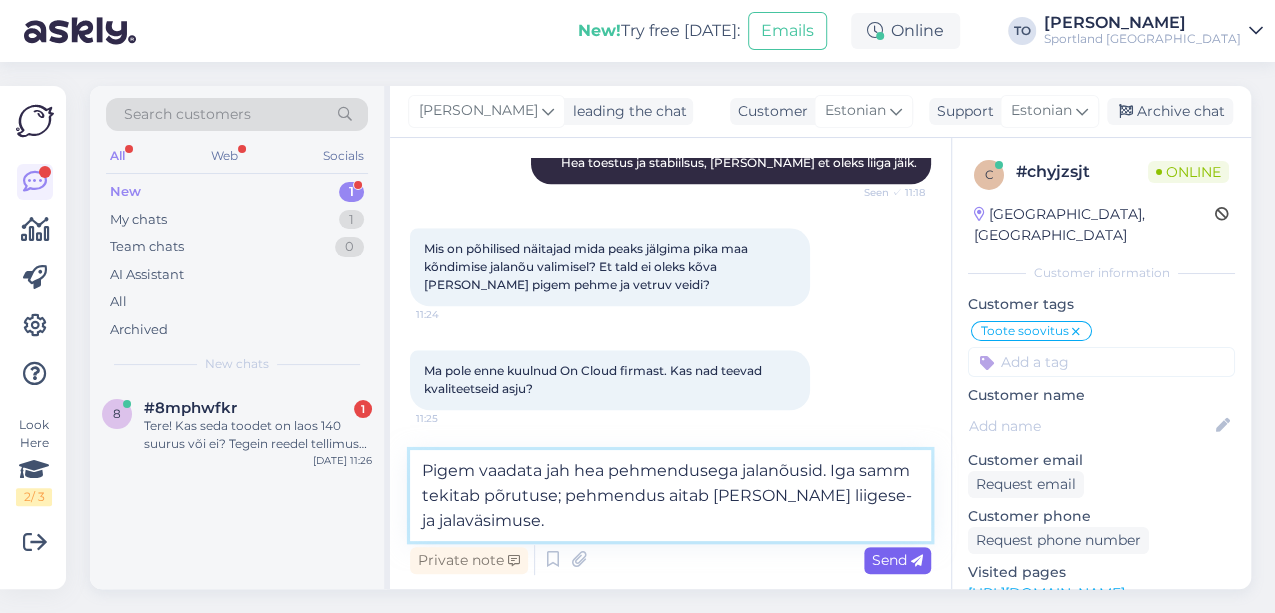 type on "Pigem vaadata jah hea pehmendusega jalanõusid. Iga samm tekitab põrutuse; pehmendus aitab [PERSON_NAME] liigese- ja jalaväsimuse." 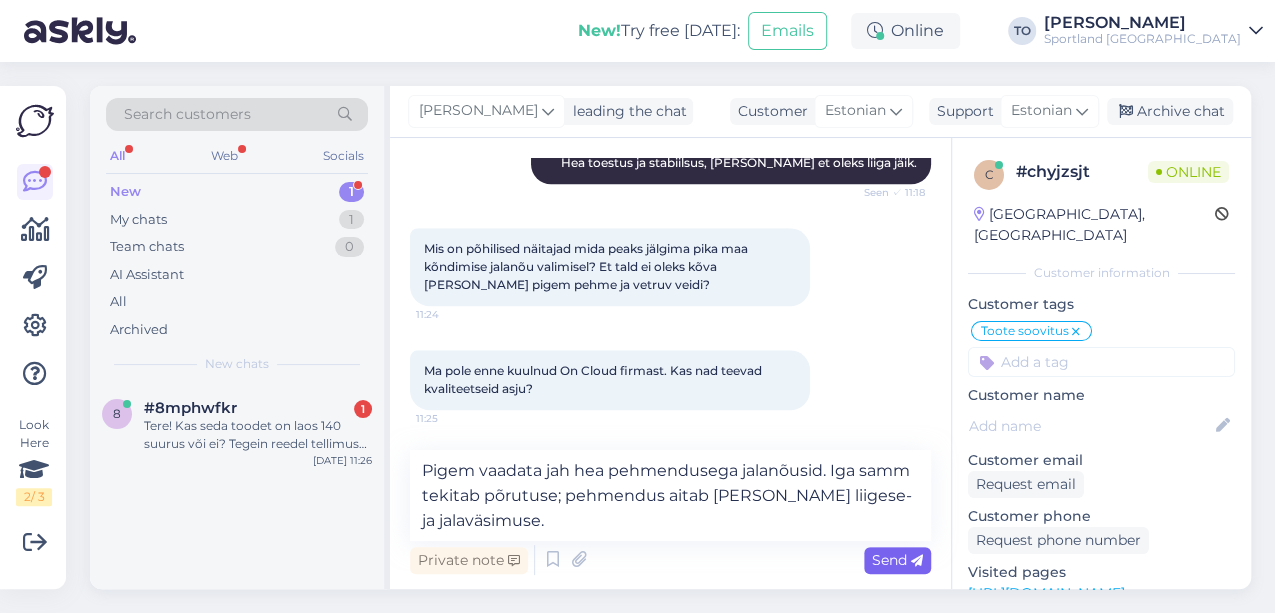 click on "Send" at bounding box center (897, 560) 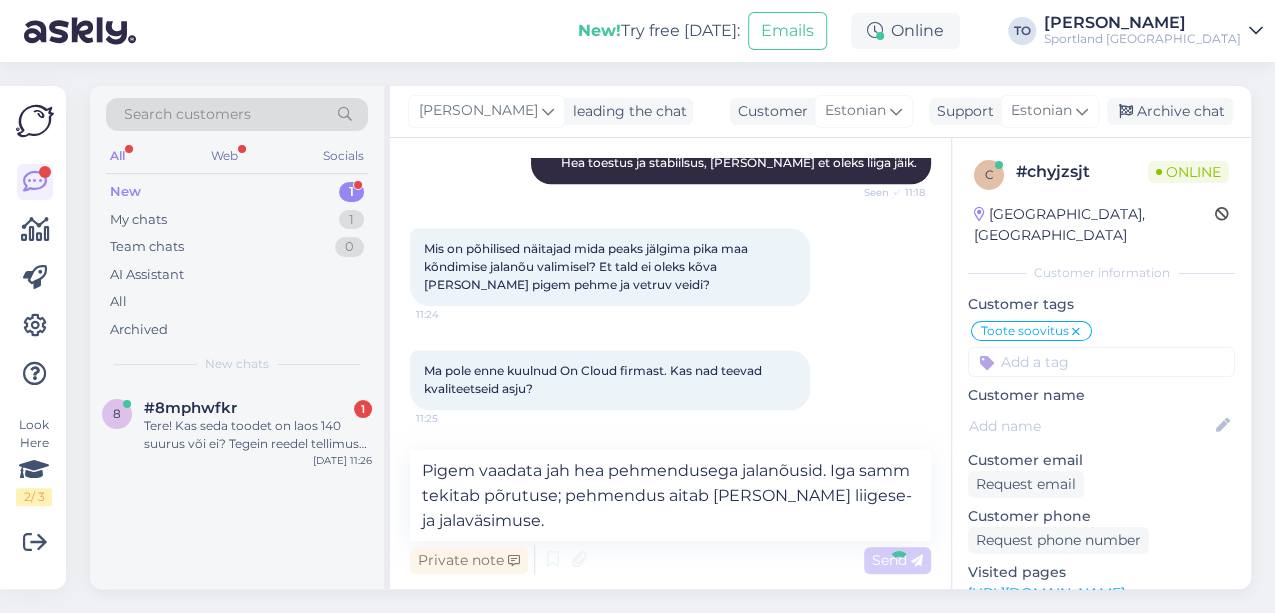type 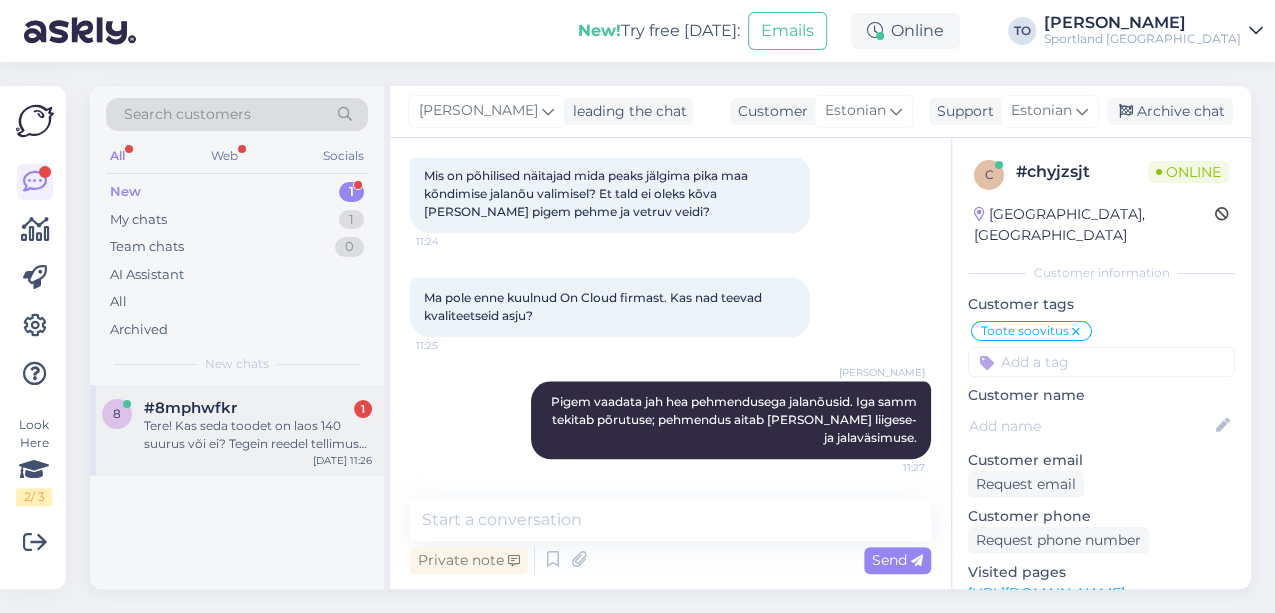 click on "Tere! Kas seda toodet on laos 140 suurus või ei? Tegein reedel tellimuse, kuid see tühistati. Väidetavalt pole suurust [GEOGRAPHIC_DATA]. Aga miks epoes endiselt kuvab siis, et  on??
[URL][DOMAIN_NAME]" at bounding box center [258, 435] 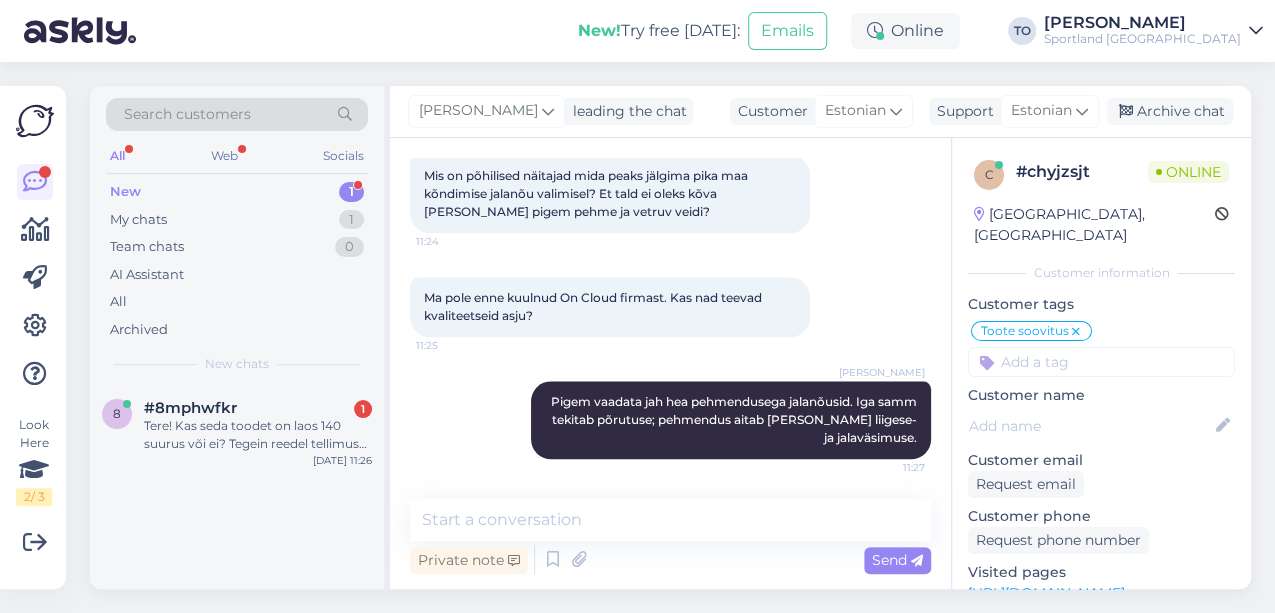 scroll, scrollTop: 5, scrollLeft: 0, axis: vertical 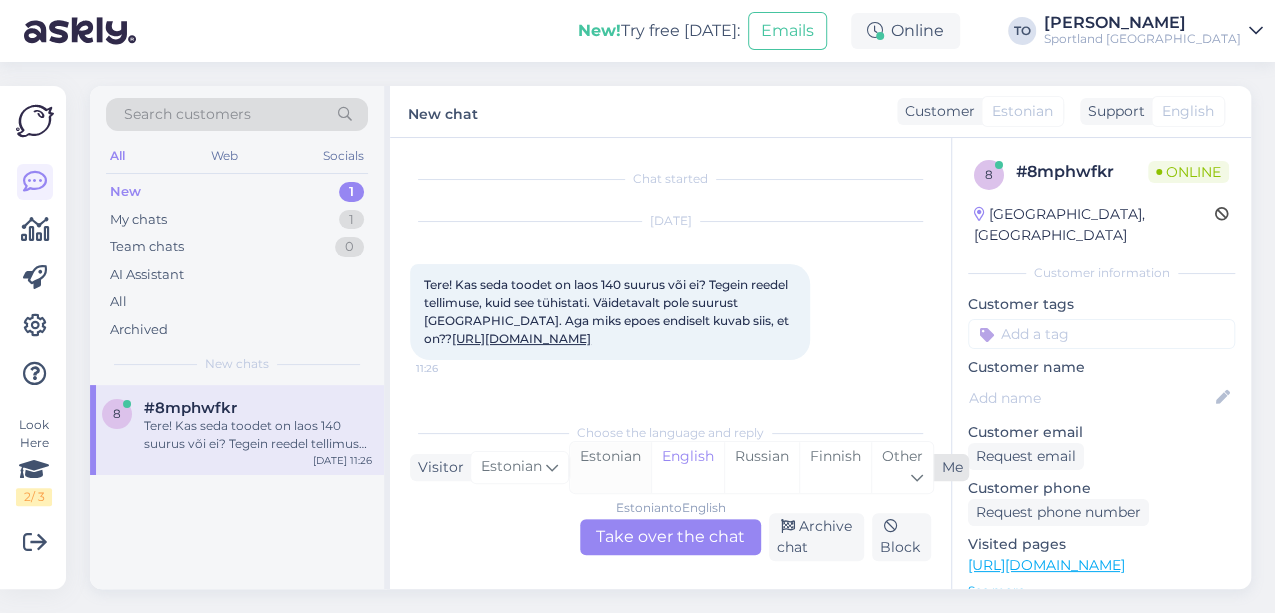 click on "Estonian" at bounding box center (610, 467) 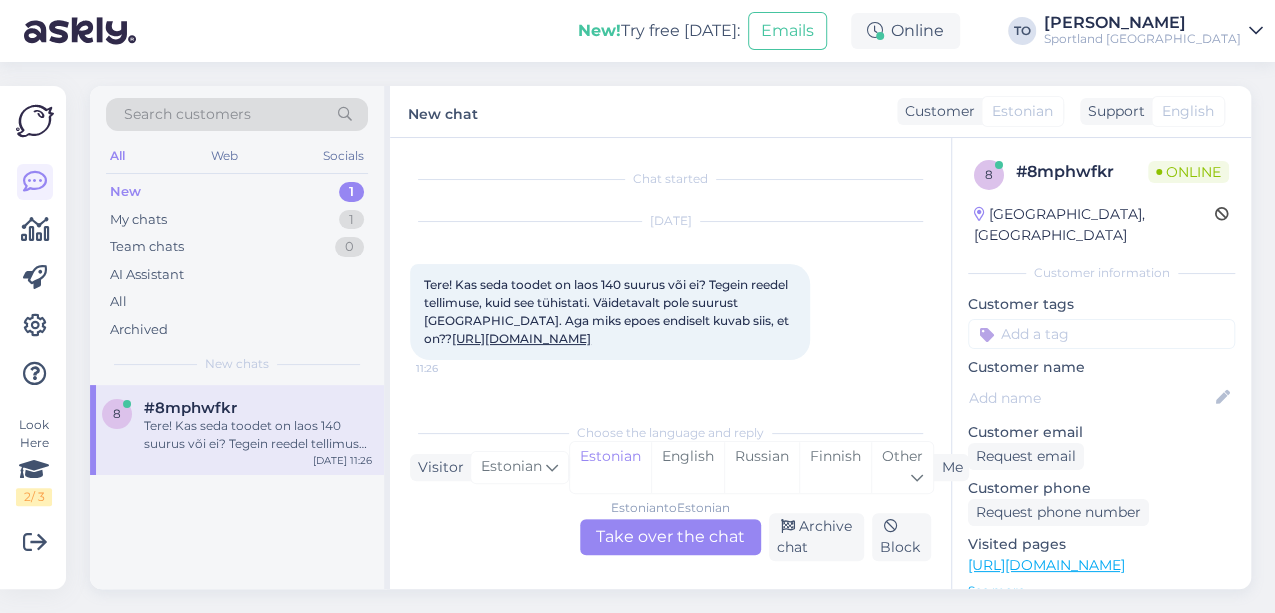 click on "Estonian  to  Estonian Take over the chat" at bounding box center [670, 537] 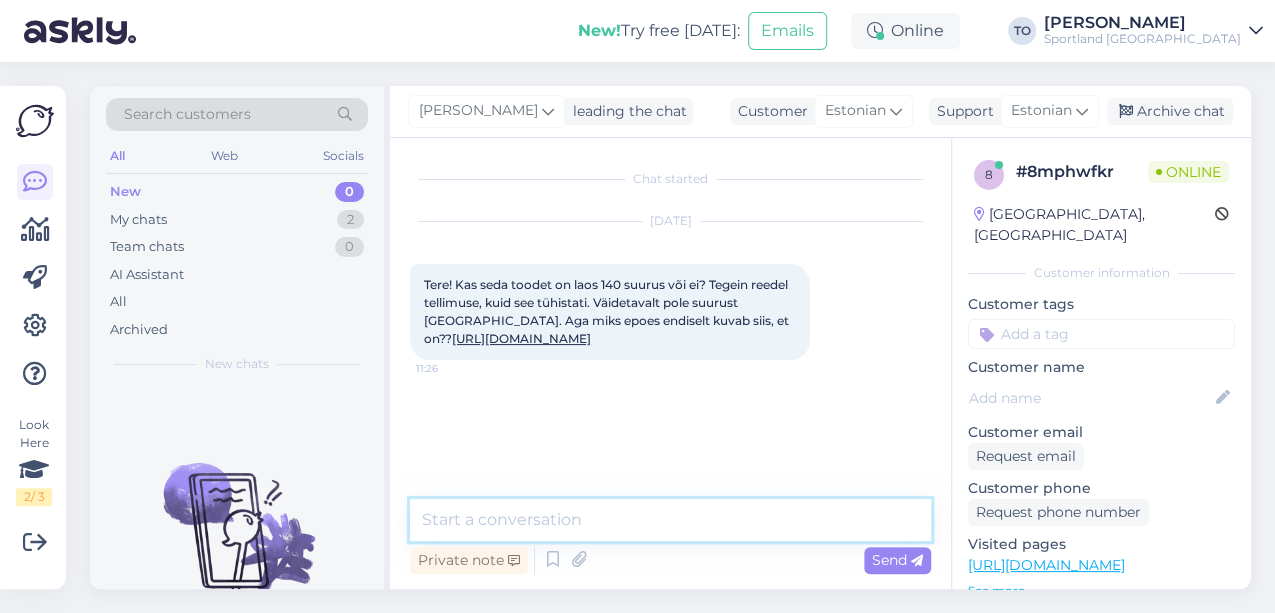 click at bounding box center (670, 520) 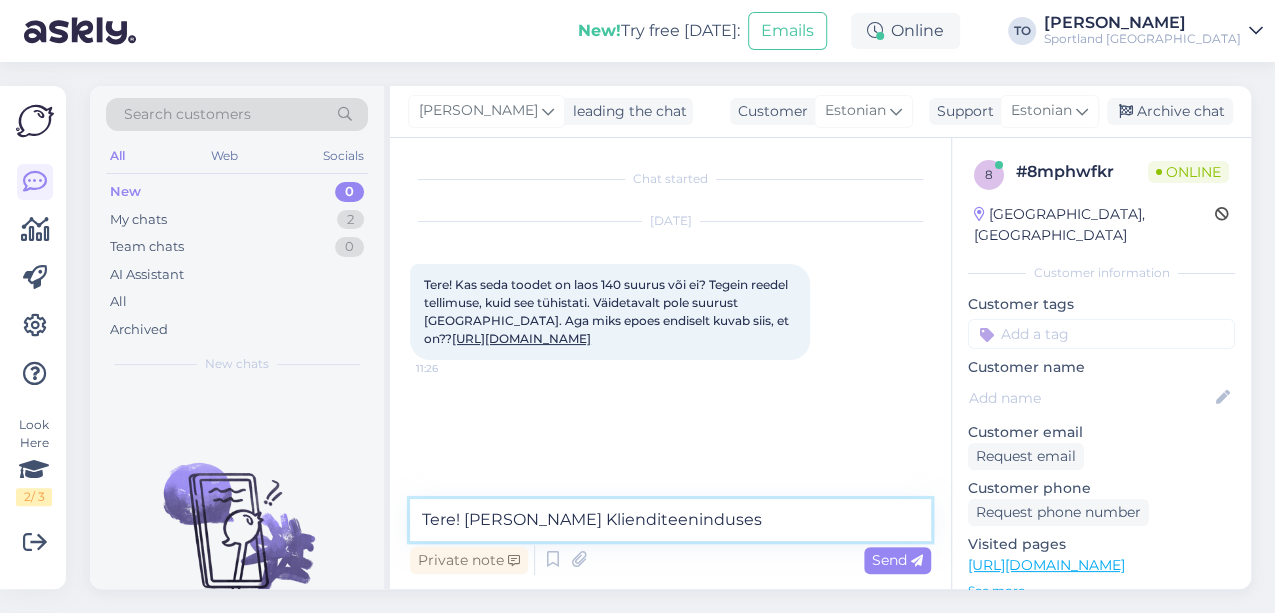 type on "Tere! [PERSON_NAME] Klienditeenindusest" 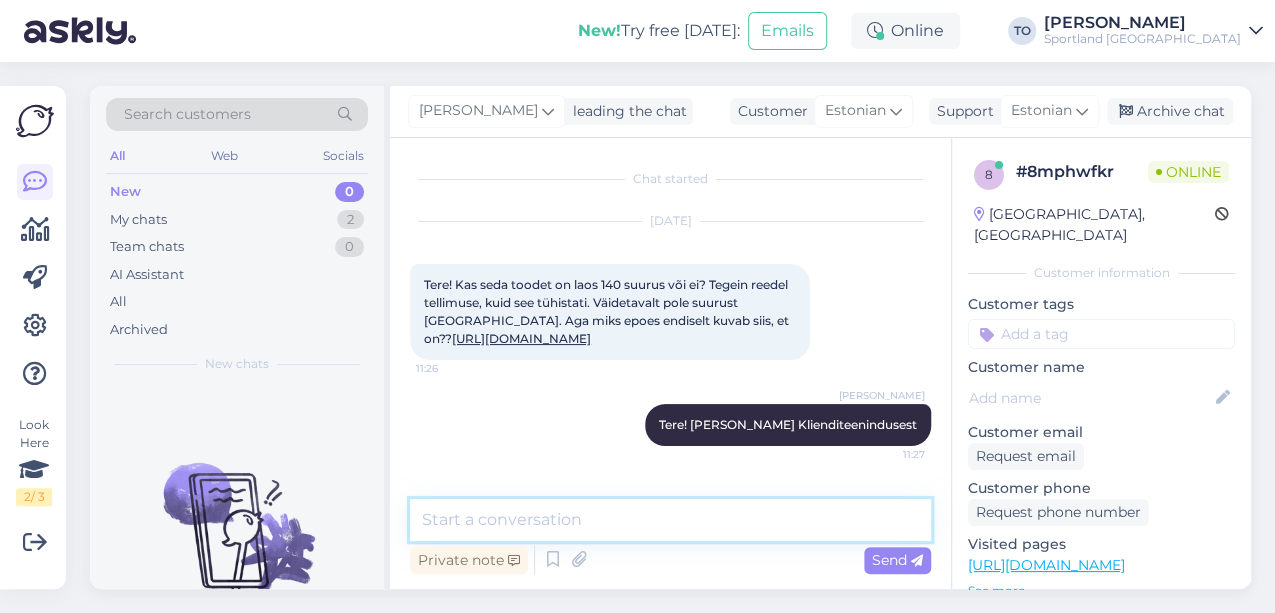 scroll, scrollTop: 4, scrollLeft: 0, axis: vertical 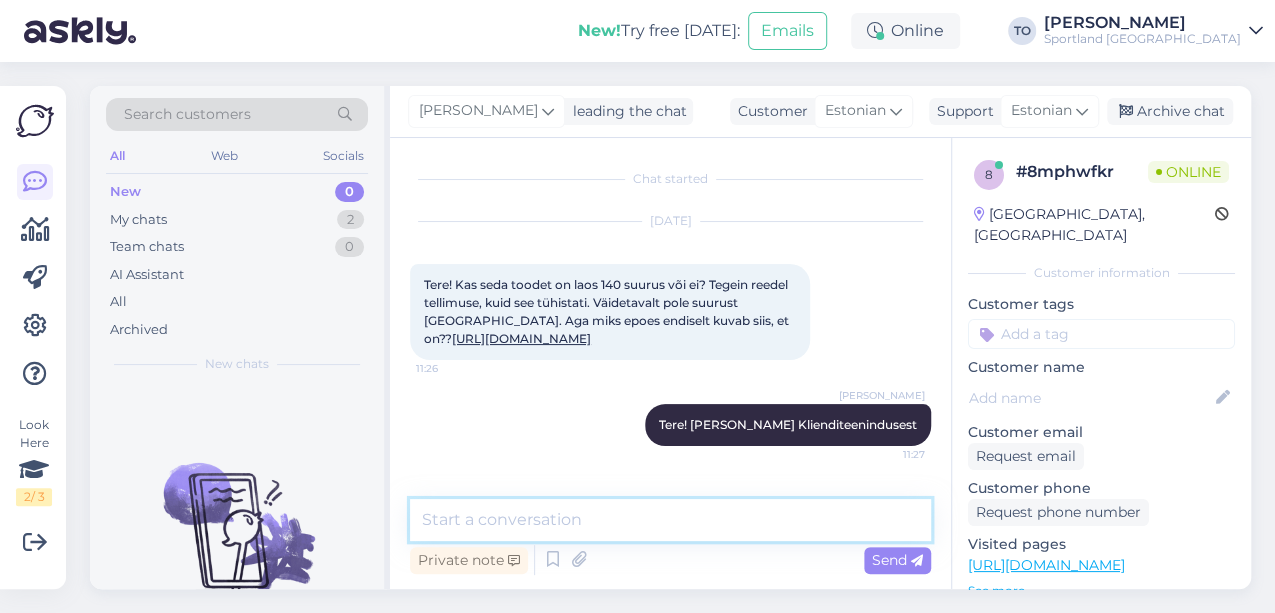 click at bounding box center (670, 520) 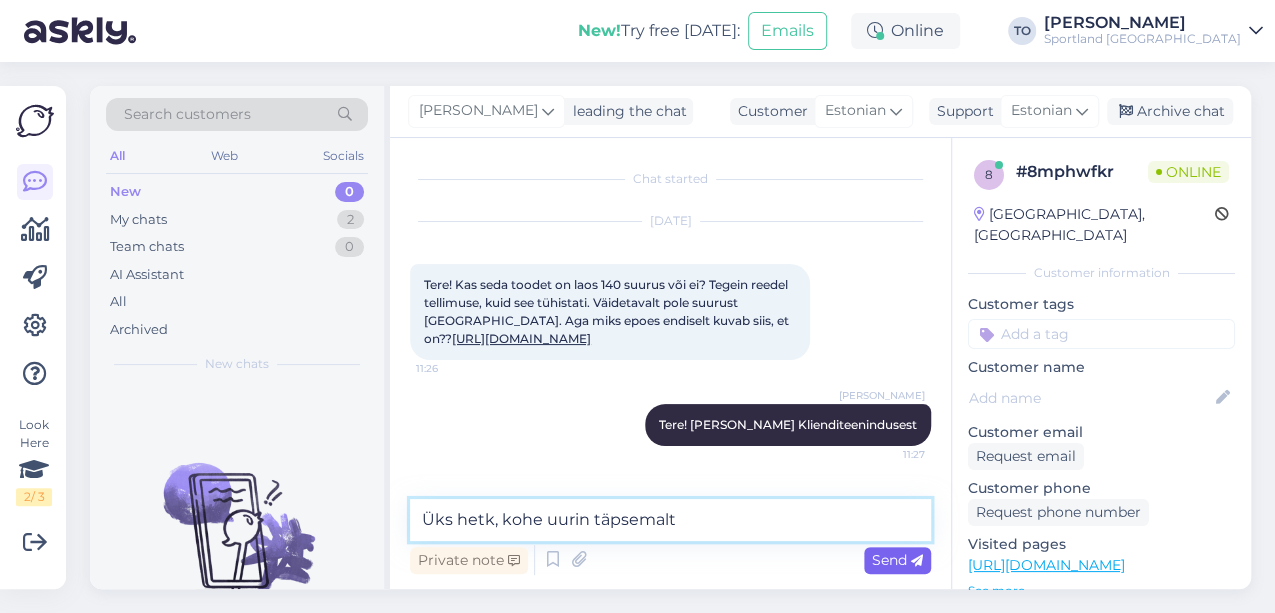 type on "Üks hetk, kohe uurin täpsemalt" 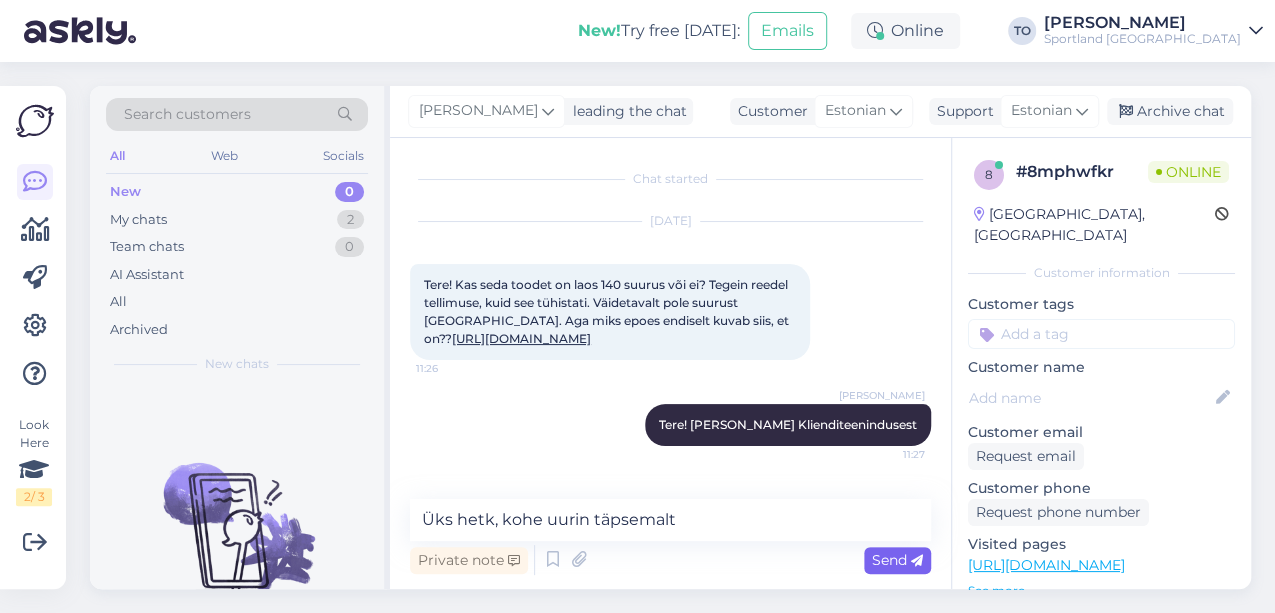click on "Send" at bounding box center (897, 560) 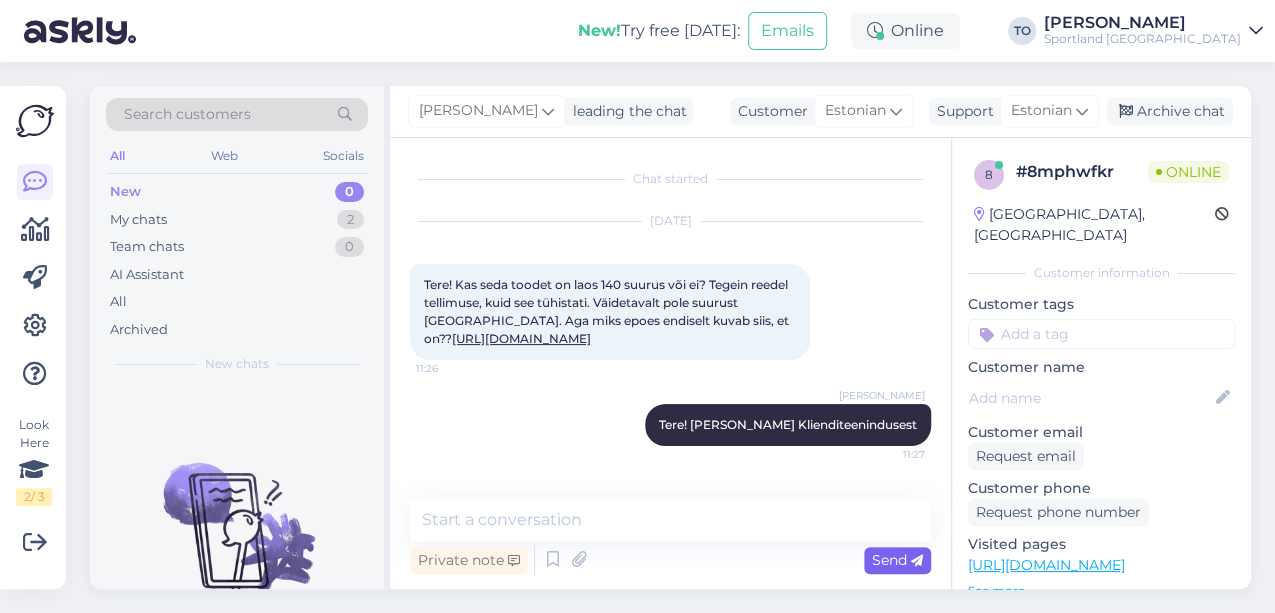 scroll, scrollTop: 90, scrollLeft: 0, axis: vertical 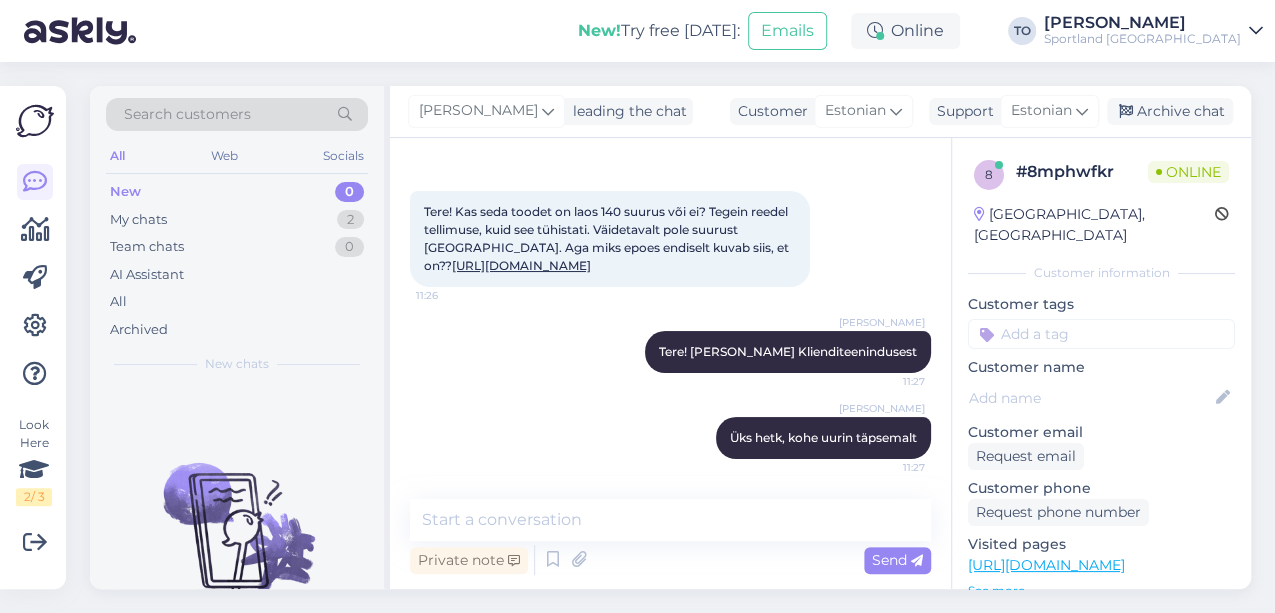 click on "[URL][DOMAIN_NAME]" at bounding box center (521, 265) 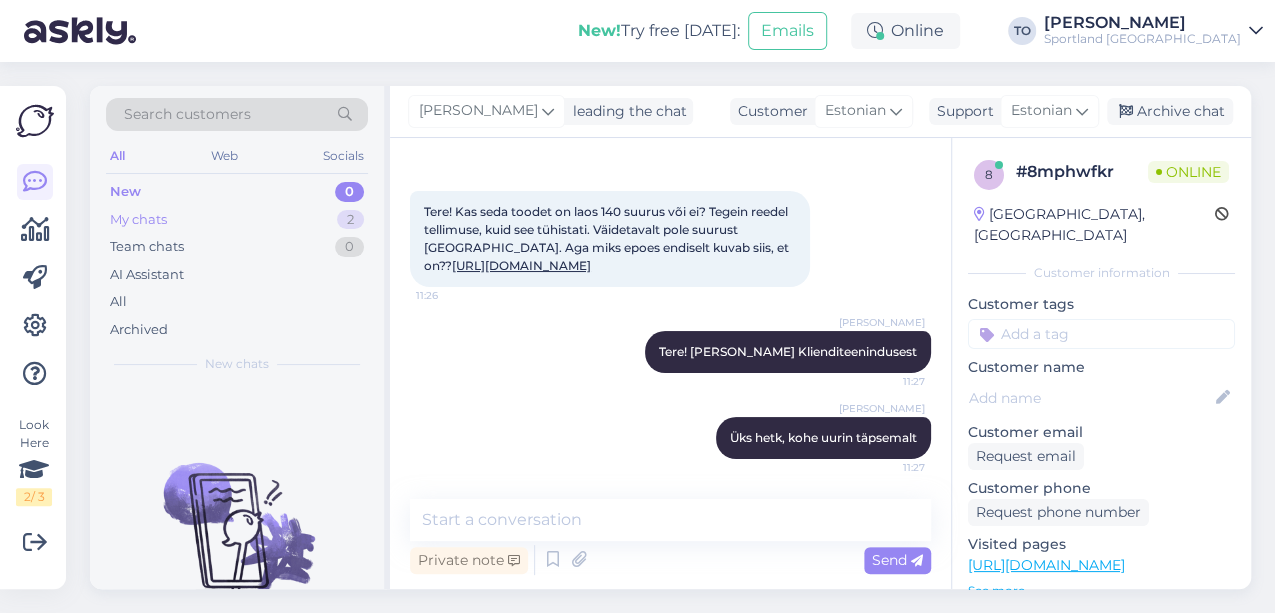 click on "My chats 2" at bounding box center [237, 220] 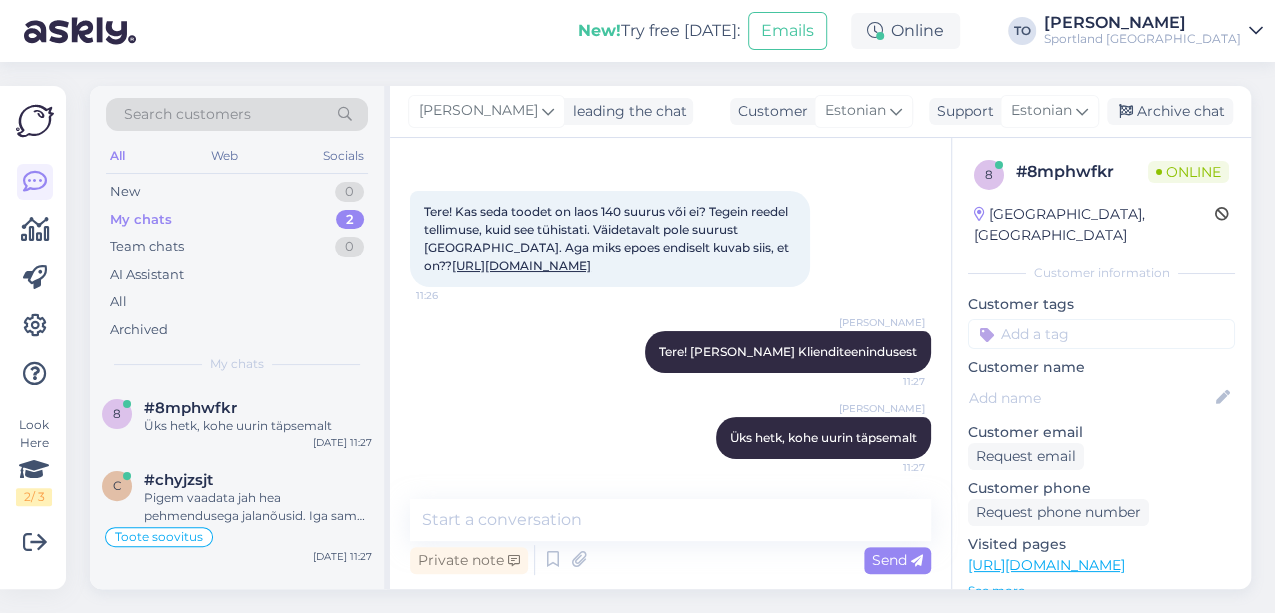 drag, startPoint x: 281, startPoint y: 509, endPoint x: 398, endPoint y: 481, distance: 120.30378 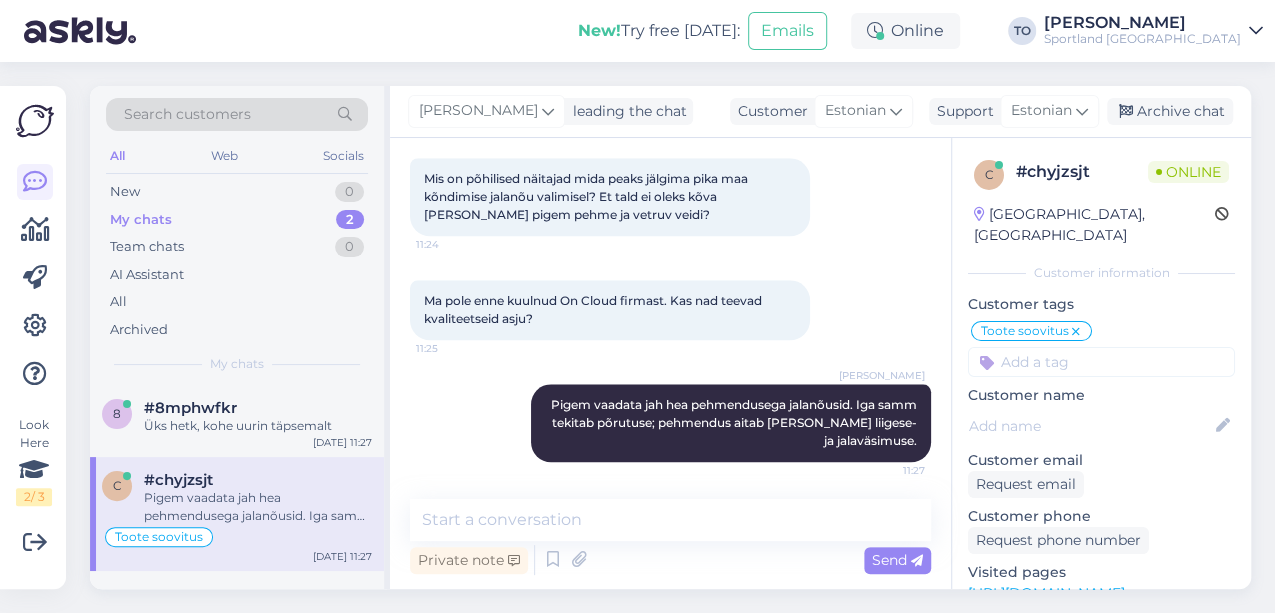 scroll, scrollTop: 1088, scrollLeft: 0, axis: vertical 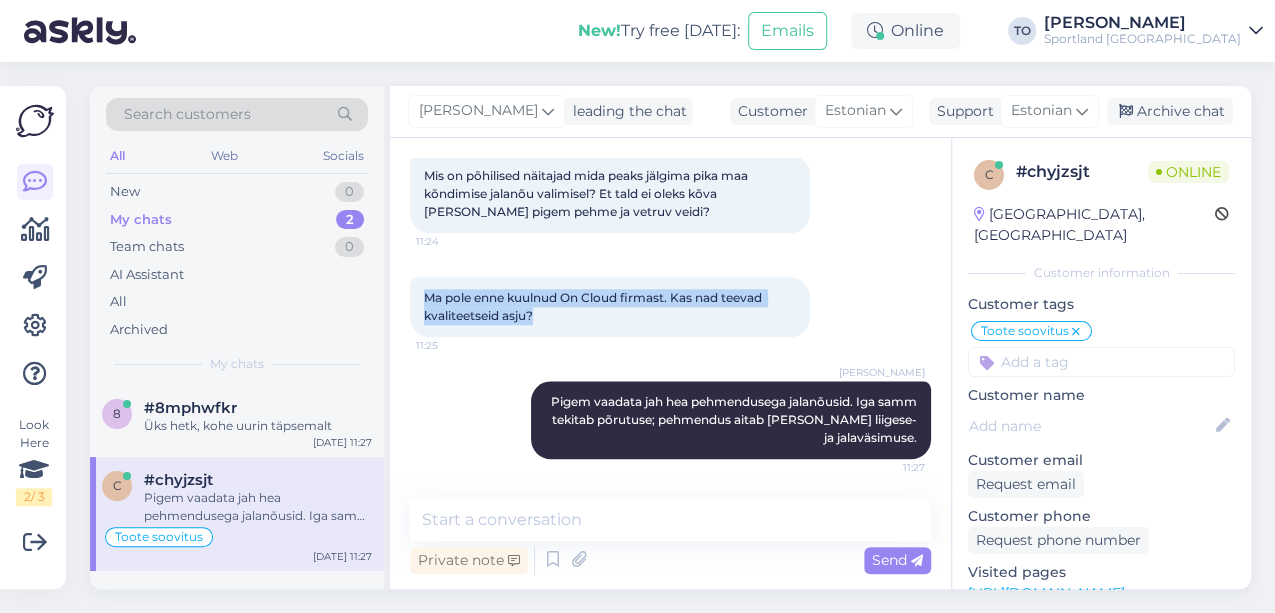 drag, startPoint x: 424, startPoint y: 298, endPoint x: 536, endPoint y: 324, distance: 114.97826 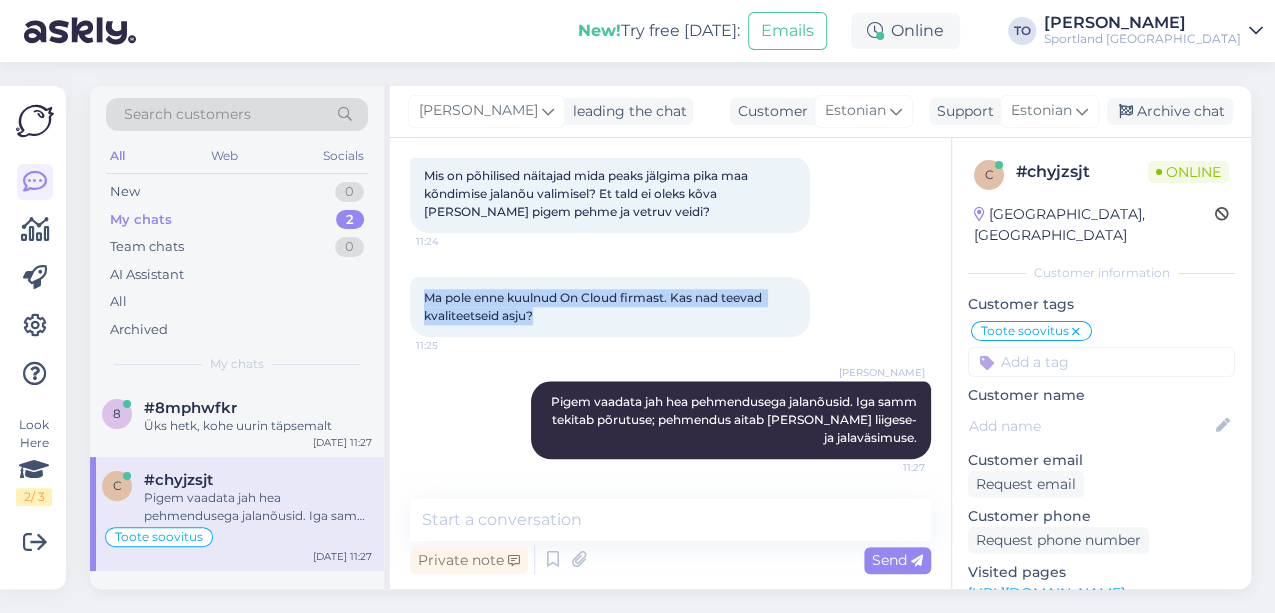 click on "Ma pole enne kuulnud On Cloud firmast. Kas nad teevad kvaliteetseid asju? 11:25" at bounding box center (610, 307) 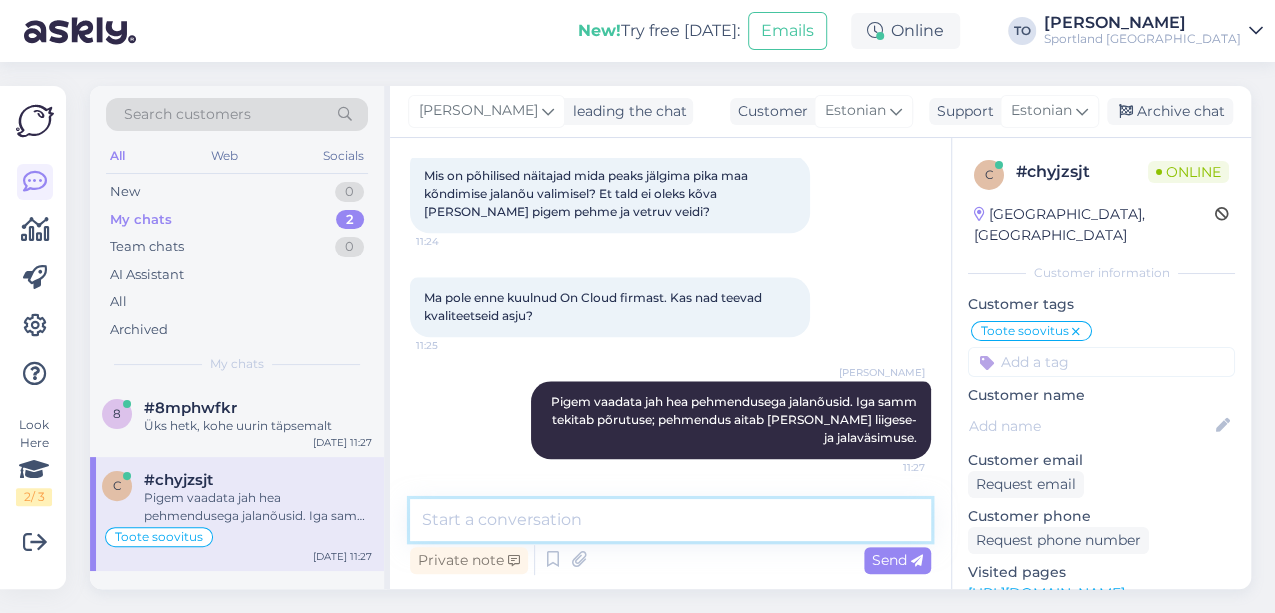 click at bounding box center (670, 520) 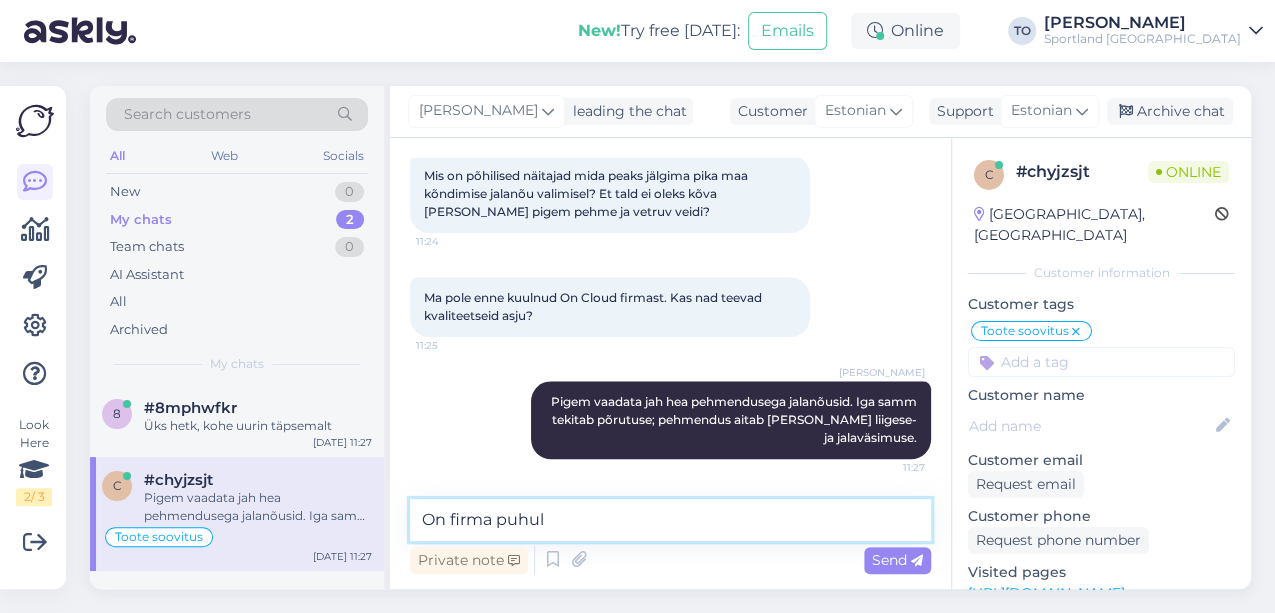 paste on "10 aasta jooksul teinud väga kiire ja tugeva tõusu maailma tippspordijalanõude tootjate sekka." 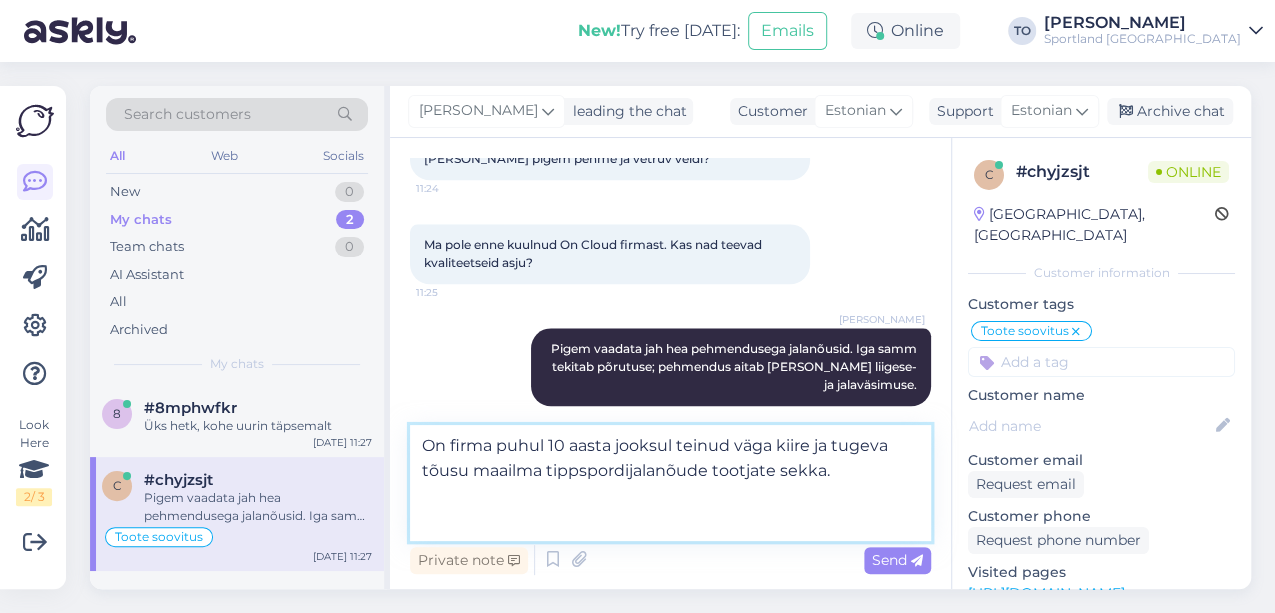 click on "On firma puhul 10 aasta jooksul teinud väga kiire ja tugeva tõusu maailma tippspordijalanõude tootjate sekka." at bounding box center [670, 483] 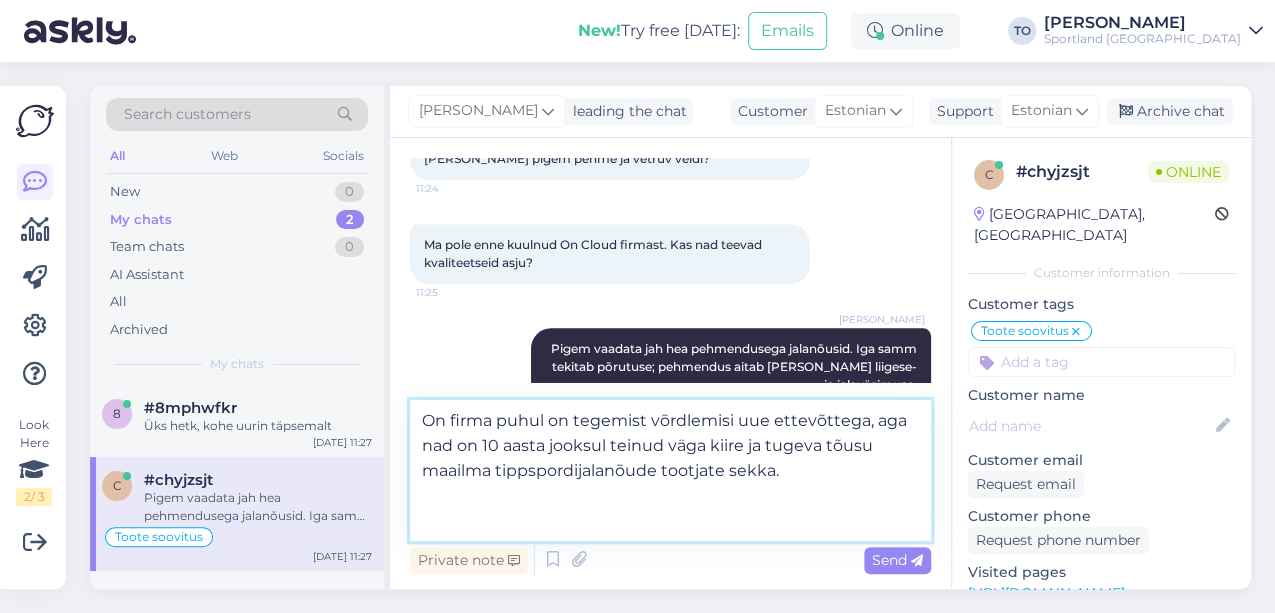 click on "On firma puhul on tegemist võrdlemisi uue ettevõttega, aga nad on 10 aasta jooksul teinud väga kiire ja tugeva tõusu maailma tippspordijalanõude tootjate sekka." at bounding box center (670, 470) 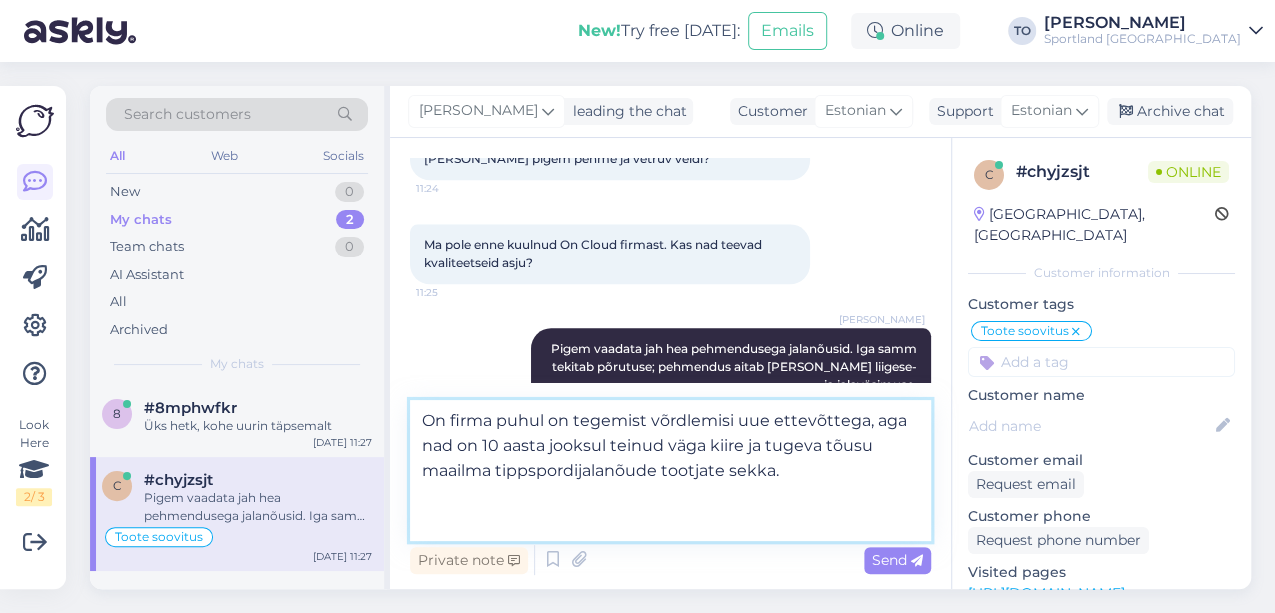 type on "On firma puhul on tegemist võrdlemisi uue ettevõttega, aga nad on 10 aasta jooksul teinud väga kiire ja tugeva tõusu maailma tippspordijalanõude tootjate sekka." 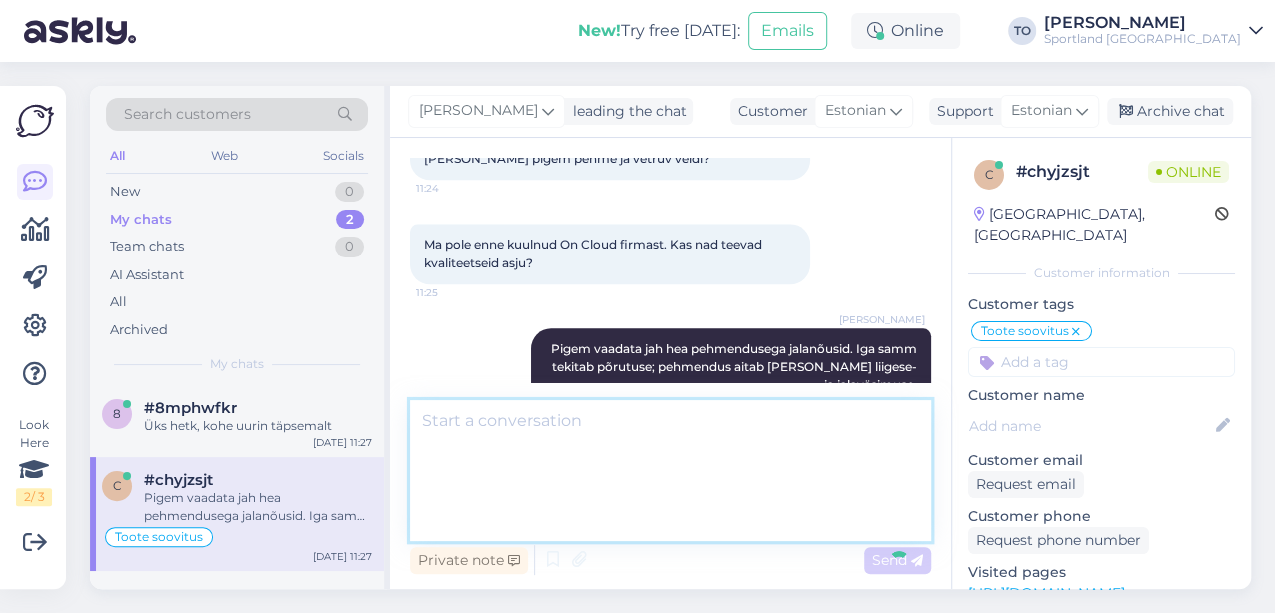 scroll, scrollTop: 1228, scrollLeft: 0, axis: vertical 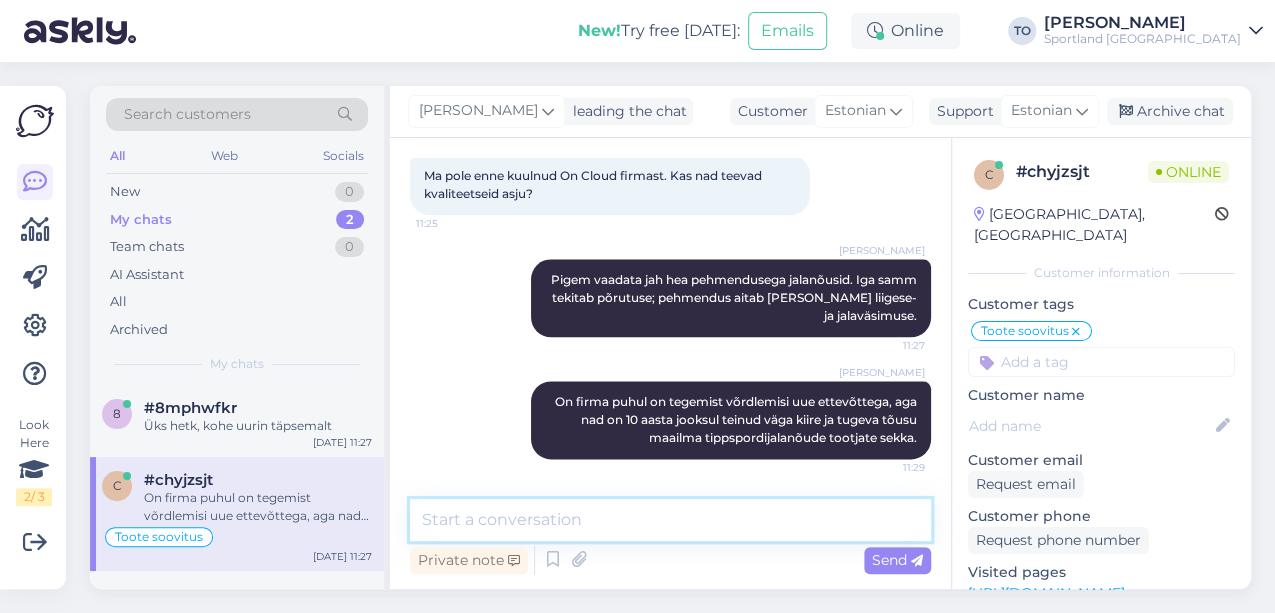 paste on "Päritolumaa: Šveits
Asutatud: 2010. aastal
Tuntud tehnoloogia: CloudTec® – ainulaadne "pilvekujuline" vahttald, mis lubab pehmelt maanduda ja tugevalt edasi tõugata.
Paljuski turule tulnud jooksujalatsite tootjana, aga nüüdseks väga levinud ka linnarännakuks, igapäevaseks kandmiseks ja matkadeks." 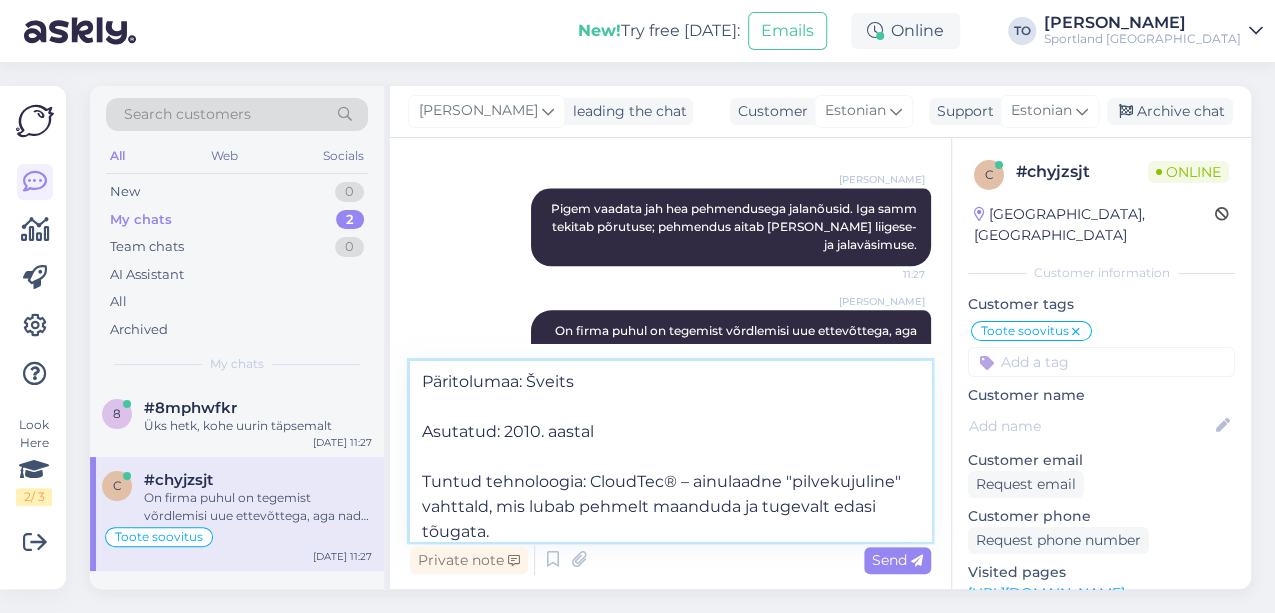 scroll, scrollTop: 150, scrollLeft: 0, axis: vertical 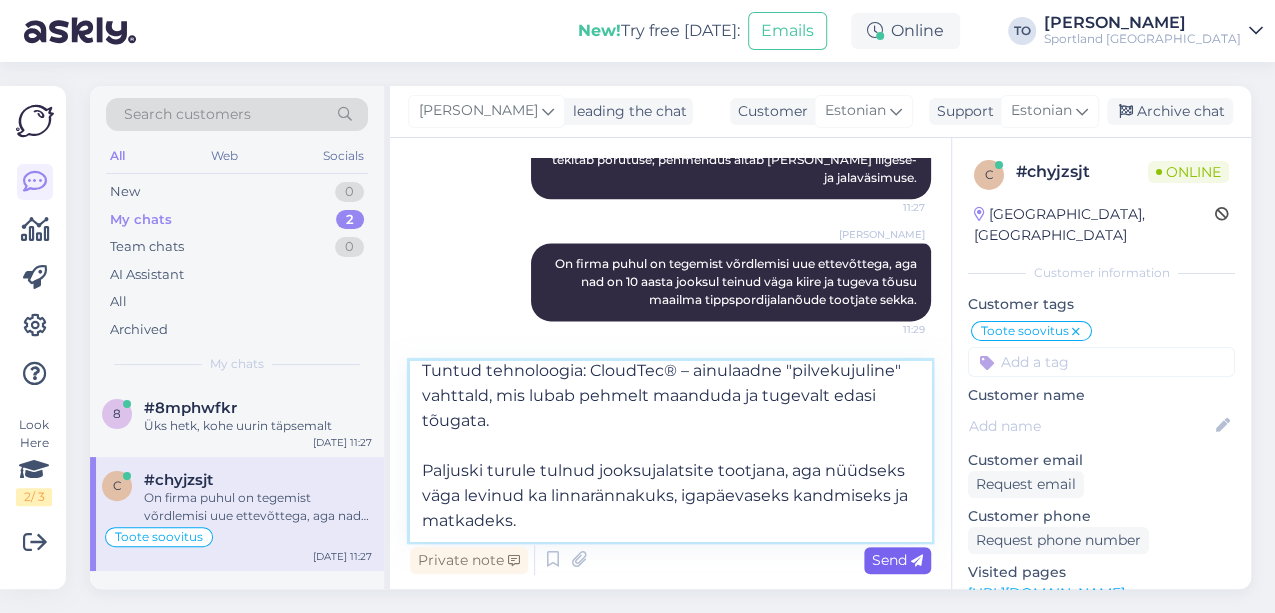type on "Päritolumaa: Šveits
Asutatud: 2010. aastal
Tuntud tehnoloogia: CloudTec® – ainulaadne "pilvekujuline" vahttald, mis lubab pehmelt maanduda ja tugevalt edasi tõugata.
Paljuski turule tulnud jooksujalatsite tootjana, aga nüüdseks väga levinud ka linnarännakuks, igapäevaseks kandmiseks ja matkadeks." 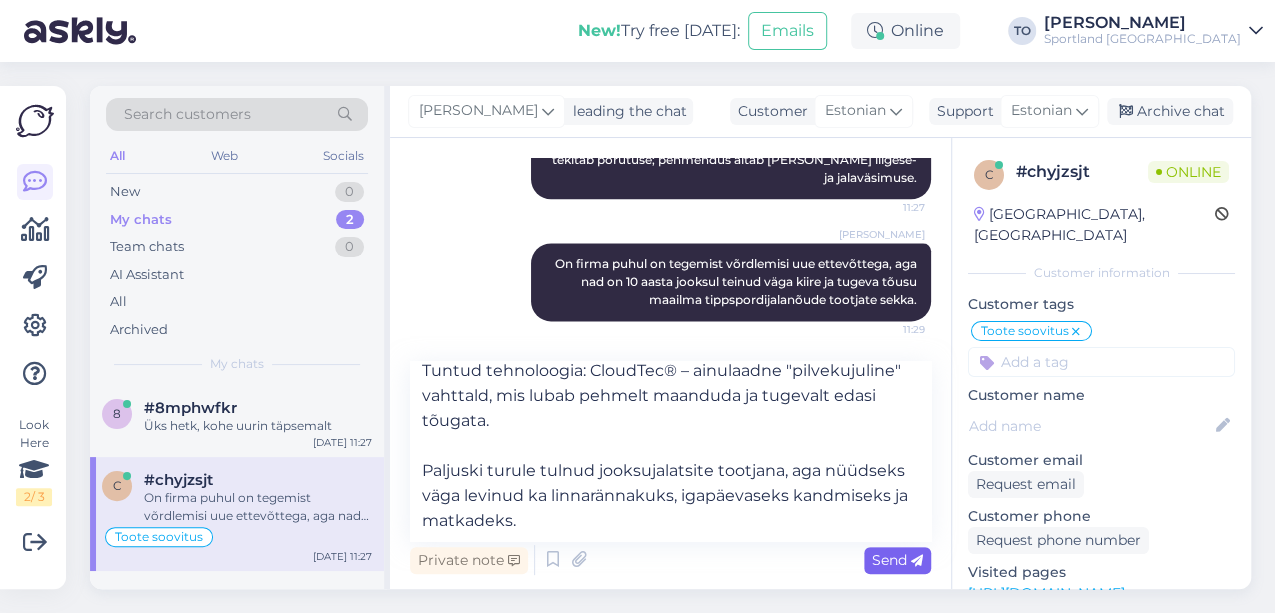 click on "Send" at bounding box center (897, 560) 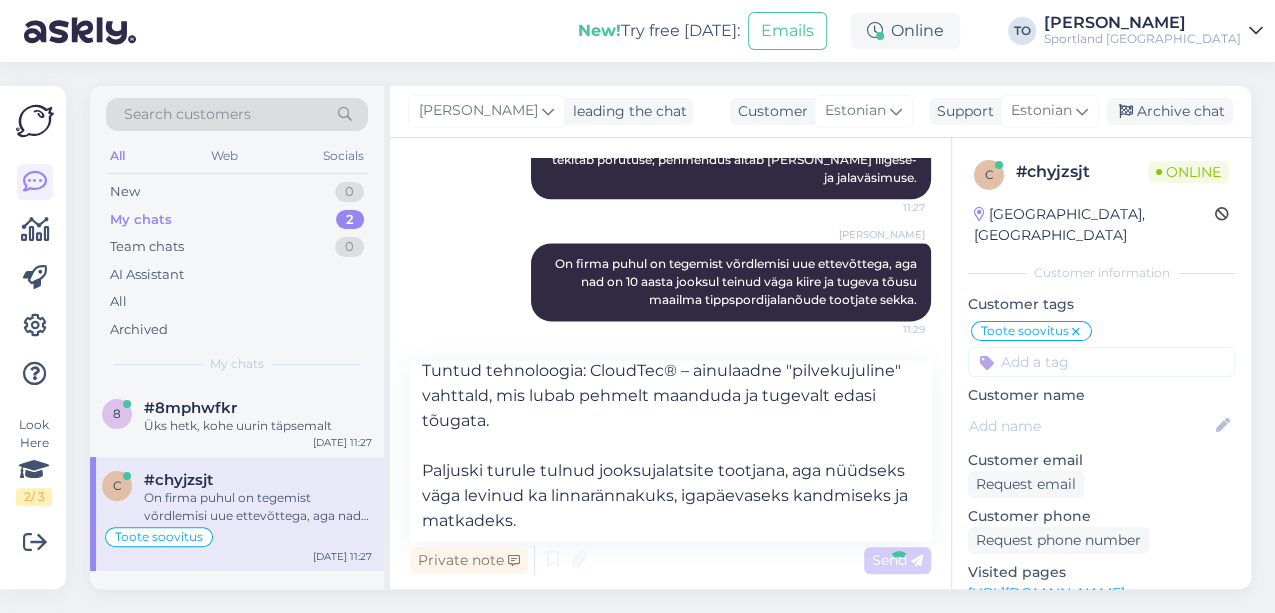 type 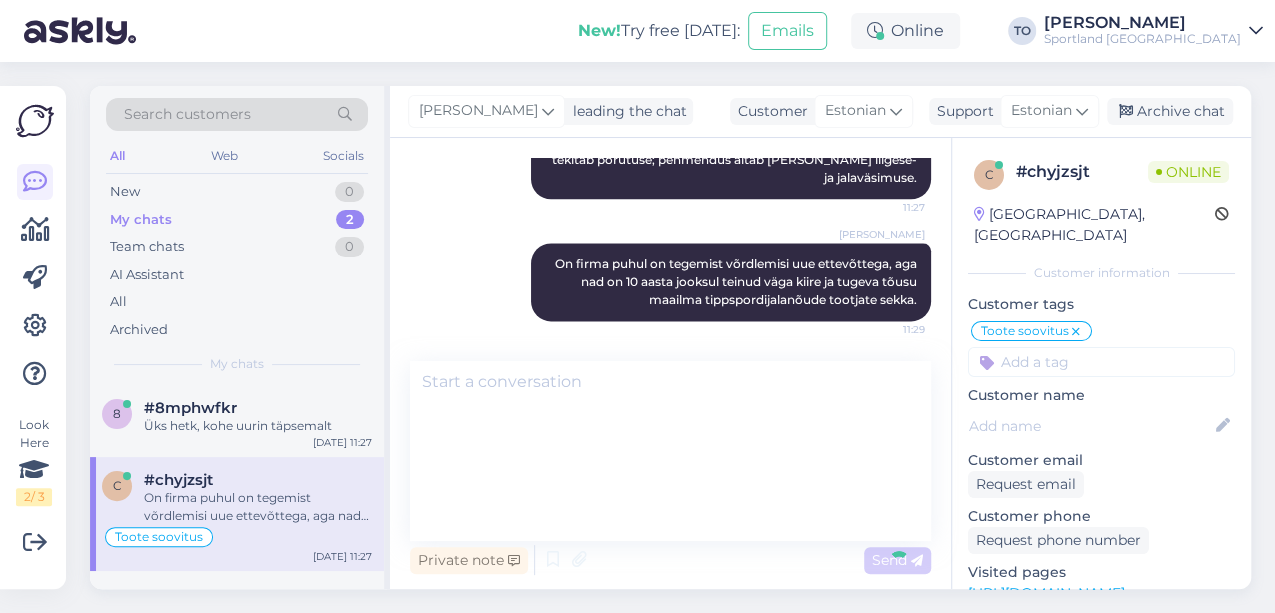 scroll, scrollTop: 1512, scrollLeft: 0, axis: vertical 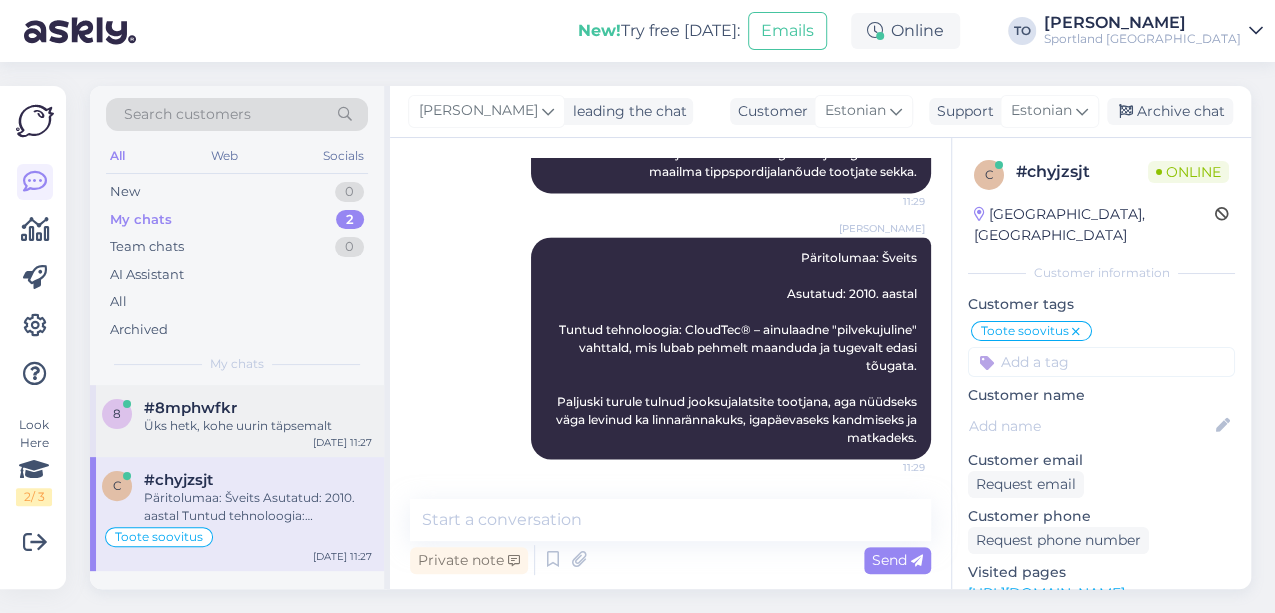 click on "Üks hetk, kohe uurin täpsemalt" at bounding box center (258, 426) 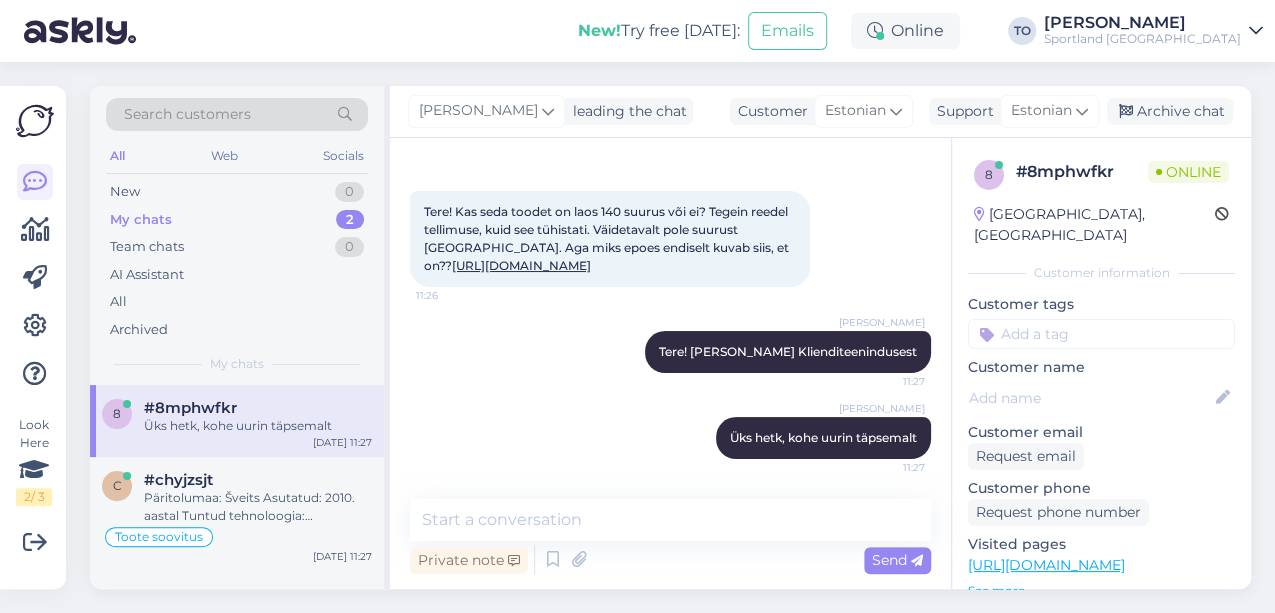 scroll, scrollTop: 90, scrollLeft: 0, axis: vertical 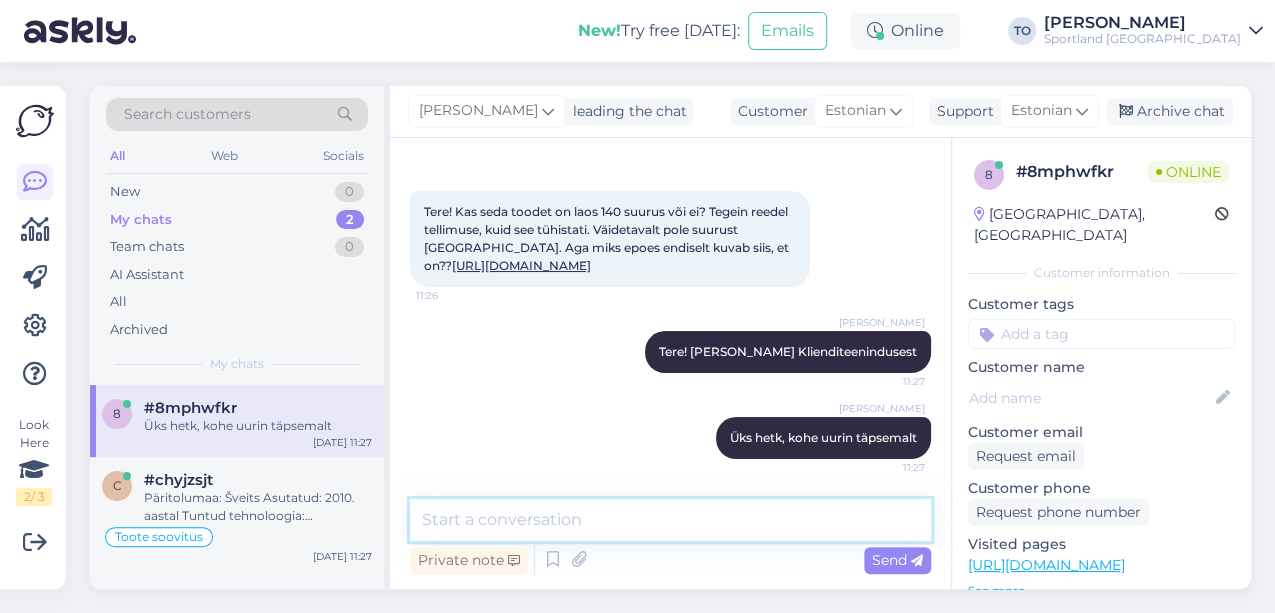 click at bounding box center [670, 520] 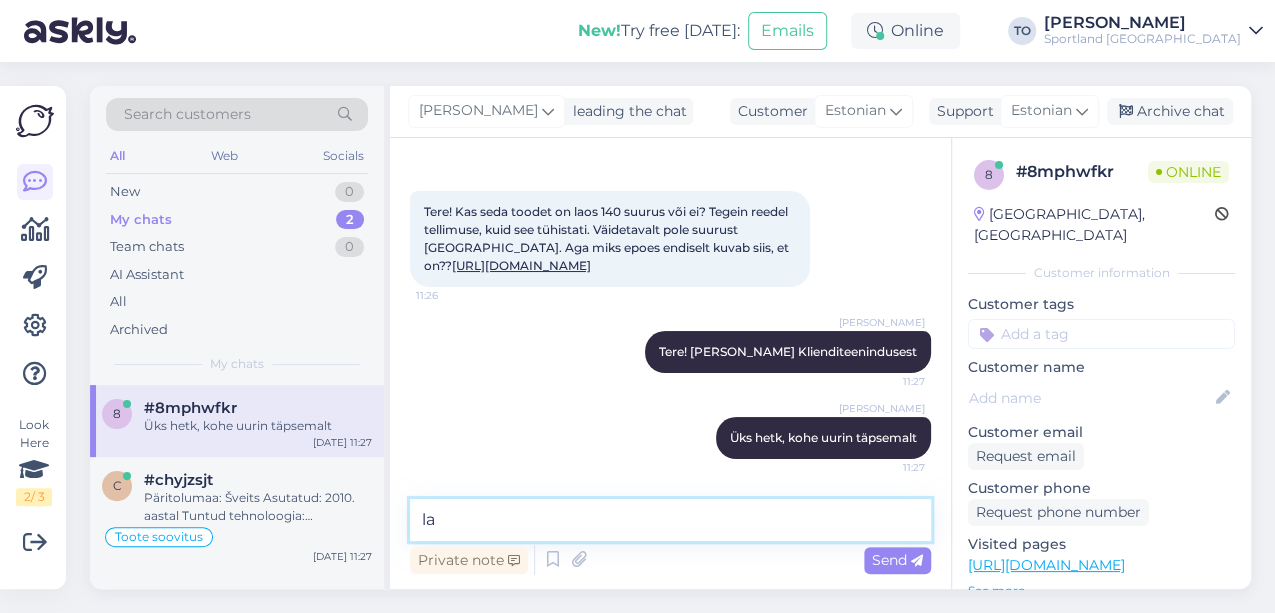 type on "l" 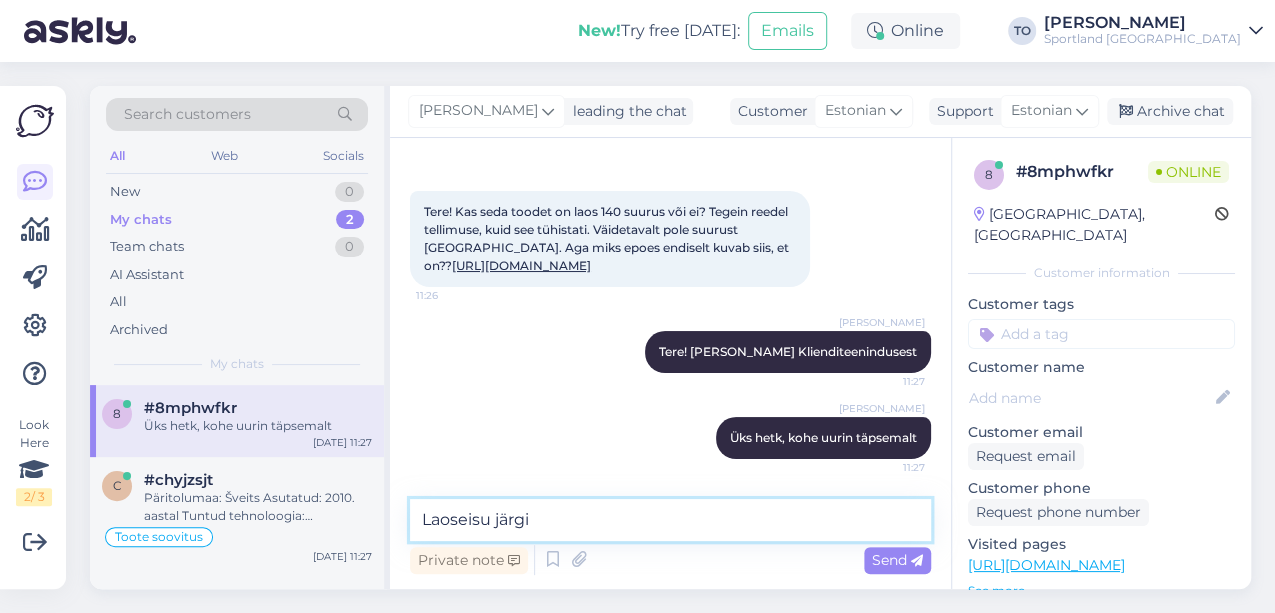 click on "Laoseisu järgi" at bounding box center [670, 520] 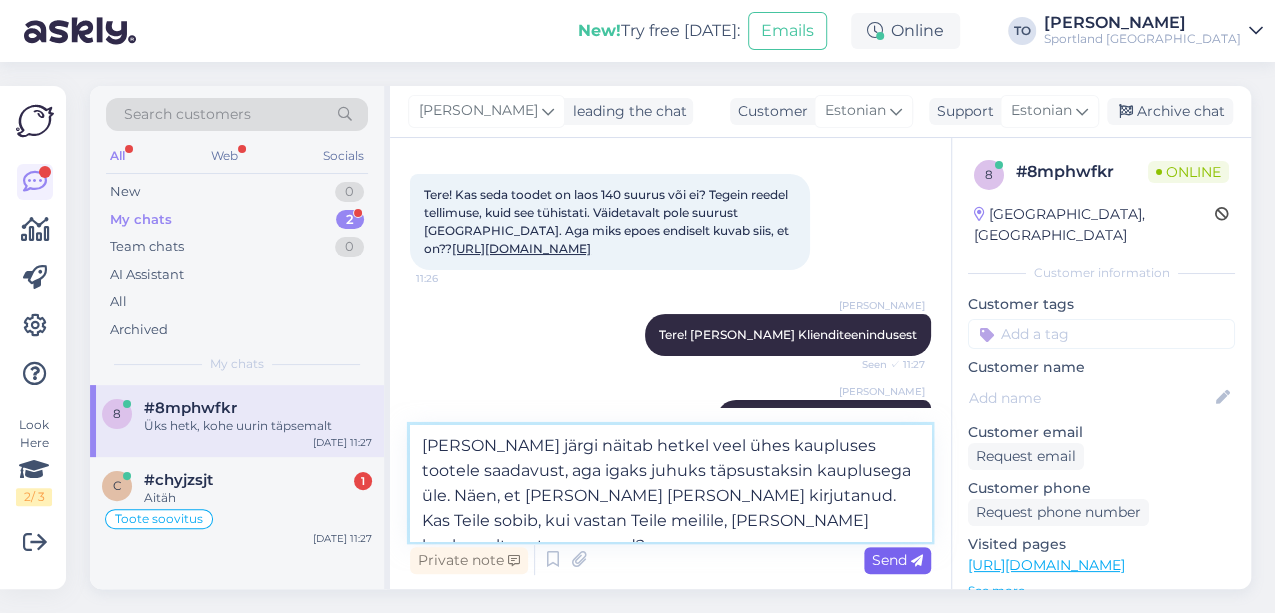 type on "[PERSON_NAME] järgi näitab hetkel veel ühes kaupluses tootele saadavust, aga igaks juhuks täpsustaksin kauplusega üle. Näen, et [PERSON_NAME] [PERSON_NAME] kirjutanud. Kas Teile sobib, kui vastan Teile meilile, [PERSON_NAME] kaulpuselt vastuse saanud?" 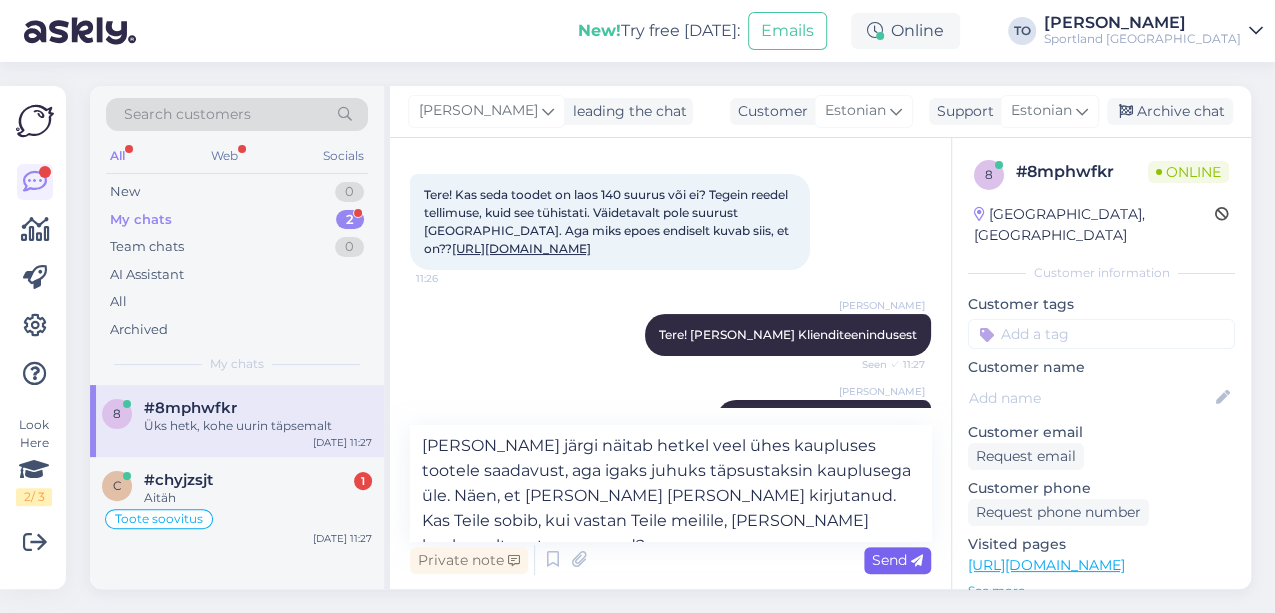 click on "Send" at bounding box center [897, 560] 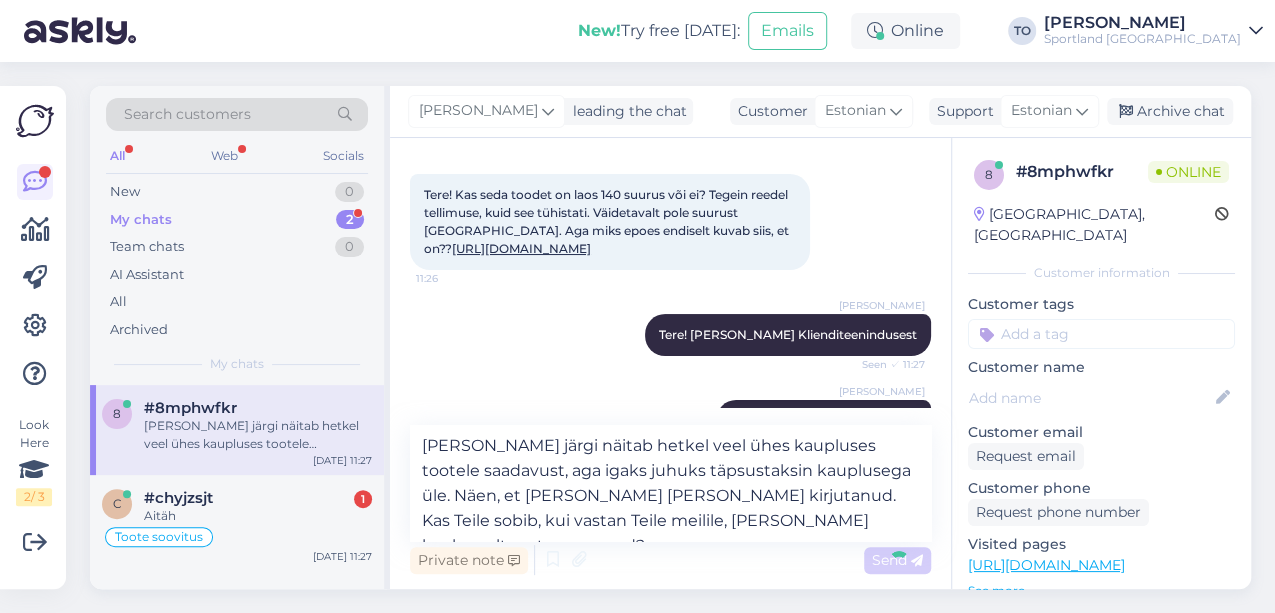 type 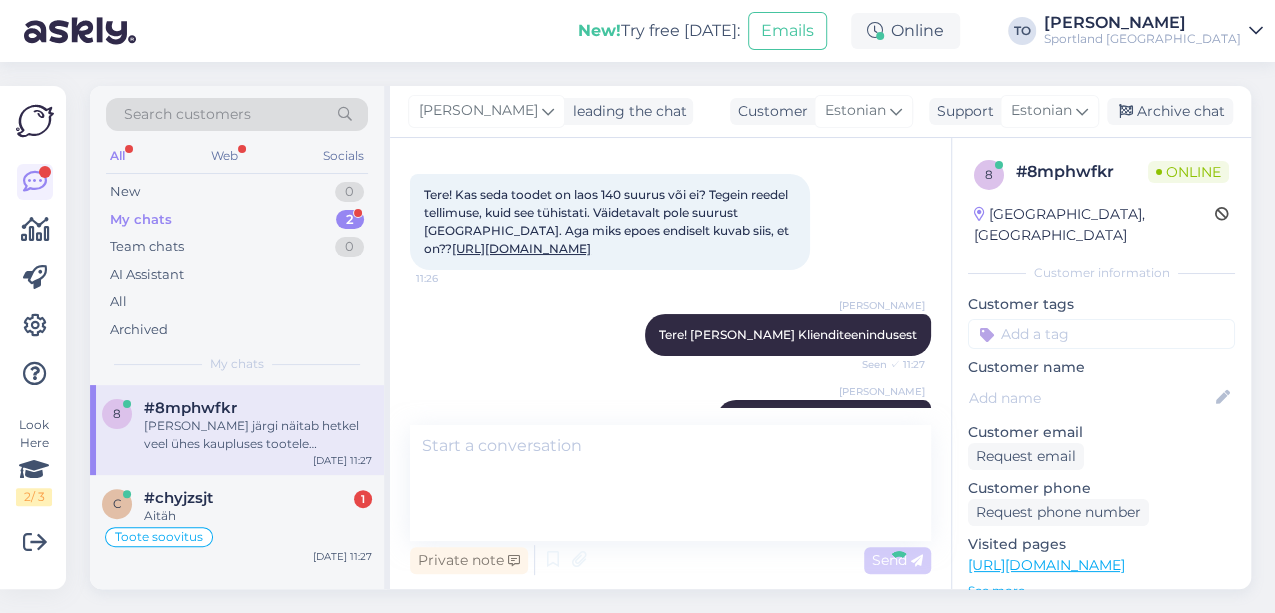 scroll, scrollTop: 230, scrollLeft: 0, axis: vertical 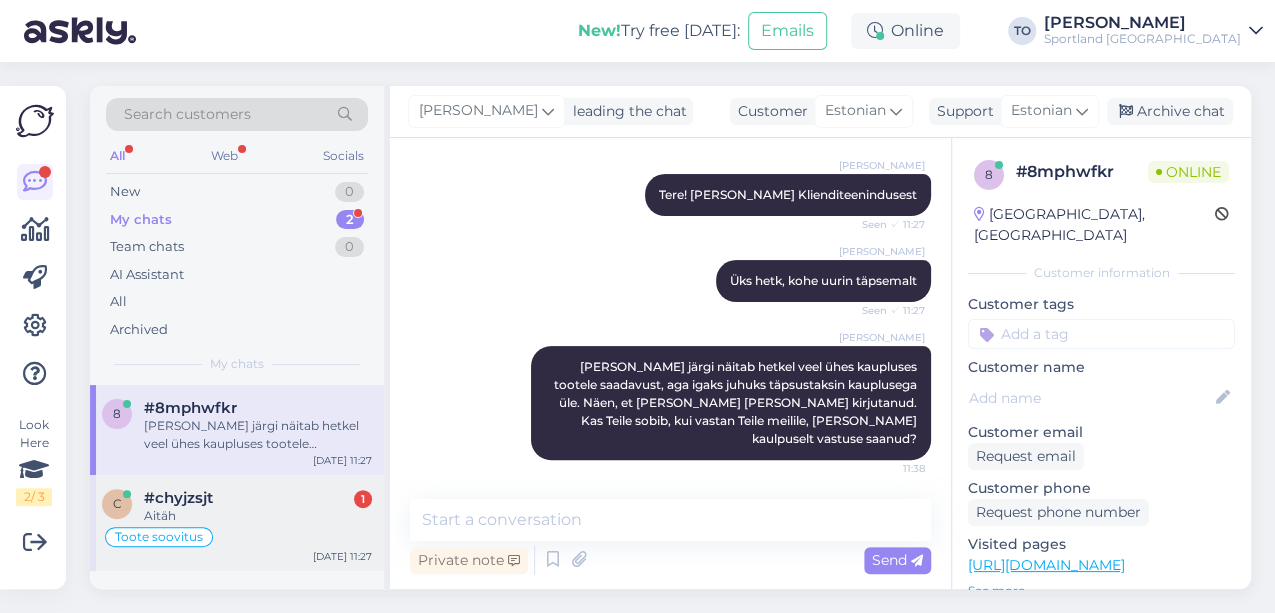 click on "#chyjzsjt 1" at bounding box center [258, 498] 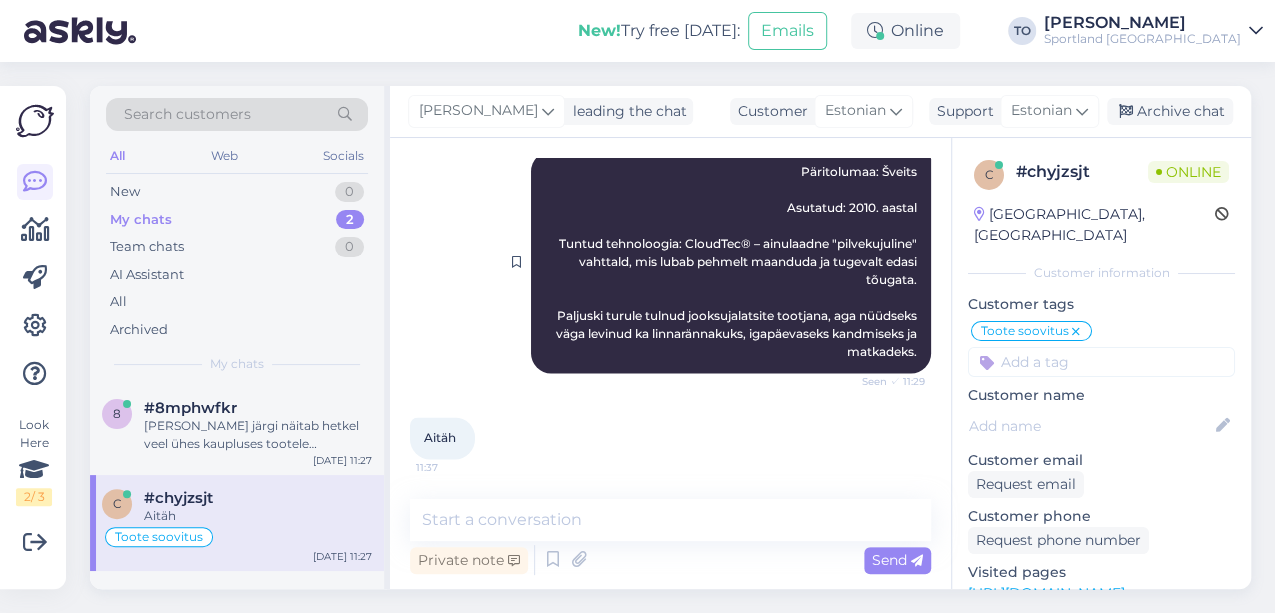 scroll, scrollTop: 1598, scrollLeft: 0, axis: vertical 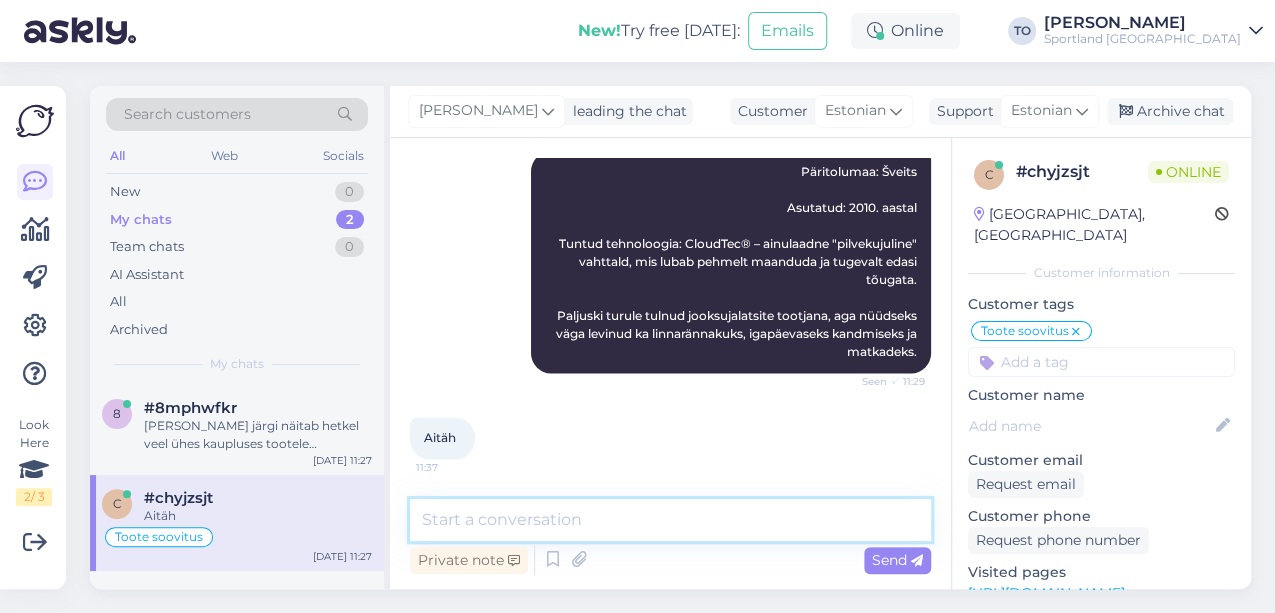 click at bounding box center (670, 520) 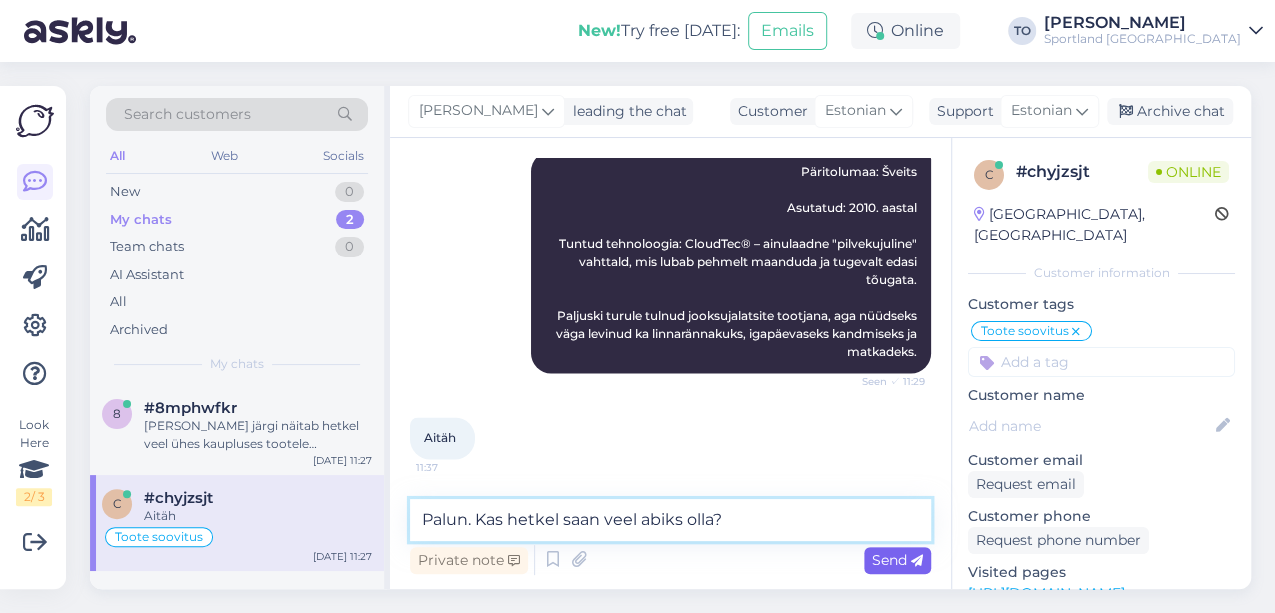 type on "Palun. Kas hetkel saan veel abiks olla?" 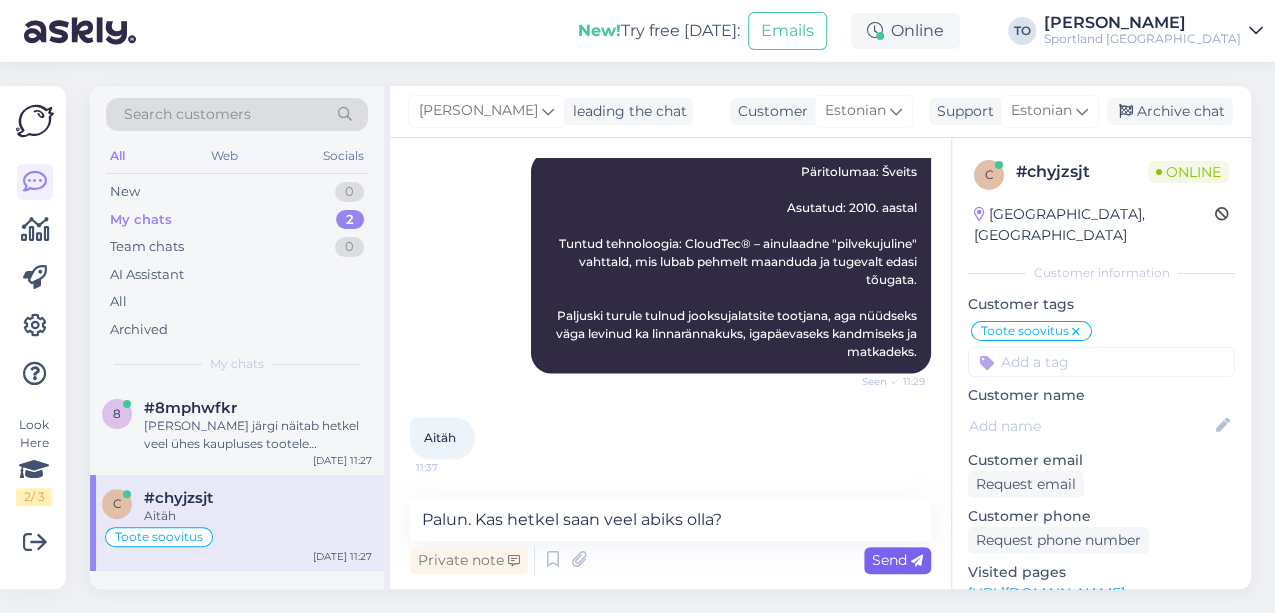 click on "Send" at bounding box center [897, 560] 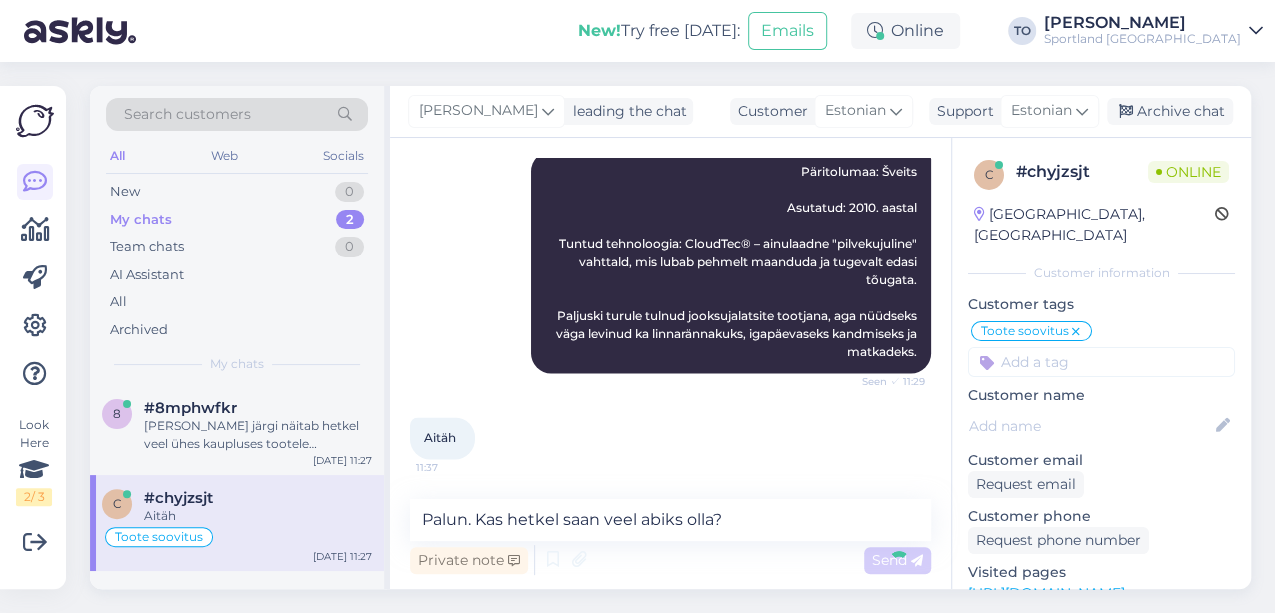 type 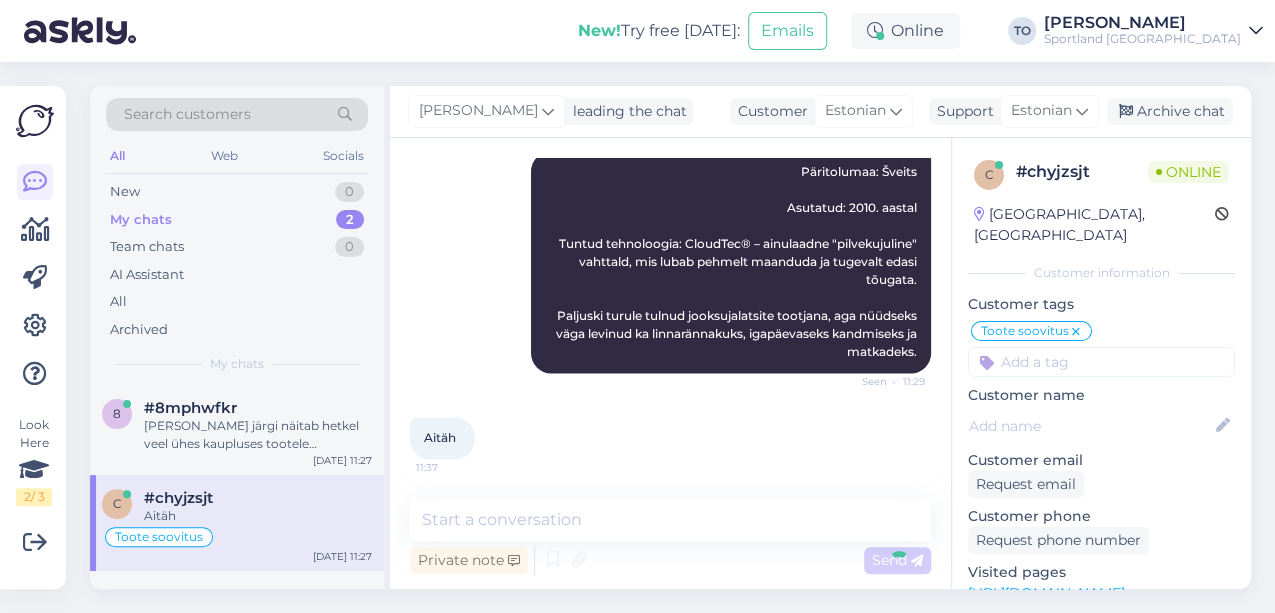 scroll, scrollTop: 1684, scrollLeft: 0, axis: vertical 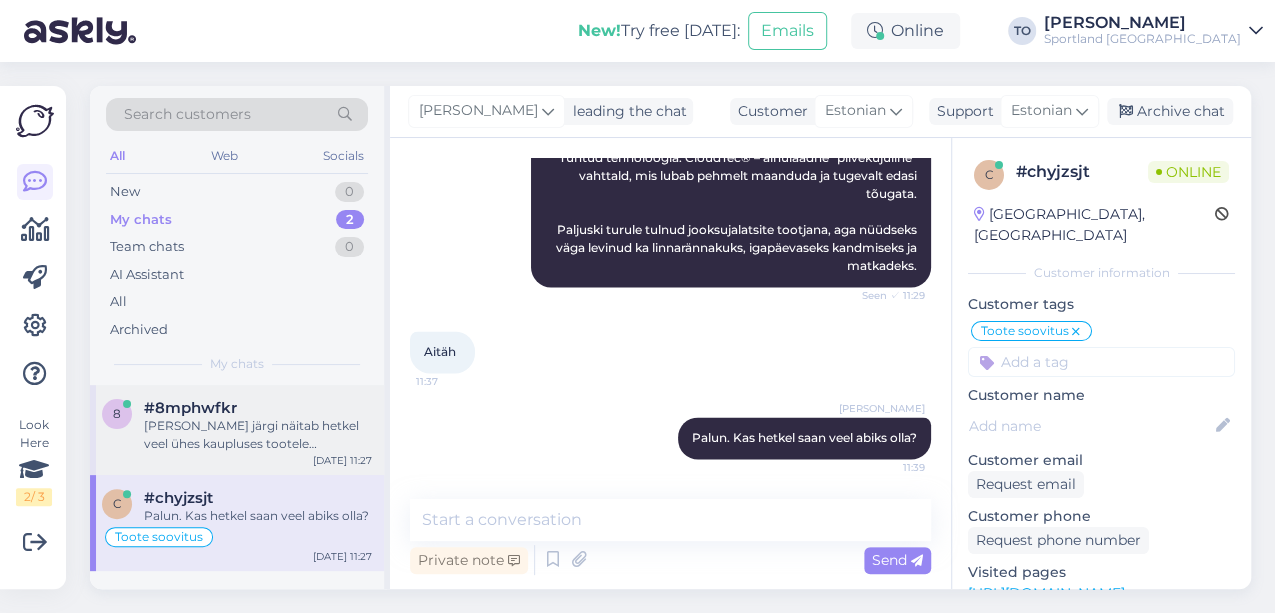 click on "[PERSON_NAME] järgi näitab hetkel veel ühes kaupluses tootele saadavust, aga igaks juhuks täpsustaksin kauplusega üle. Näen, et [PERSON_NAME] [PERSON_NAME] kirjutanud. Kas Teile sobib, kui vastan Teile meilile, [PERSON_NAME] kaulpuselt vastuse saanud?" at bounding box center (258, 435) 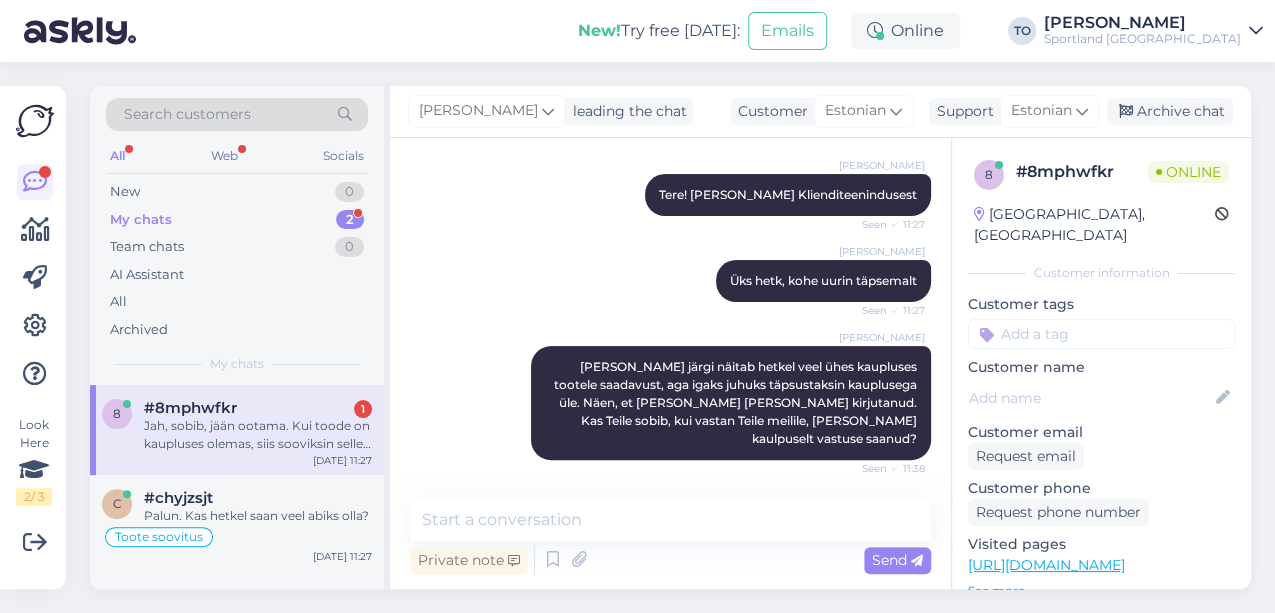 scroll, scrollTop: 334, scrollLeft: 0, axis: vertical 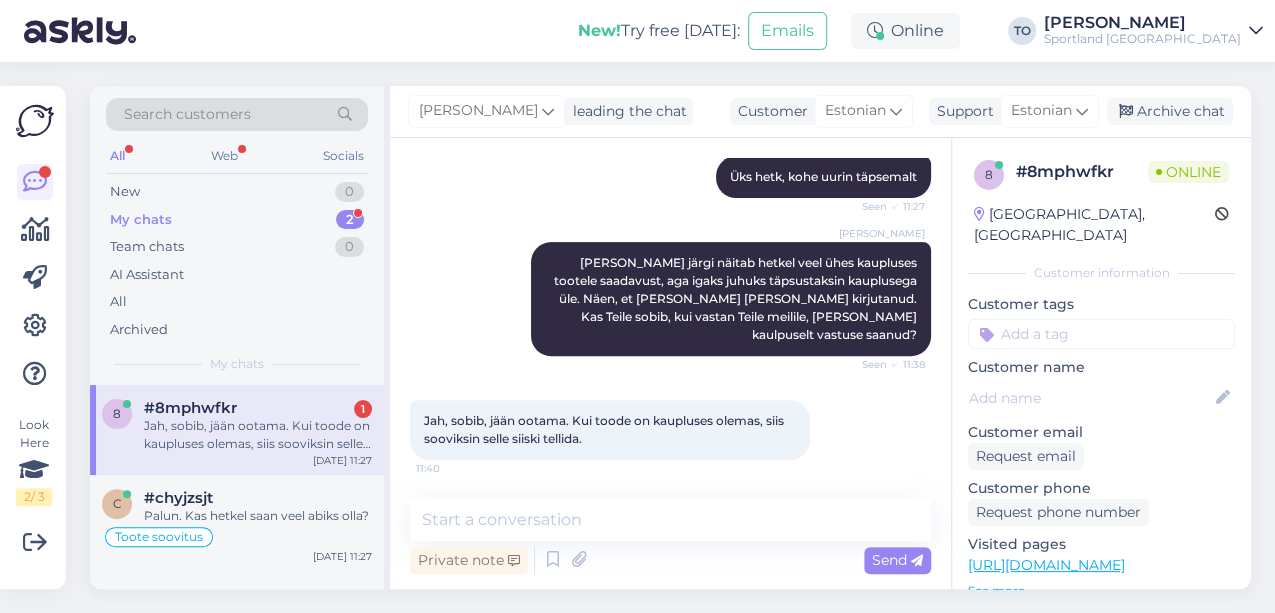 drag, startPoint x: 297, startPoint y: 412, endPoint x: 313, endPoint y: 416, distance: 16.492422 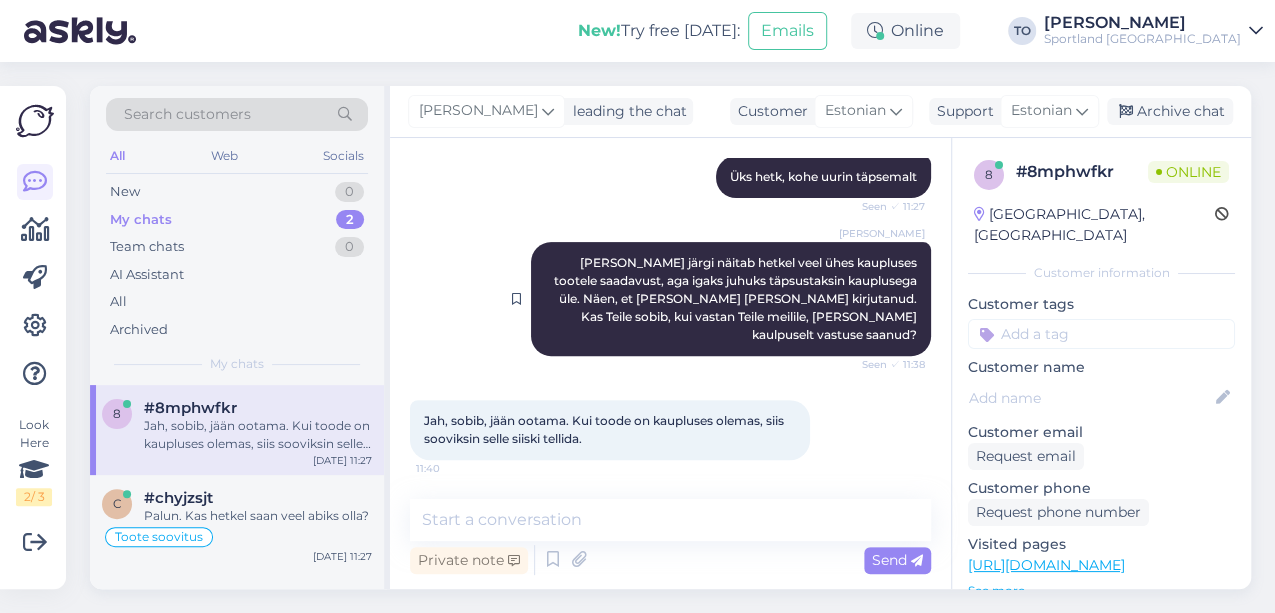 scroll, scrollTop: 334, scrollLeft: 0, axis: vertical 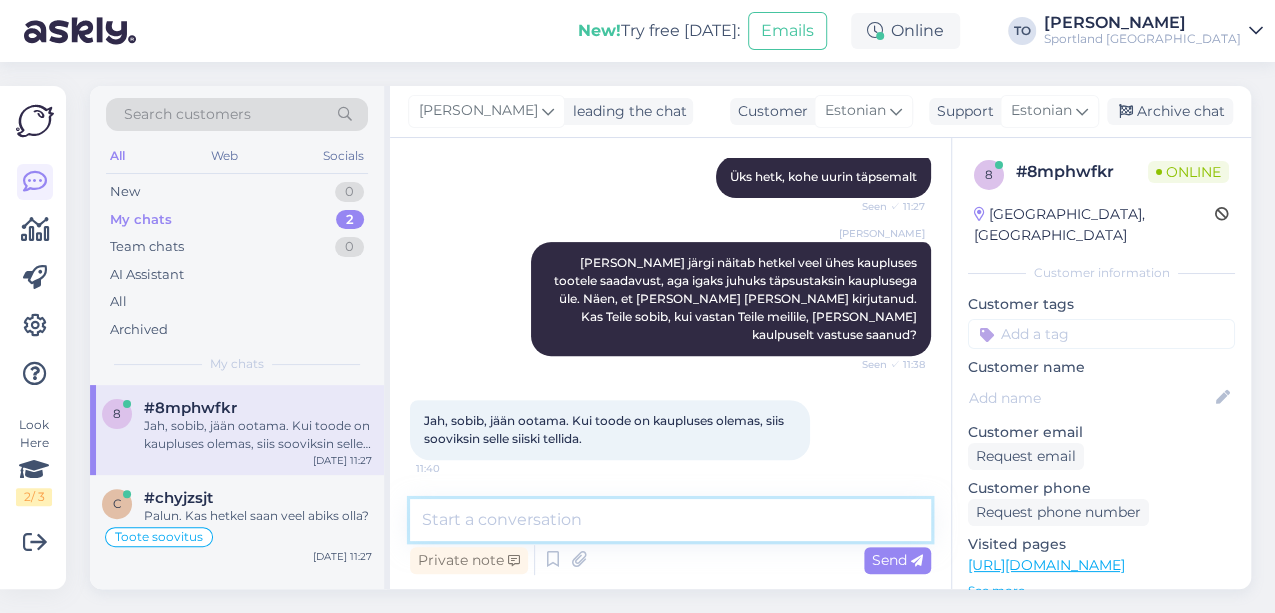 click at bounding box center (670, 520) 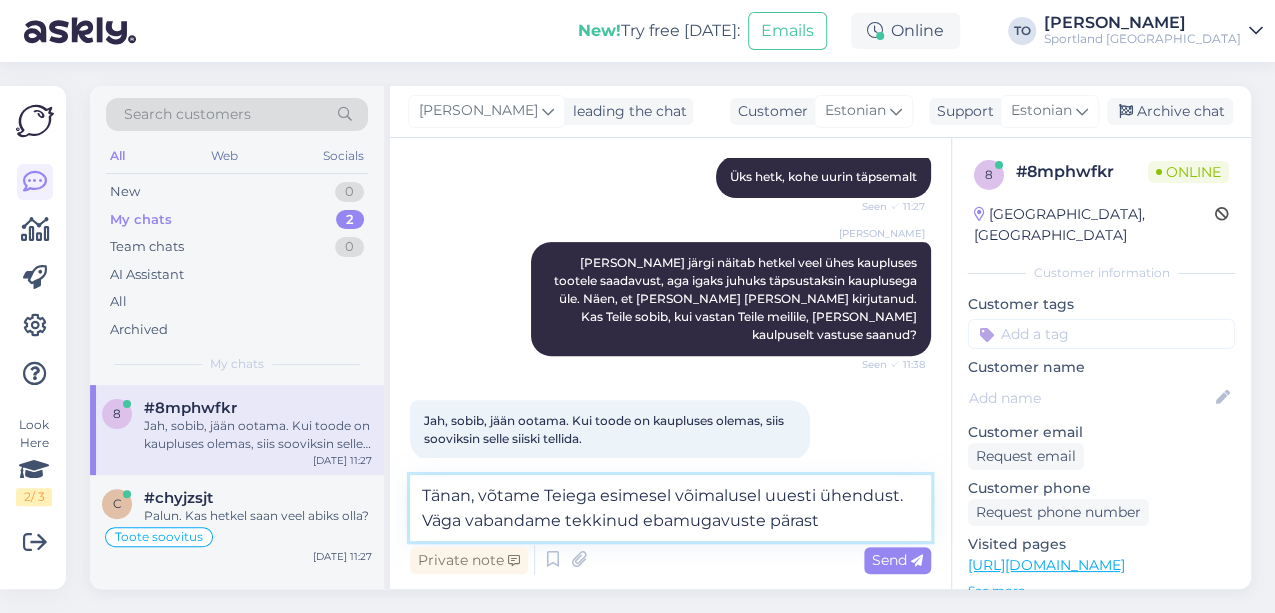 type on "Tänan, võtame Teiega esimesel võimalusel uuesti ühendust. Väga vabandame tekkinud ebamugavuste pärast!" 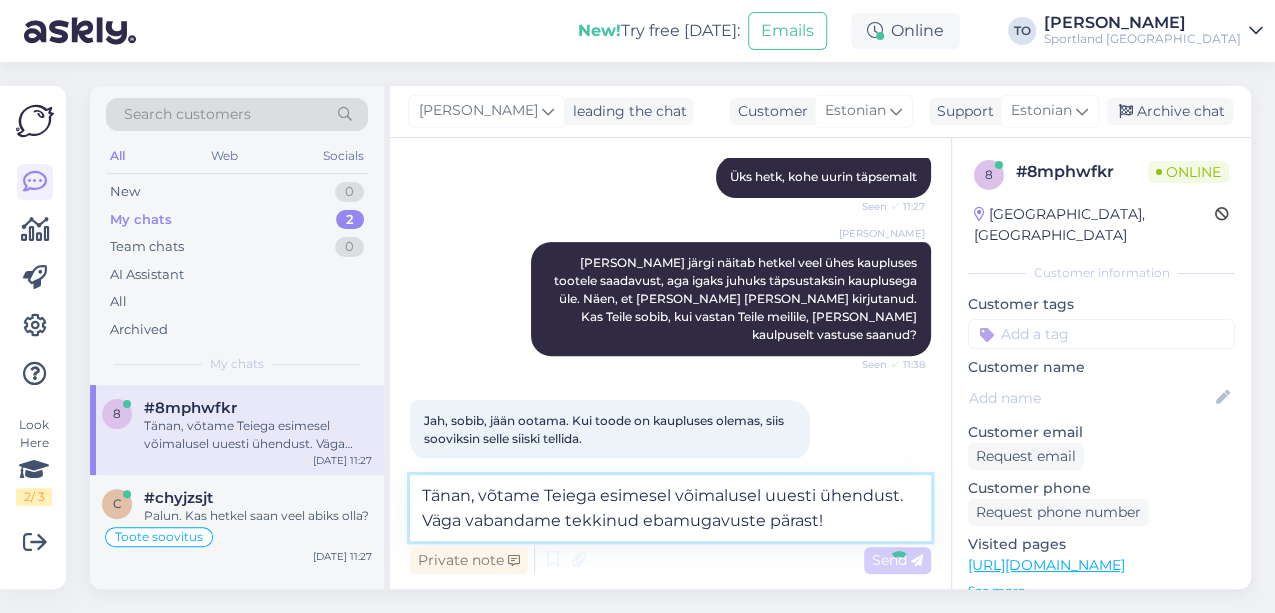 type 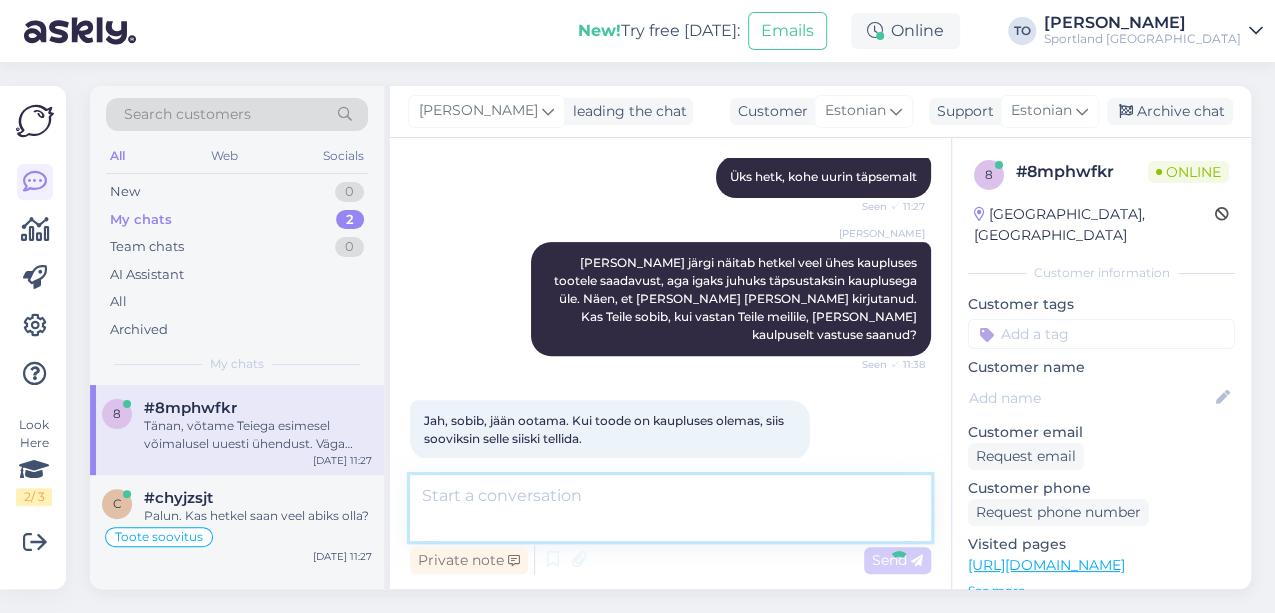 scroll, scrollTop: 438, scrollLeft: 0, axis: vertical 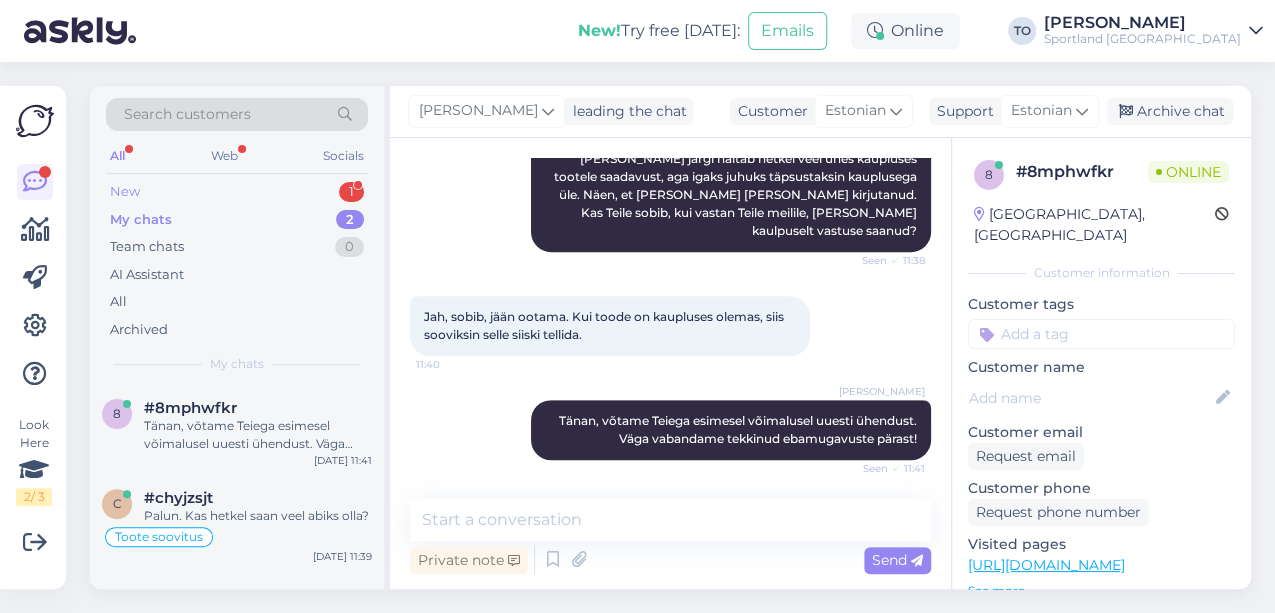 click on "New 1" at bounding box center [237, 192] 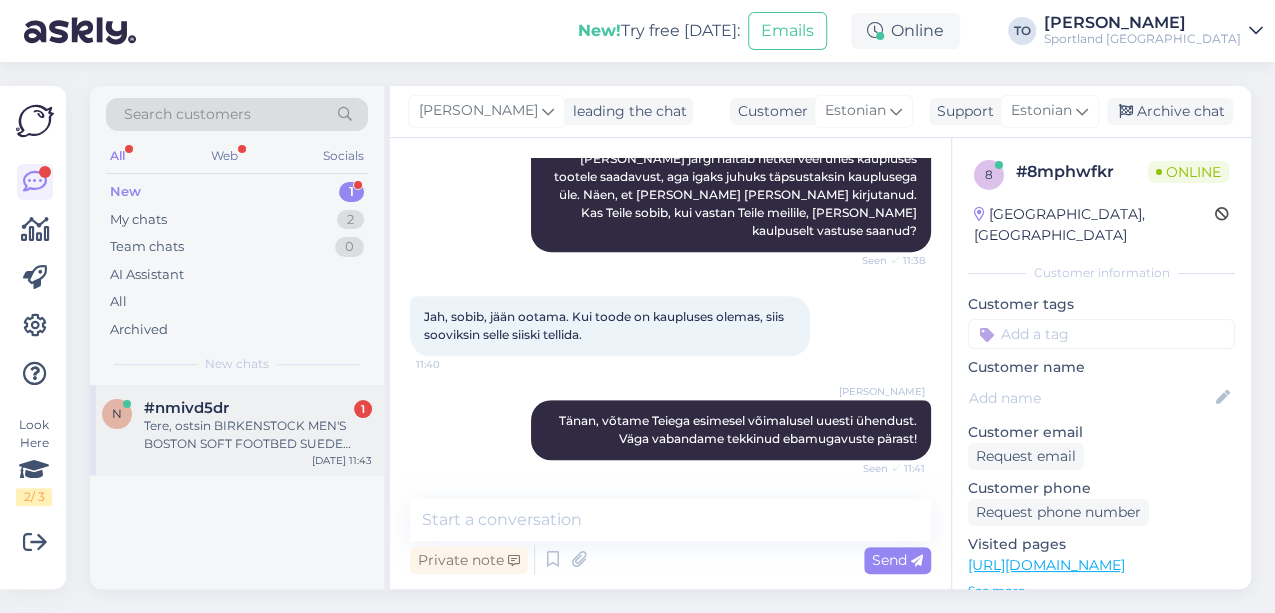 click on "#nmivd5dr 1" at bounding box center [258, 408] 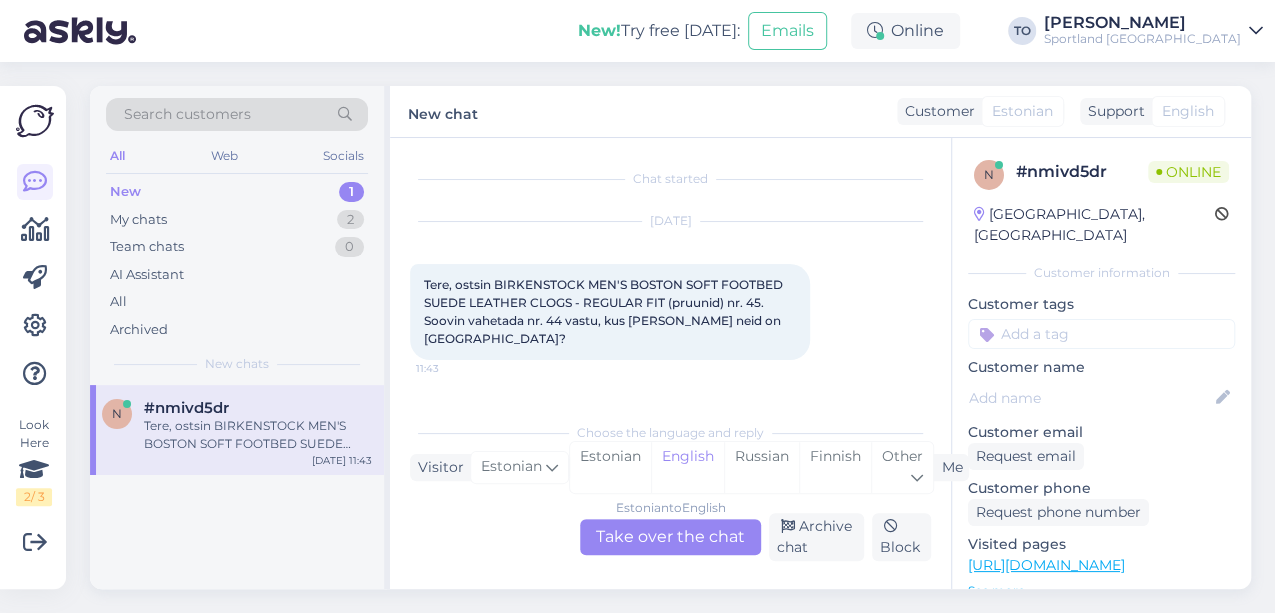 drag, startPoint x: 621, startPoint y: 460, endPoint x: 634, endPoint y: 536, distance: 77.10383 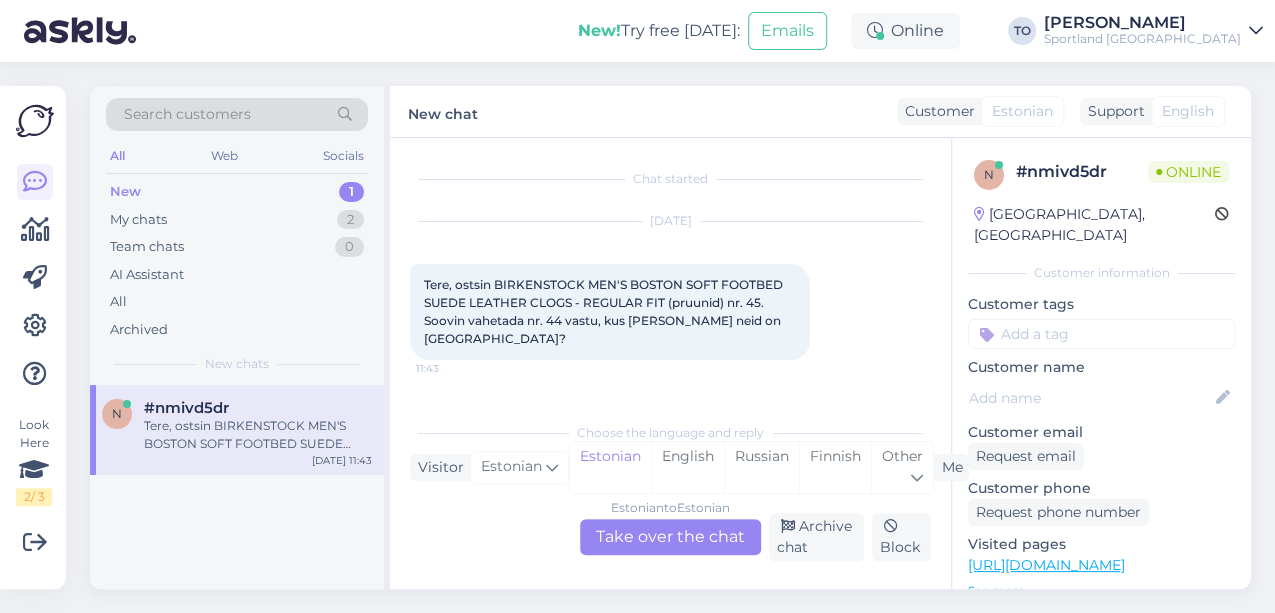 click on "Estonian  to  Estonian Take over the chat" at bounding box center (670, 537) 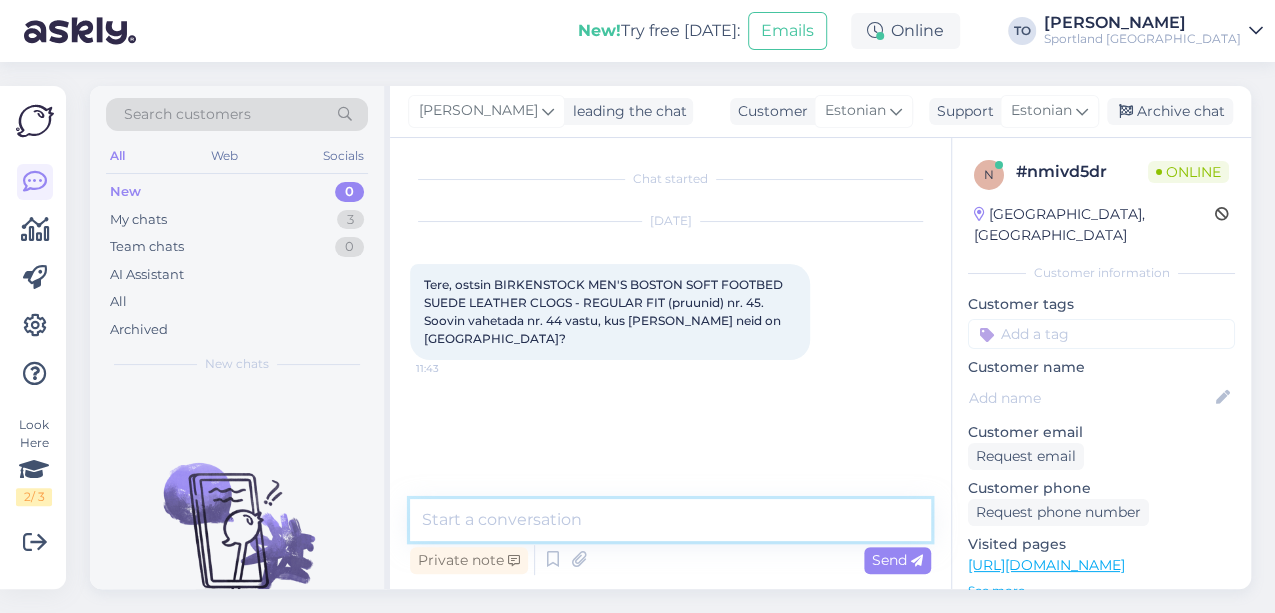 click at bounding box center (670, 520) 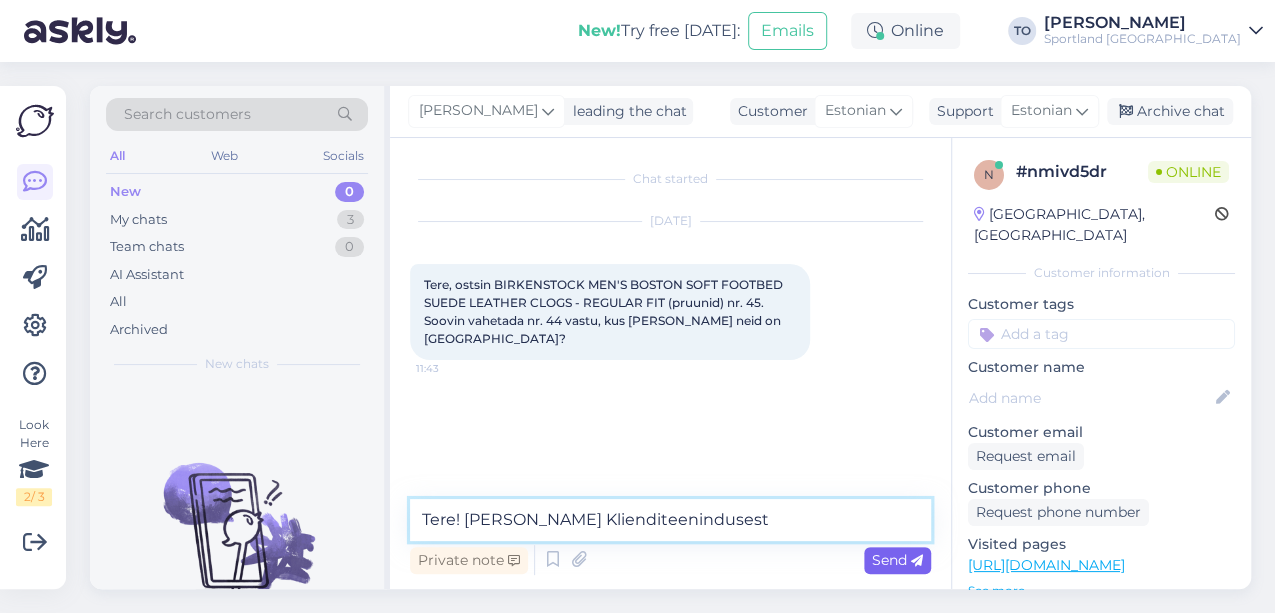 type on "Tere! [PERSON_NAME] Klienditeenindusest" 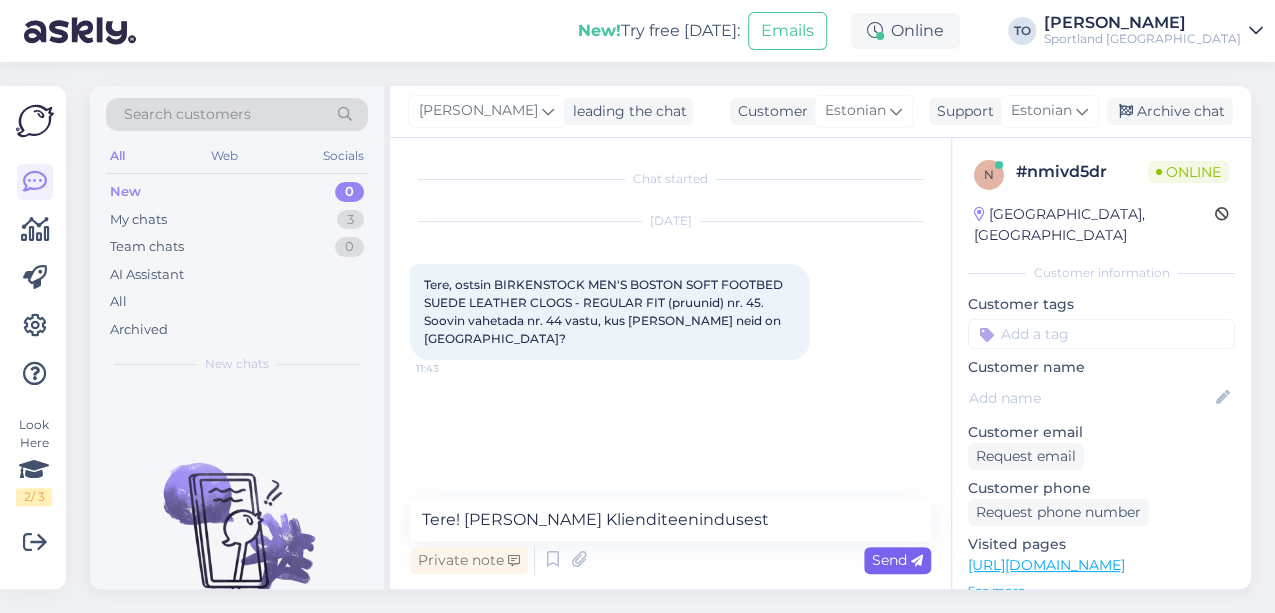 click on "Send" at bounding box center [897, 560] 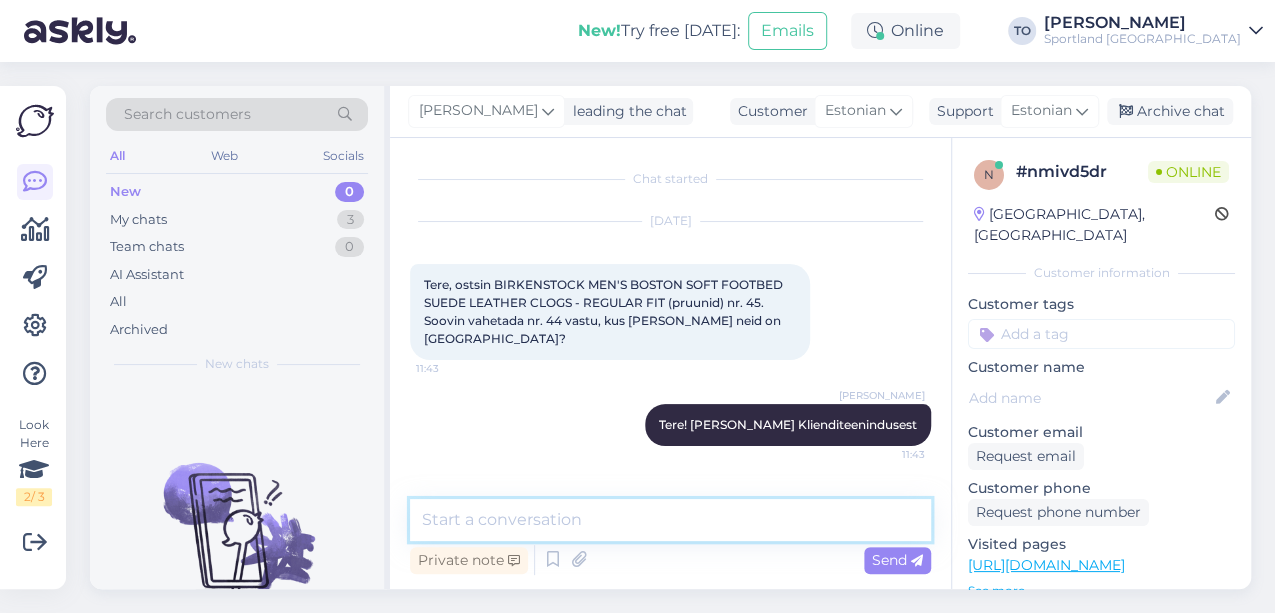click at bounding box center [670, 520] 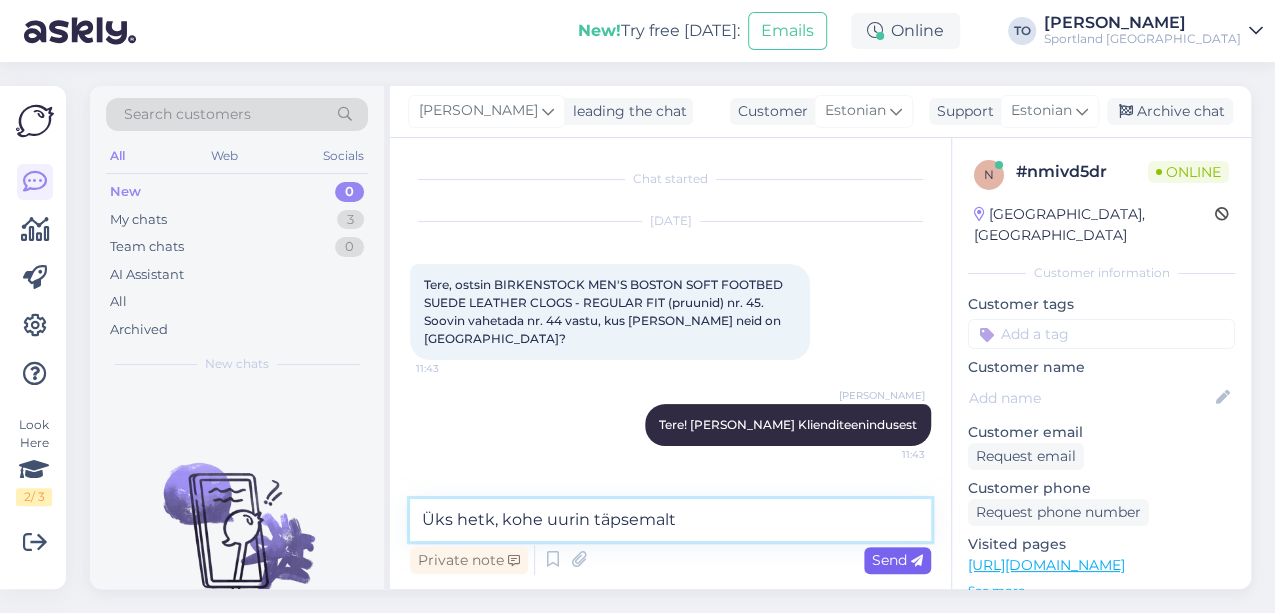 type on "Üks hetk, kohe uurin täpsemalt" 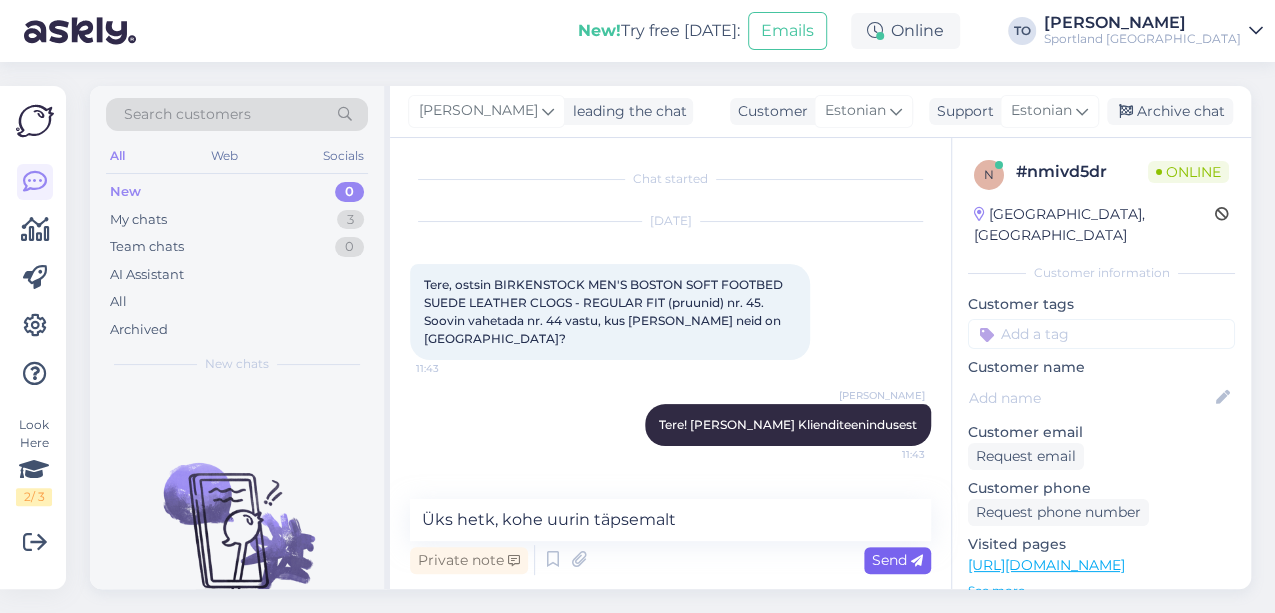 click on "Send" at bounding box center [897, 560] 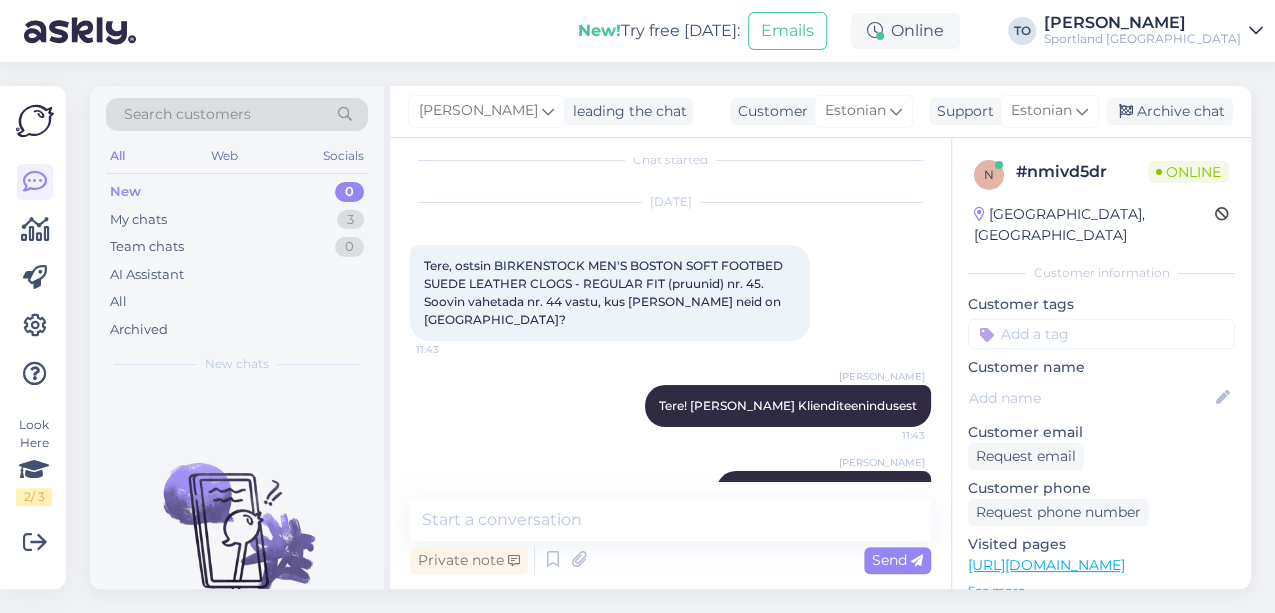 scroll, scrollTop: 0, scrollLeft: 0, axis: both 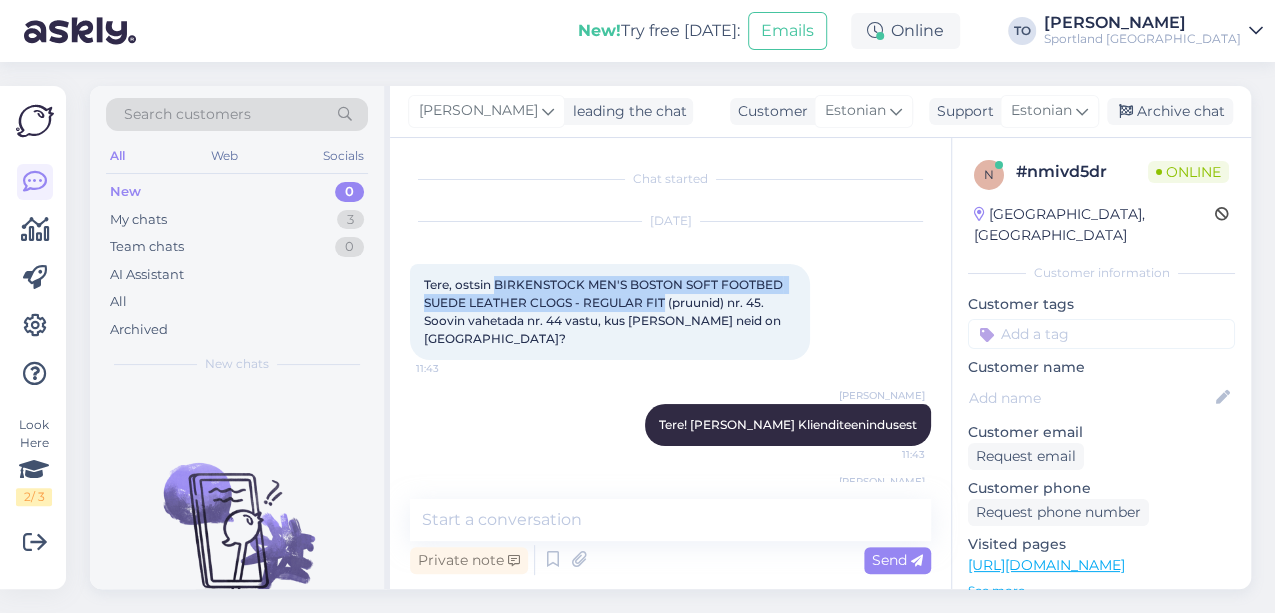 drag, startPoint x: 494, startPoint y: 282, endPoint x: 664, endPoint y: 300, distance: 170.95029 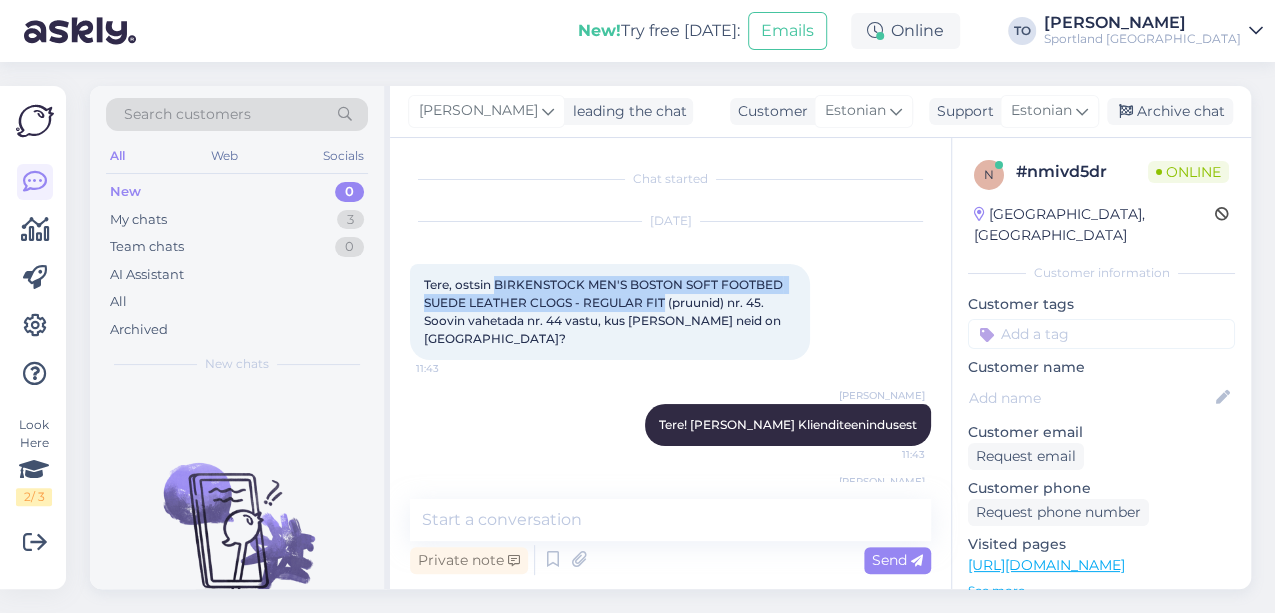 click on "Tere, ostsin BIRKENSTOCK MEN'S BOSTON SOFT FOOTBED SUEDE LEATHER CLOGS - REGULAR FIT (pruunid) nr. 45. Soovin vahetada nr. 44 vastu, kus [PERSON_NAME] neid on [GEOGRAPHIC_DATA]?" at bounding box center [605, 311] 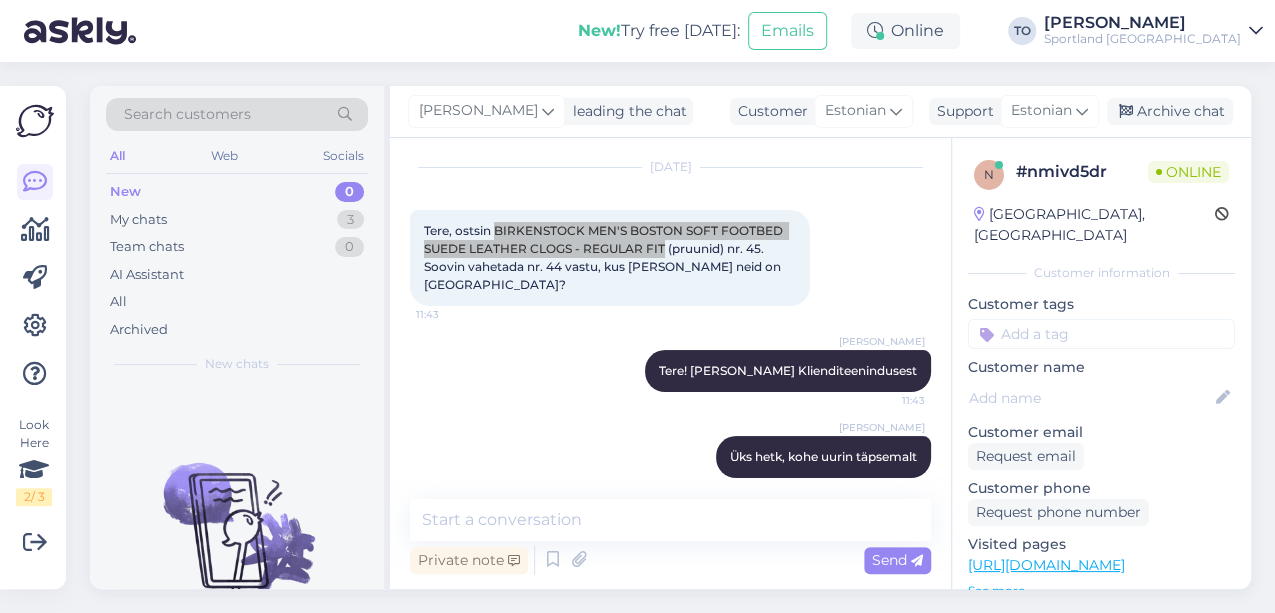 scroll, scrollTop: 54, scrollLeft: 0, axis: vertical 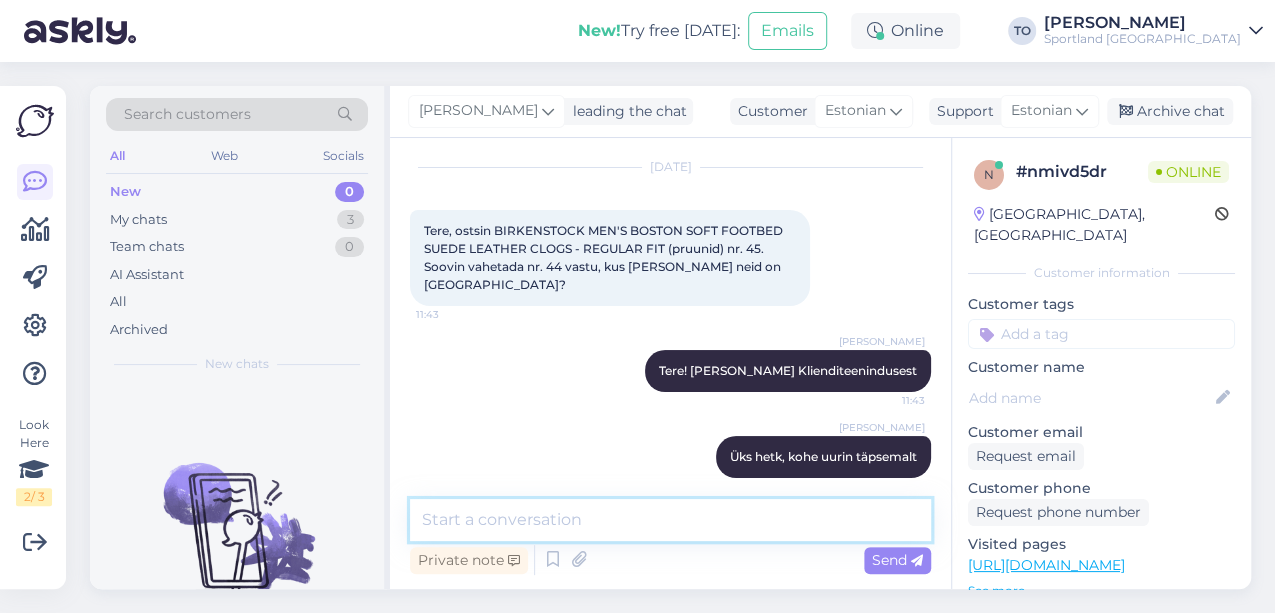 click at bounding box center [670, 520] 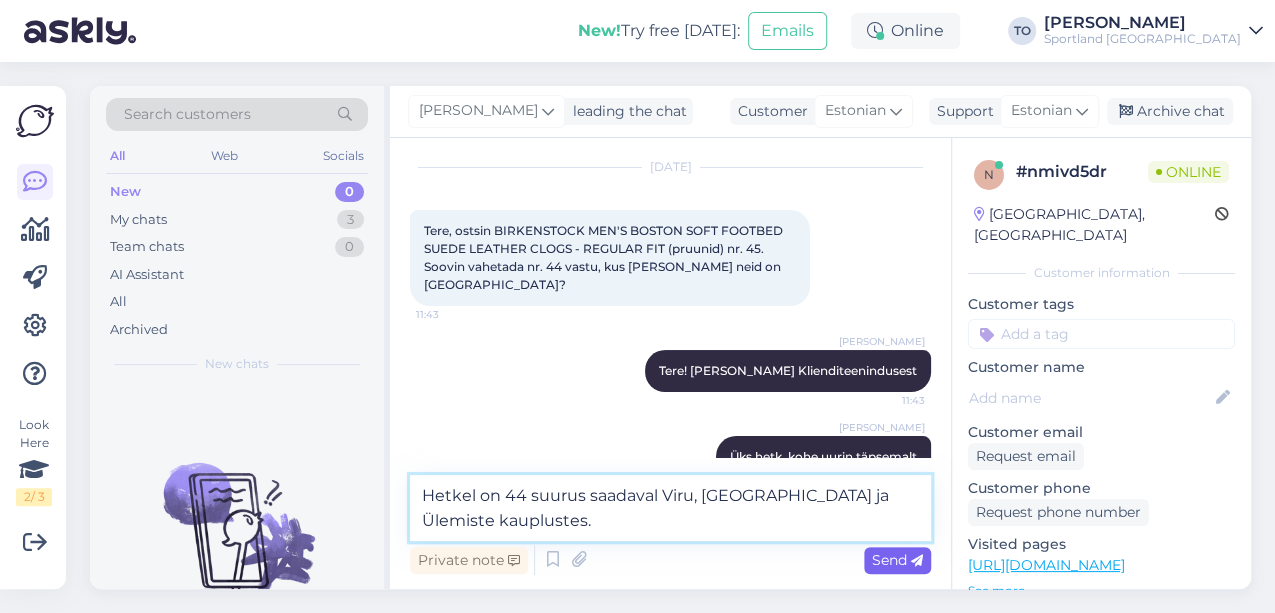 type on "Hetkel on 44 suurus saadaval Viru, [GEOGRAPHIC_DATA] ja Ülemiste kauplustes." 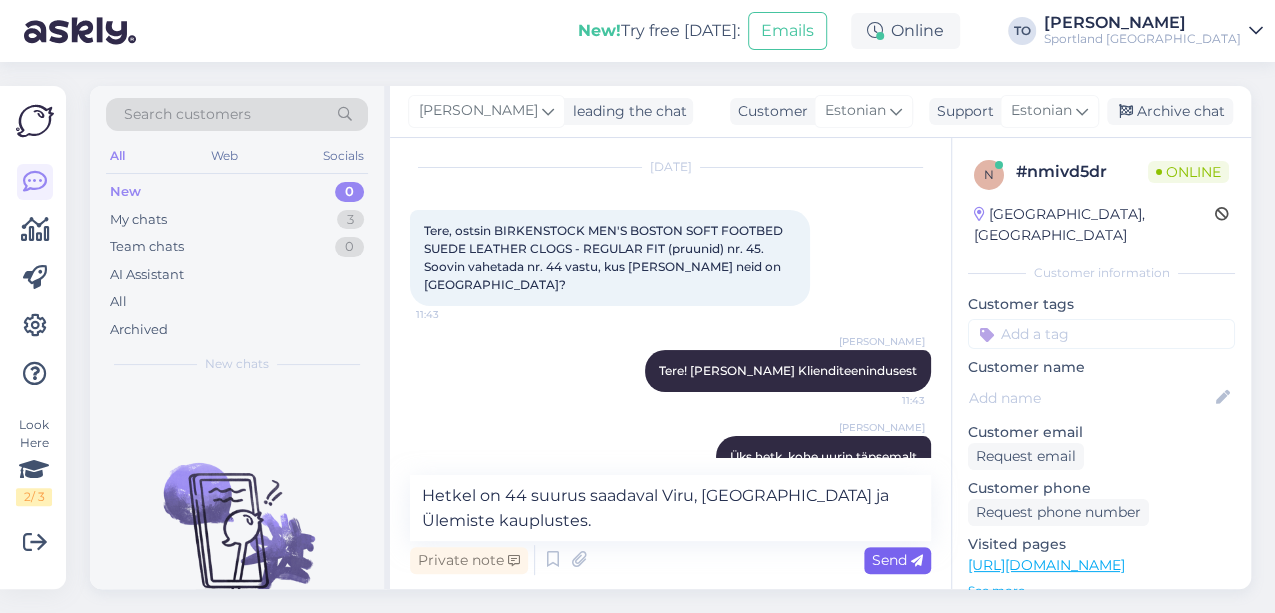 click on "Send" at bounding box center [897, 560] 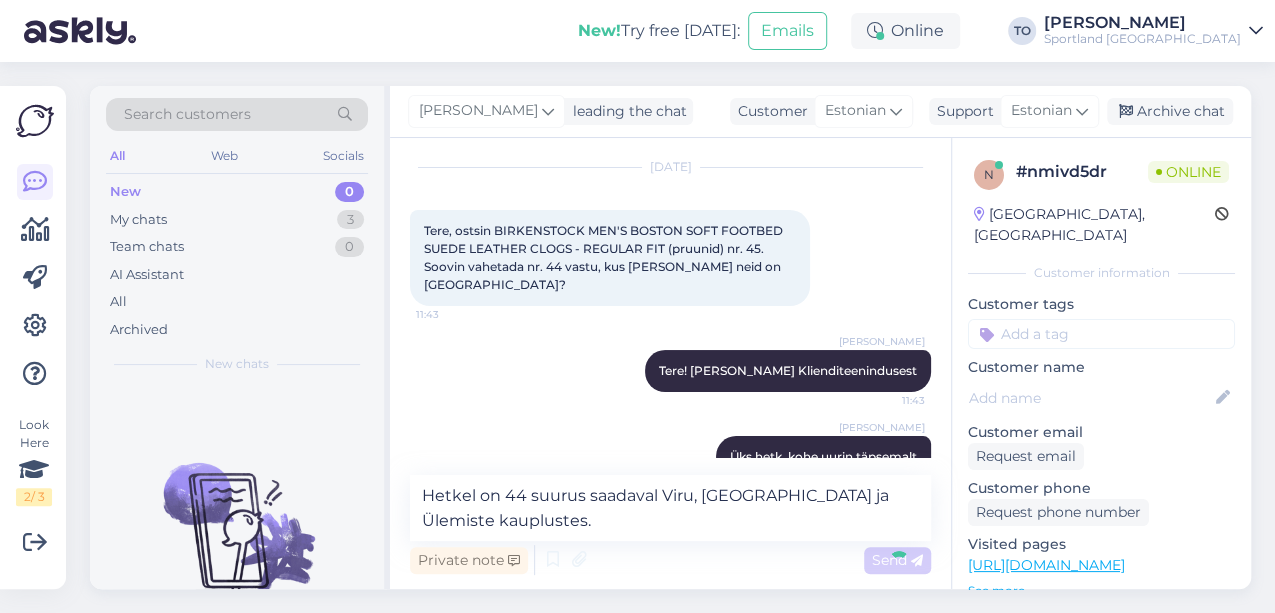 type 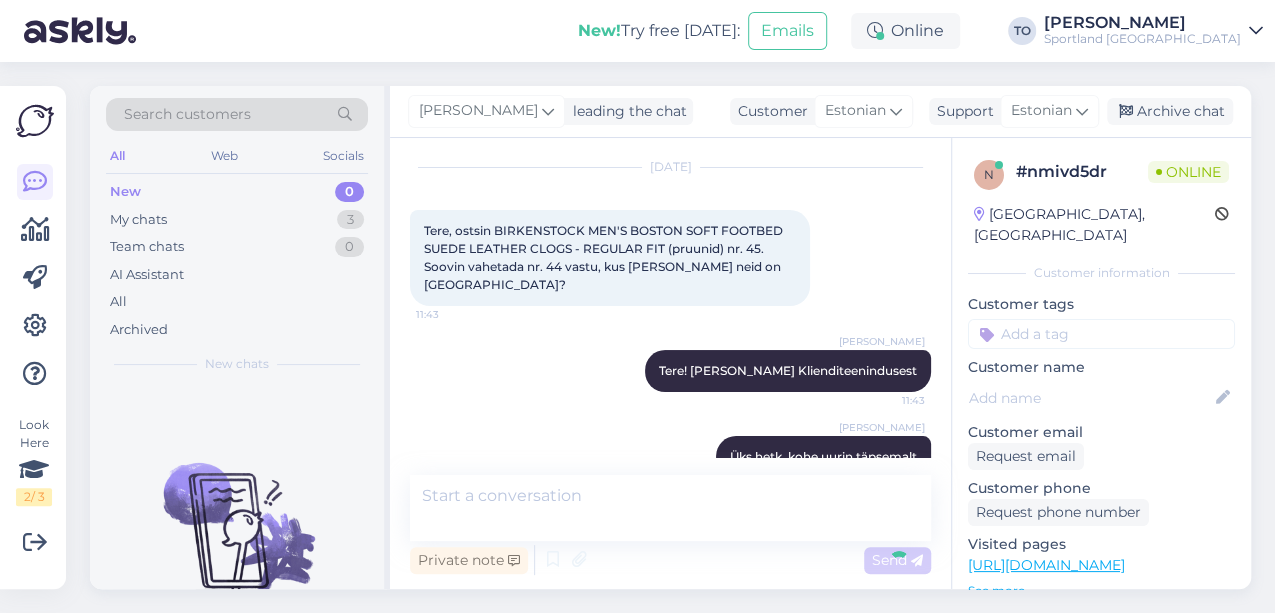 scroll, scrollTop: 158, scrollLeft: 0, axis: vertical 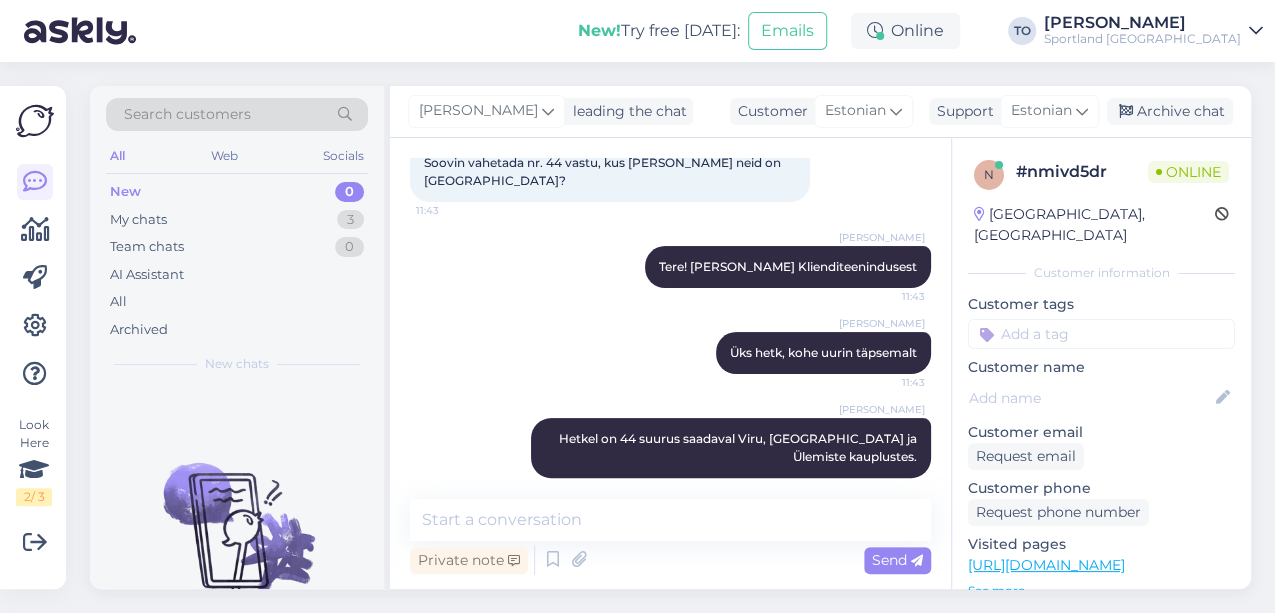 click at bounding box center [1101, 334] 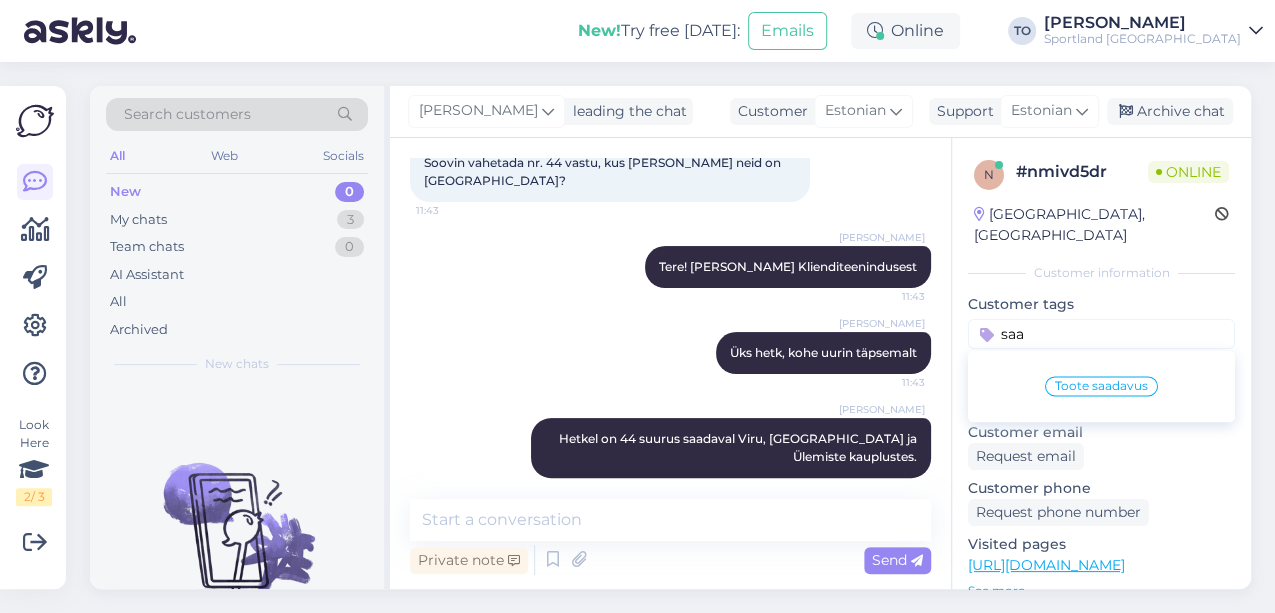 type on "saa" 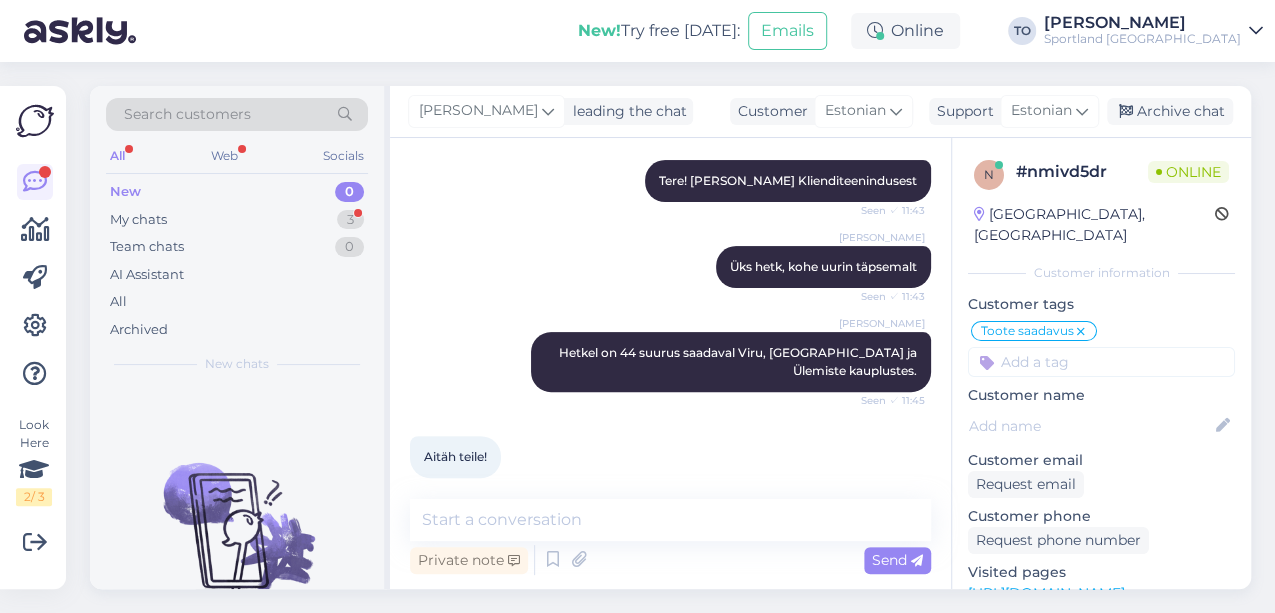 scroll, scrollTop: 244, scrollLeft: 0, axis: vertical 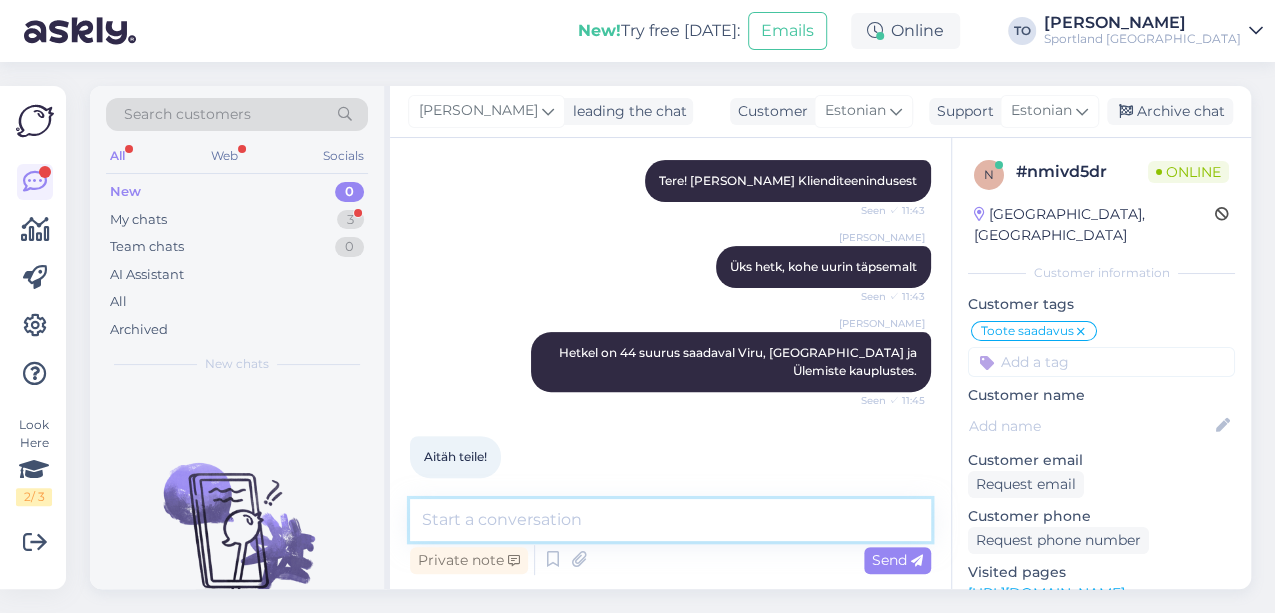 click at bounding box center [670, 520] 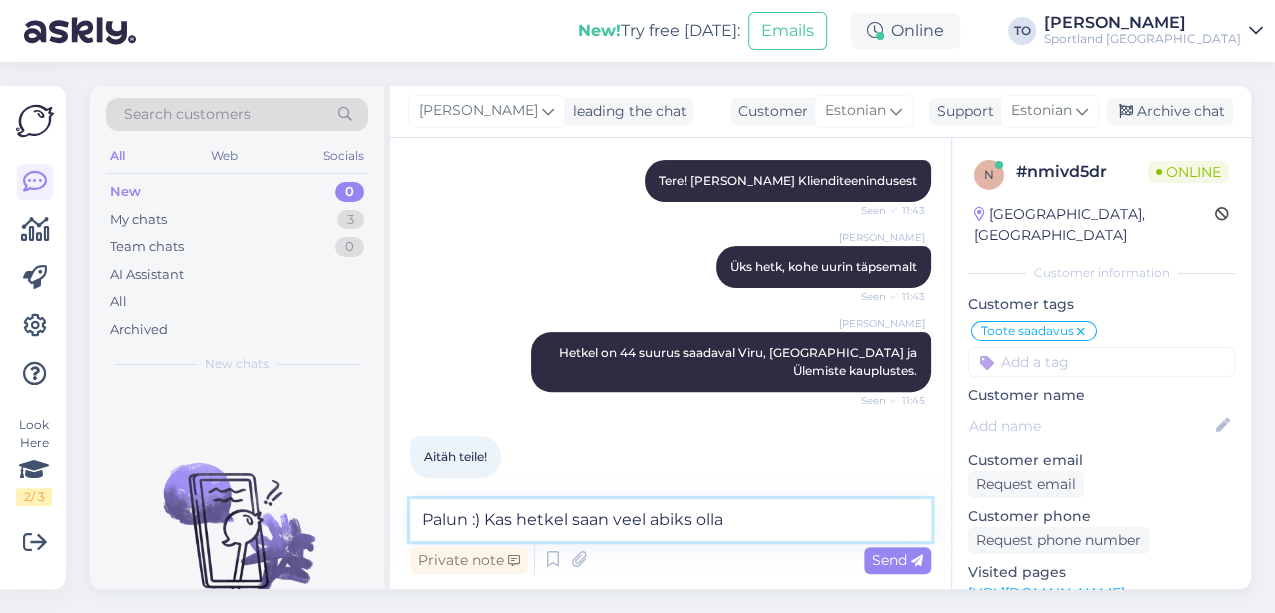 type on "Palun :) Kas hetkel saan veel abiks olla?" 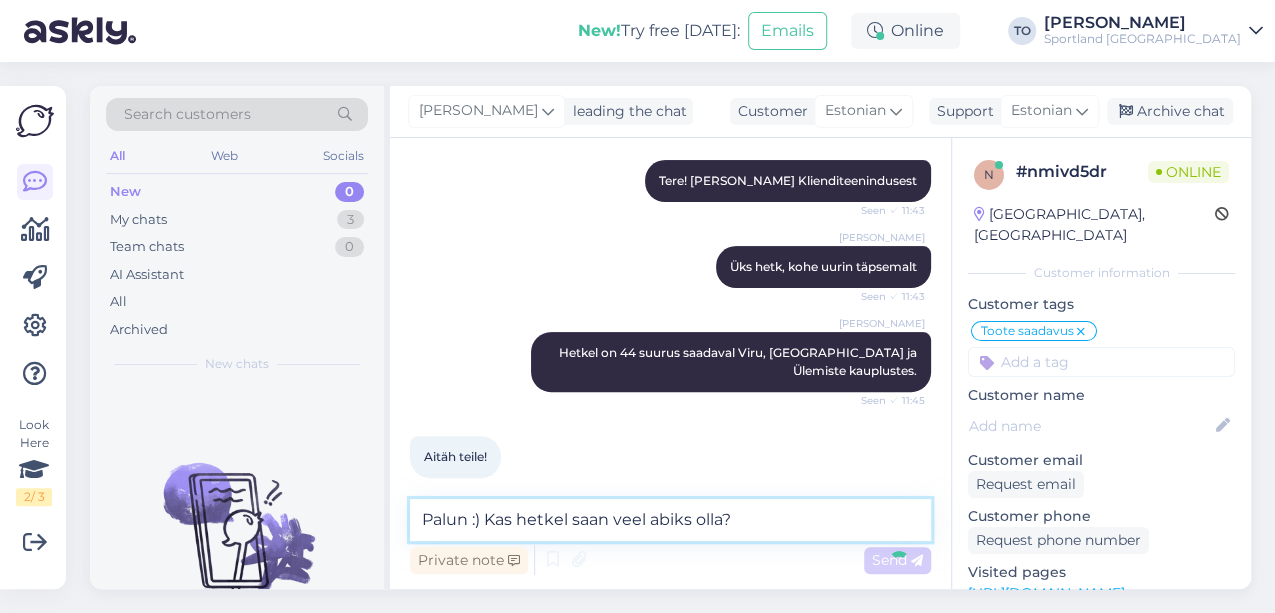 type 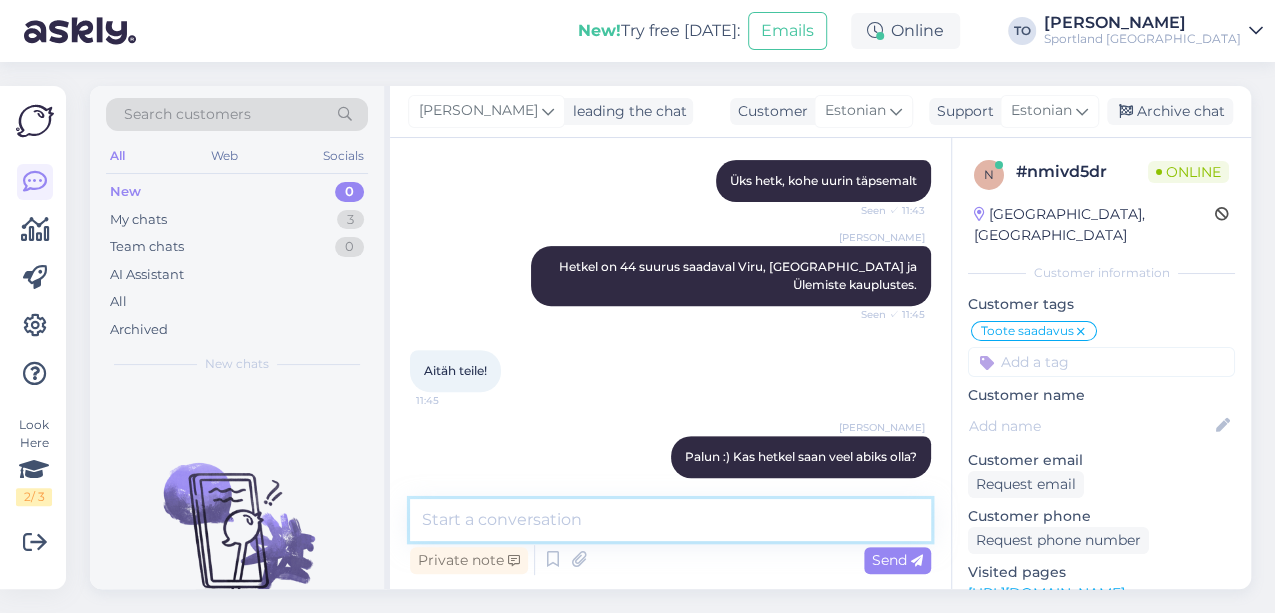 scroll, scrollTop: 64, scrollLeft: 0, axis: vertical 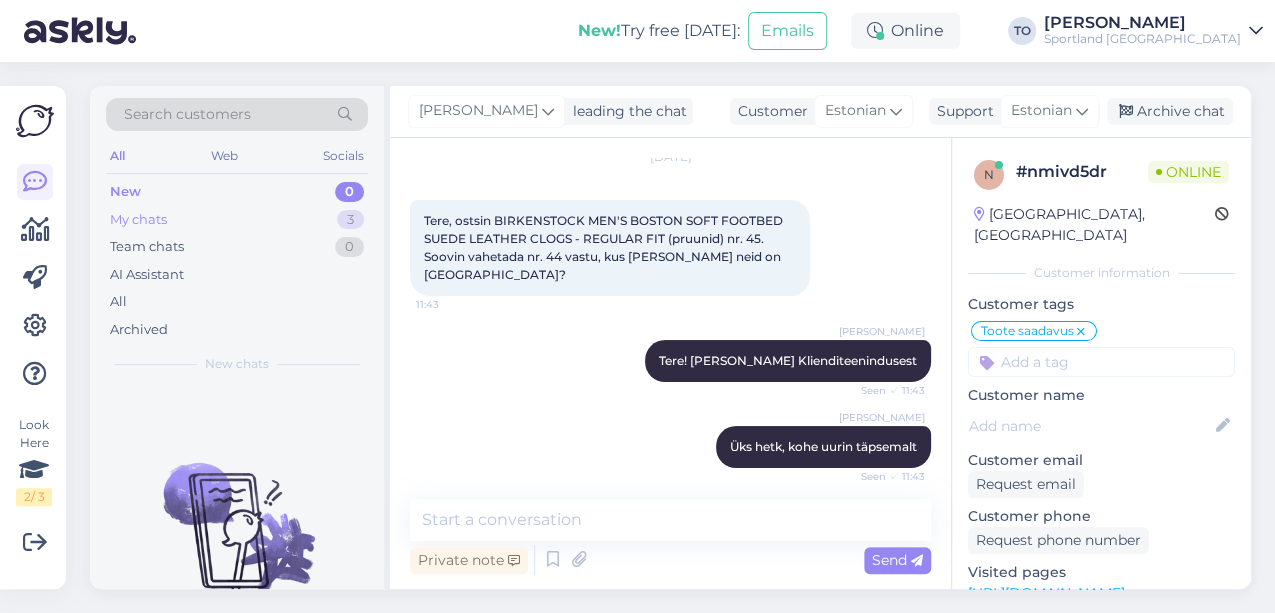 click on "My chats 3" at bounding box center [237, 220] 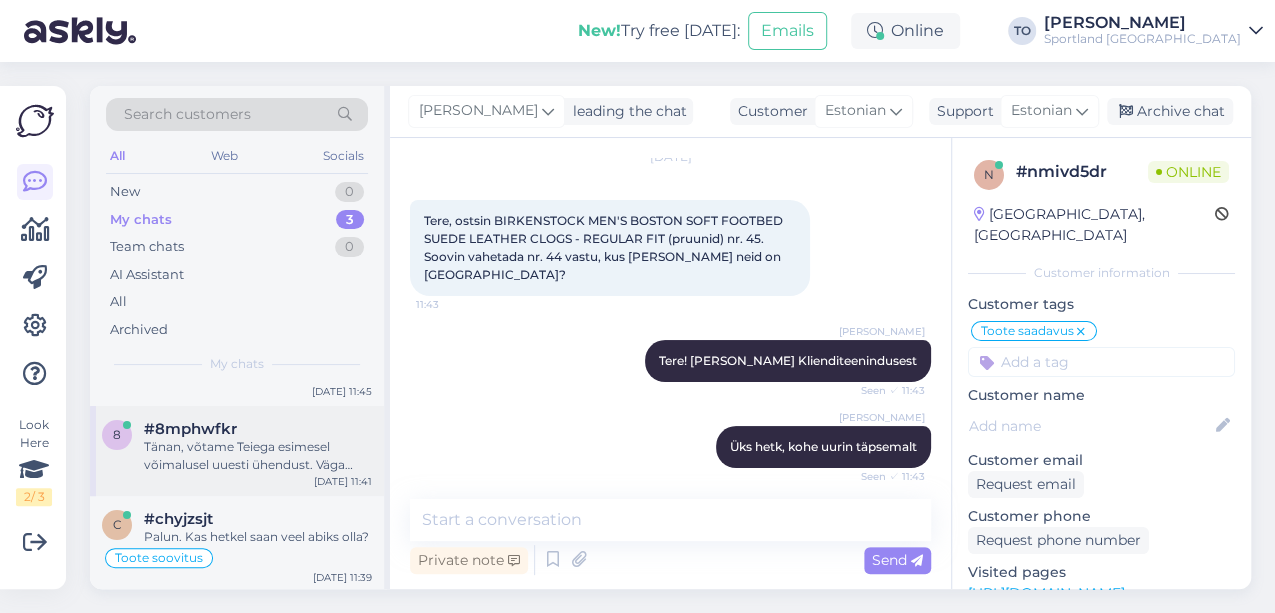 scroll, scrollTop: 93, scrollLeft: 0, axis: vertical 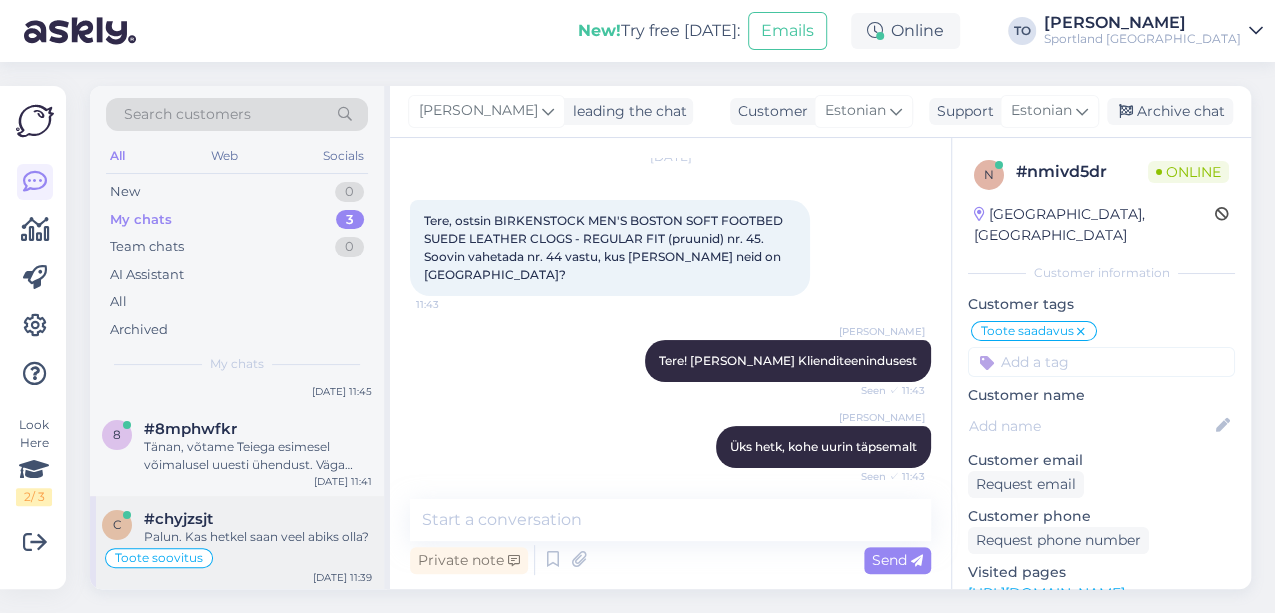 click on "Palun. Kas hetkel saan veel abiks olla?" at bounding box center [258, 537] 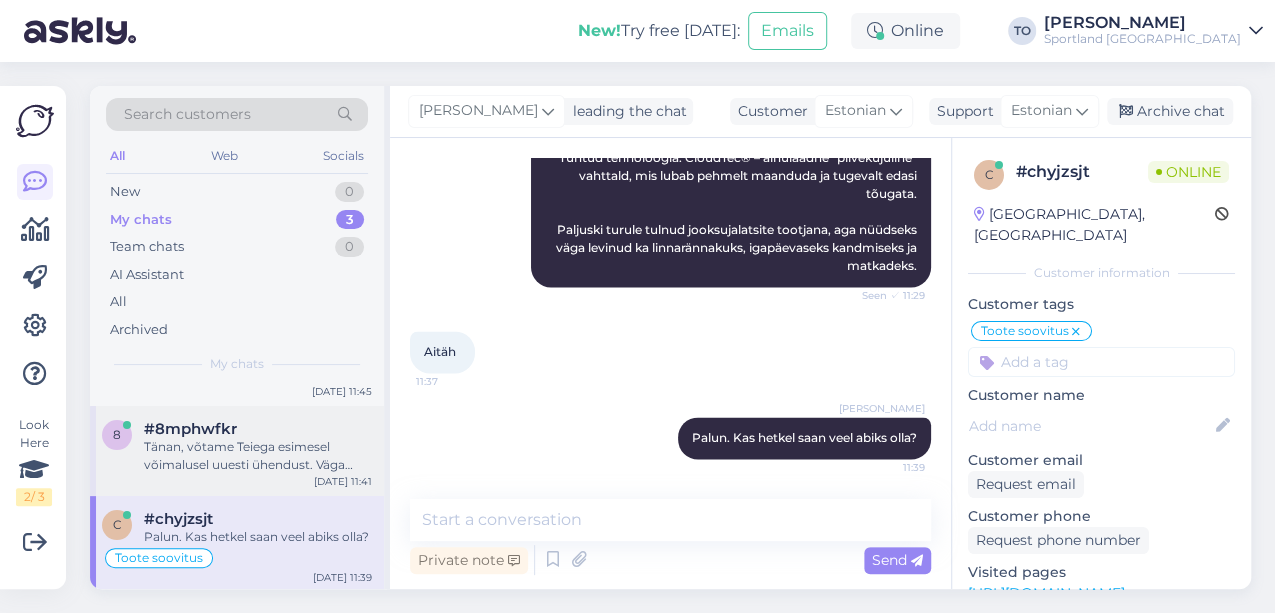 click on "Tänan, võtame Teiega esimesel võimalusel uuesti ühendust. Väga vabandame tekkinud ebamugavuste pärast!" at bounding box center (258, 456) 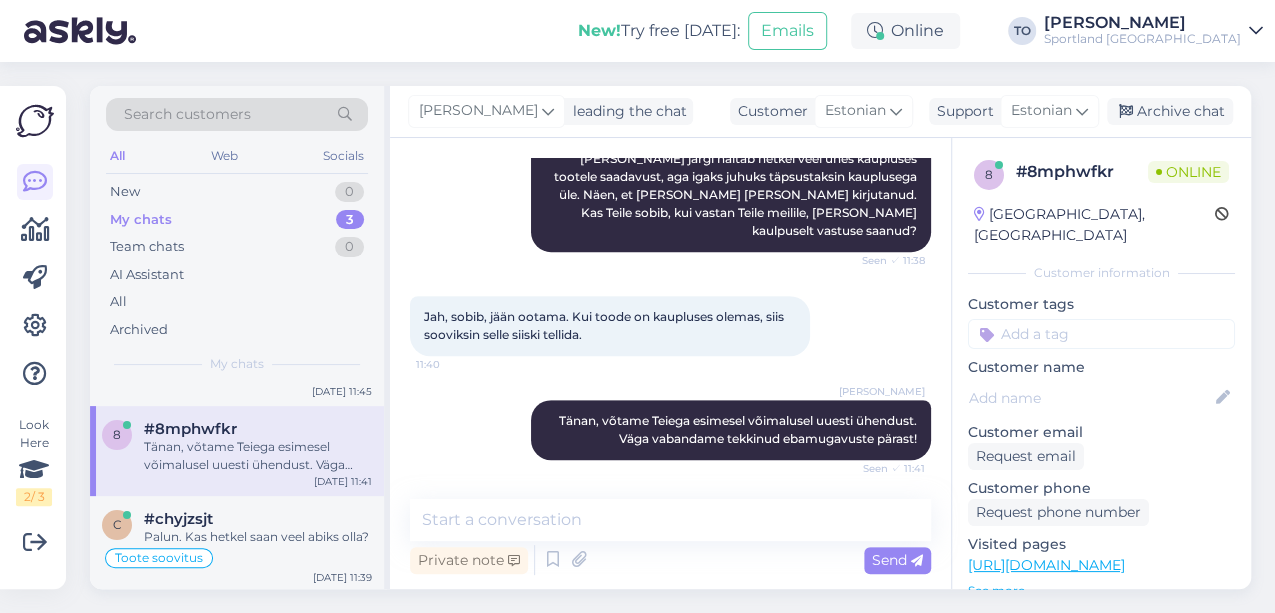 click at bounding box center (1101, 334) 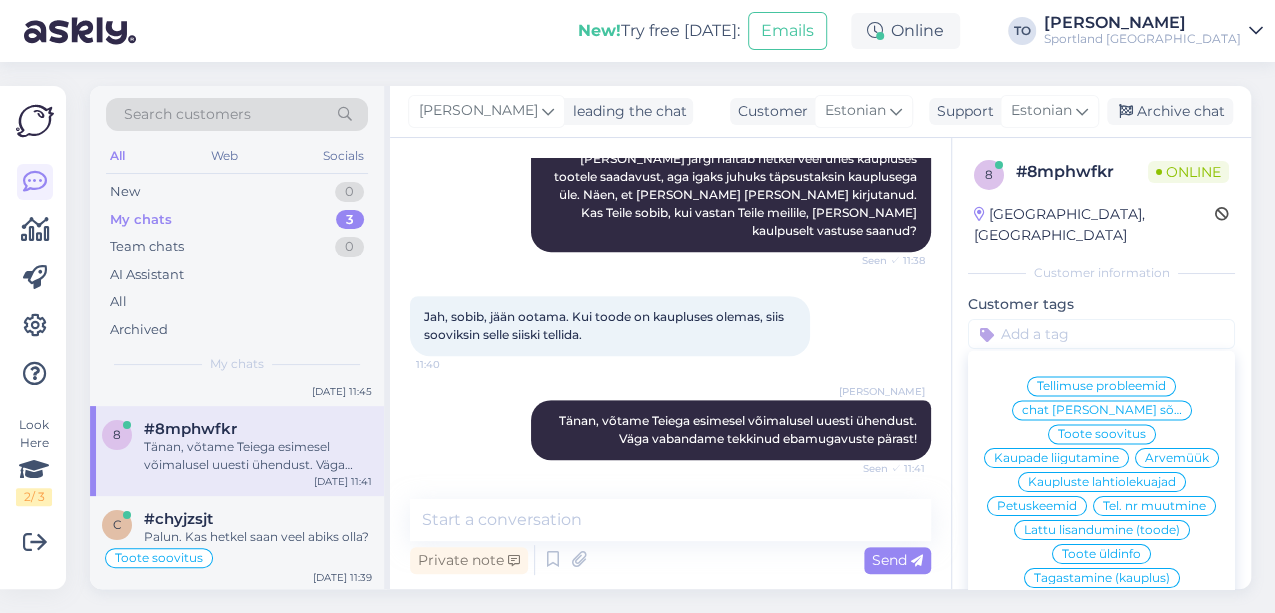 scroll, scrollTop: 75, scrollLeft: 0, axis: vertical 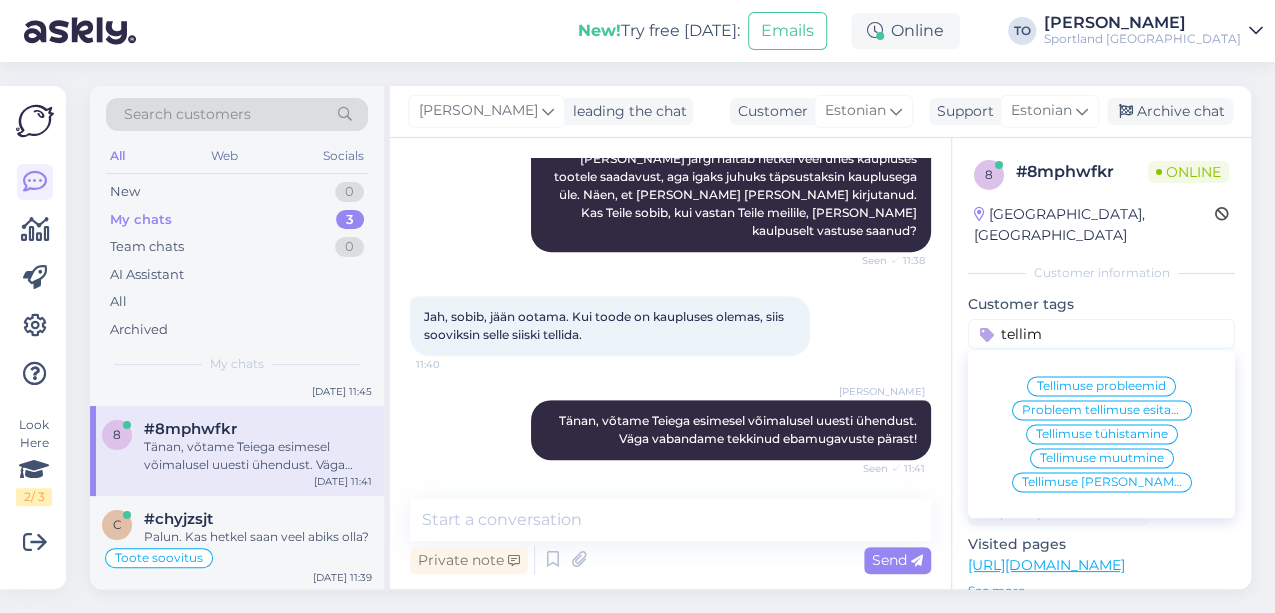 type on "tellim" 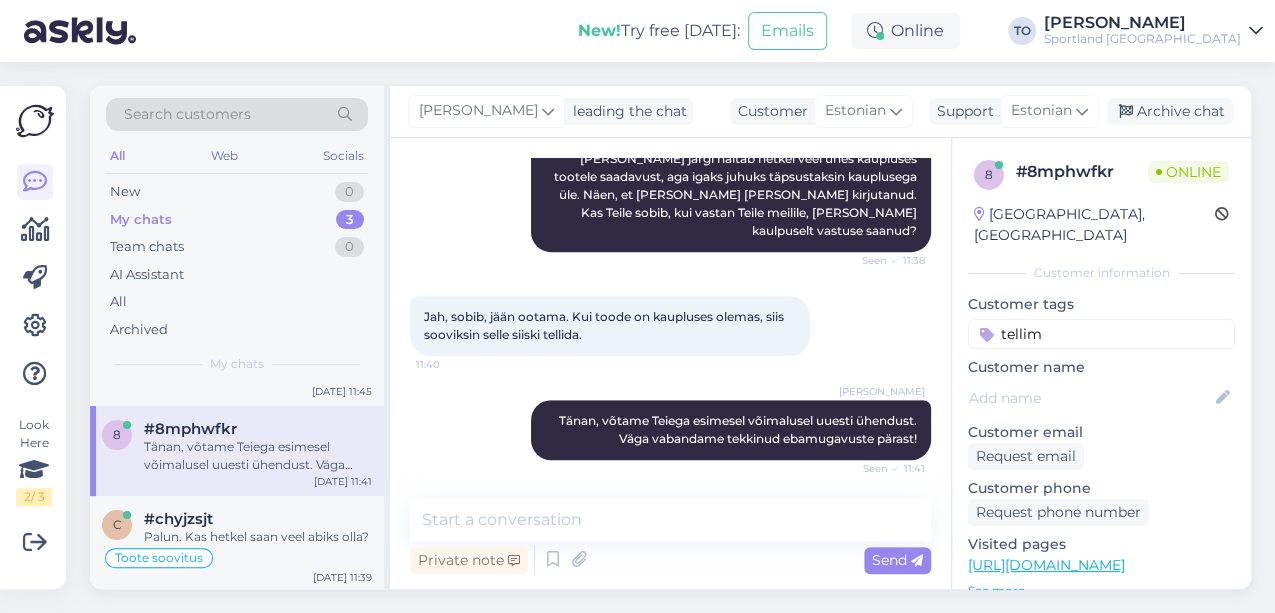 type 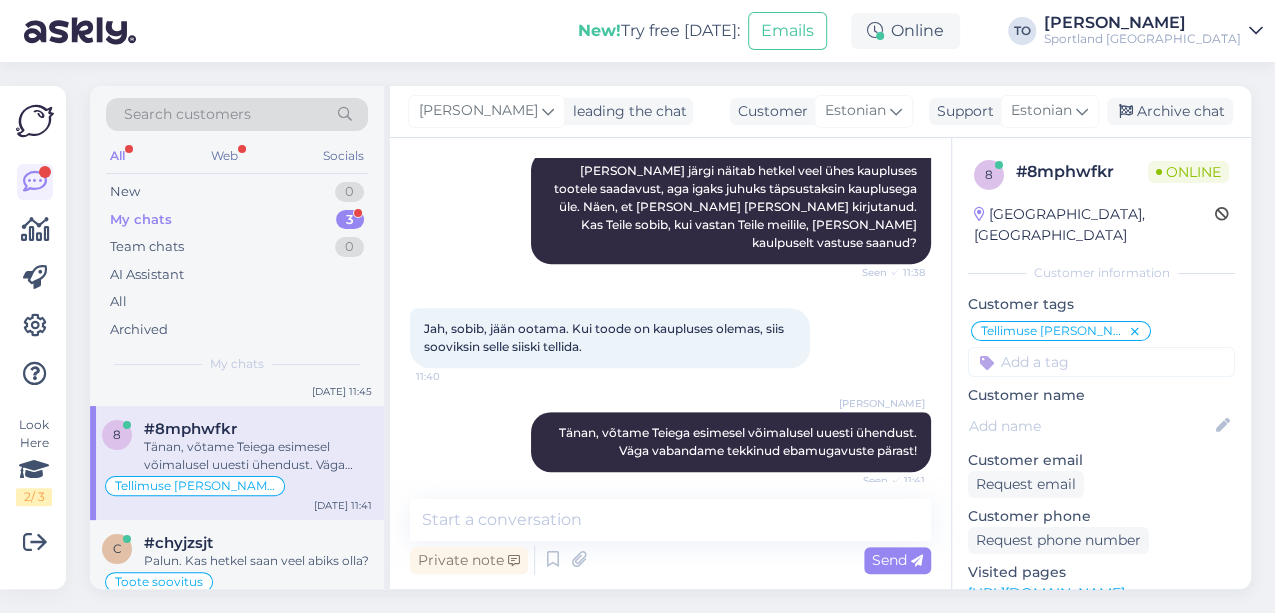 scroll, scrollTop: 438, scrollLeft: 0, axis: vertical 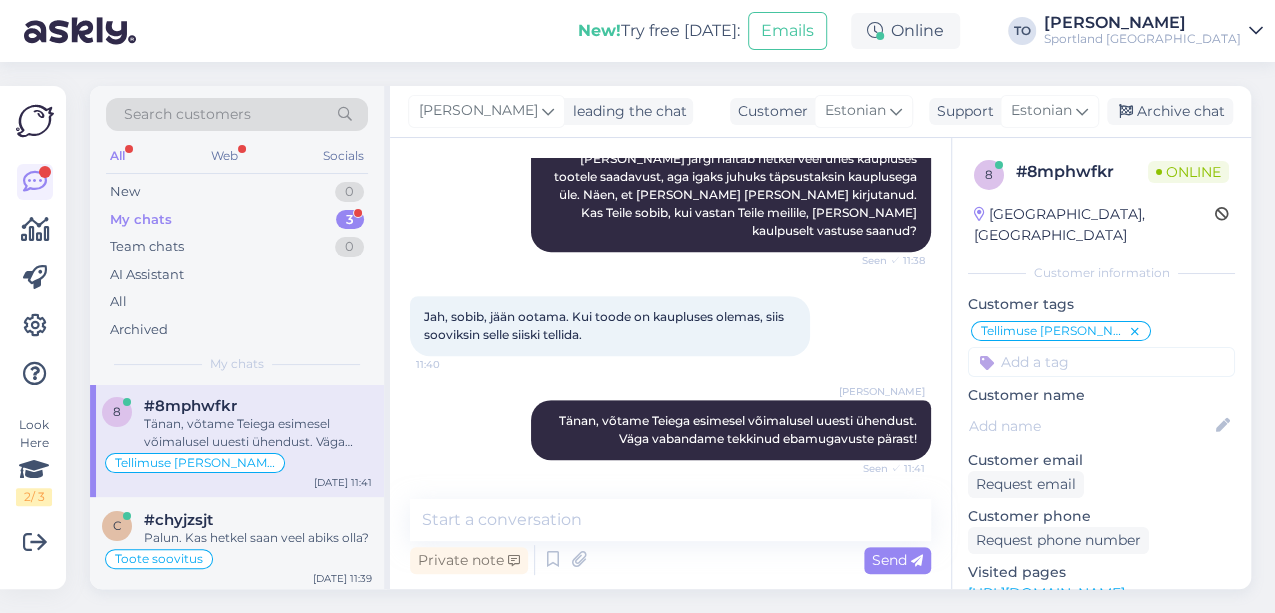 click on "My chats 3" at bounding box center (237, 220) 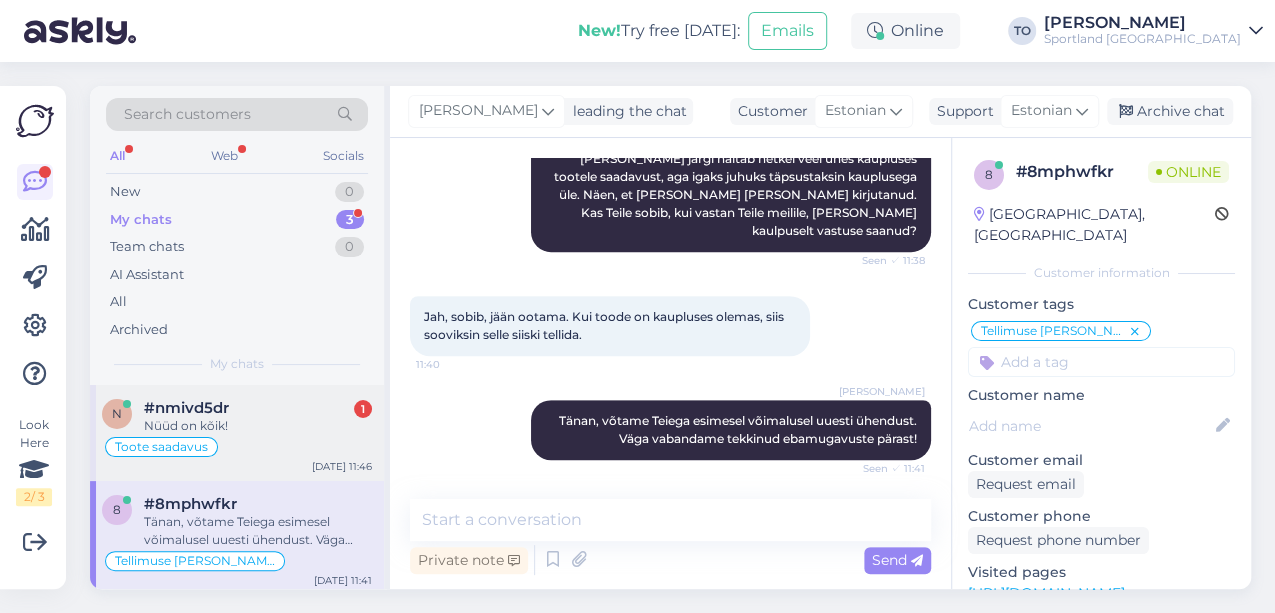 click on "Nüüd on kõik!" at bounding box center [258, 426] 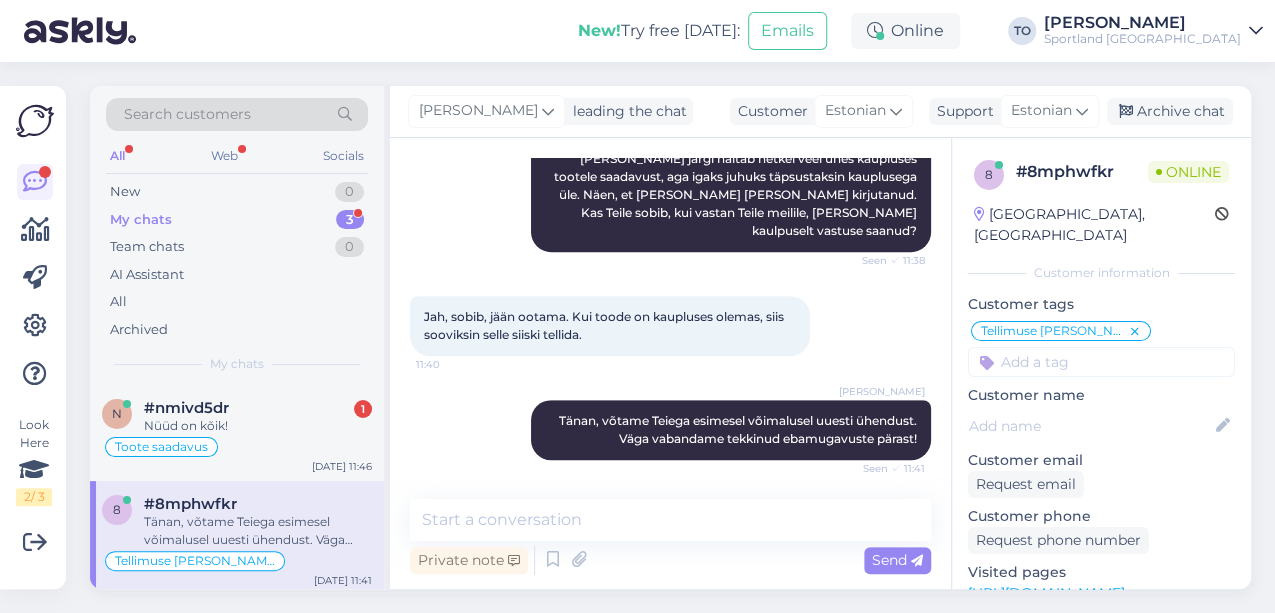 scroll, scrollTop: 416, scrollLeft: 0, axis: vertical 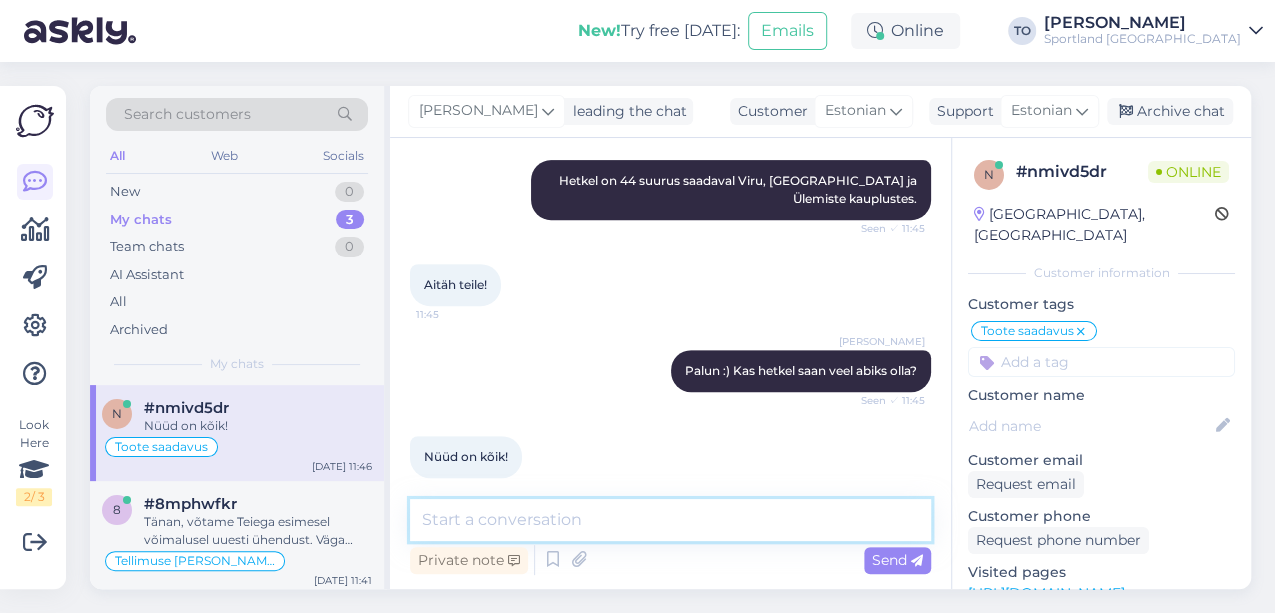 click at bounding box center [670, 520] 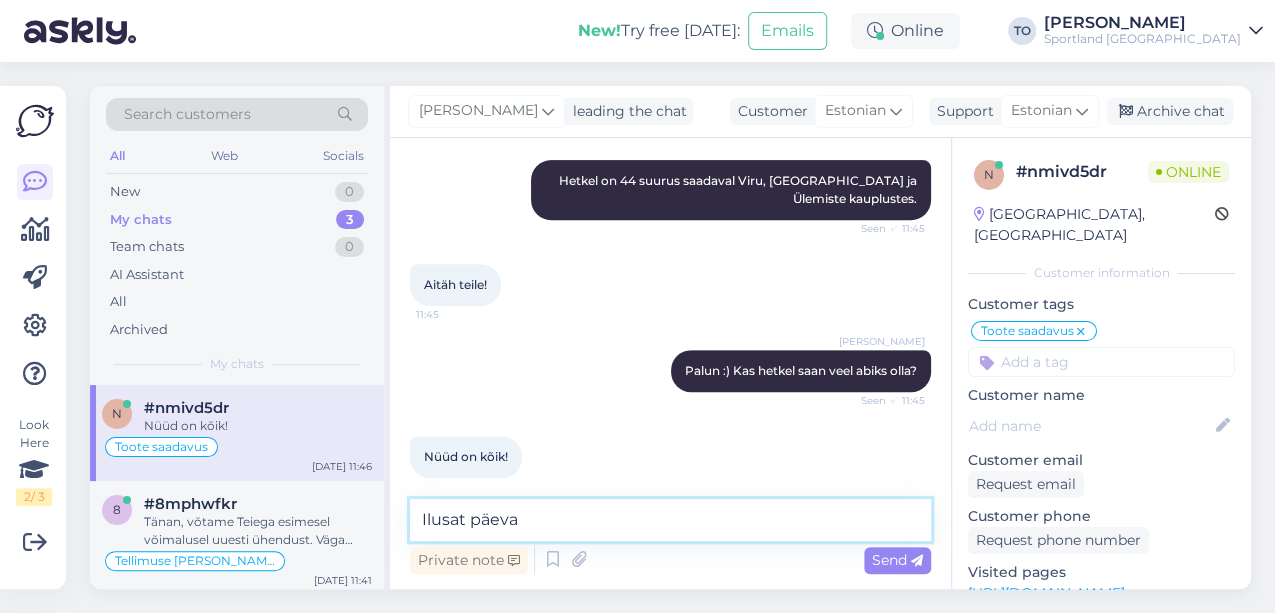 type on "Ilusat päeva!" 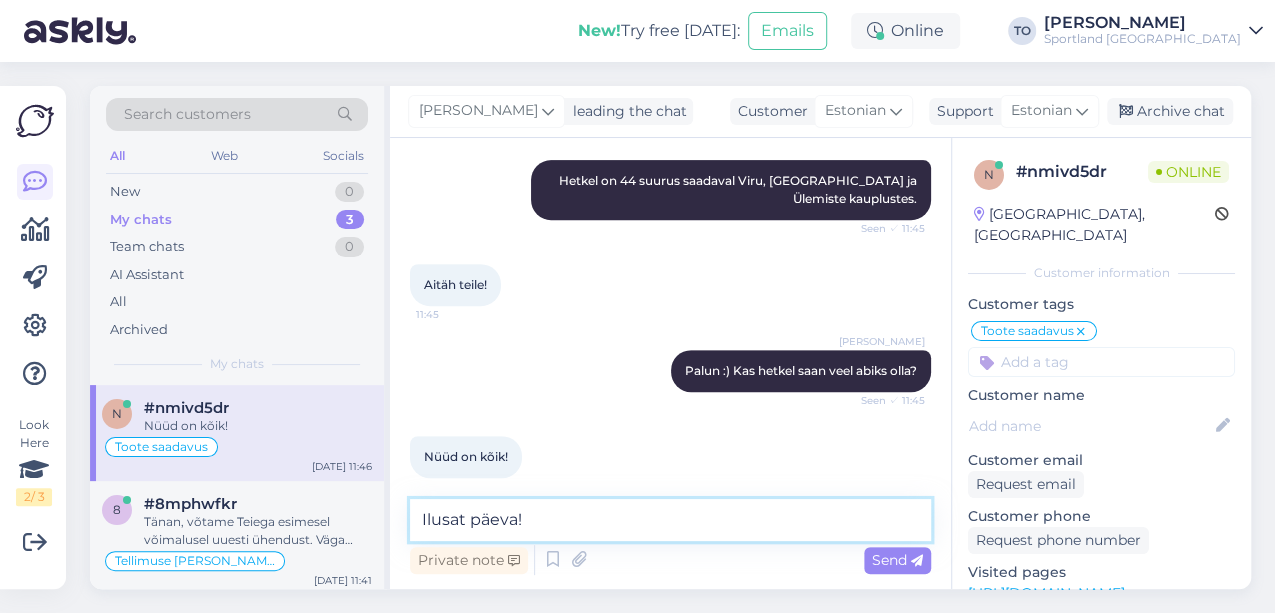 type 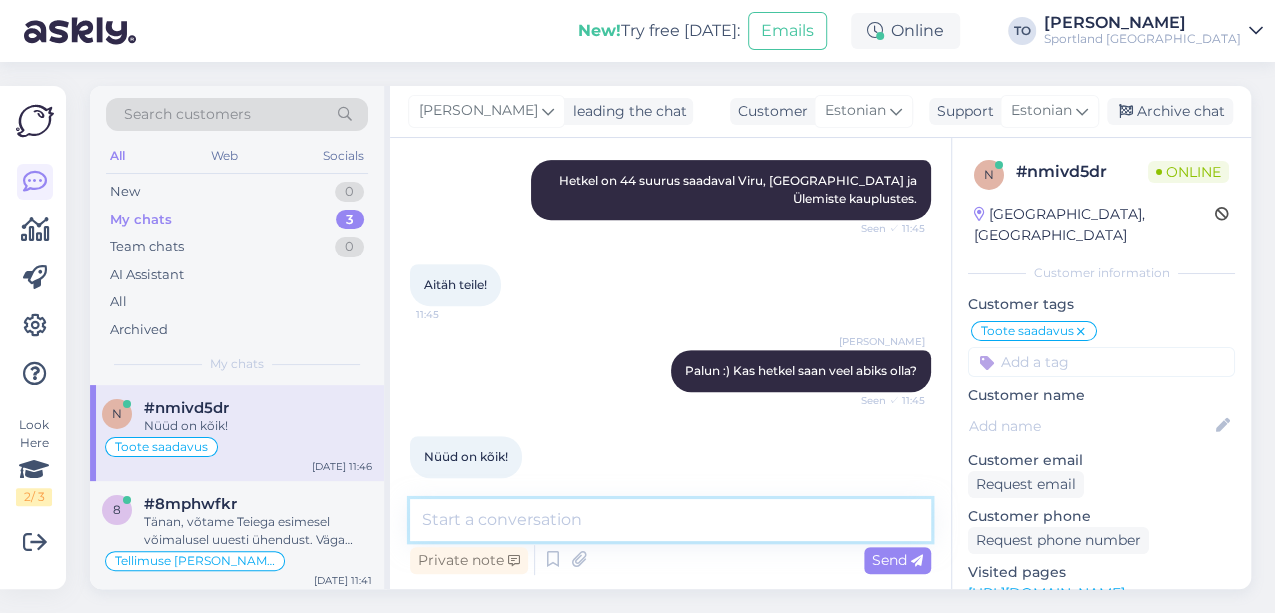 scroll, scrollTop: 502, scrollLeft: 0, axis: vertical 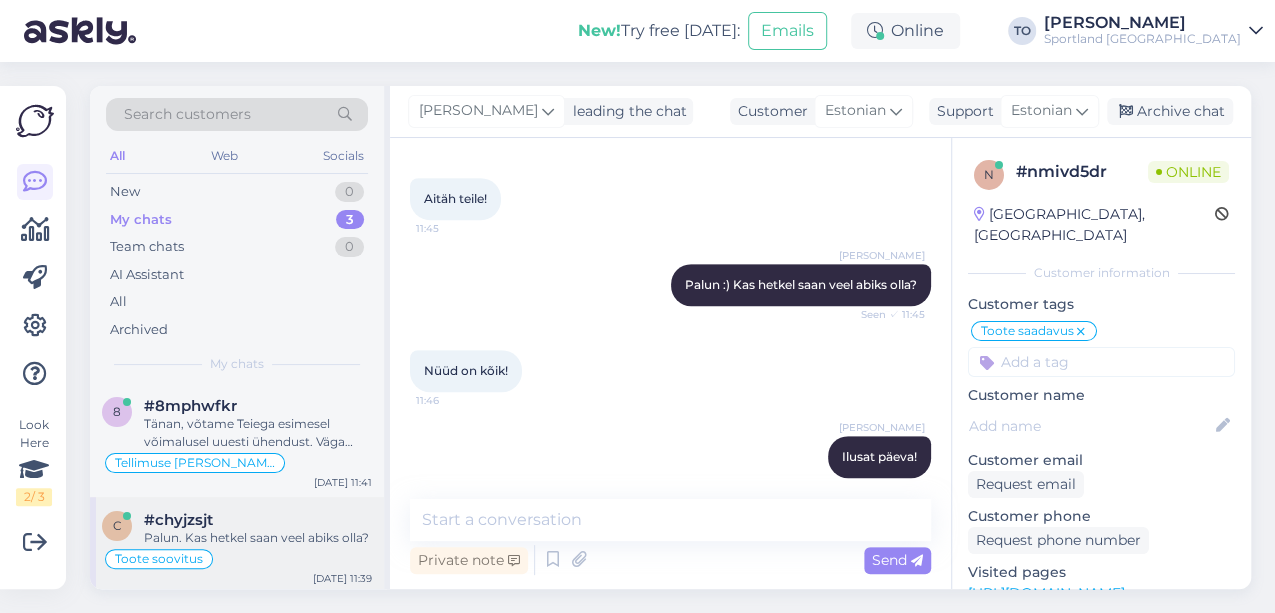 click on "Palun. Kas hetkel saan veel abiks olla?" at bounding box center (258, 538) 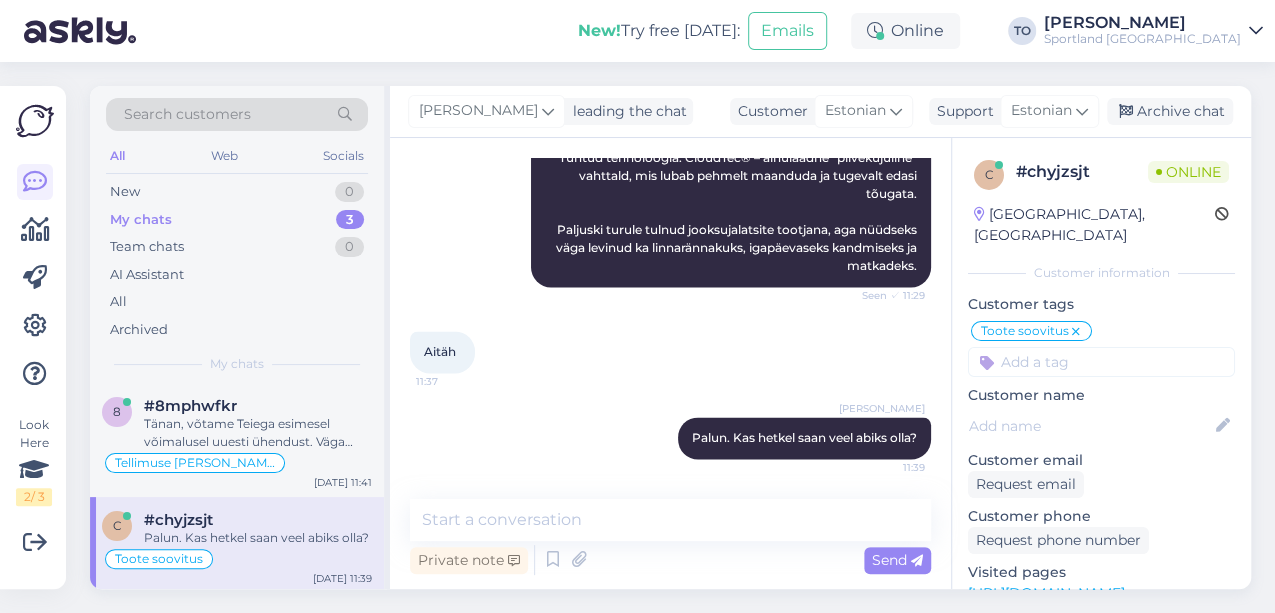 scroll, scrollTop: 1418, scrollLeft: 0, axis: vertical 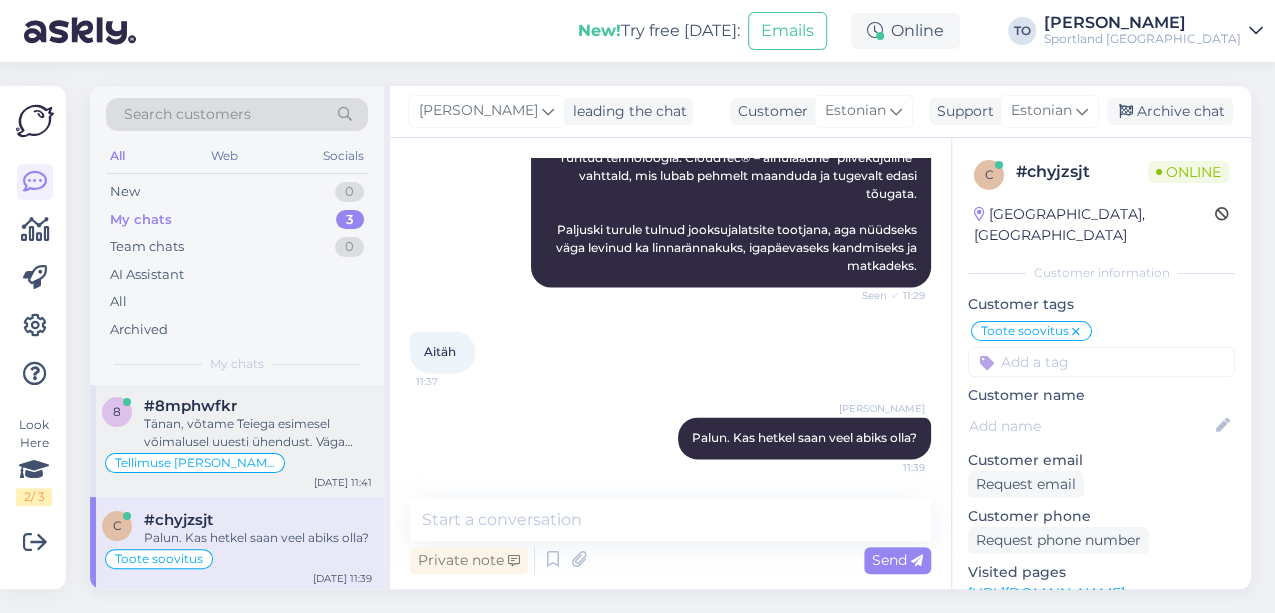click on "Tänan, võtame Teiega esimesel võimalusel uuesti ühendust. Väga vabandame tekkinud ebamugavuste pärast!" at bounding box center (258, 433) 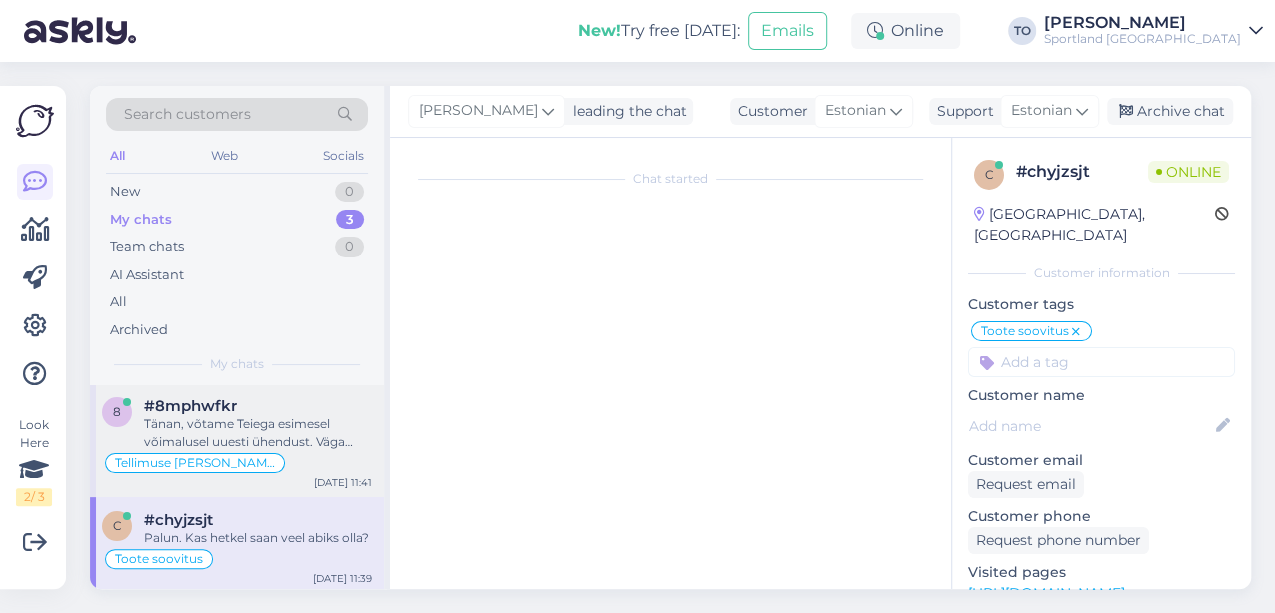 scroll, scrollTop: 438, scrollLeft: 0, axis: vertical 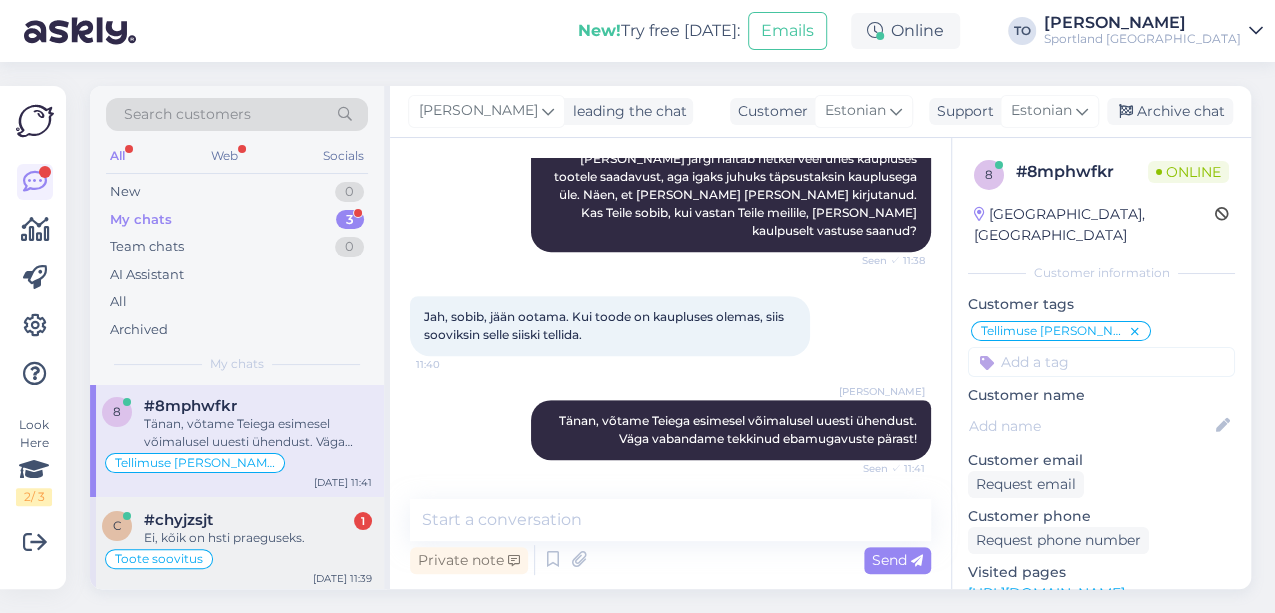 click on "Ei, kõik on hsti praeguseks." at bounding box center [258, 538] 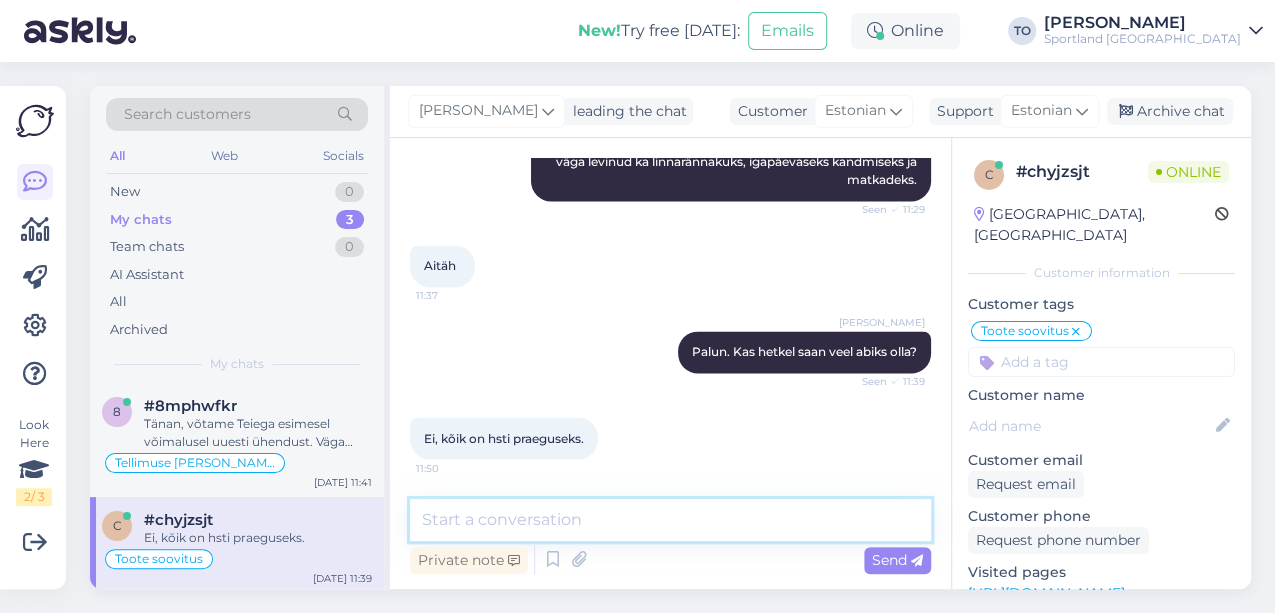 click at bounding box center (670, 520) 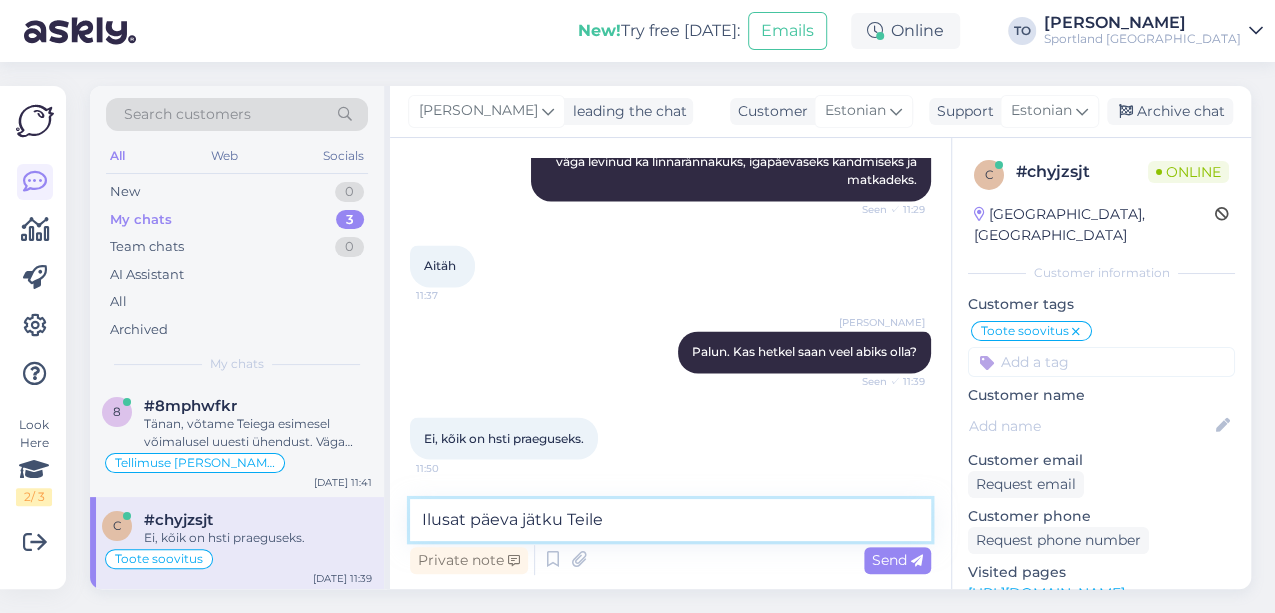 type on "Ilusat päeva jätku Teile!" 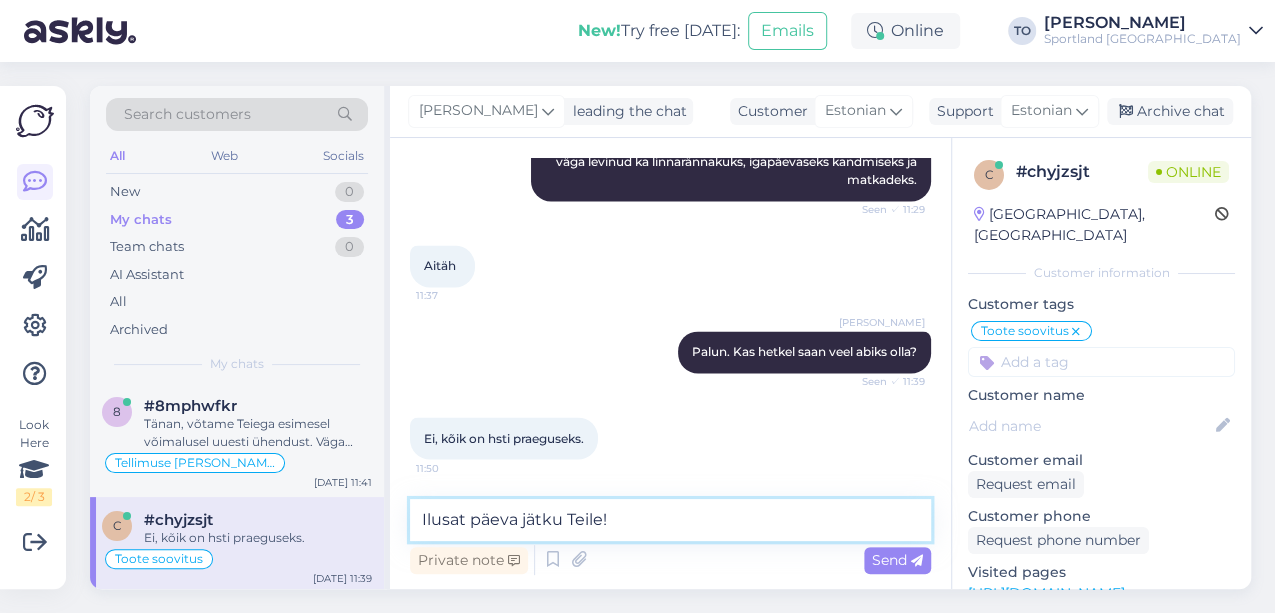 type 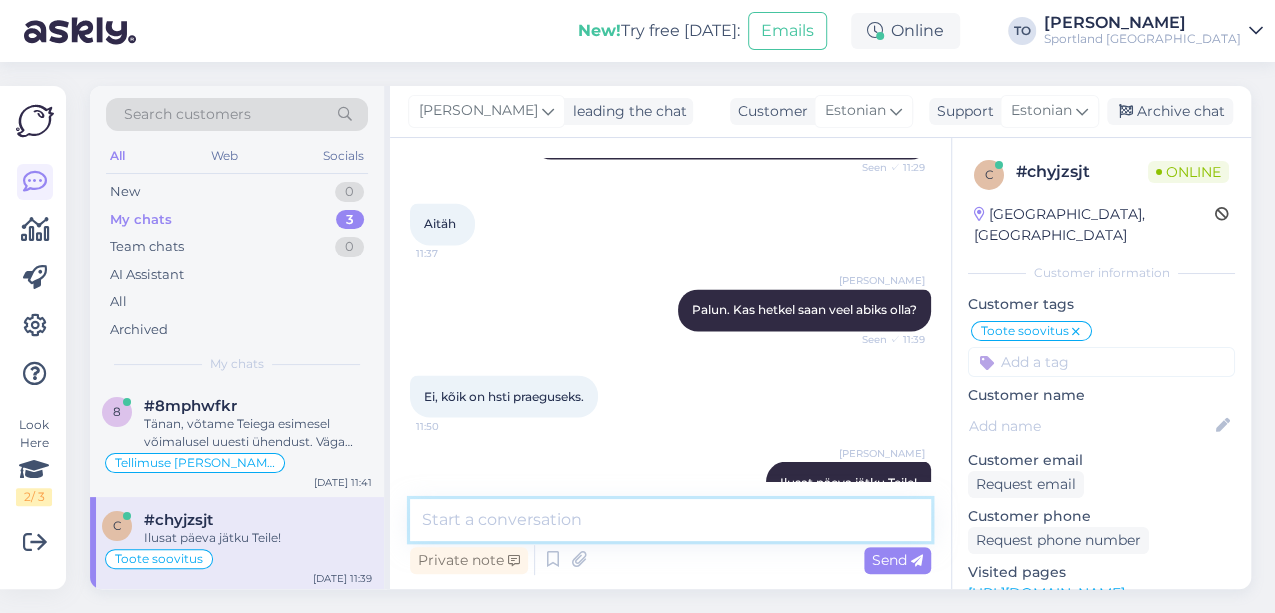 scroll, scrollTop: 1856, scrollLeft: 0, axis: vertical 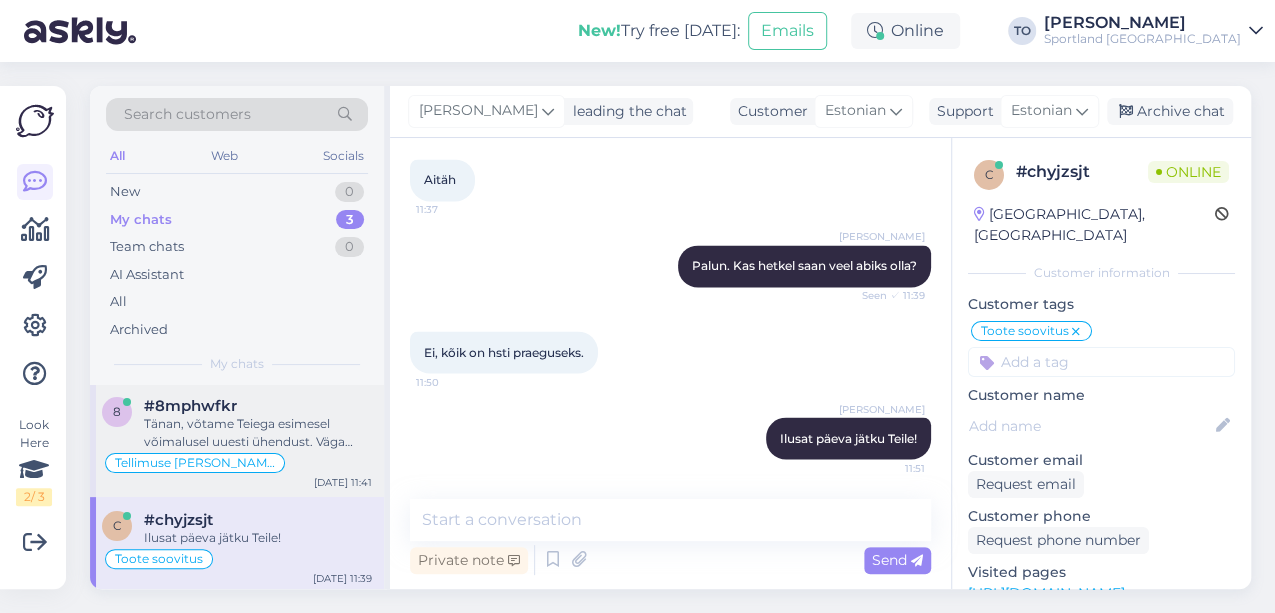 click on "Tänan, võtame Teiega esimesel võimalusel uuesti ühendust. Väga vabandame tekkinud ebamugavuste pärast!" at bounding box center (258, 433) 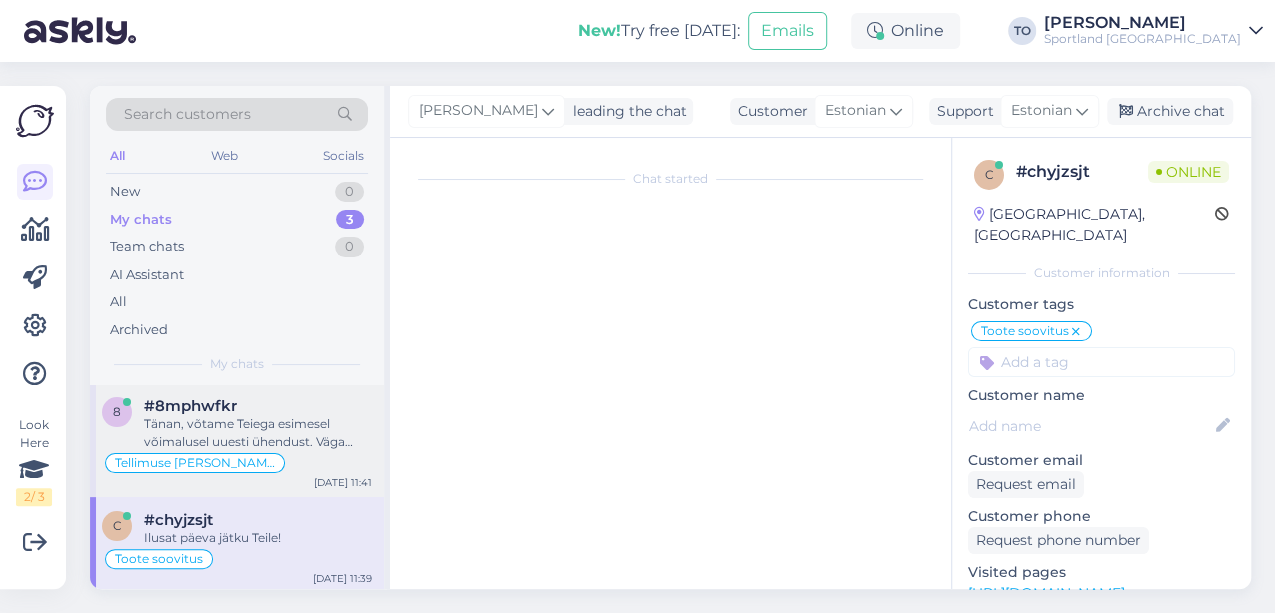 scroll, scrollTop: 438, scrollLeft: 0, axis: vertical 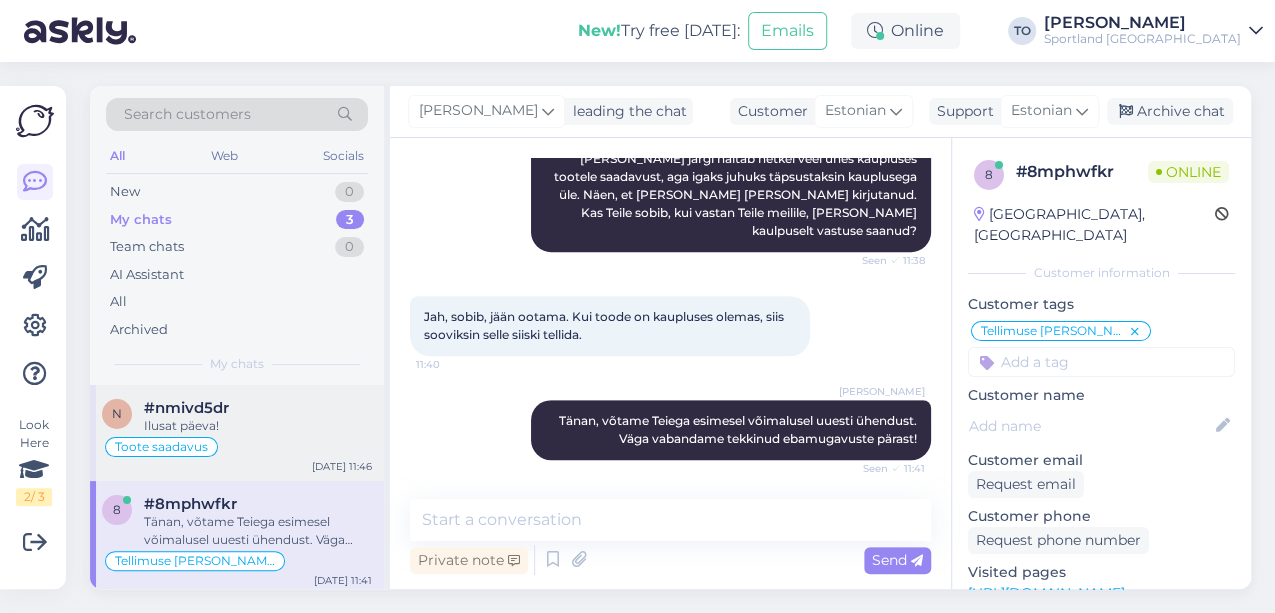 click on "Ilusat päeva!" at bounding box center [258, 426] 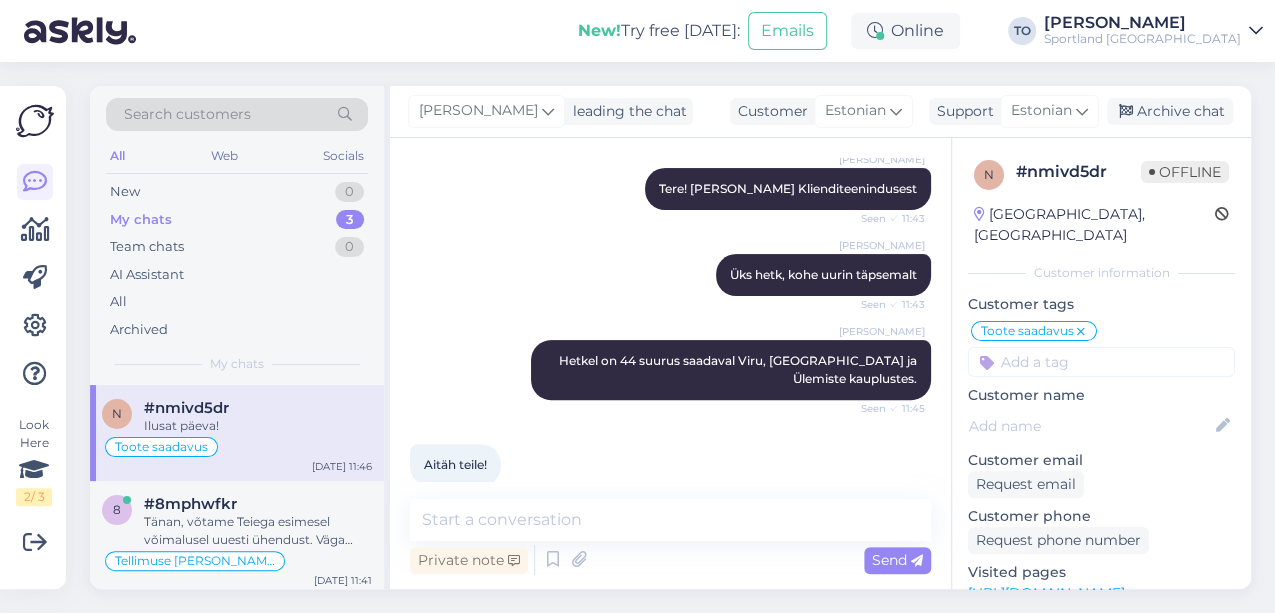 scroll, scrollTop: 0, scrollLeft: 0, axis: both 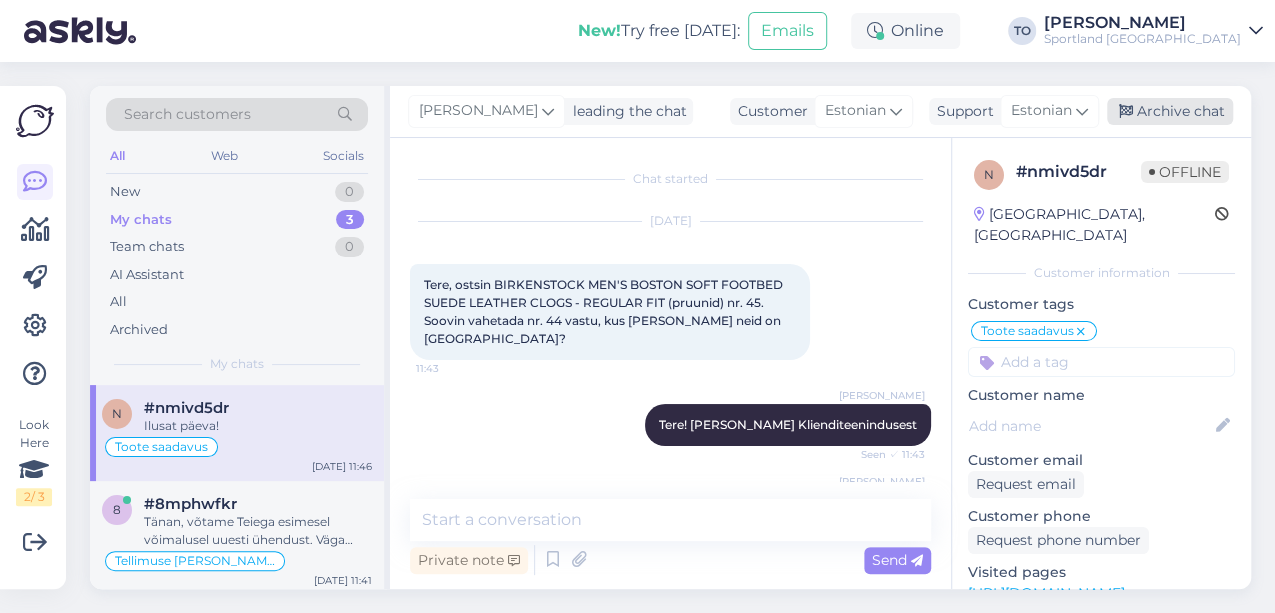 click on "Archive chat" at bounding box center (1170, 111) 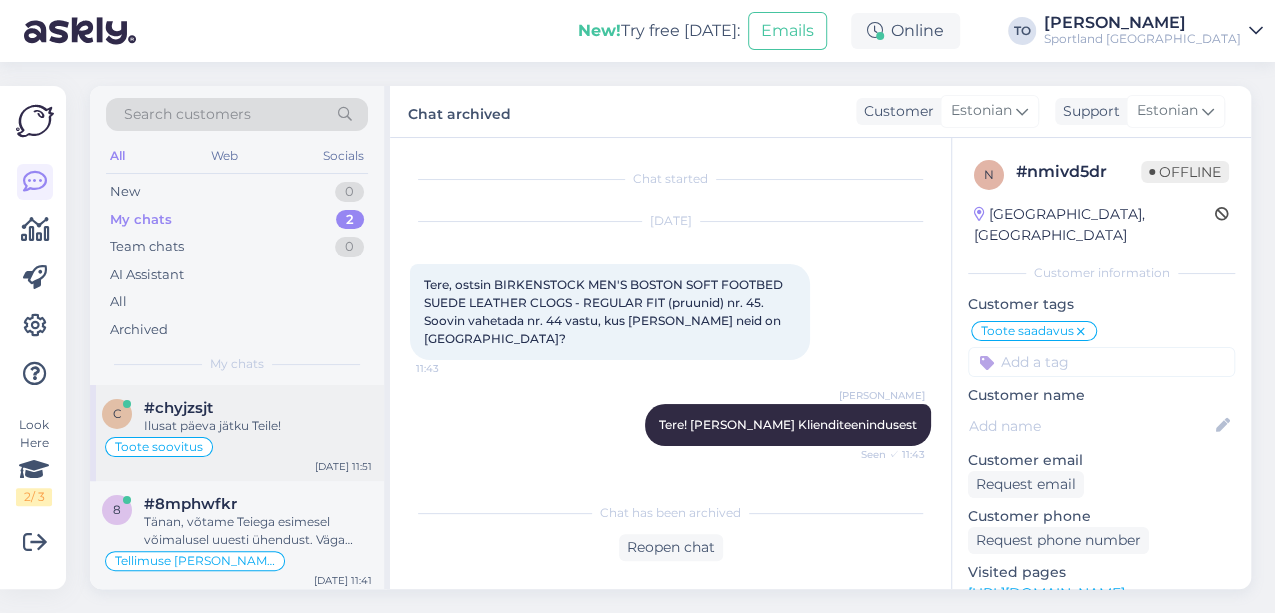 click on "#chyjzsjt" at bounding box center (258, 408) 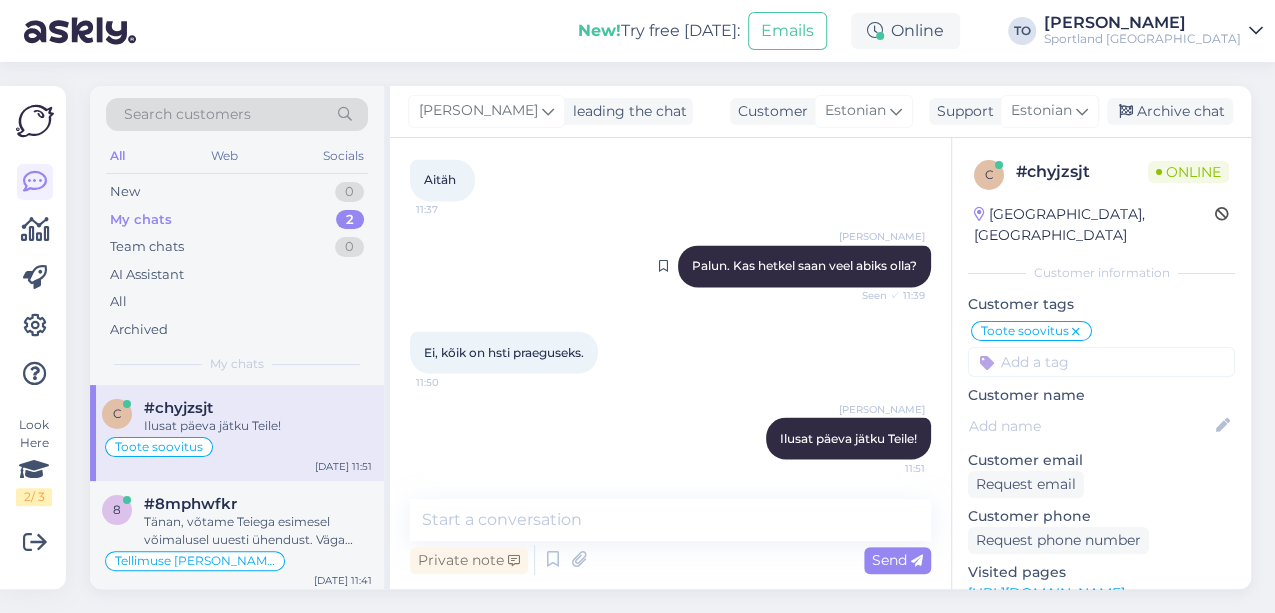scroll, scrollTop: 1856, scrollLeft: 0, axis: vertical 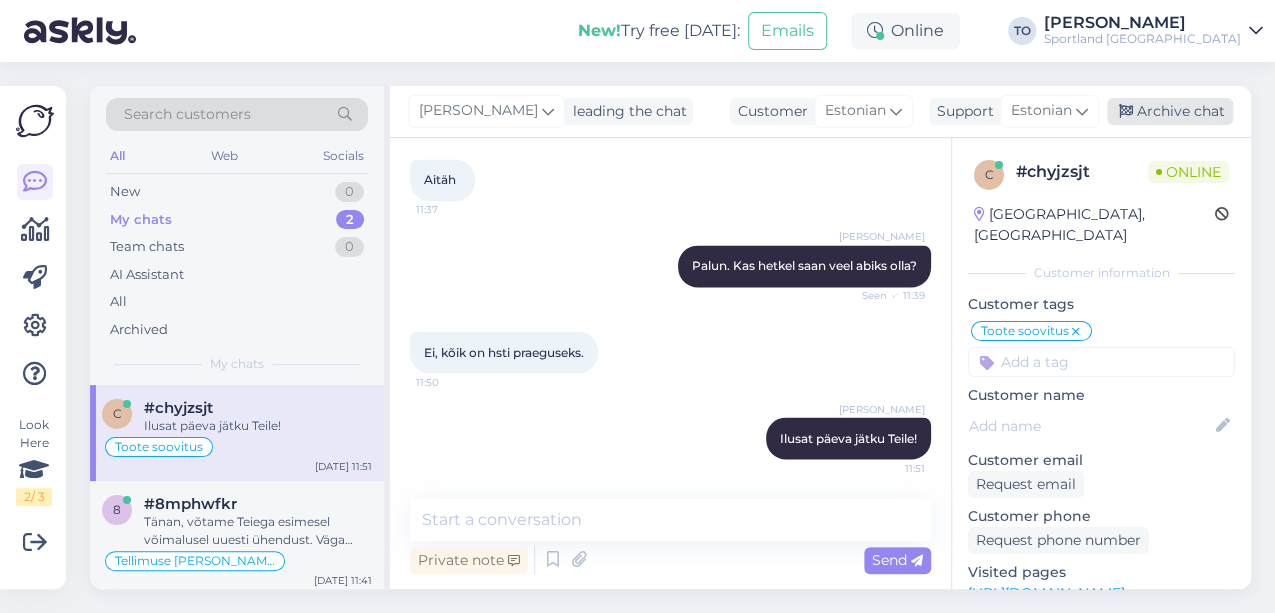 click on "Archive chat" at bounding box center (1170, 111) 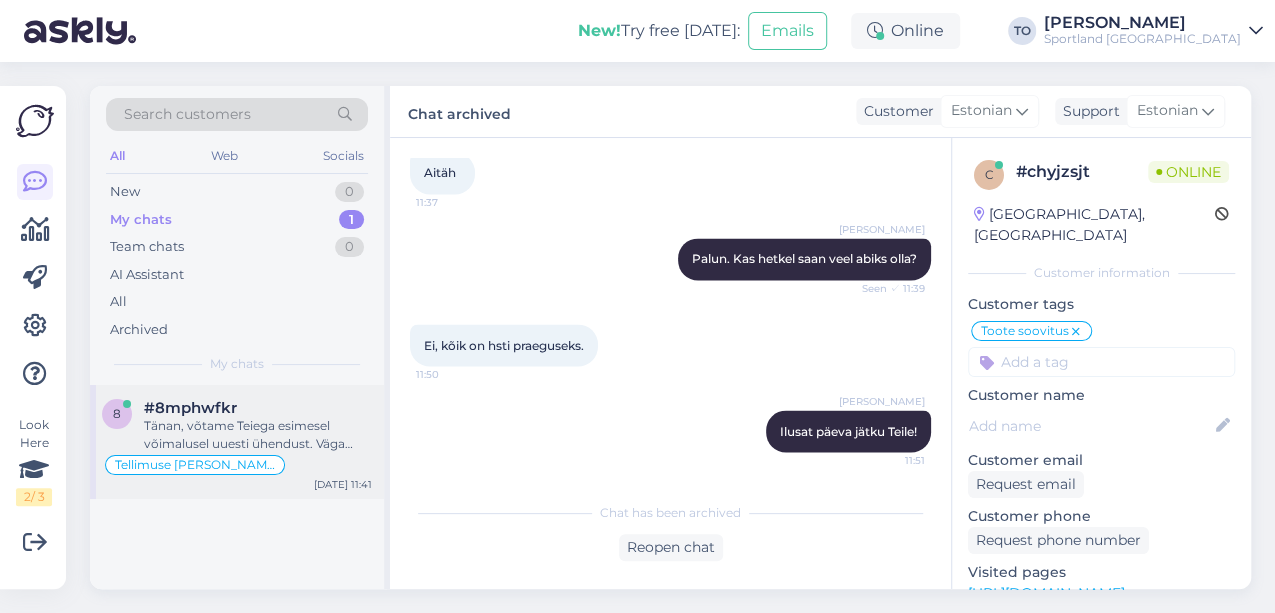 click on "Tänan, võtame Teiega esimesel võimalusel uuesti ühendust. Väga vabandame tekkinud ebamugavuste pärast!" at bounding box center [258, 435] 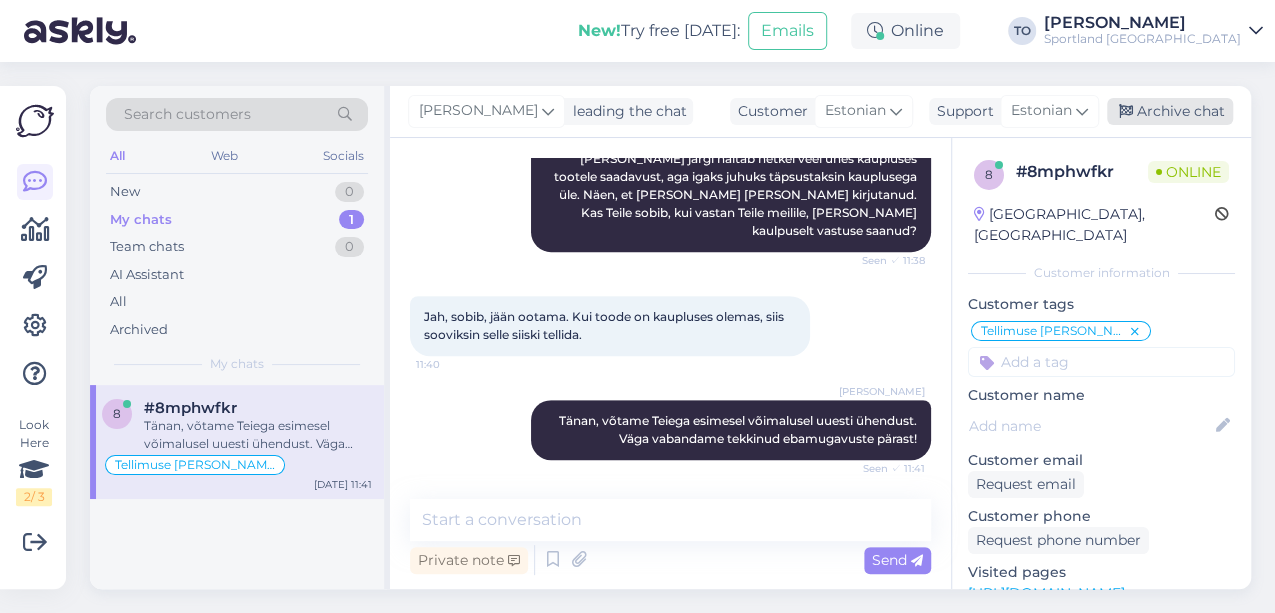 drag, startPoint x: 1156, startPoint y: 102, endPoint x: 1166, endPoint y: 115, distance: 16.40122 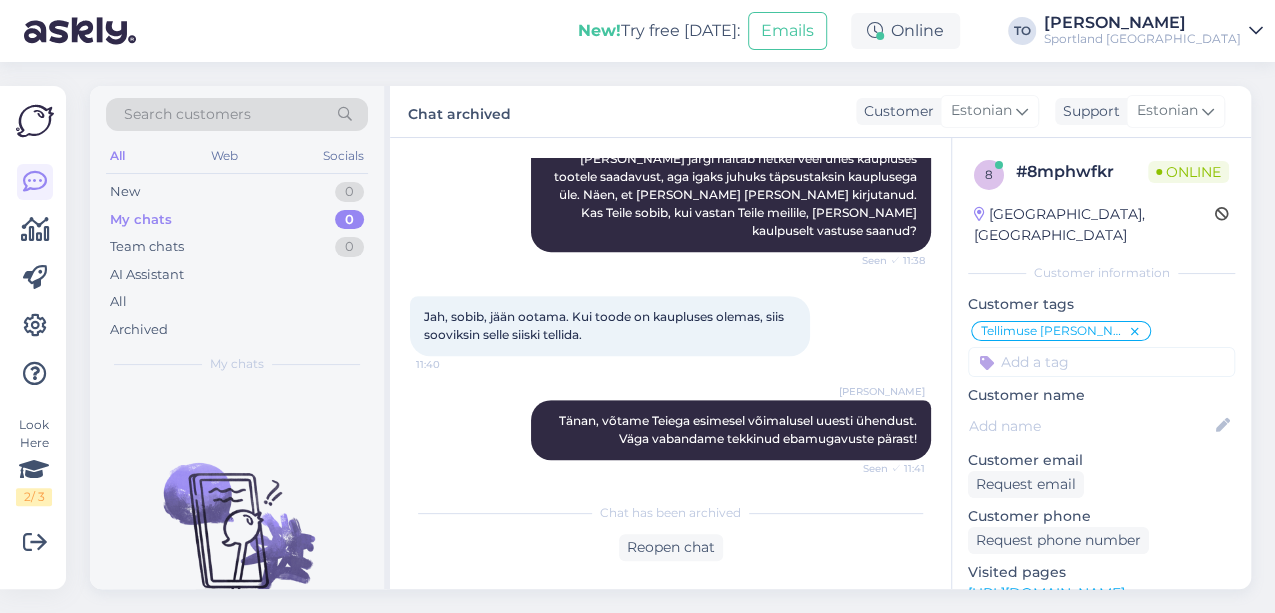 click on "[PERSON_NAME]" at bounding box center [1142, 23] 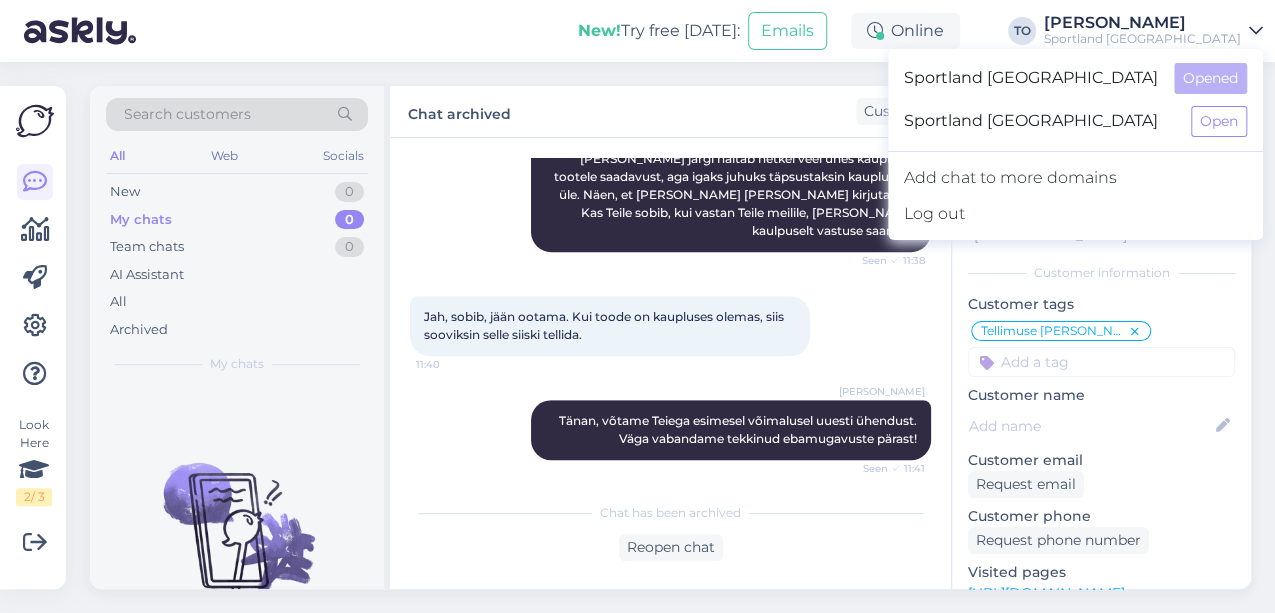 click on "Sportland Finland Open" at bounding box center (1075, 121) 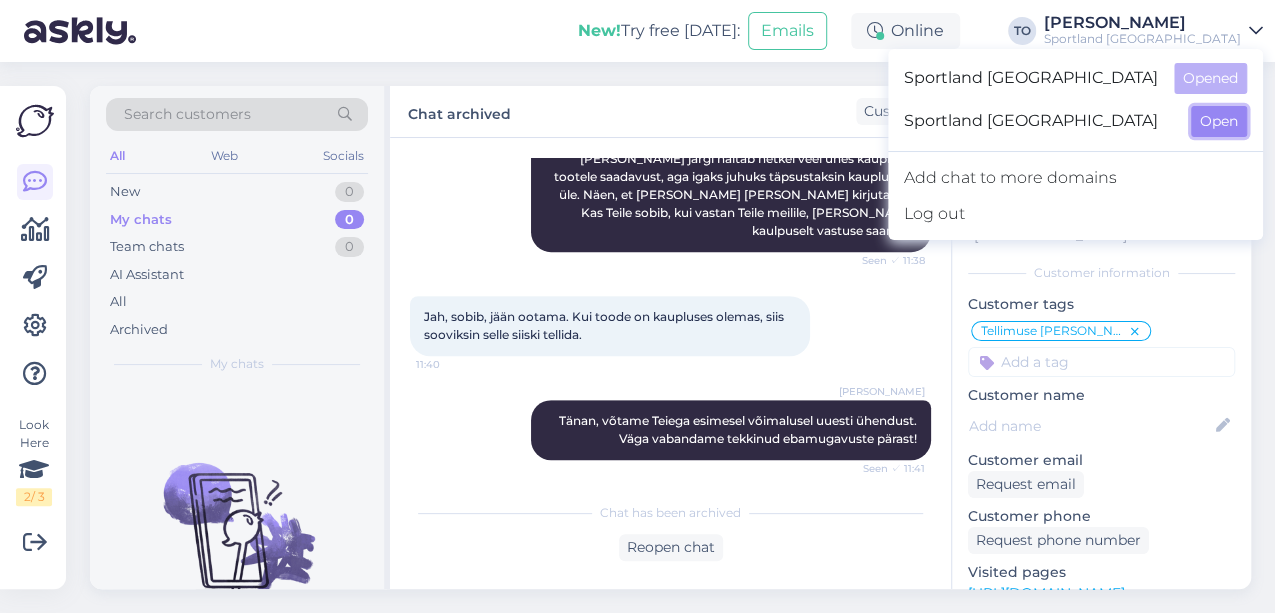 click on "Open" at bounding box center (1219, 121) 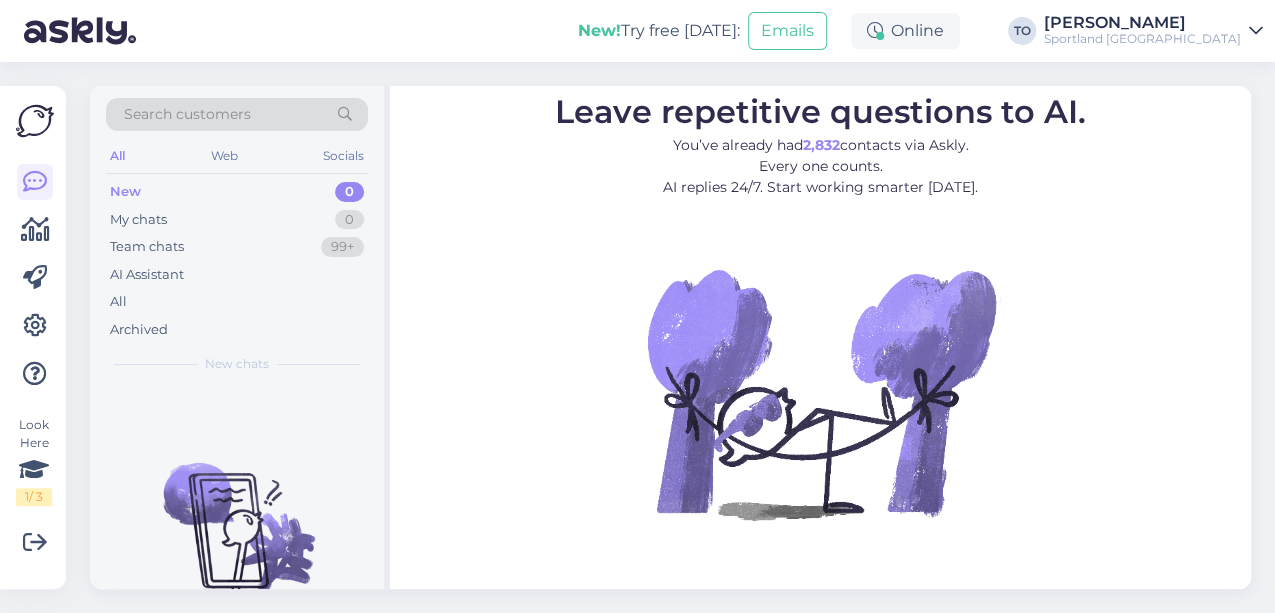 click on "Sportland [GEOGRAPHIC_DATA]" at bounding box center (1142, 39) 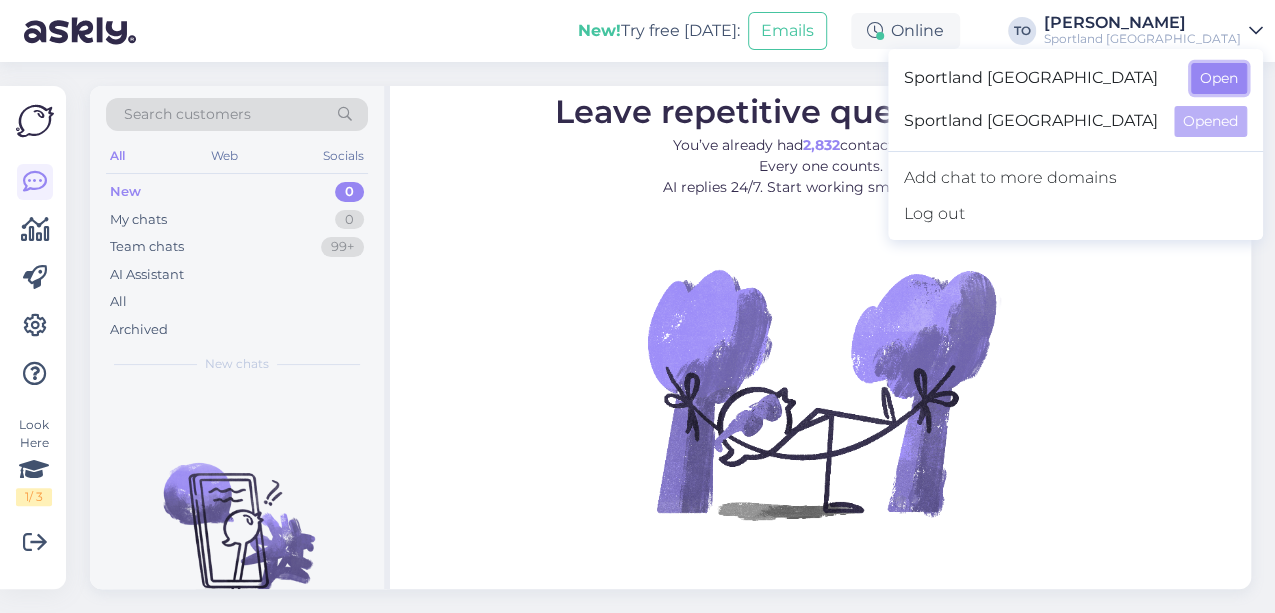 click on "Open" at bounding box center [1219, 78] 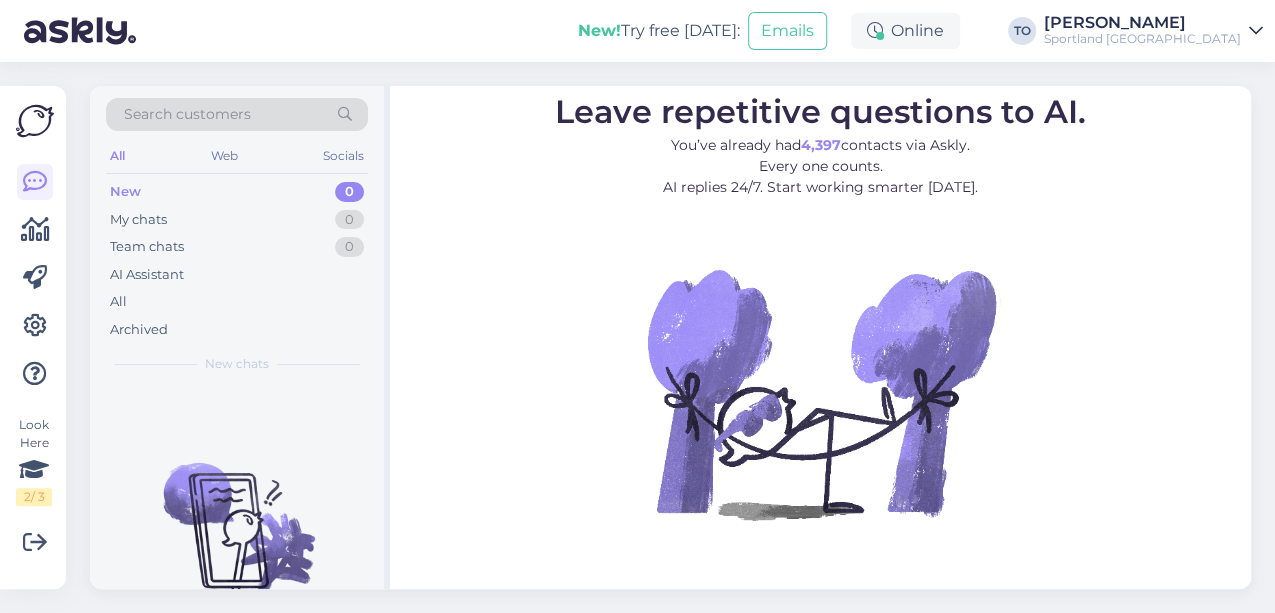 click on "Sportland [GEOGRAPHIC_DATA]" at bounding box center [1142, 39] 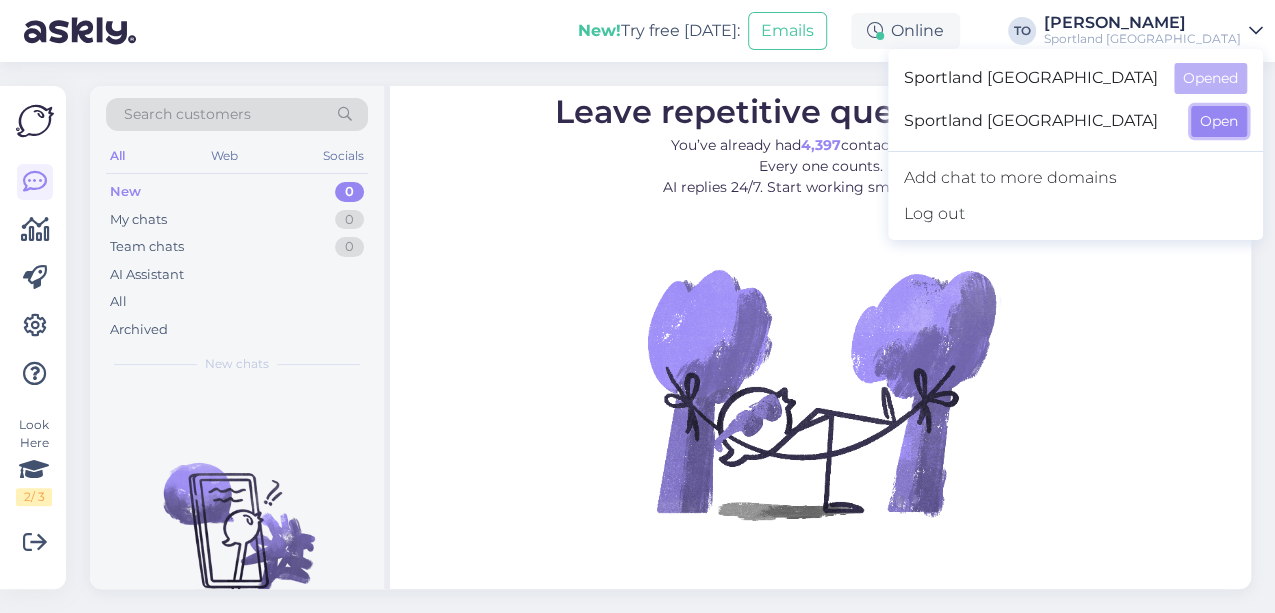 click on "Open" at bounding box center (1219, 121) 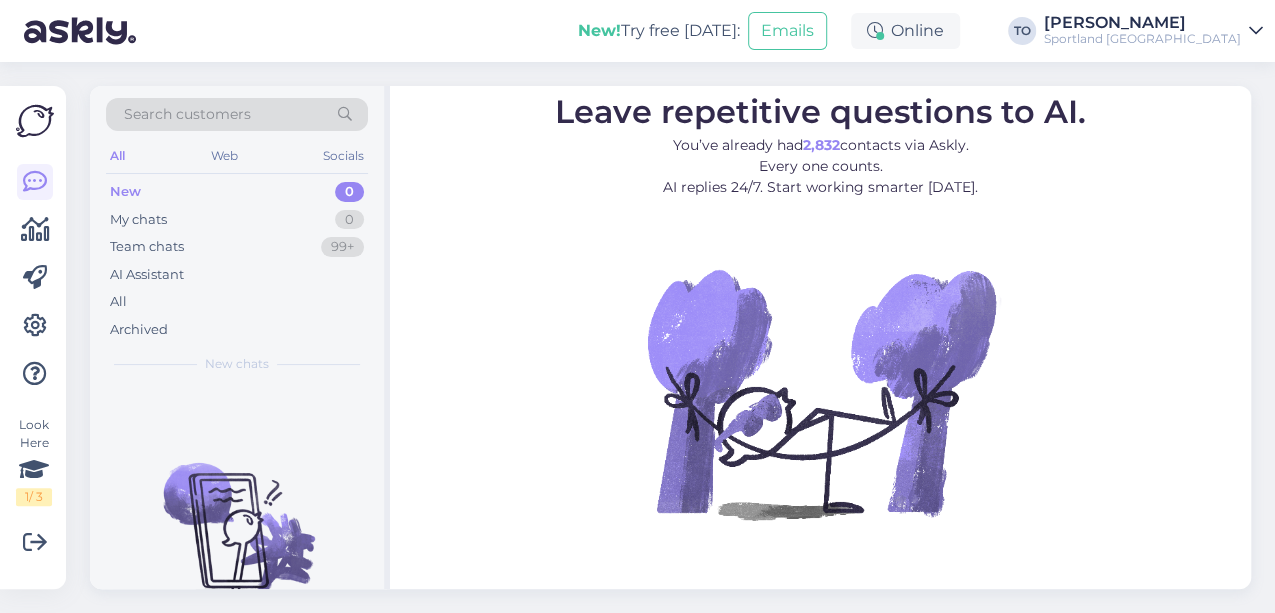 click on "Sportland [GEOGRAPHIC_DATA]" at bounding box center (1142, 39) 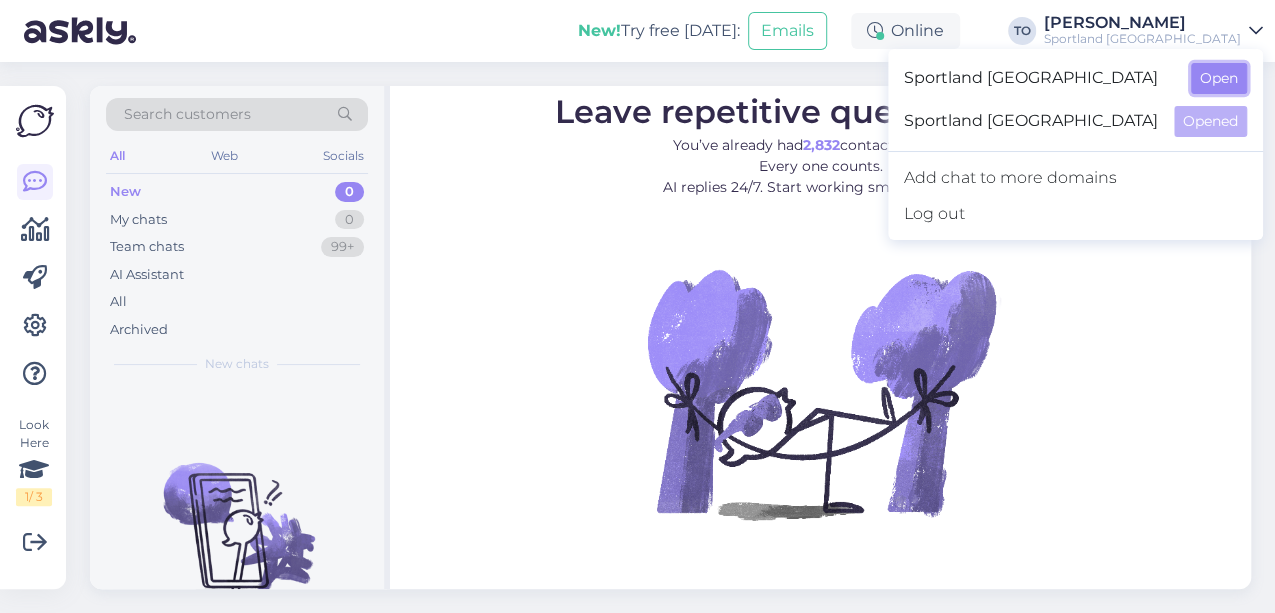 click on "Open" at bounding box center [1219, 78] 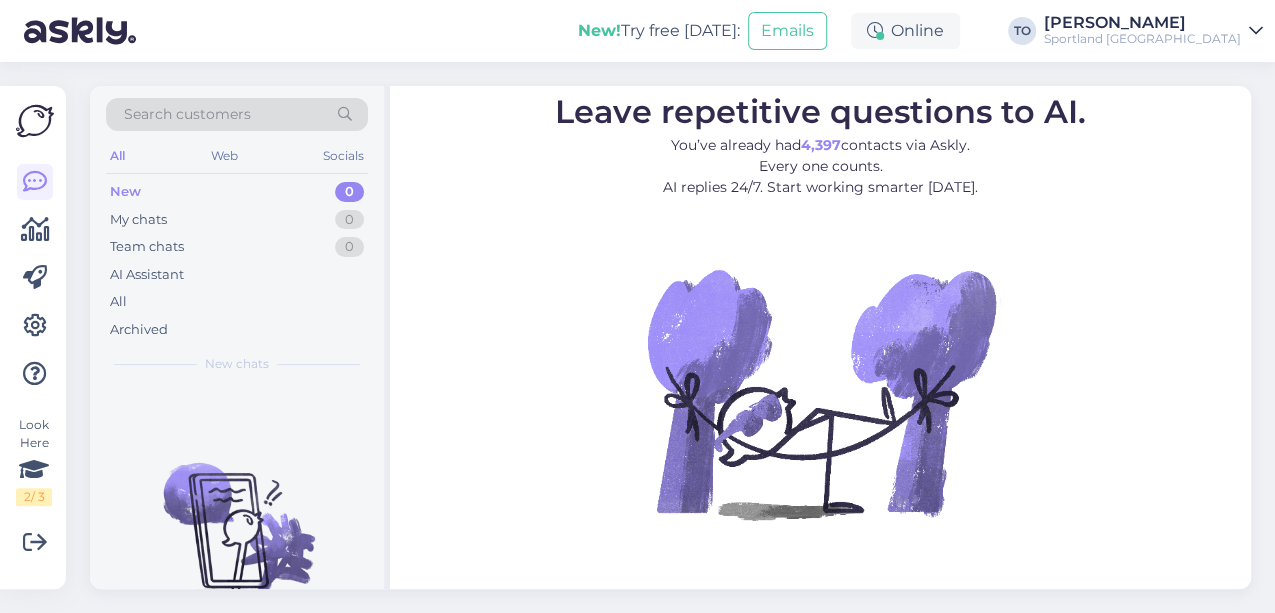 click on "Sportland [GEOGRAPHIC_DATA]" at bounding box center [1142, 39] 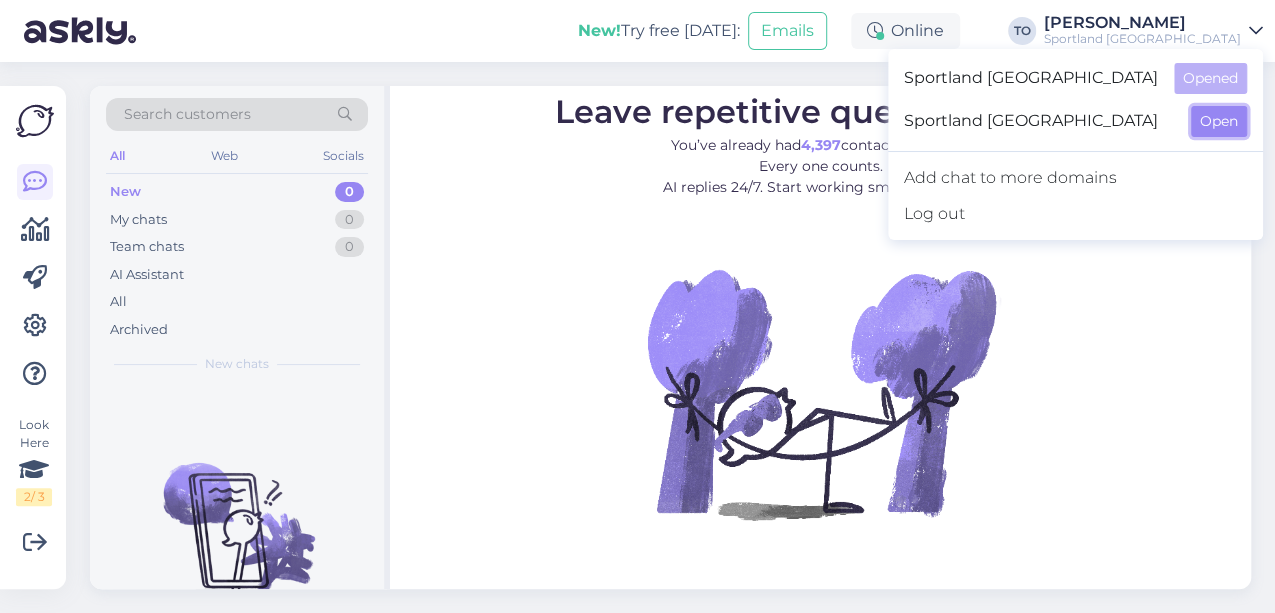 click on "Open" at bounding box center (1219, 121) 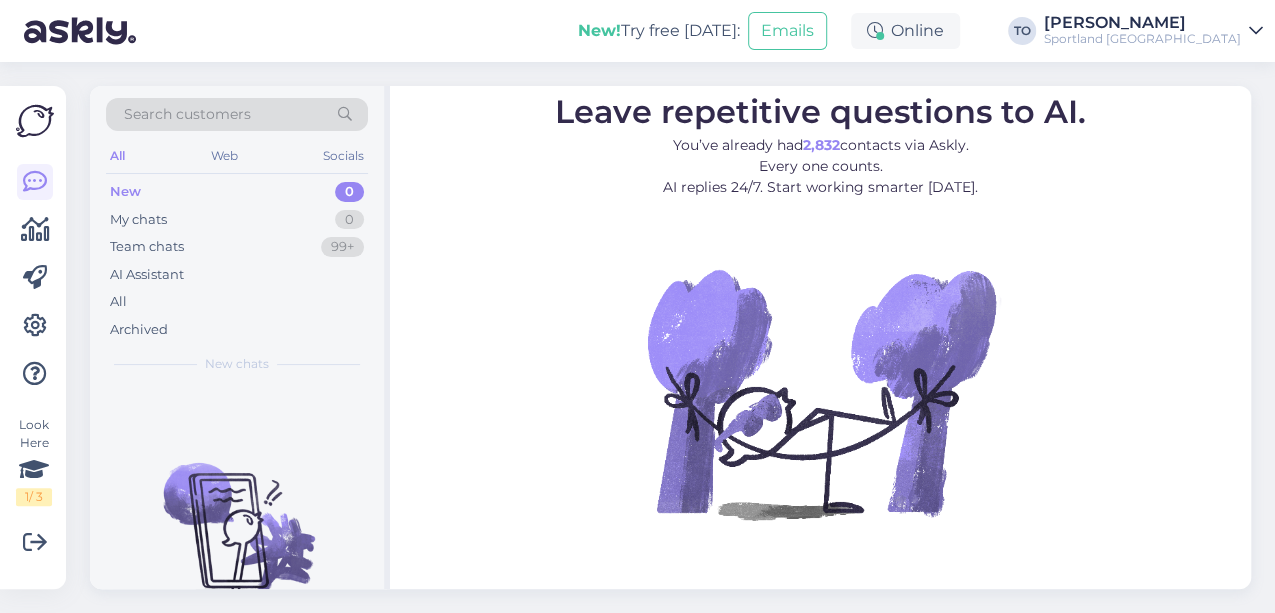click on "Sportland [GEOGRAPHIC_DATA]" at bounding box center [1142, 39] 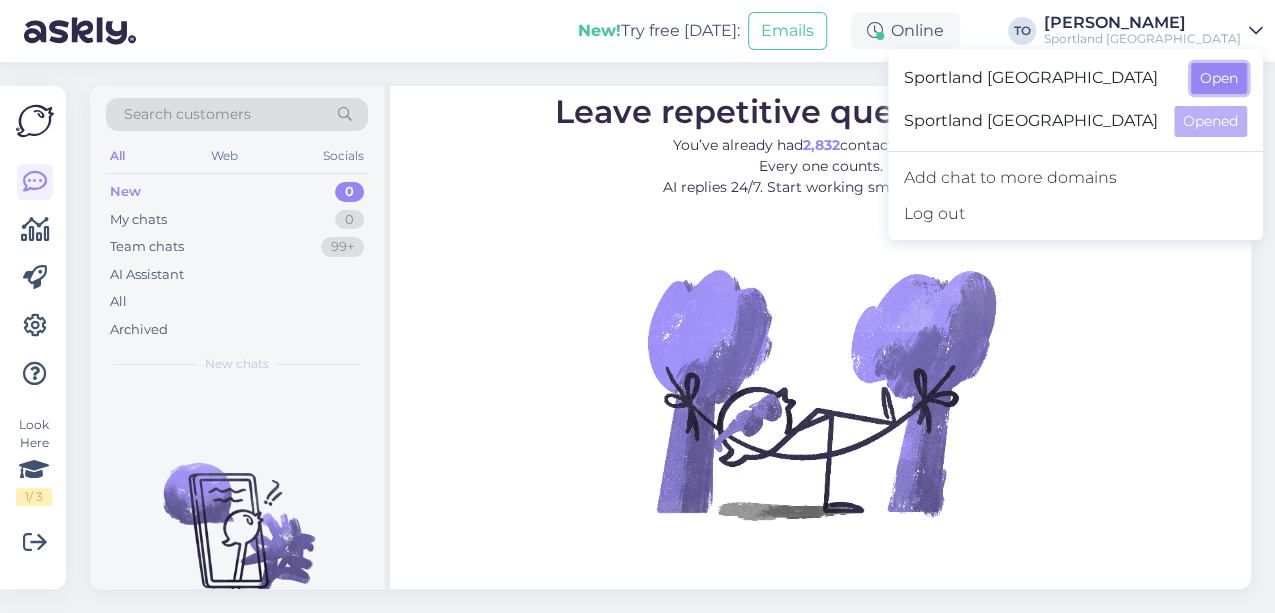 click on "Open" at bounding box center (1219, 78) 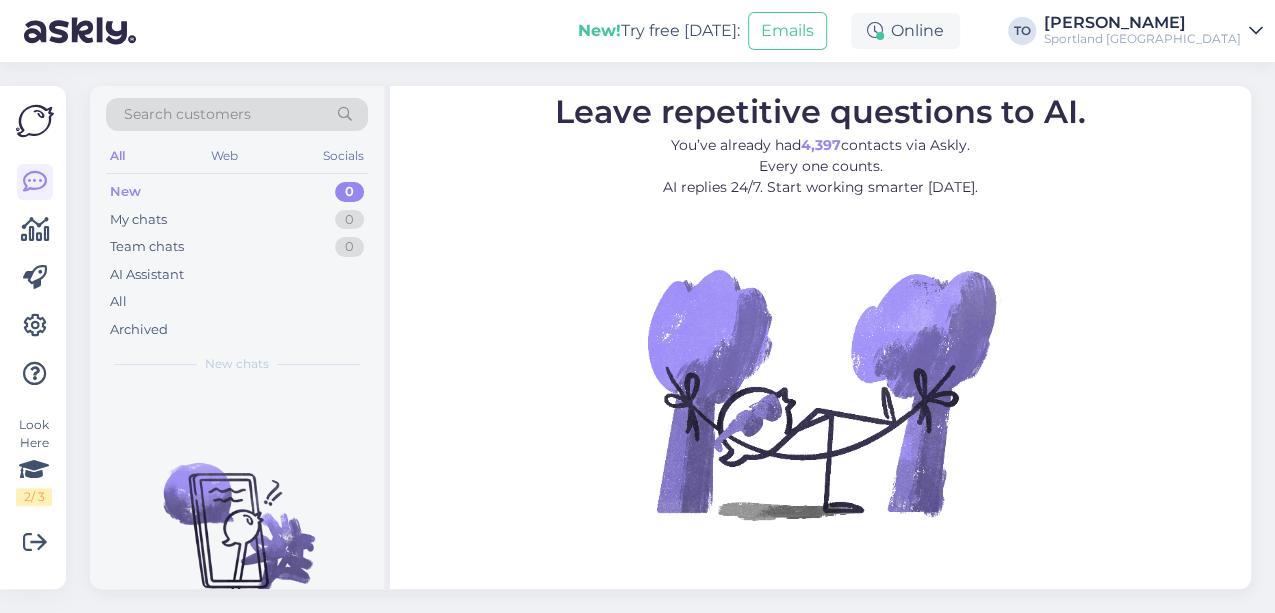 click on "Sportland [GEOGRAPHIC_DATA]" at bounding box center [1142, 39] 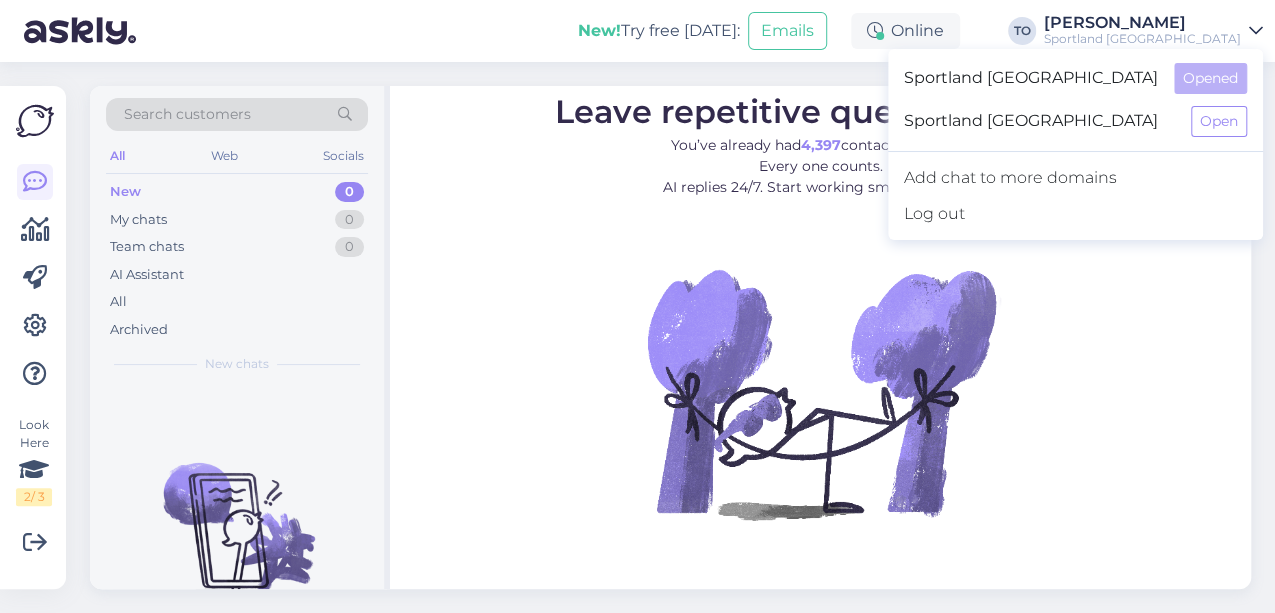 click on "New!  Try free [DATE]: Emails Online TO [PERSON_NAME] Sportland [GEOGRAPHIC_DATA] Sportland [GEOGRAPHIC_DATA] Opened Sportland [GEOGRAPHIC_DATA] Open Add chat to more domains Log out" at bounding box center (637, 31) 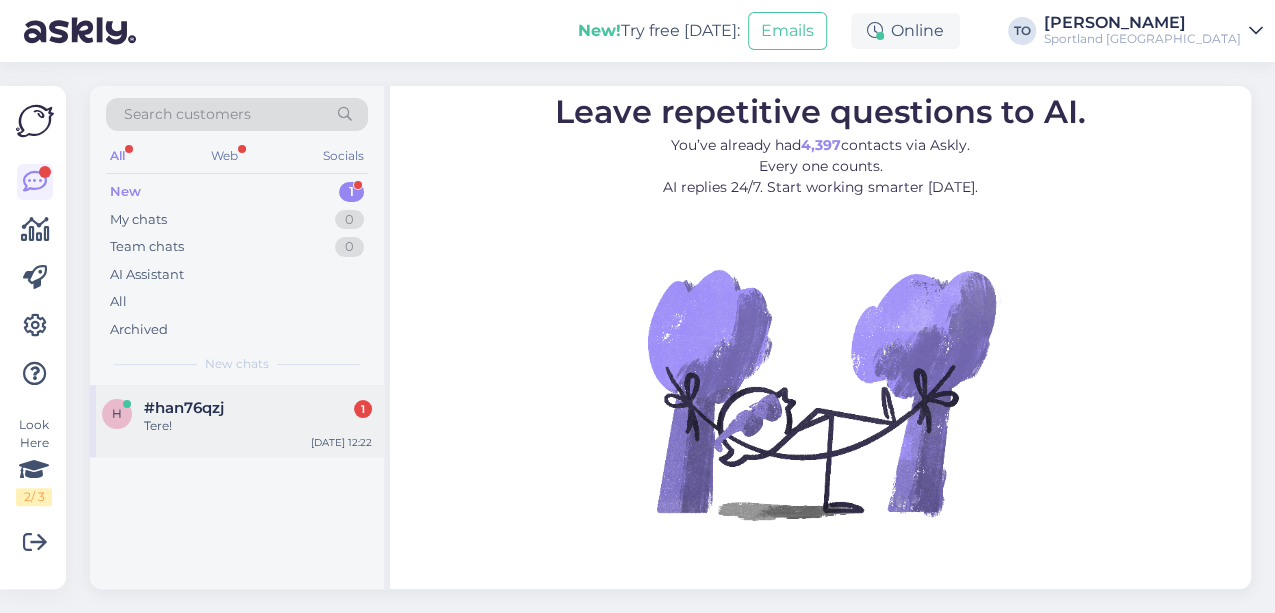 click on "Tere!" at bounding box center (258, 426) 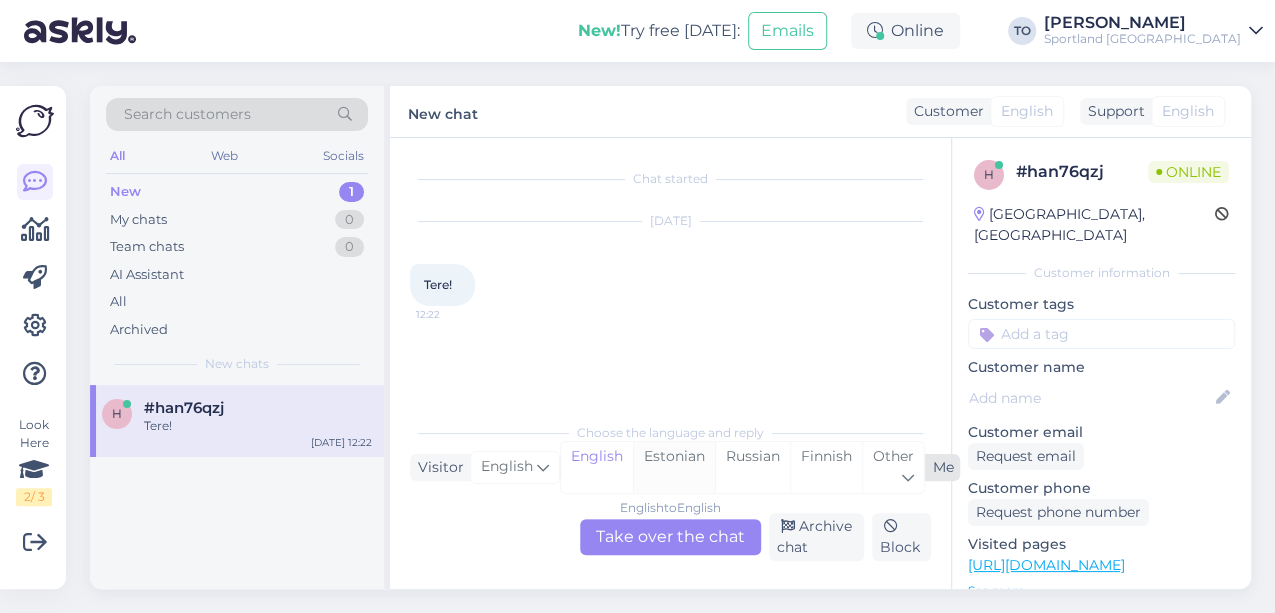 click on "Estonian" at bounding box center [674, 467] 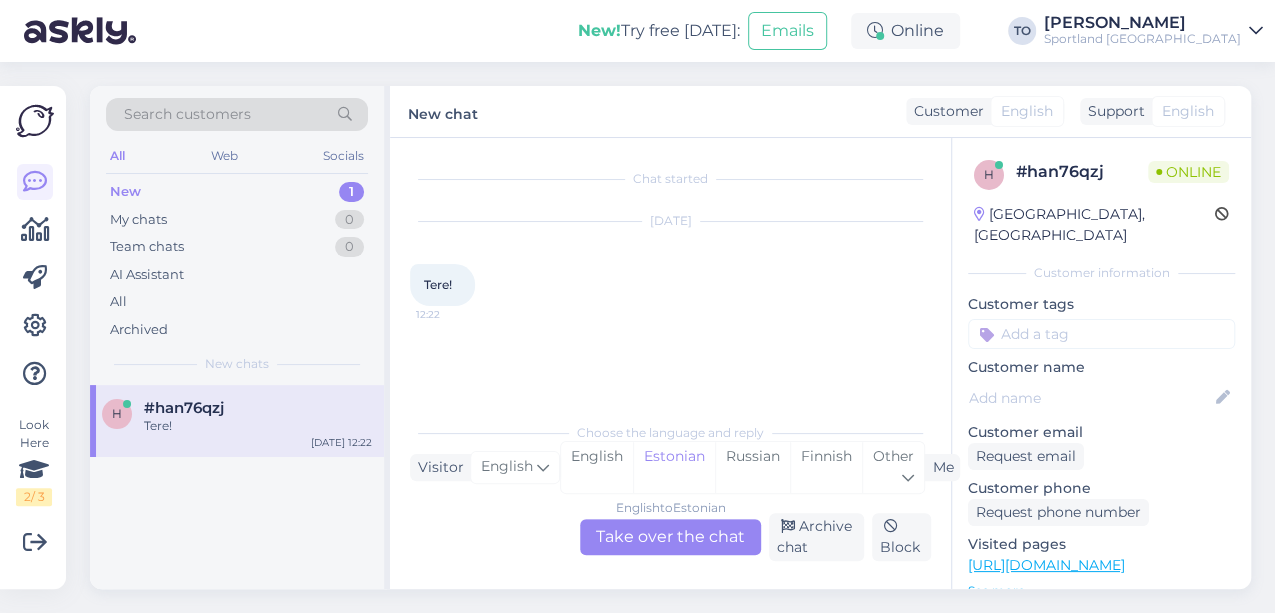 click on "English  to  Estonian Take over the chat" at bounding box center [670, 537] 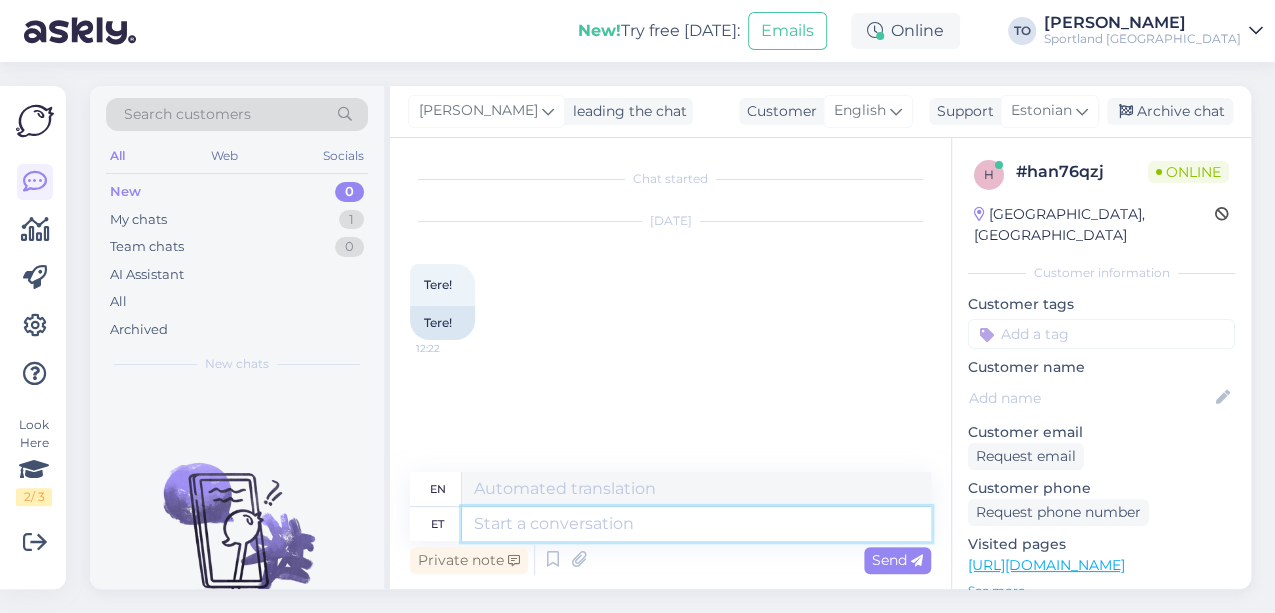 click at bounding box center [696, 524] 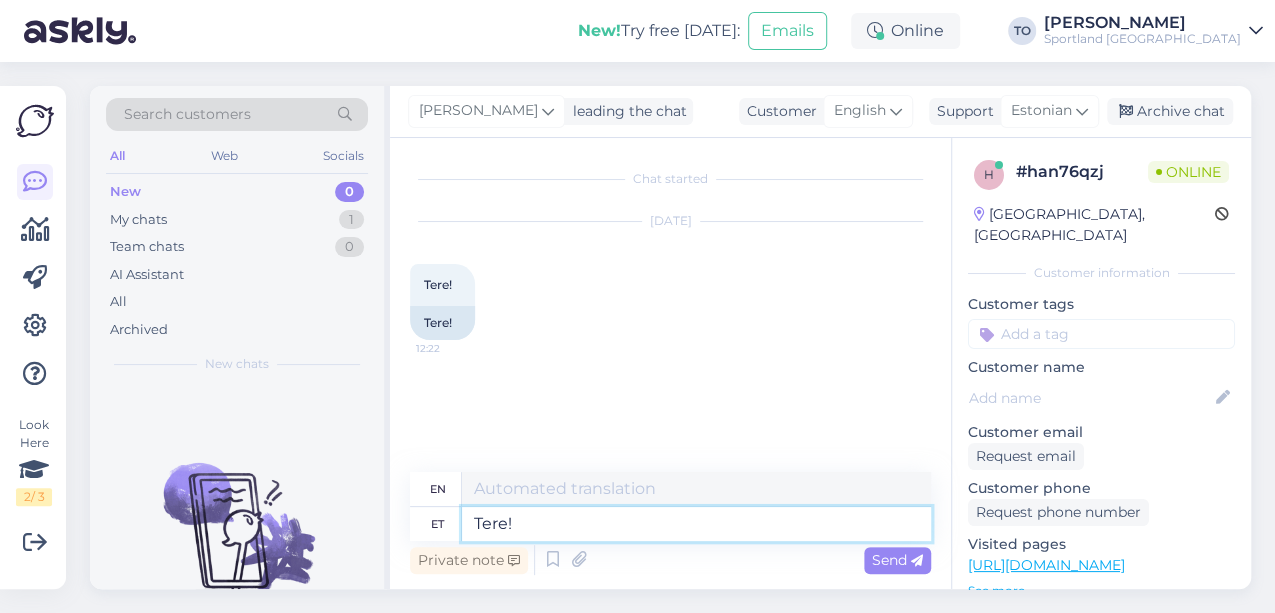 type on "Tere!" 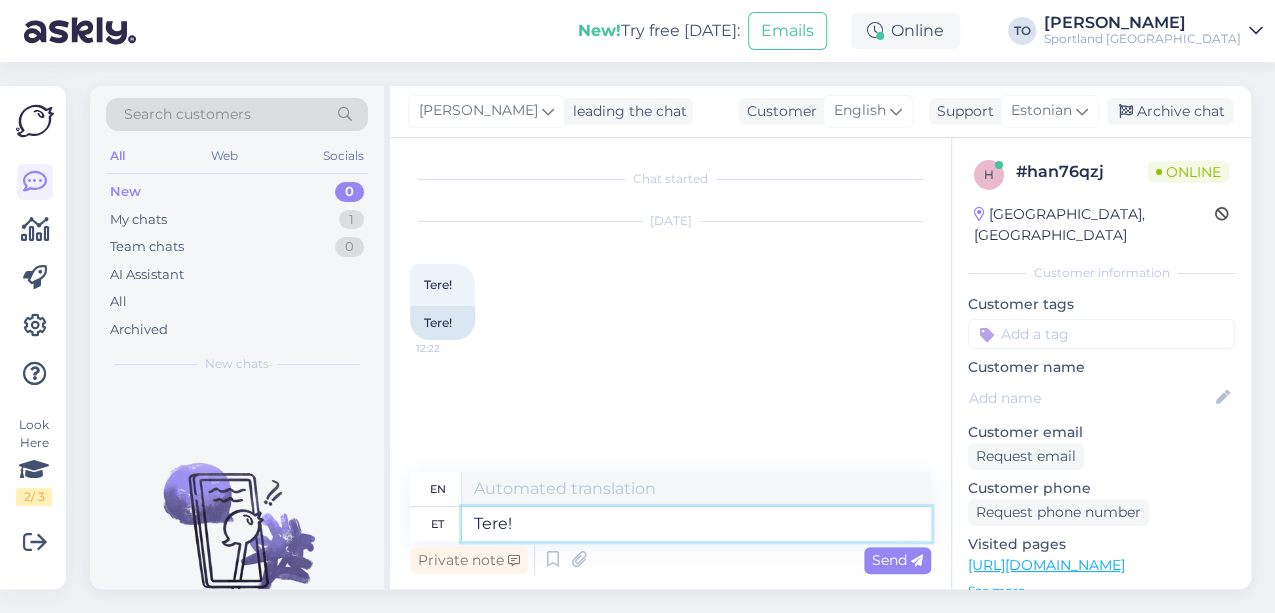 type on "Hello!" 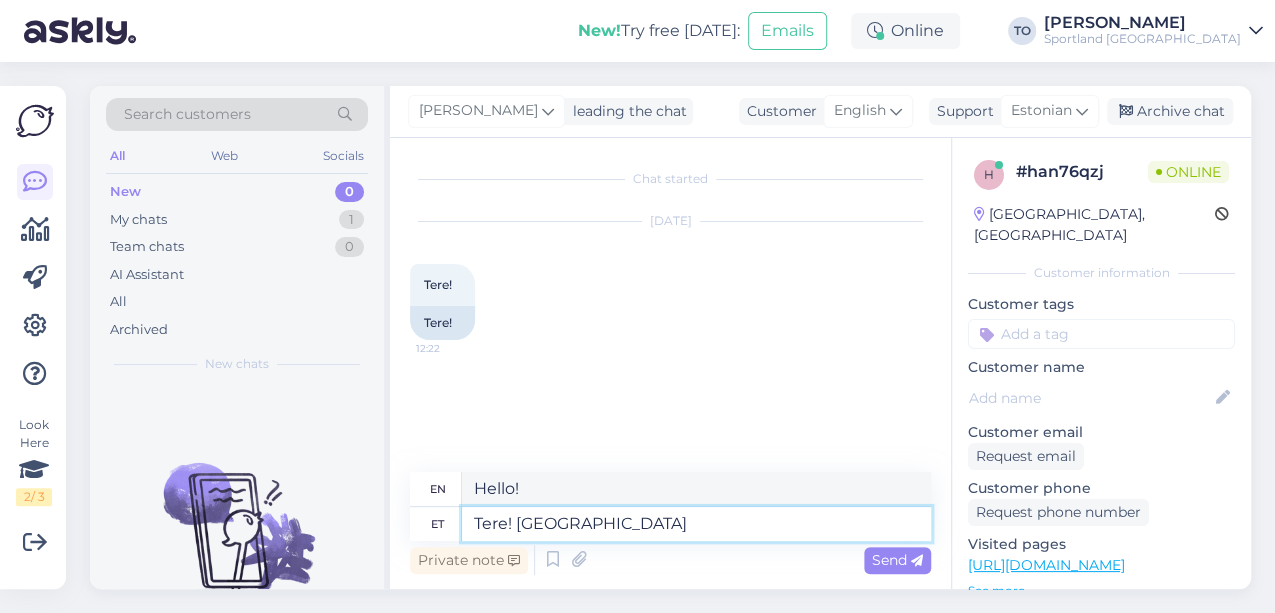 type on "Tere! [GEOGRAPHIC_DATA]" 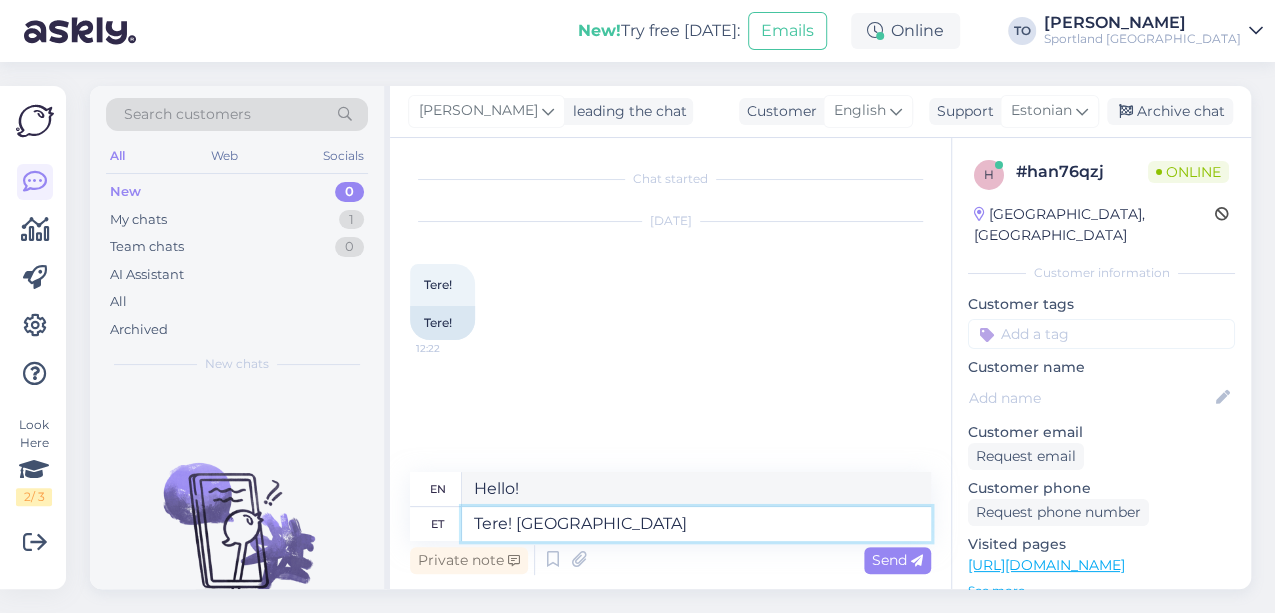 type on "Hello! I am" 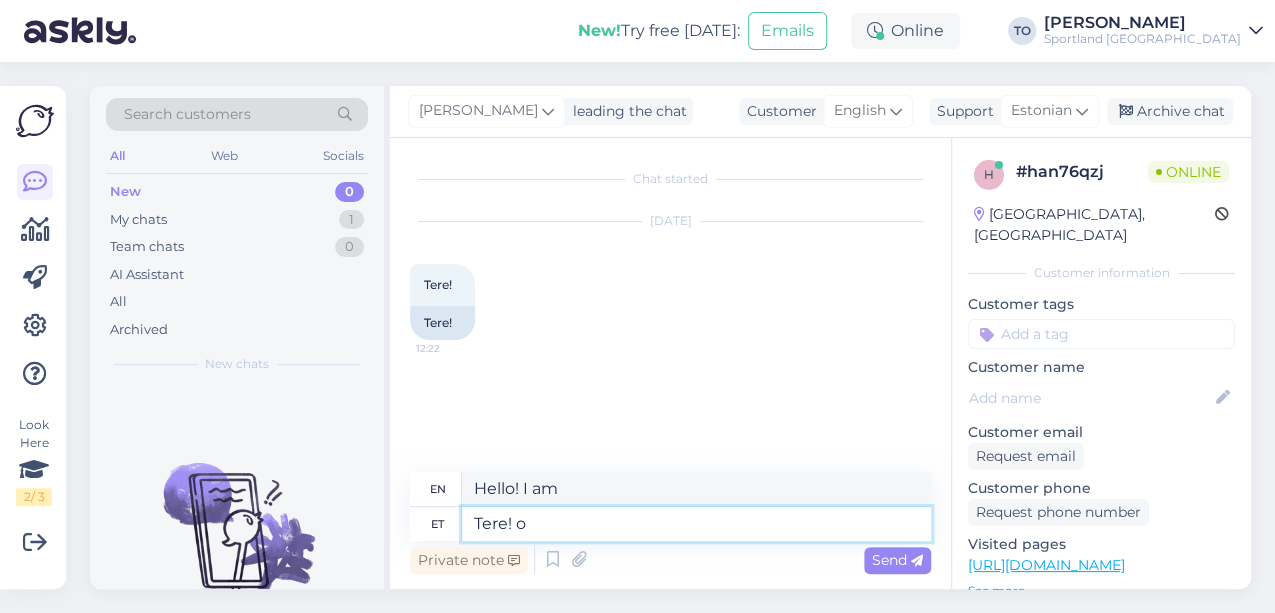 type on "Tere!" 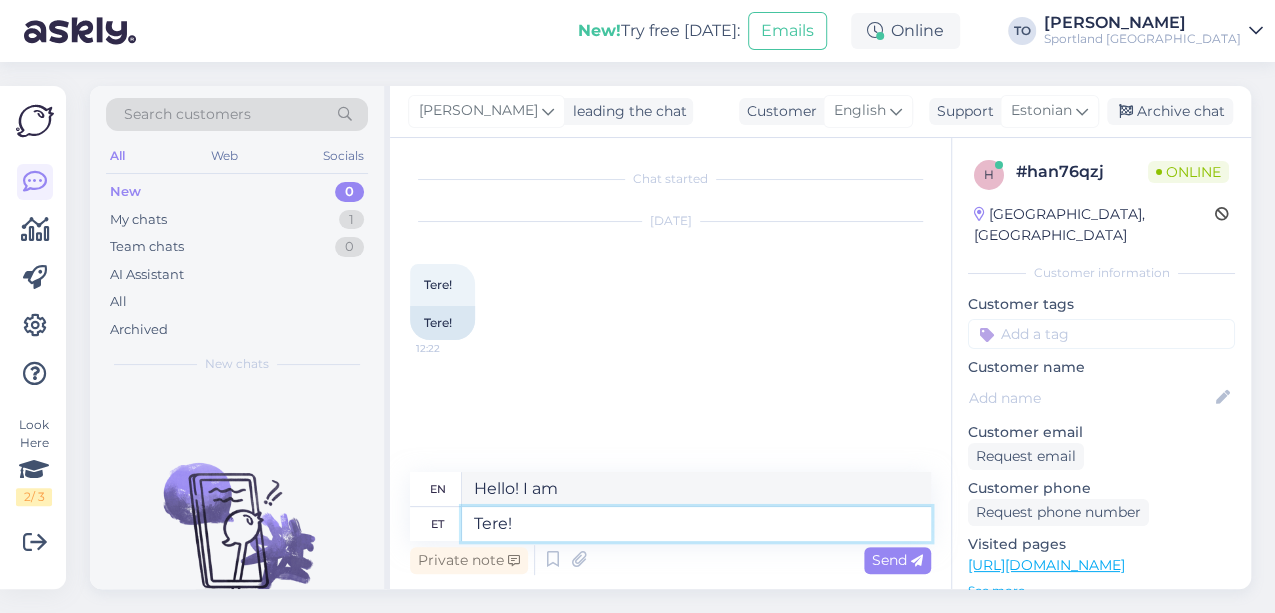type on "Hello!" 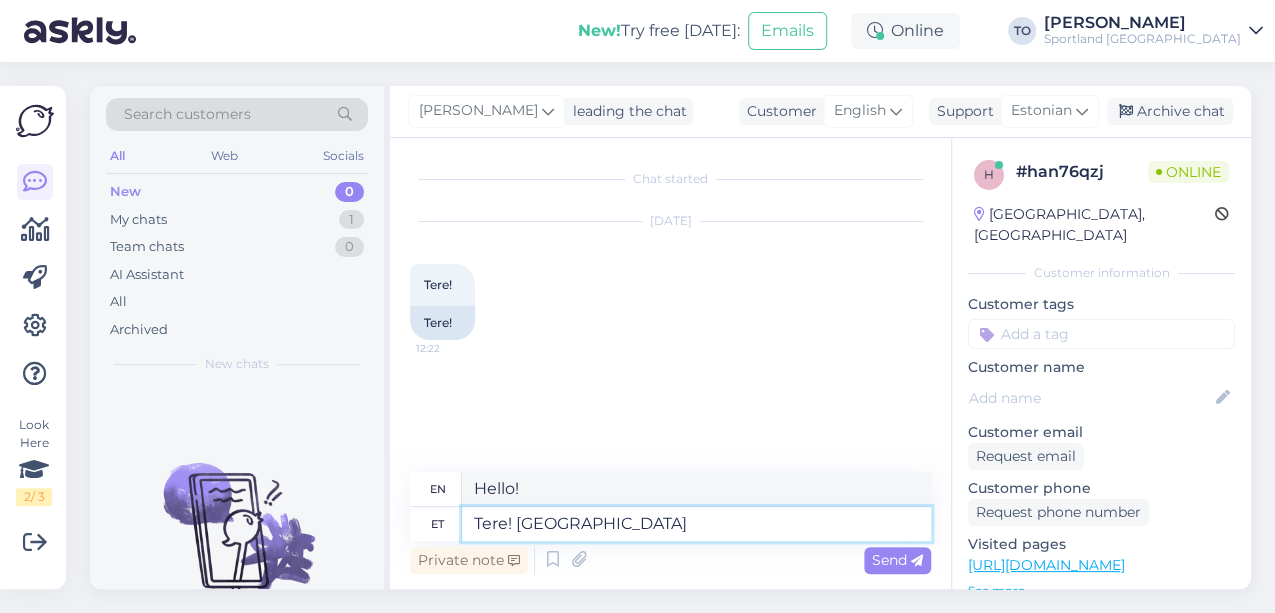 type on "Tere! [GEOGRAPHIC_DATA]" 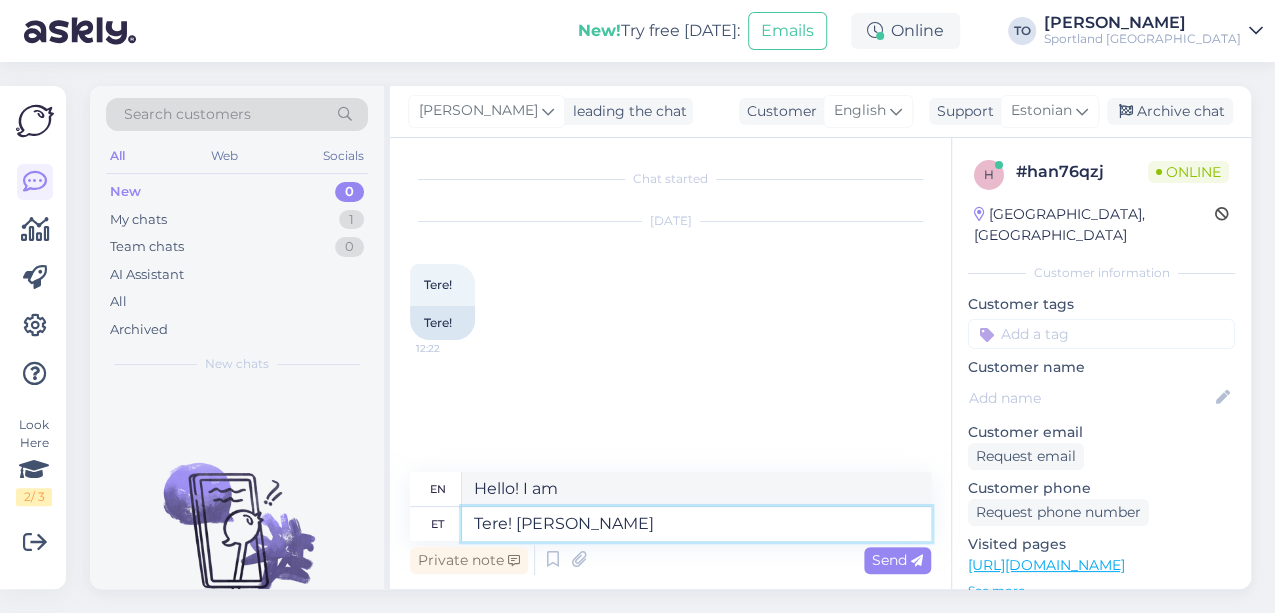 type on "Tere! [PERSON_NAME]" 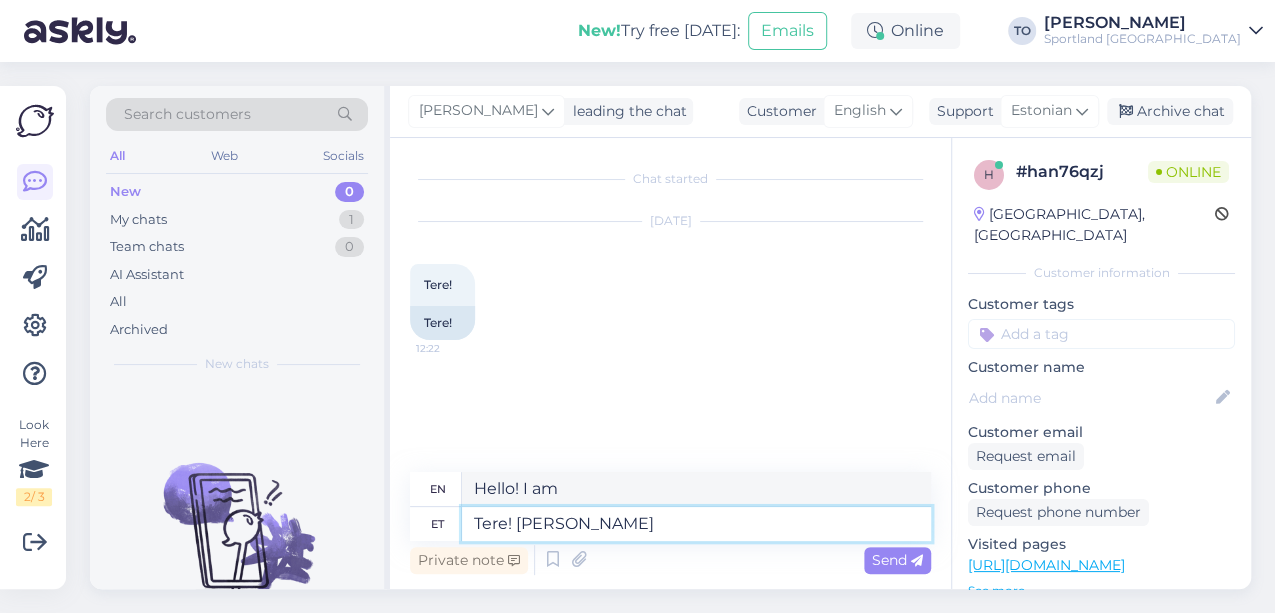 type on "Hello! I'm Tiina" 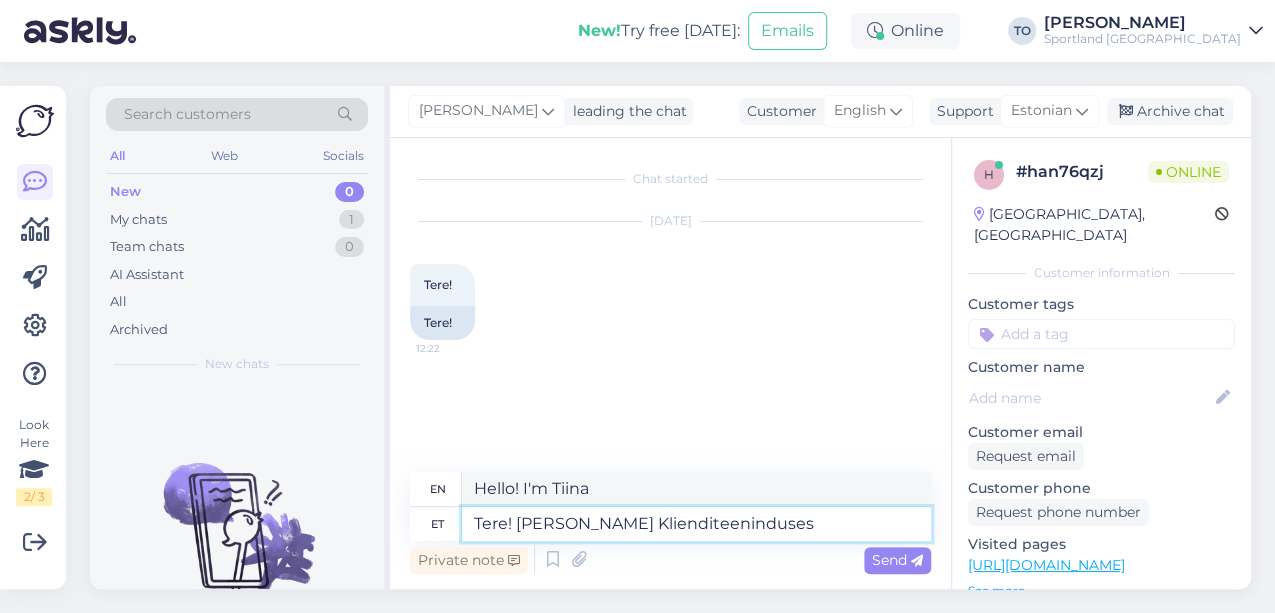 type on "Tere! [PERSON_NAME] Klienditeenindusest" 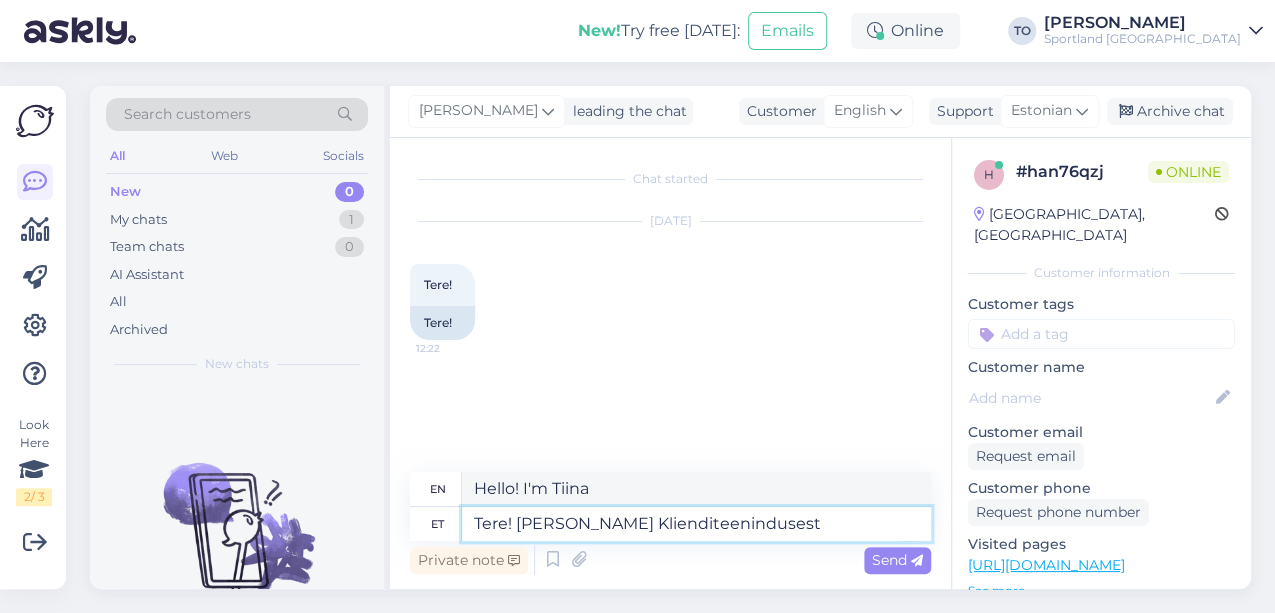 type on "Hello! I'm Tiina from Customer Service" 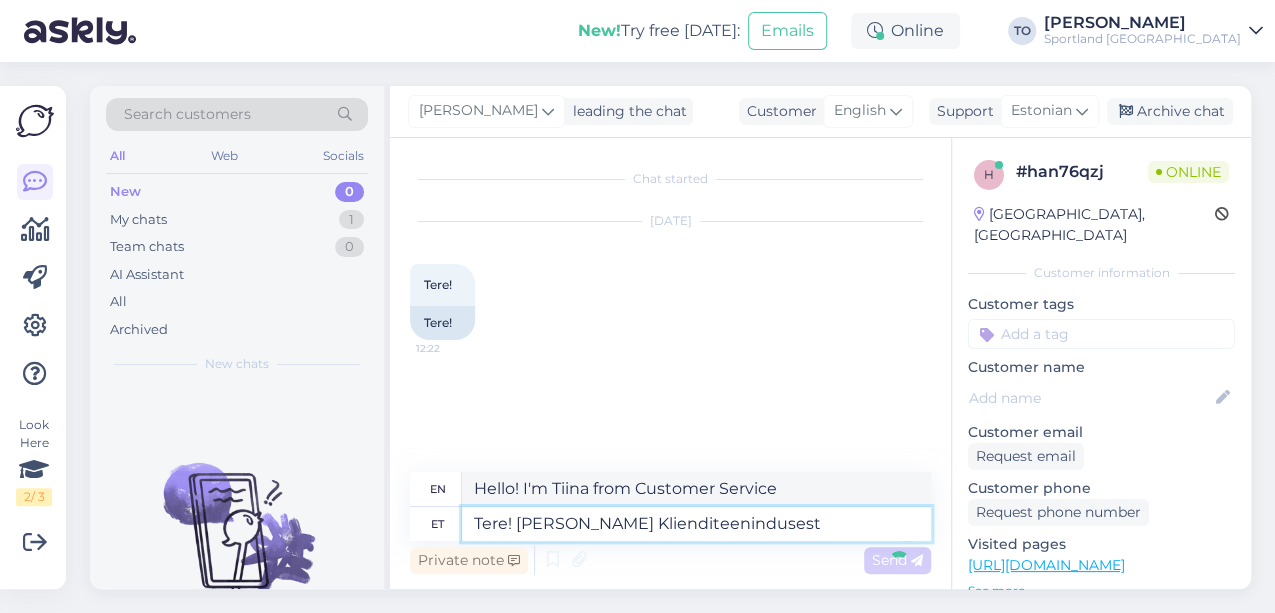 type 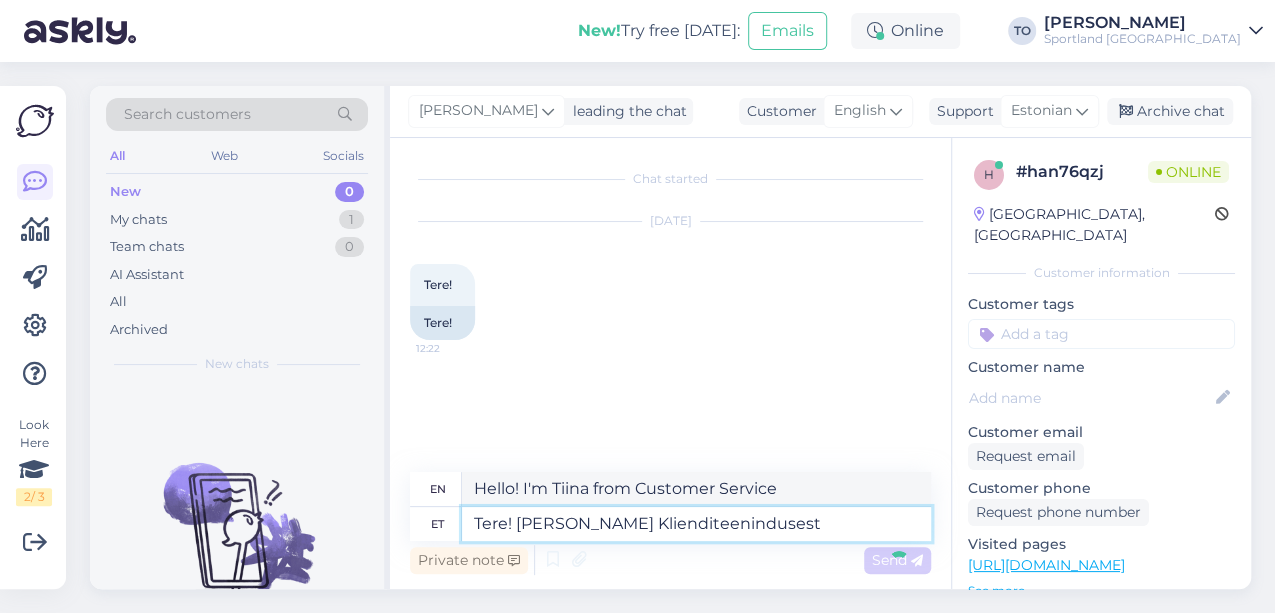 type 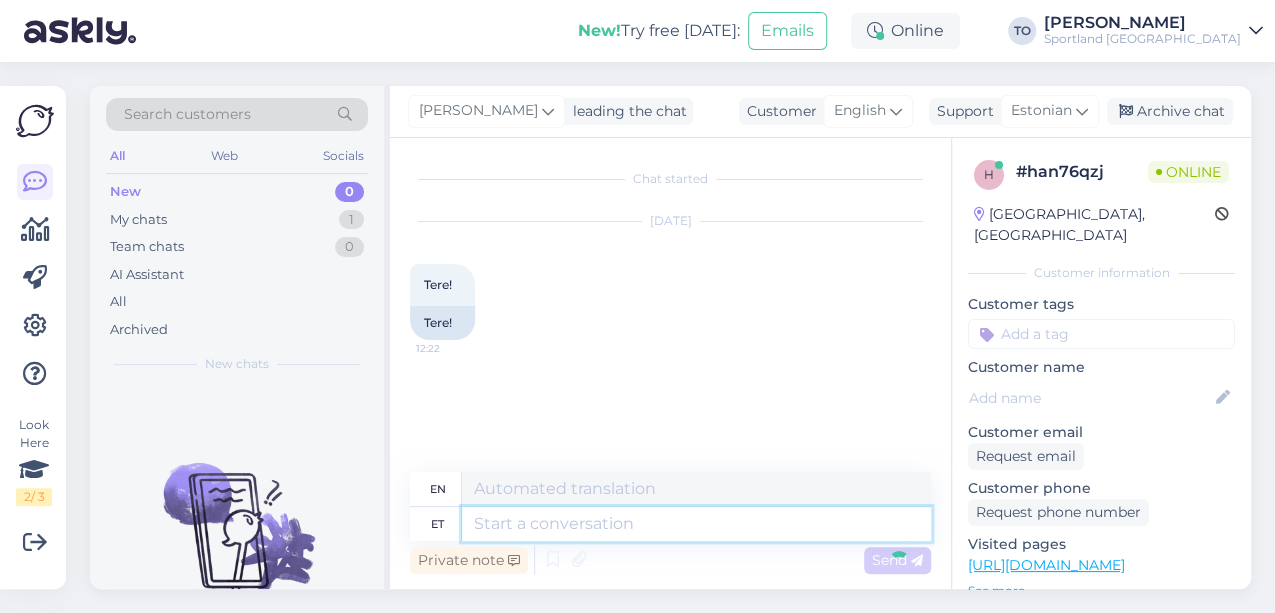 scroll, scrollTop: 27, scrollLeft: 0, axis: vertical 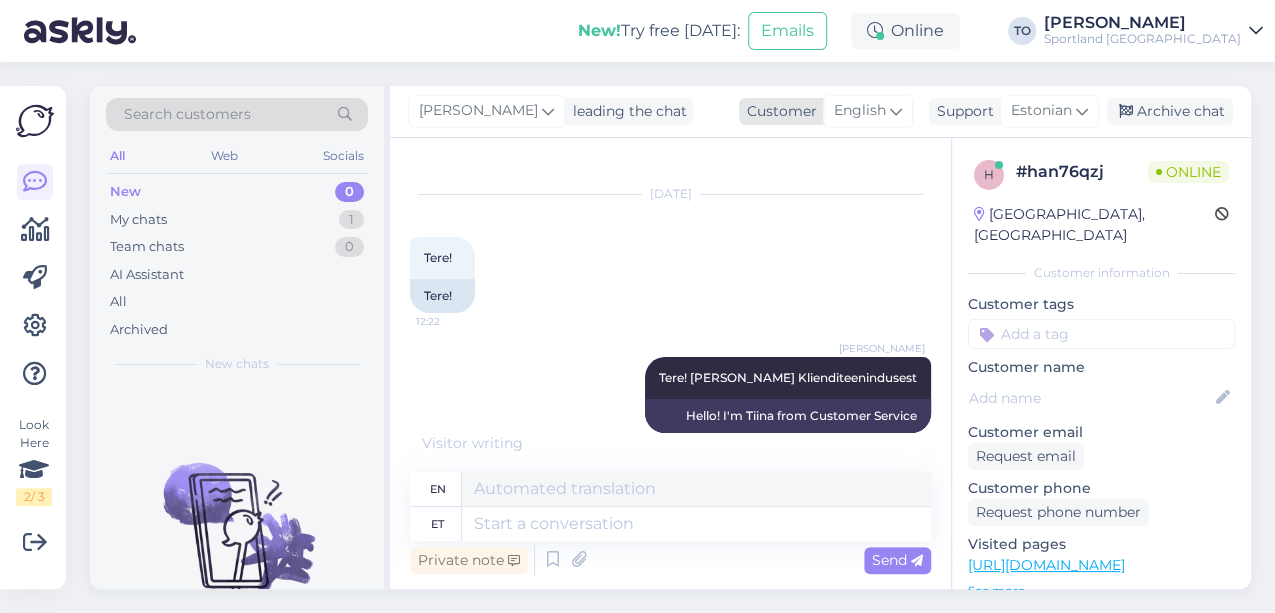 click on "English" at bounding box center [860, 111] 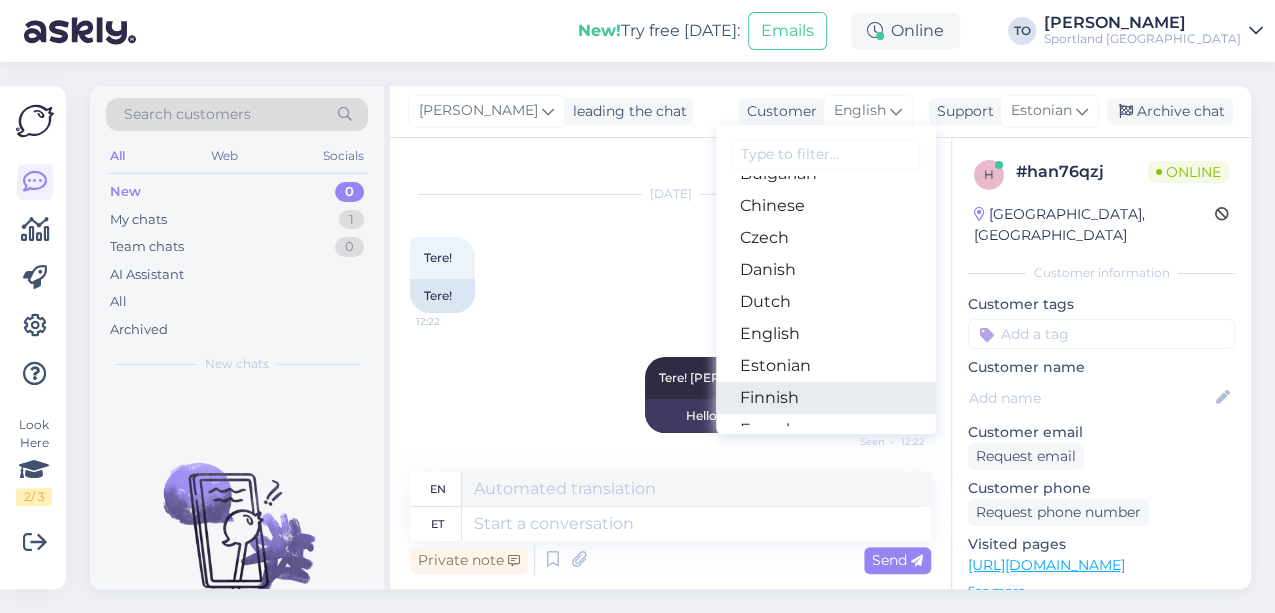 scroll, scrollTop: 66, scrollLeft: 0, axis: vertical 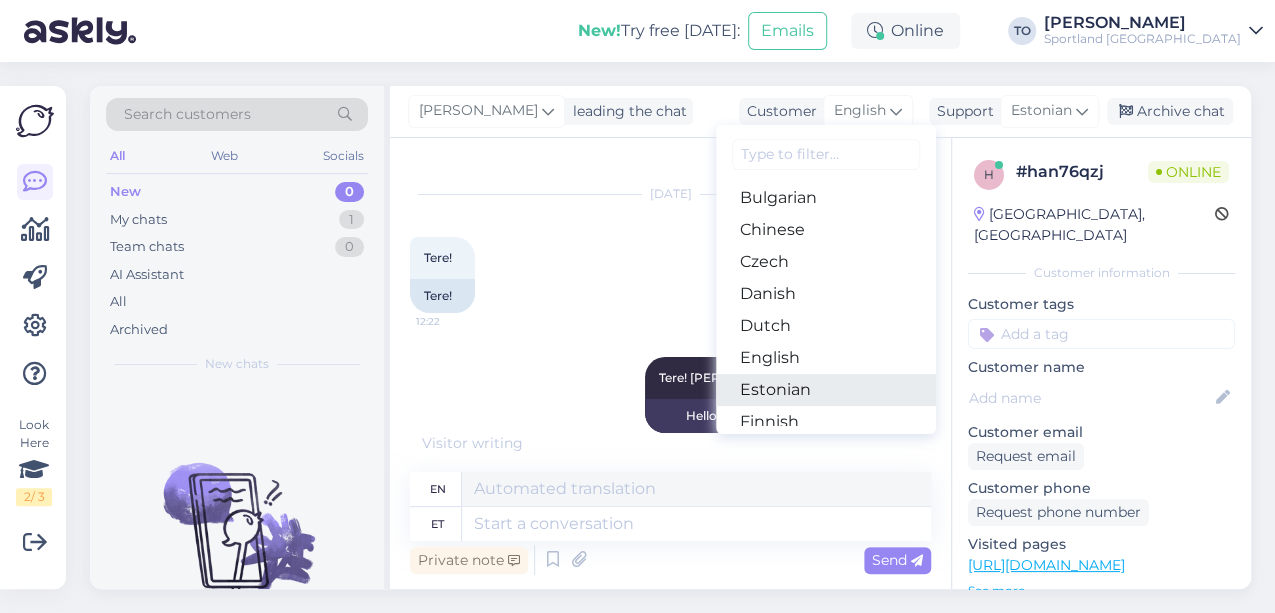 click on "Estonian" at bounding box center [826, 390] 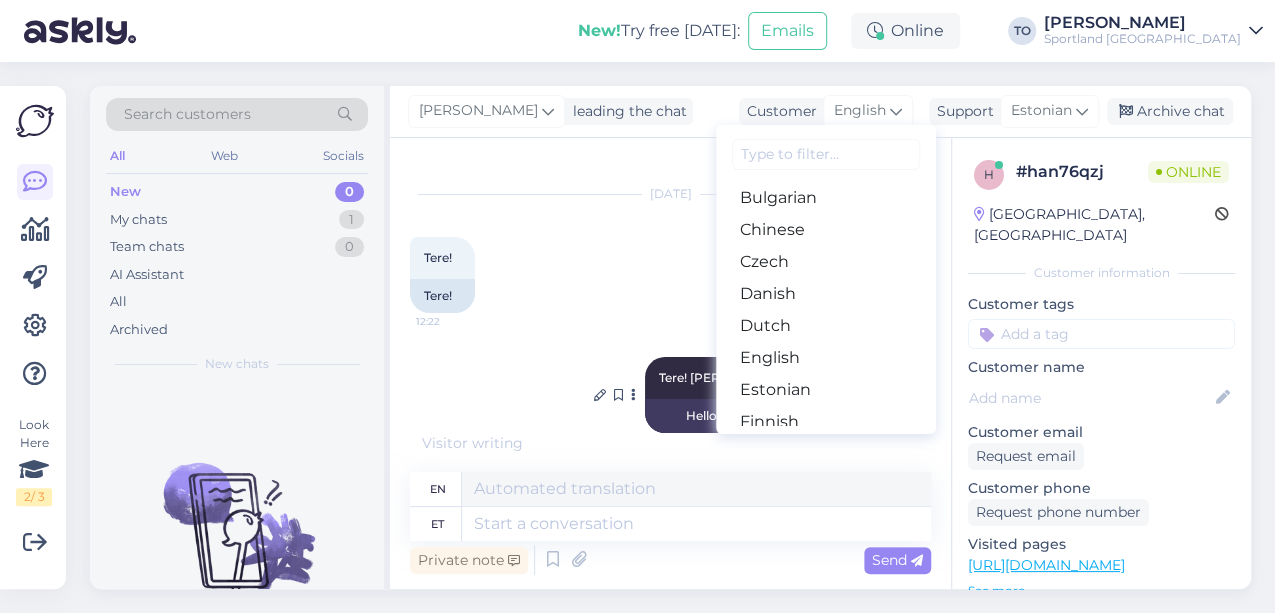 scroll, scrollTop: 21, scrollLeft: 0, axis: vertical 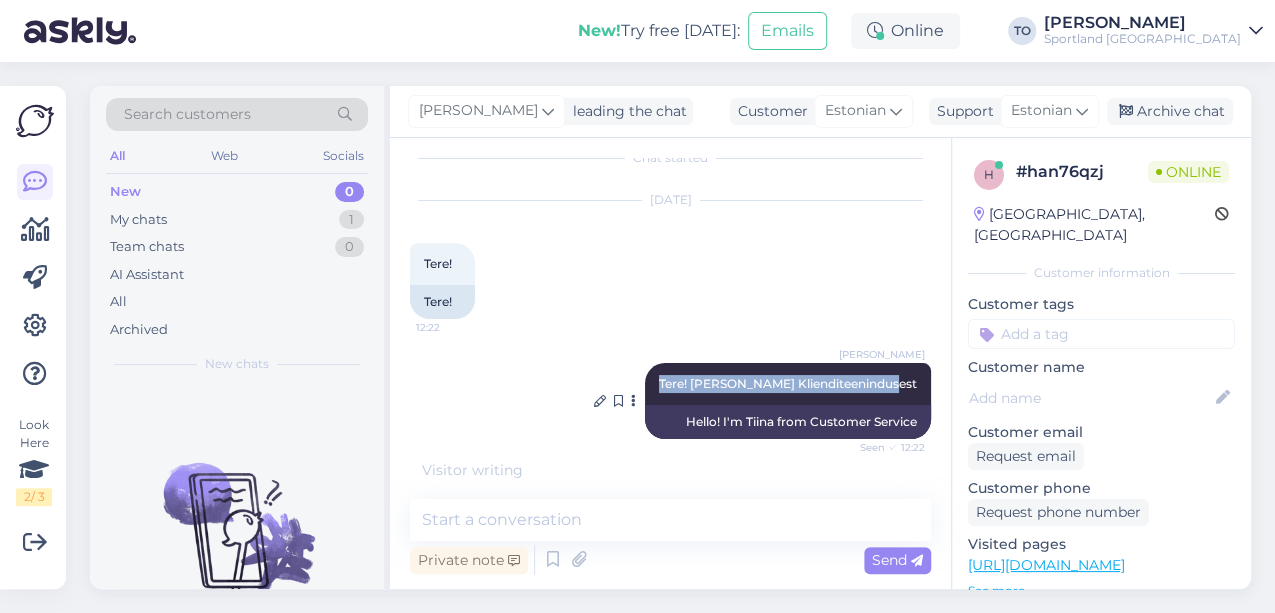 drag, startPoint x: 688, startPoint y: 381, endPoint x: 908, endPoint y: 381, distance: 220 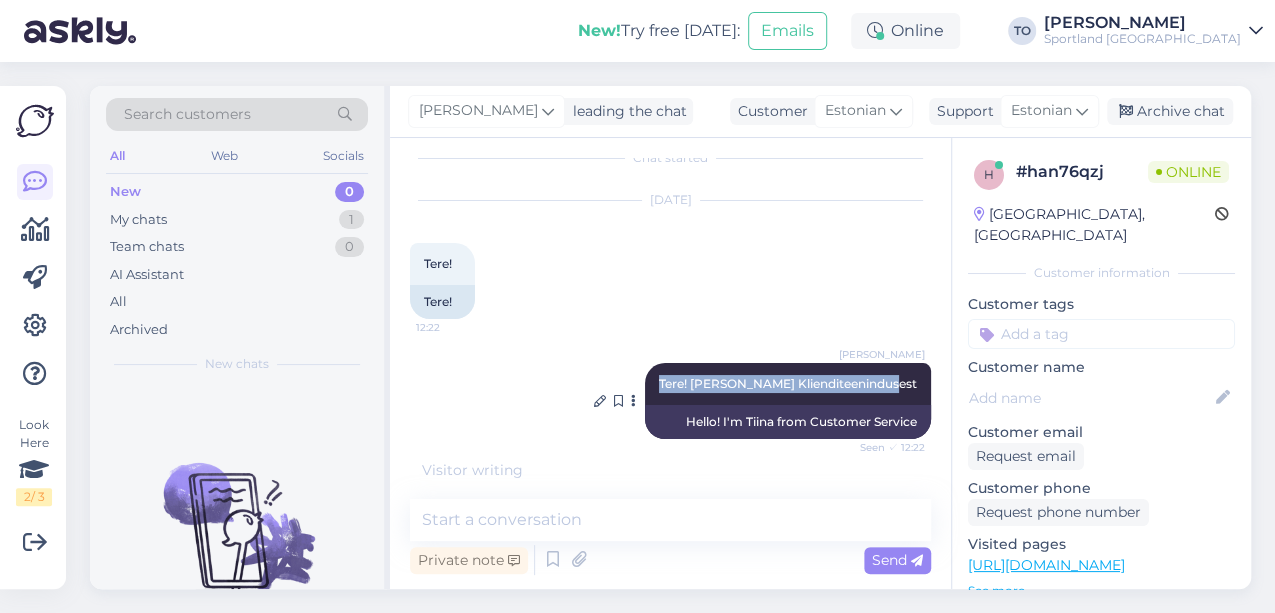click on "[PERSON_NAME] Tere! [PERSON_NAME] Klienditeenindusest Seen ✓ 12:22" at bounding box center (788, 384) 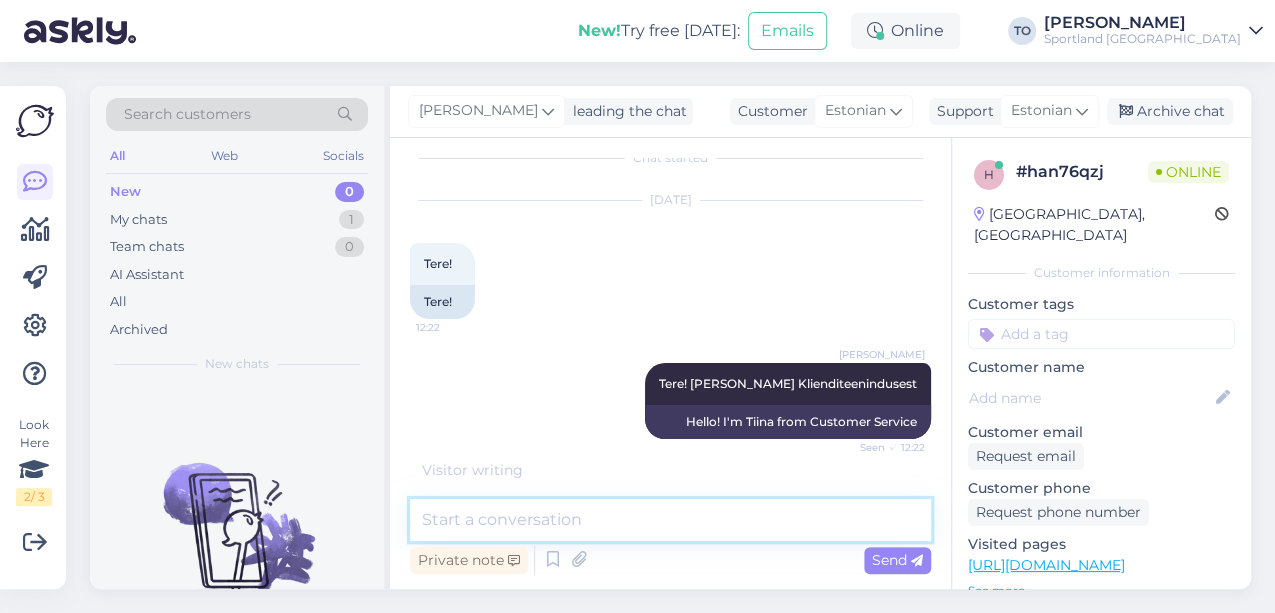 click at bounding box center (670, 520) 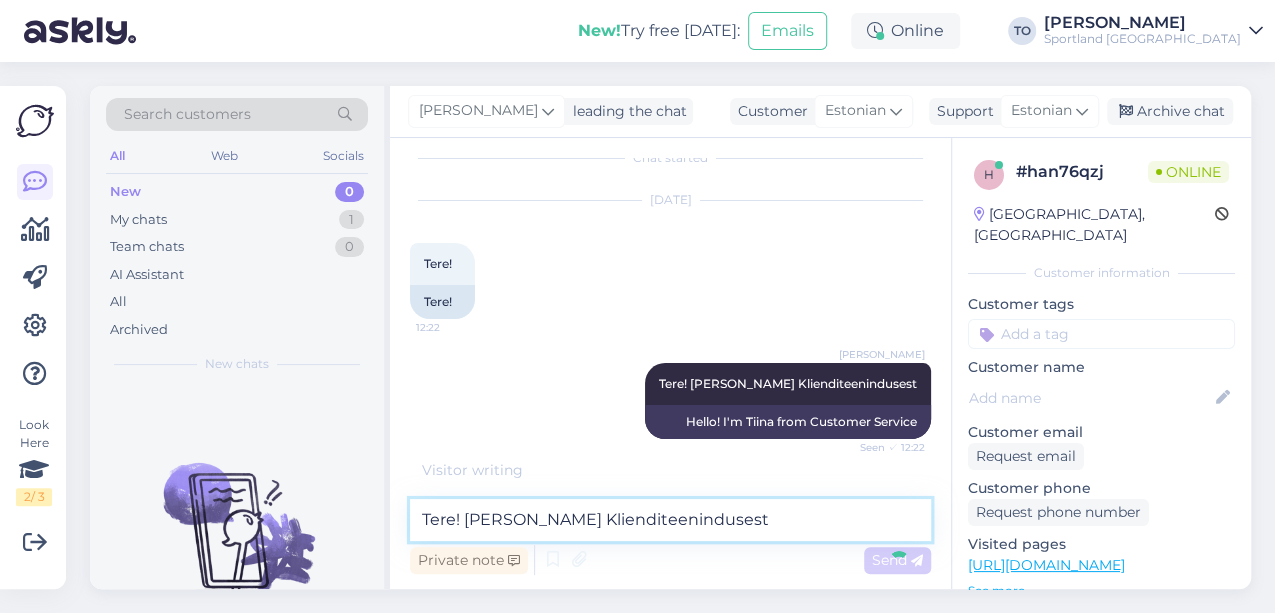 type 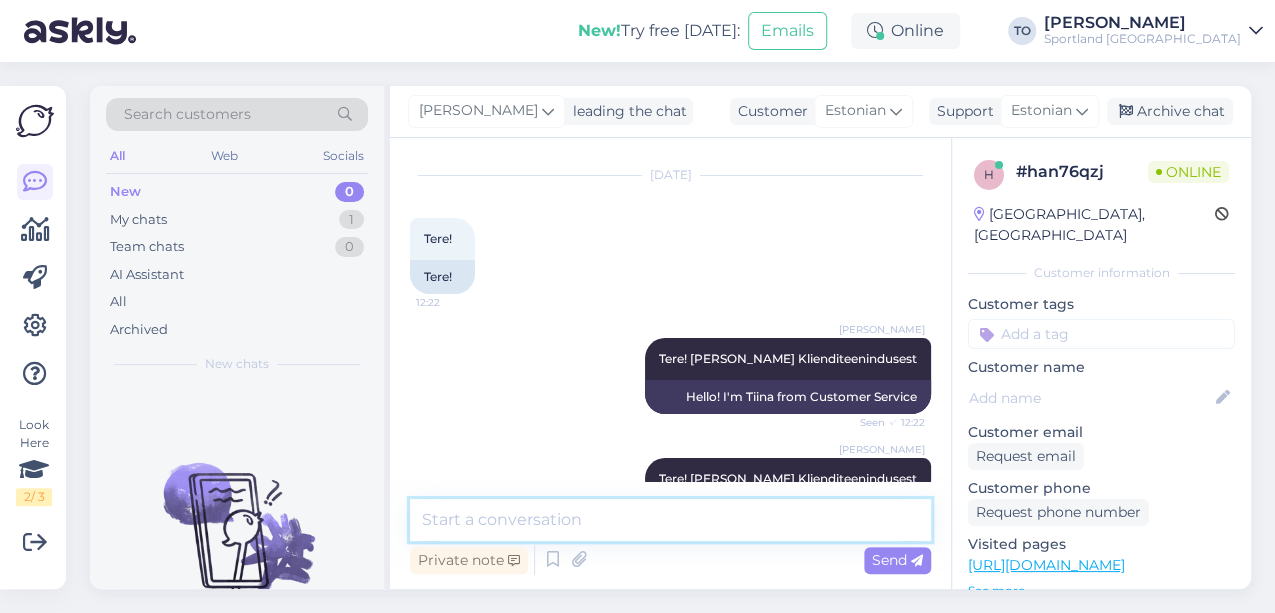 scroll, scrollTop: 86, scrollLeft: 0, axis: vertical 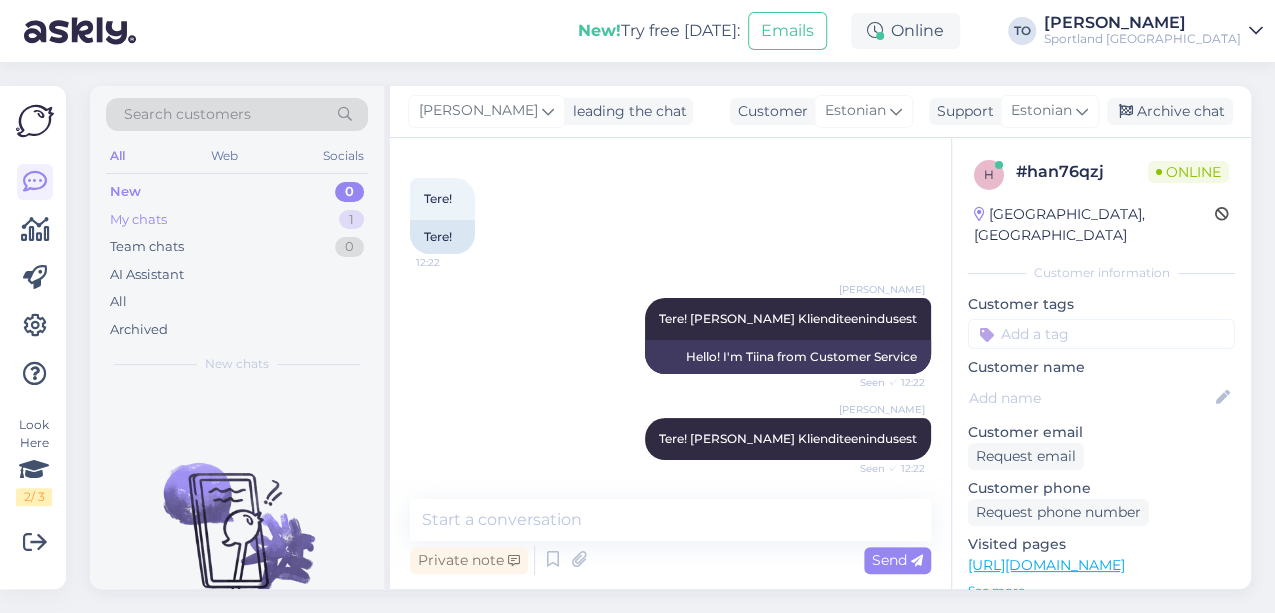 click on "1" at bounding box center [351, 220] 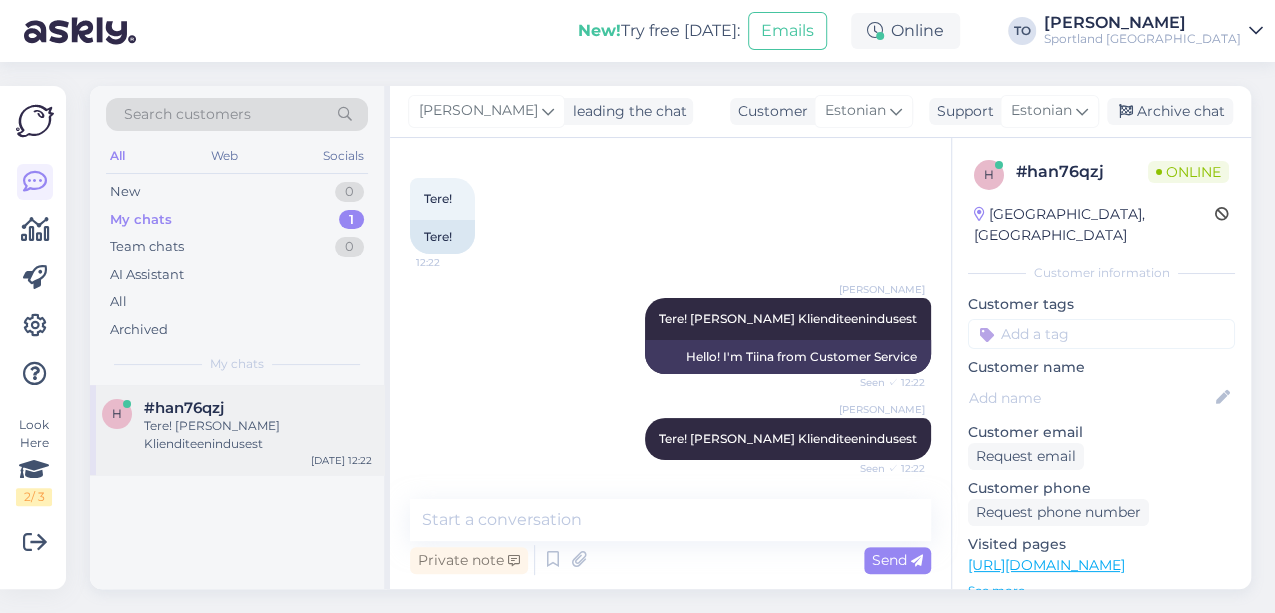 click on "Tere! [PERSON_NAME] Klienditeenindusest" at bounding box center [258, 435] 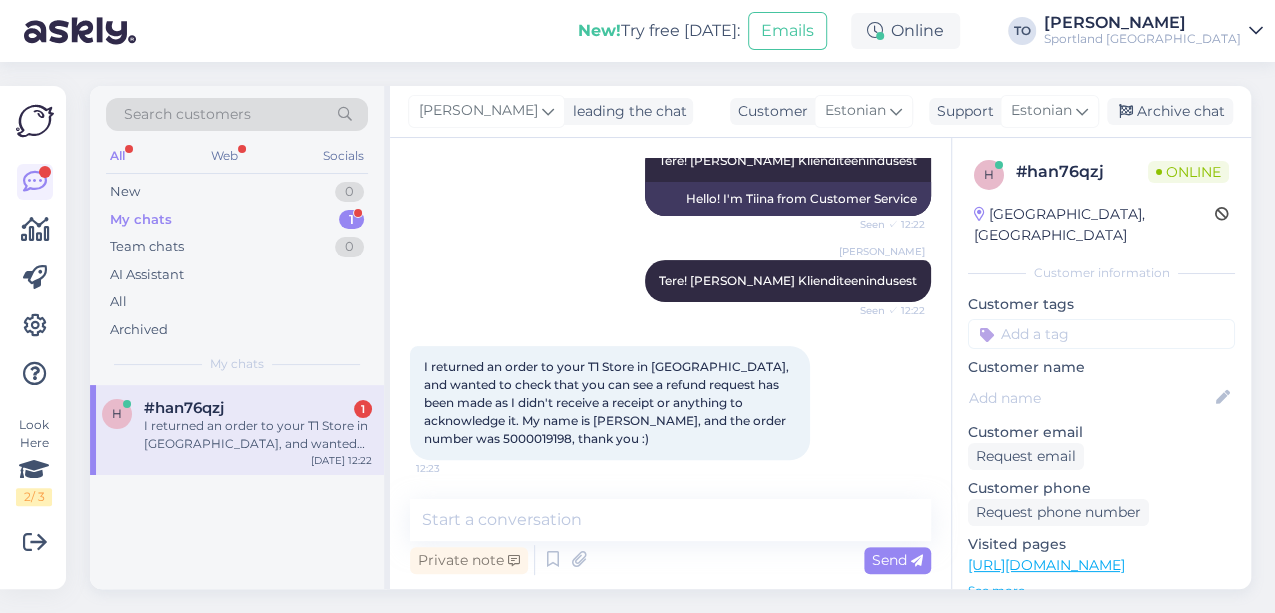 scroll, scrollTop: 244, scrollLeft: 0, axis: vertical 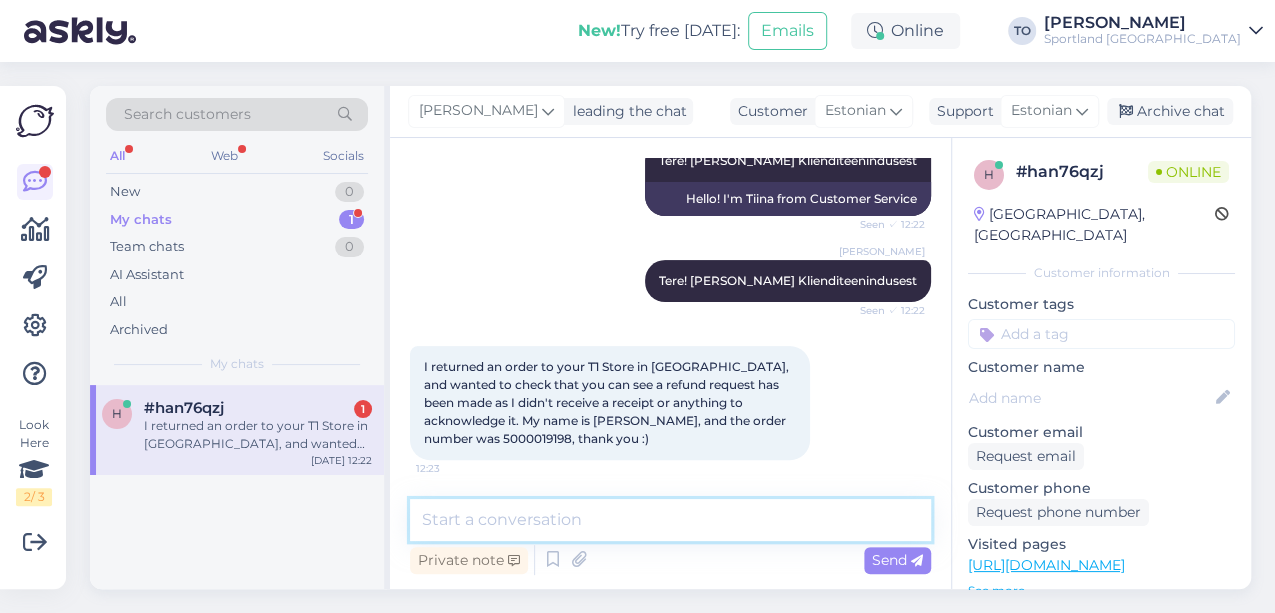 click at bounding box center (670, 520) 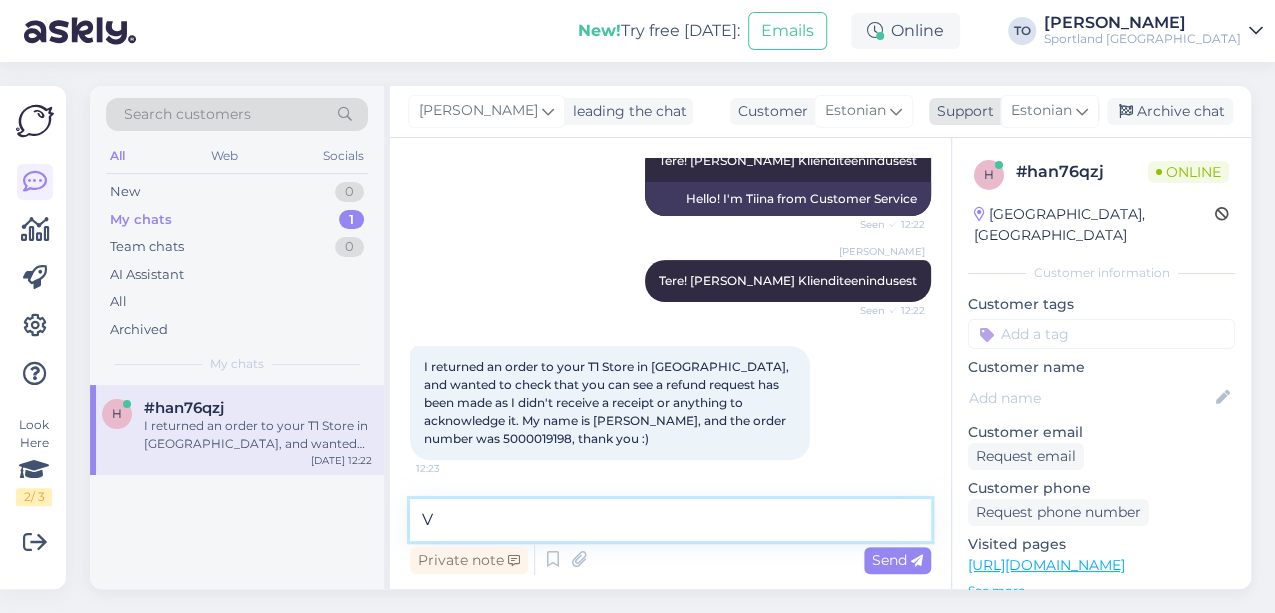 type on "V" 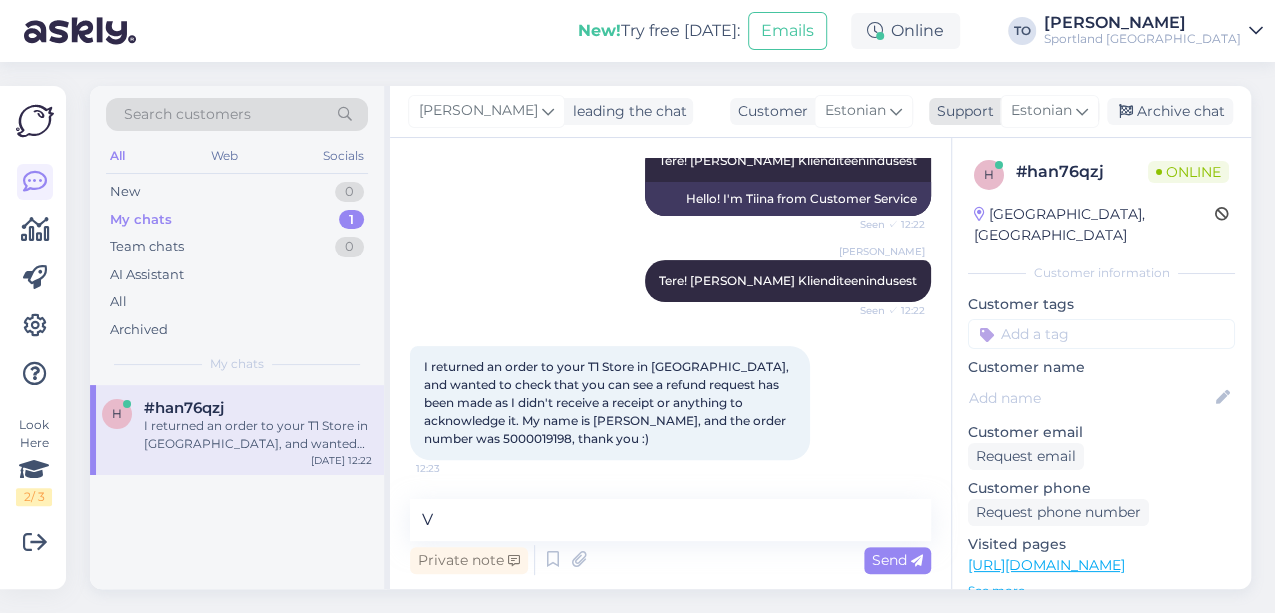 click on "Estonian" at bounding box center [1041, 111] 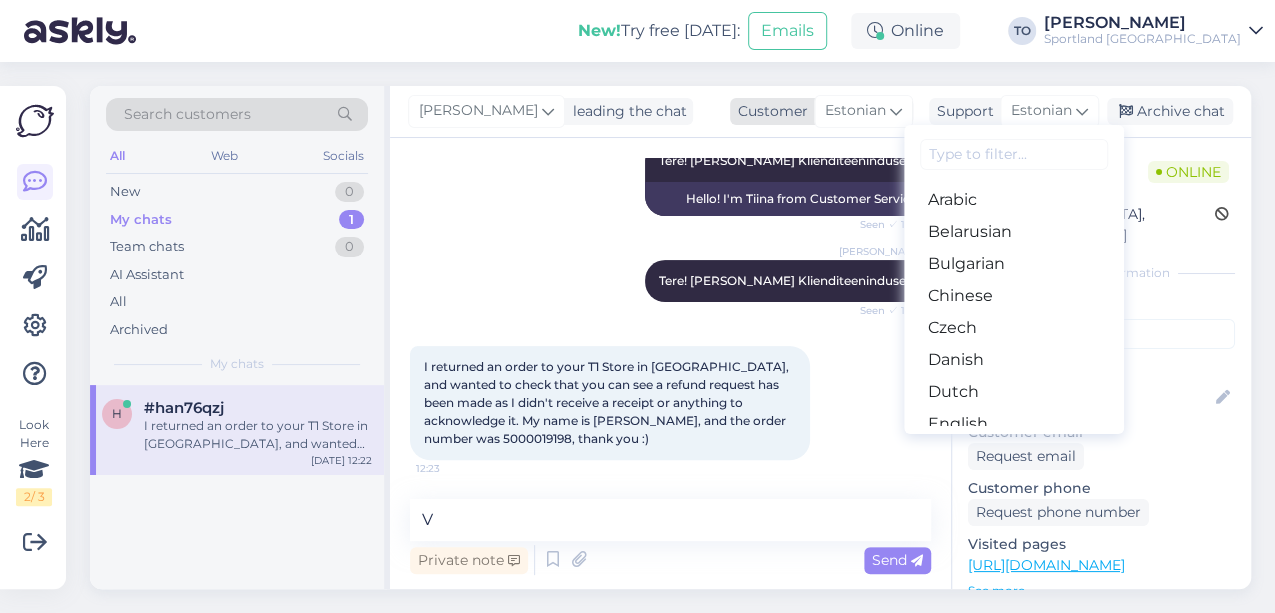 click on "Estonian" at bounding box center [855, 111] 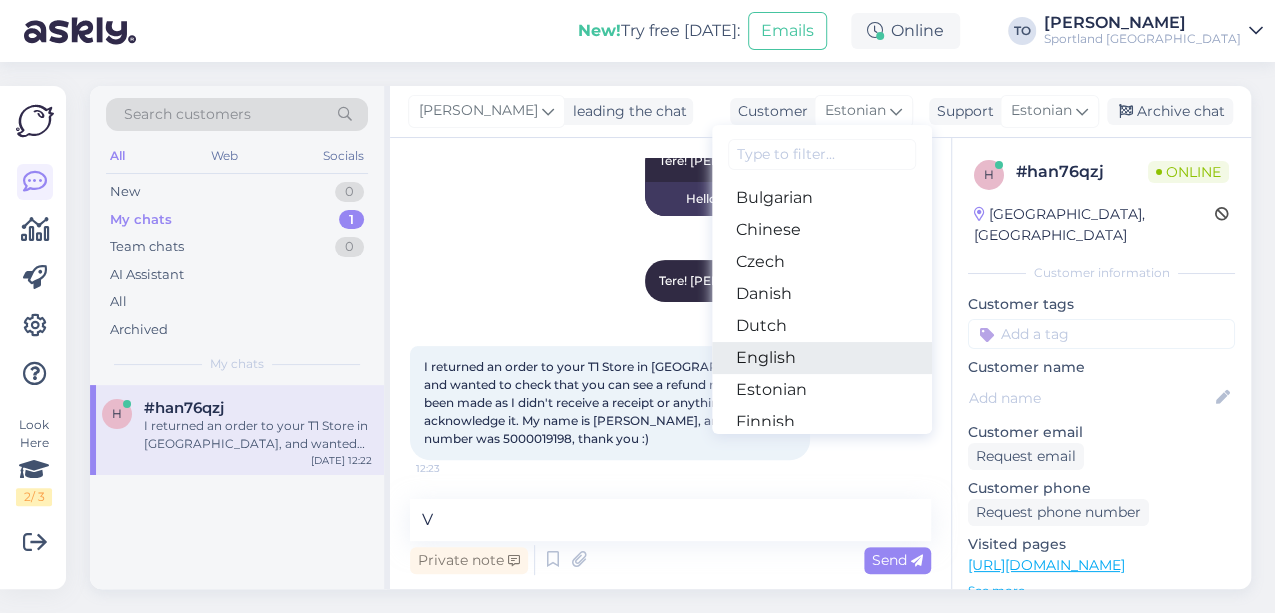 click on "English" at bounding box center [822, 358] 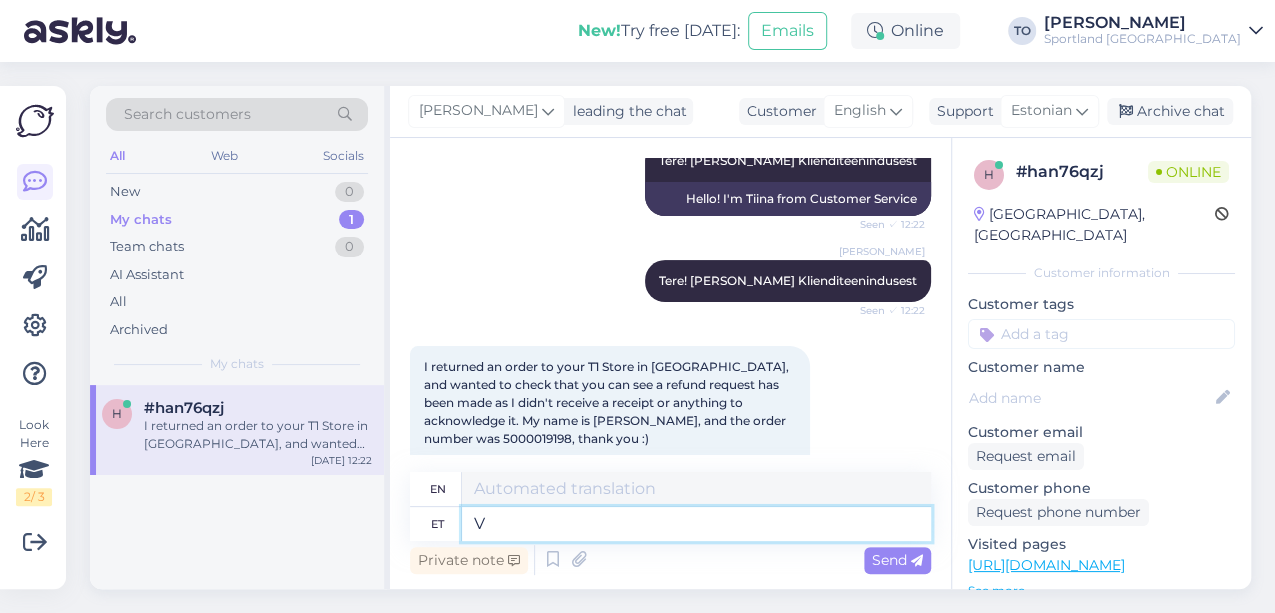 type on "V" 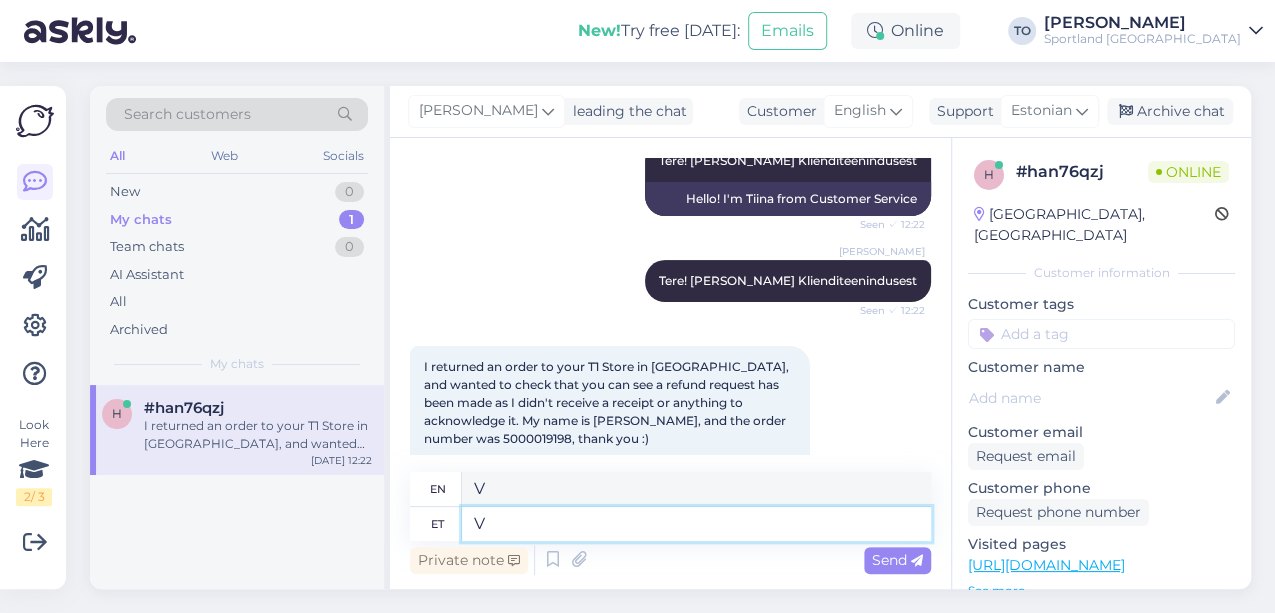 click on "V" at bounding box center [696, 524] 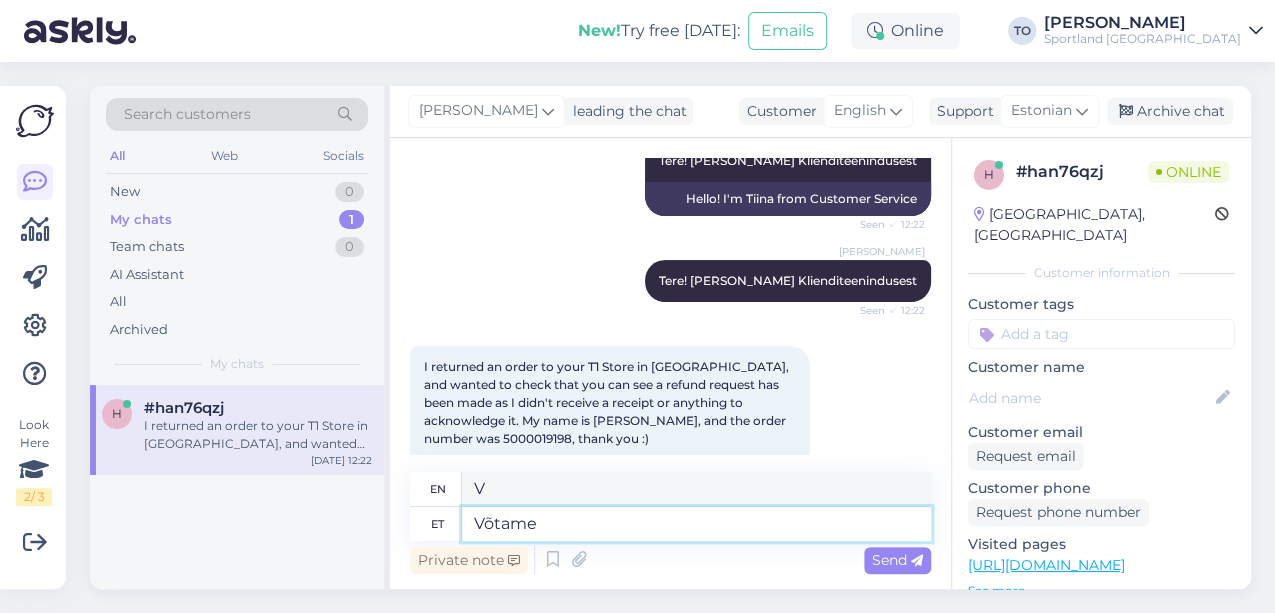 type on "Võtame" 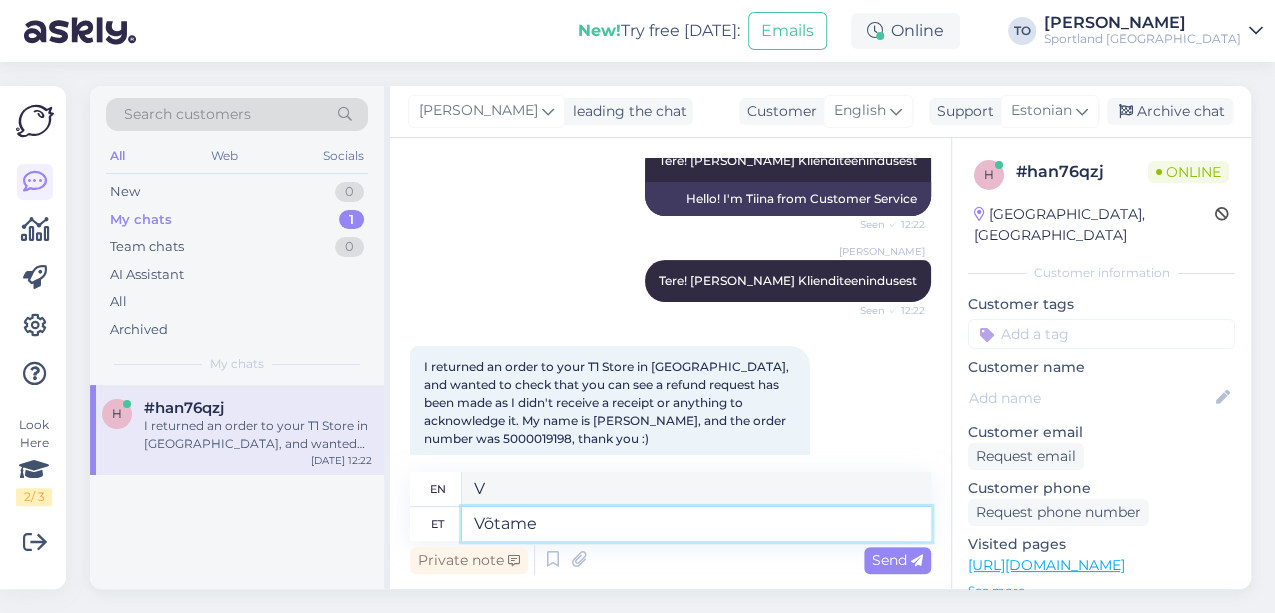 type on "We take" 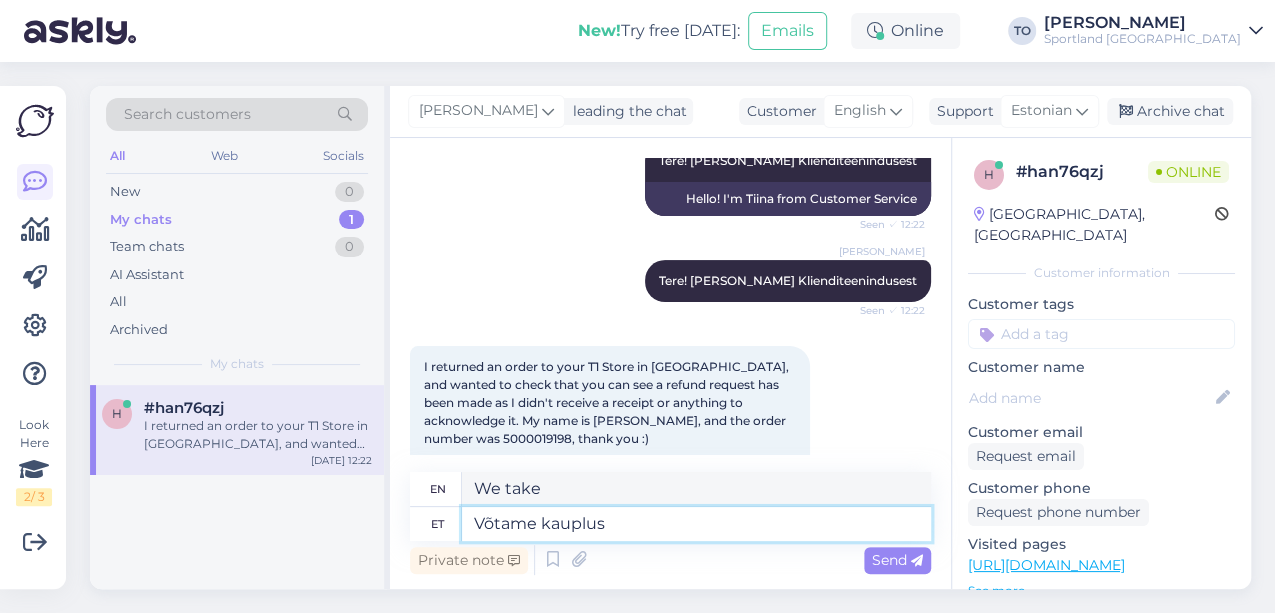 type on "Võtame kaupluse" 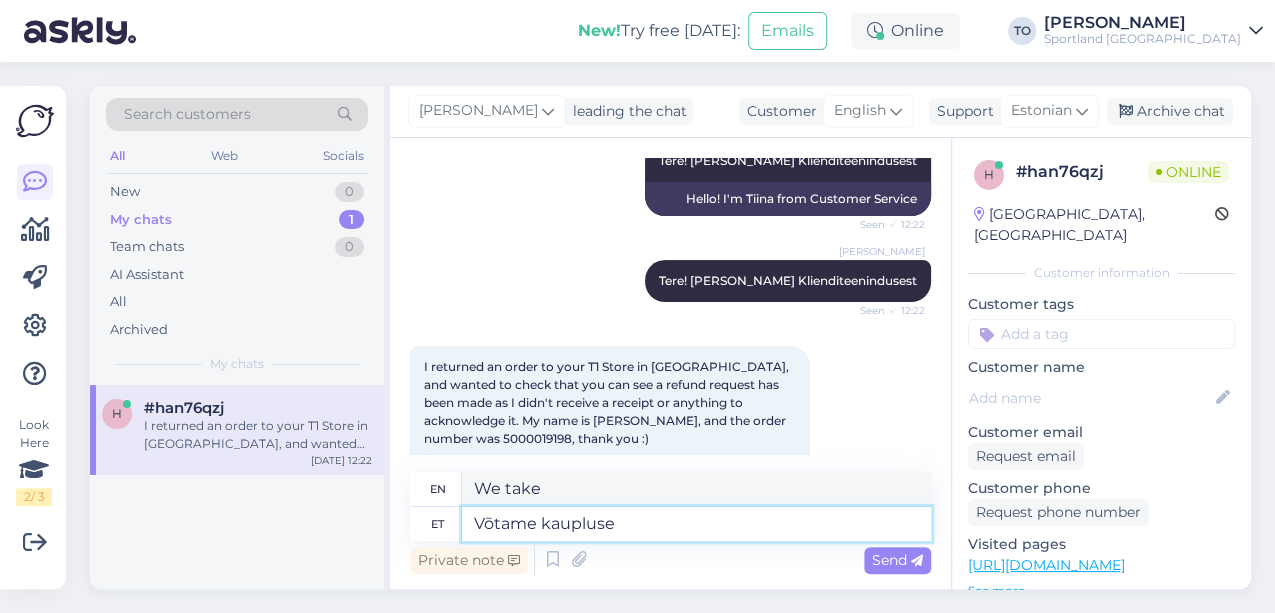 type on "Let's take the store" 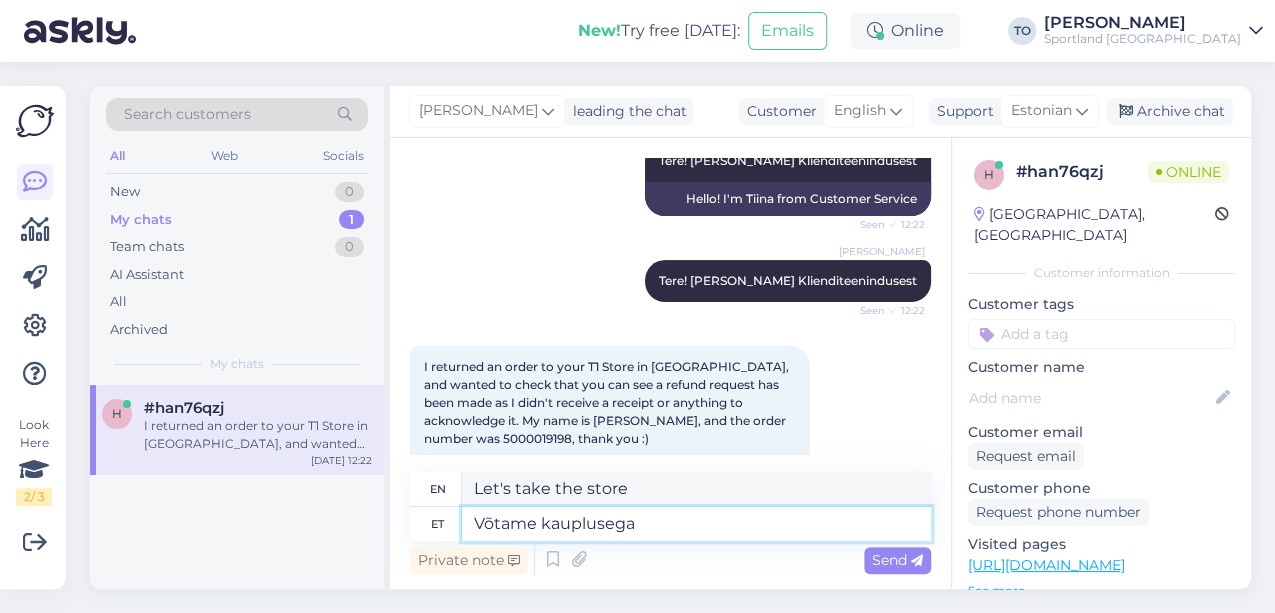 type on "Võtame kauplusega" 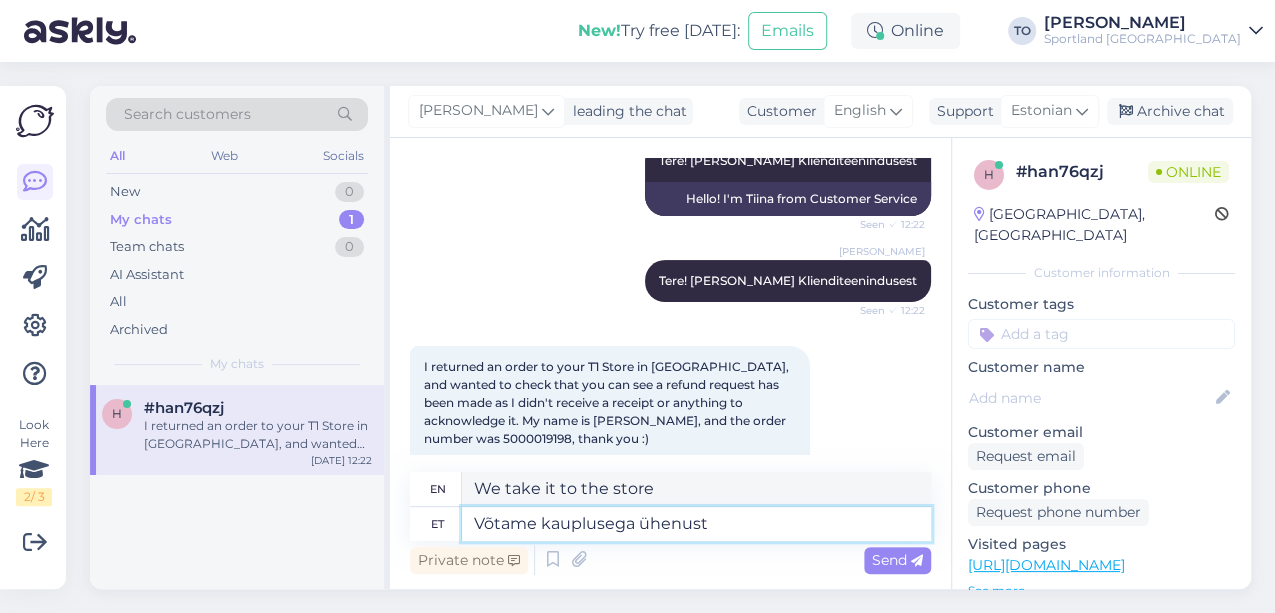 type on "Võtame kauplusega ühenust" 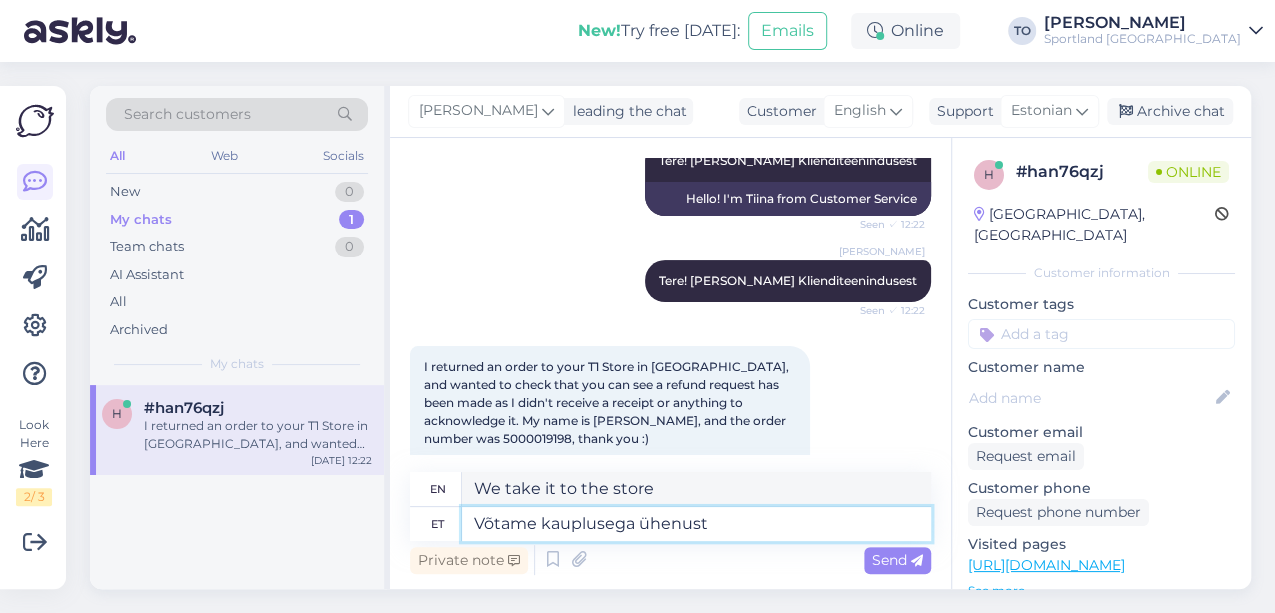 type on "We will contact the store." 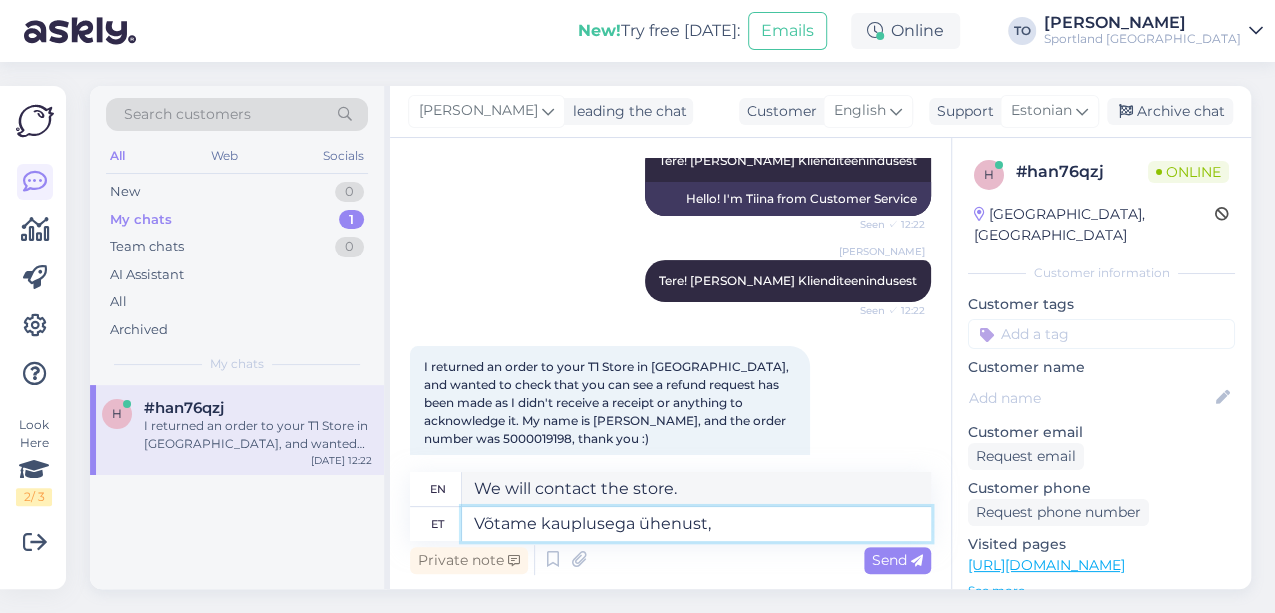 type on "Võtame kauplusega ühenust, e" 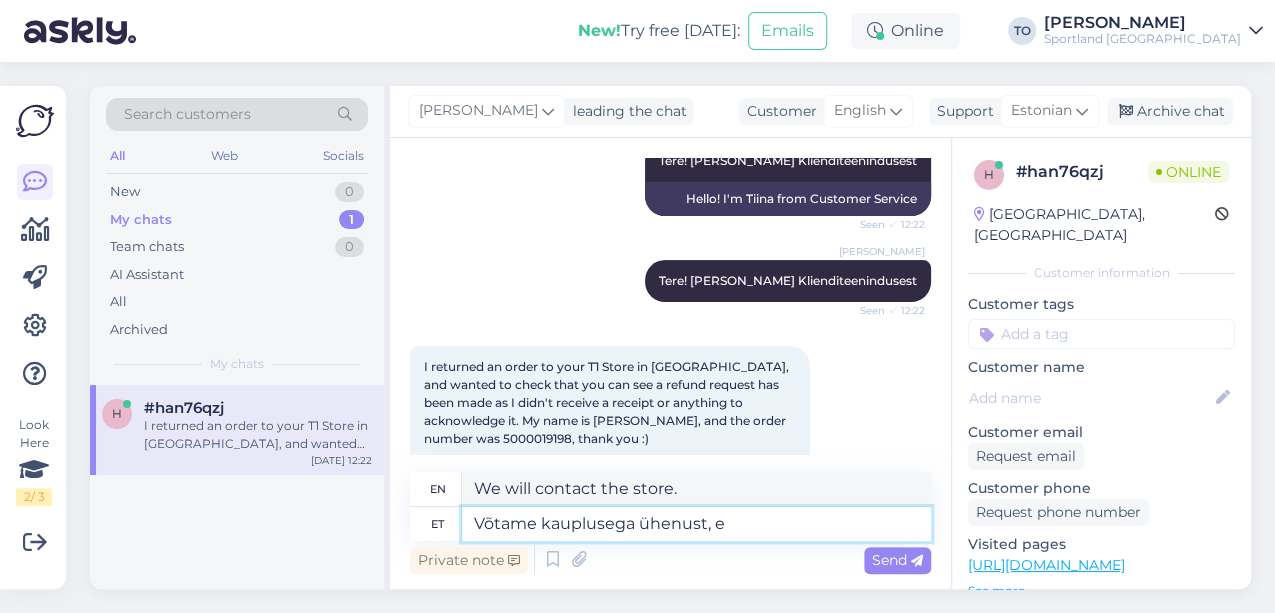 type on "We will contact the store," 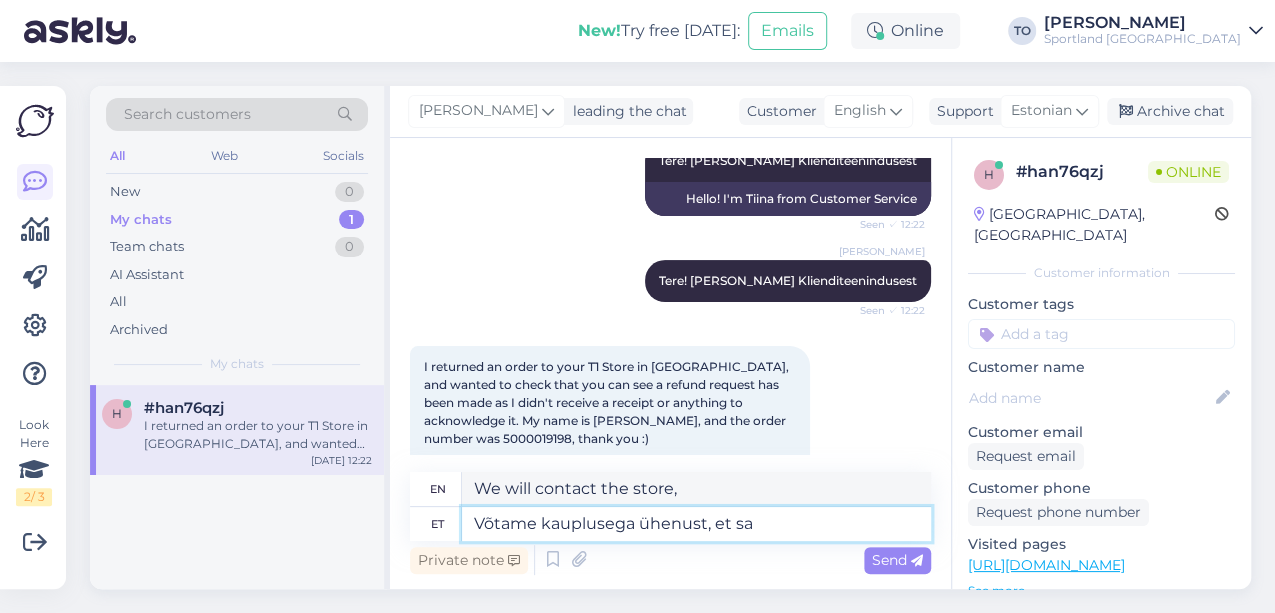 type on "Võtame kauplusega ühenust, et saa" 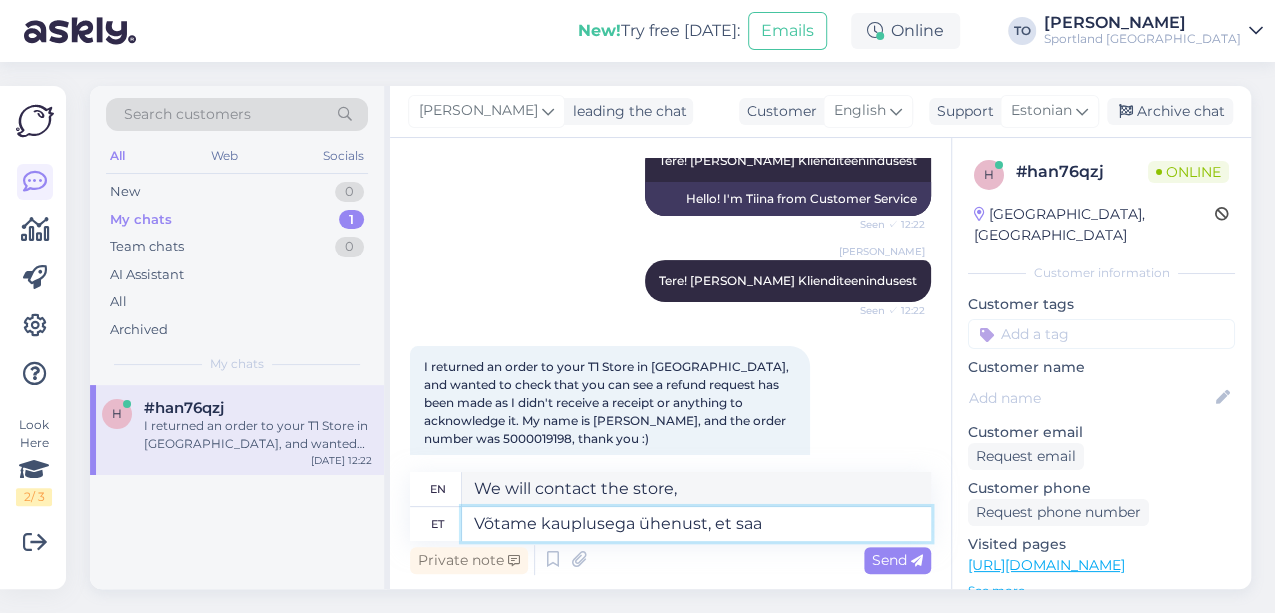 type on "We will contact the store to" 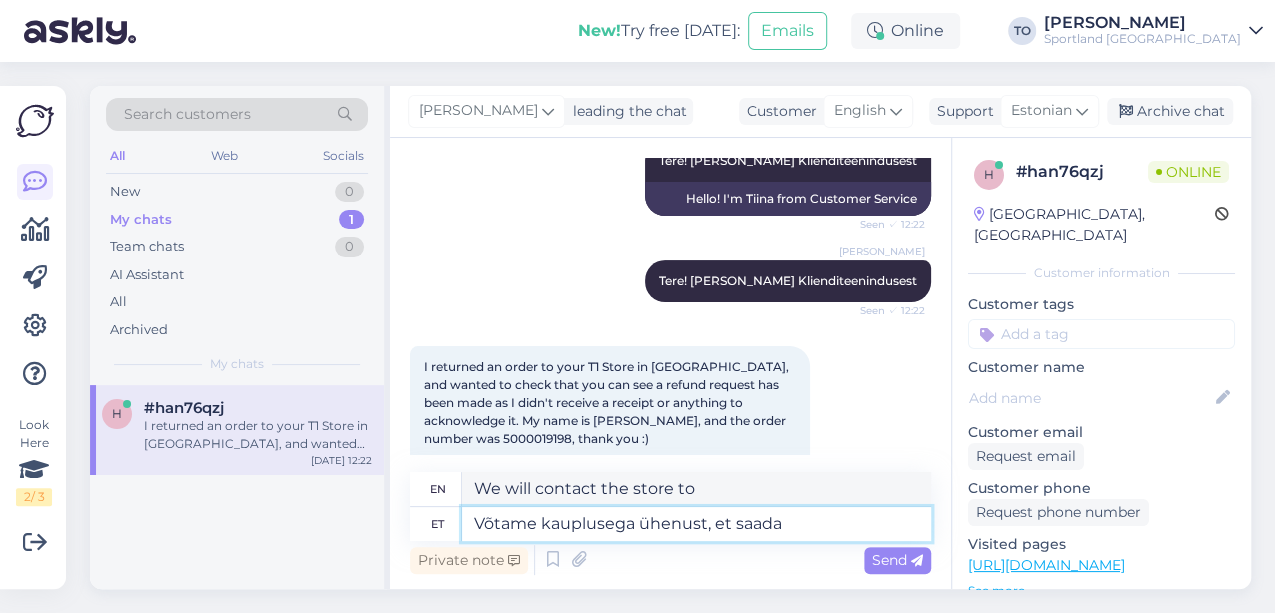 type on "Võtame kauplusega ühenust, et saada" 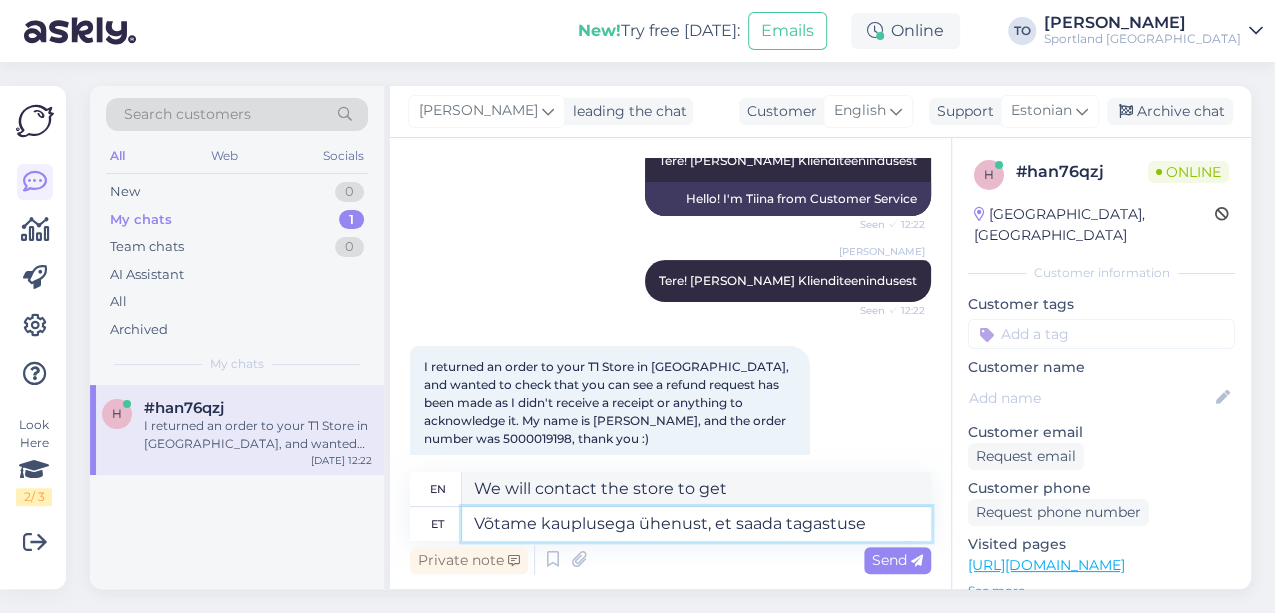 type on "Võtame kauplusega ühenust, et saada tagastuse" 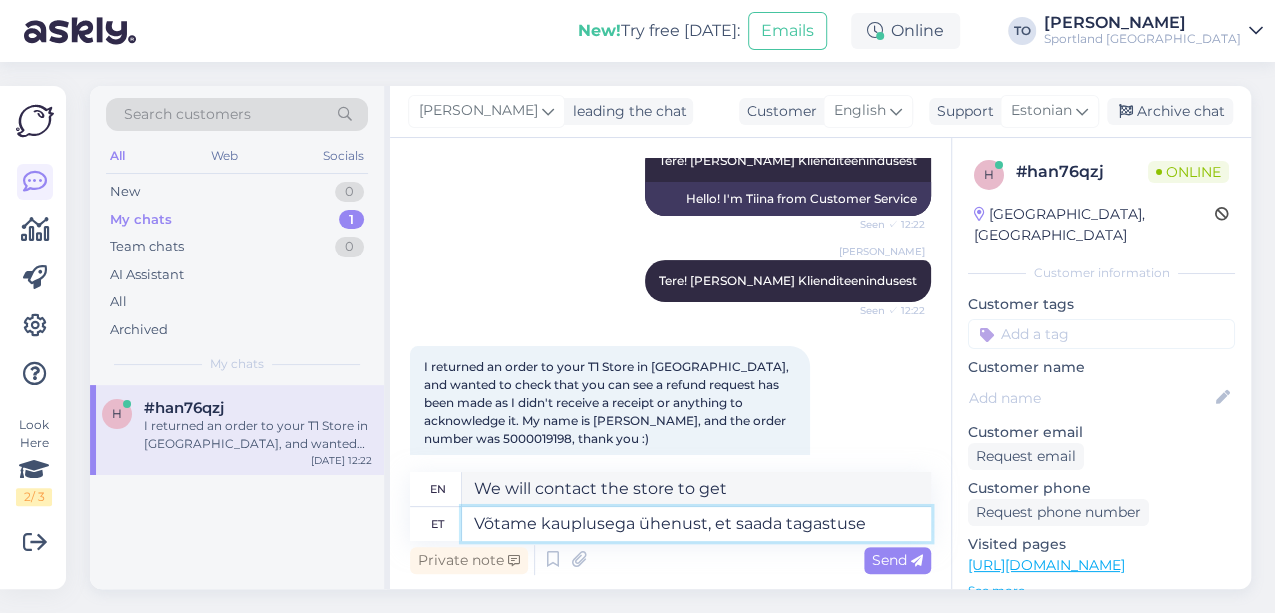 type on "We will contact the store to obtain a refund." 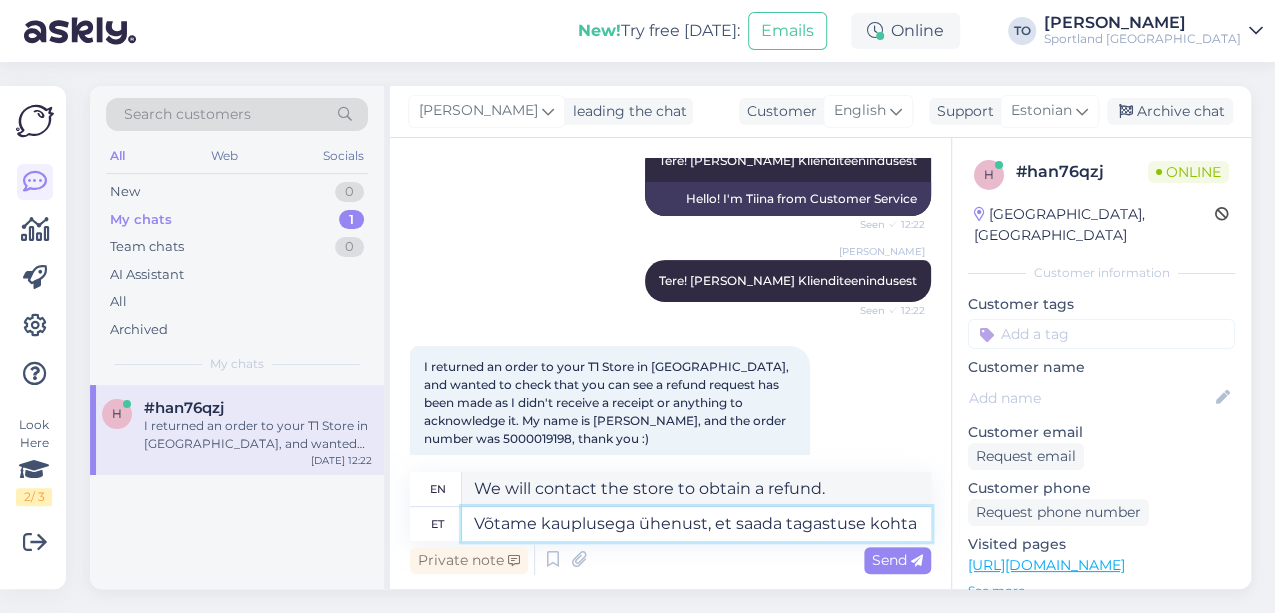 type on "Võtame kauplusega ühenust, et saada tagastuse kohta" 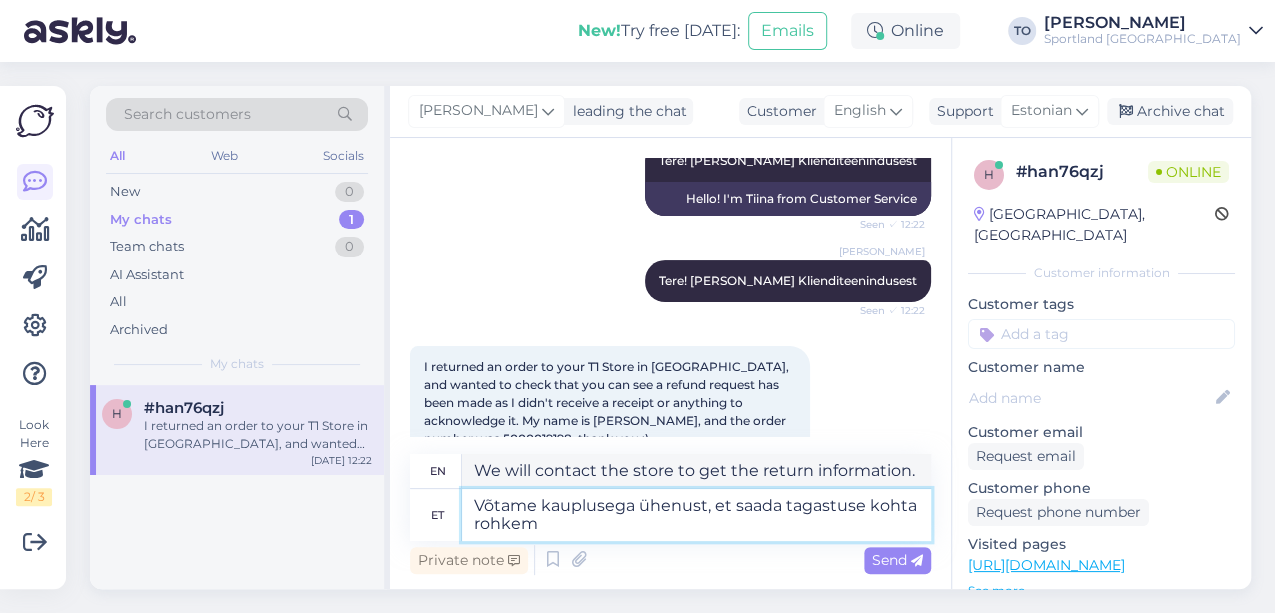 type on "Võtame kauplusega ühenust, et saada tagastuse kohta rohkem" 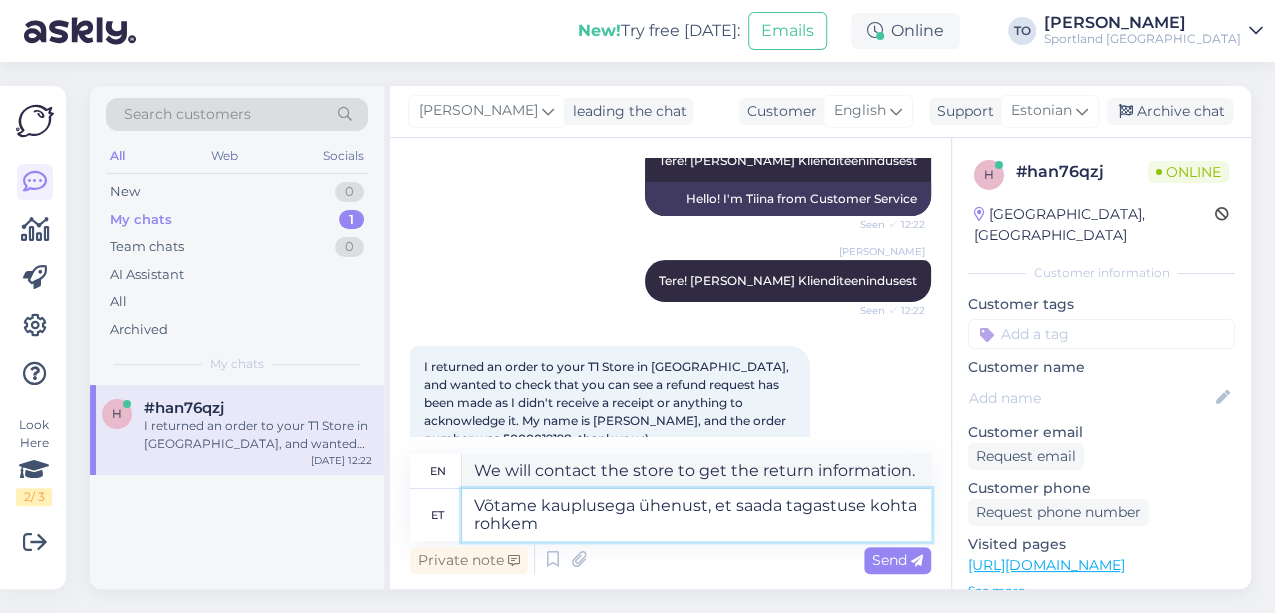 type on "We will contact the store to learn more about returns." 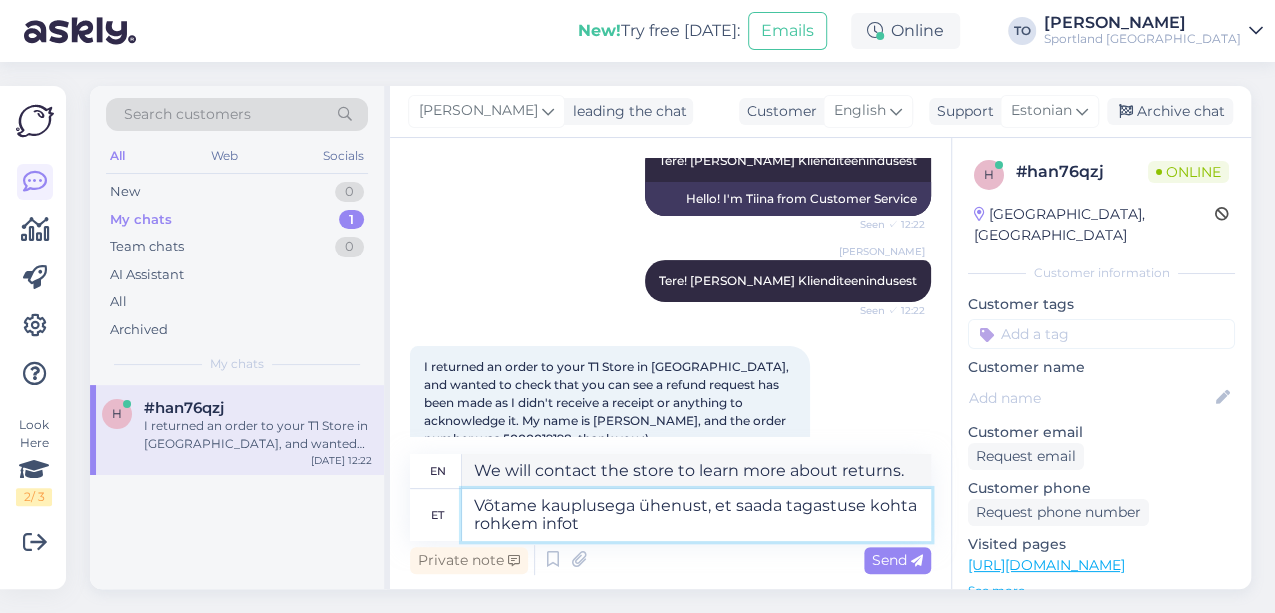 type on "Võtame kauplusega ühenust, et saada tagastuse kohta rohkem infot." 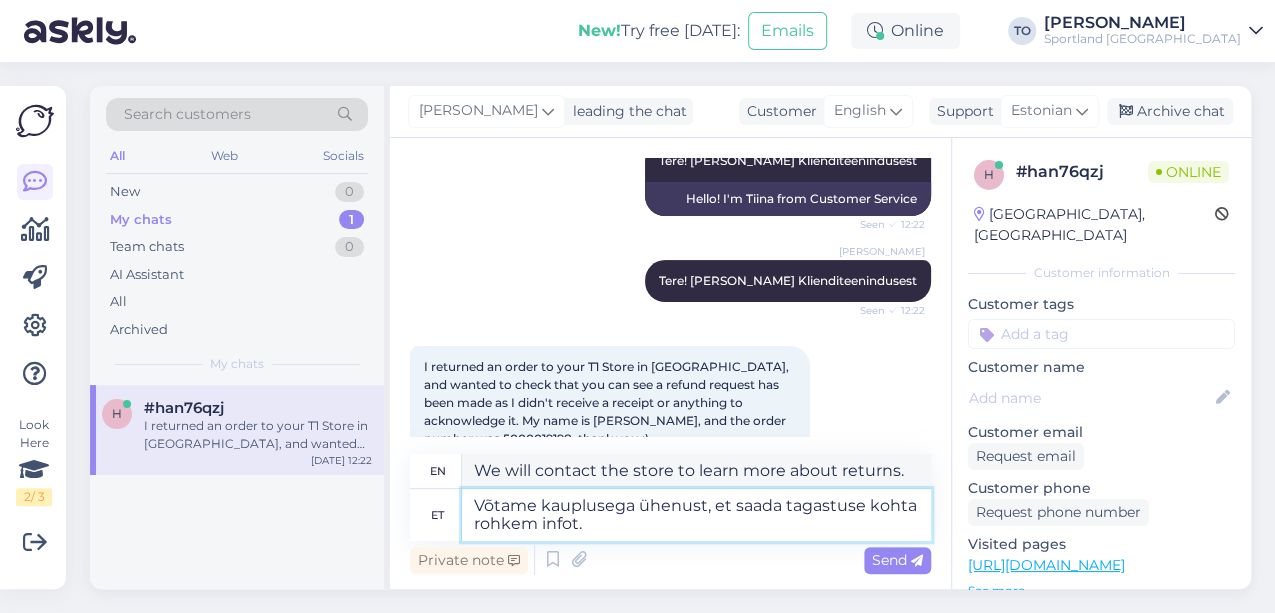 type on "We will contact the store for more information about returns." 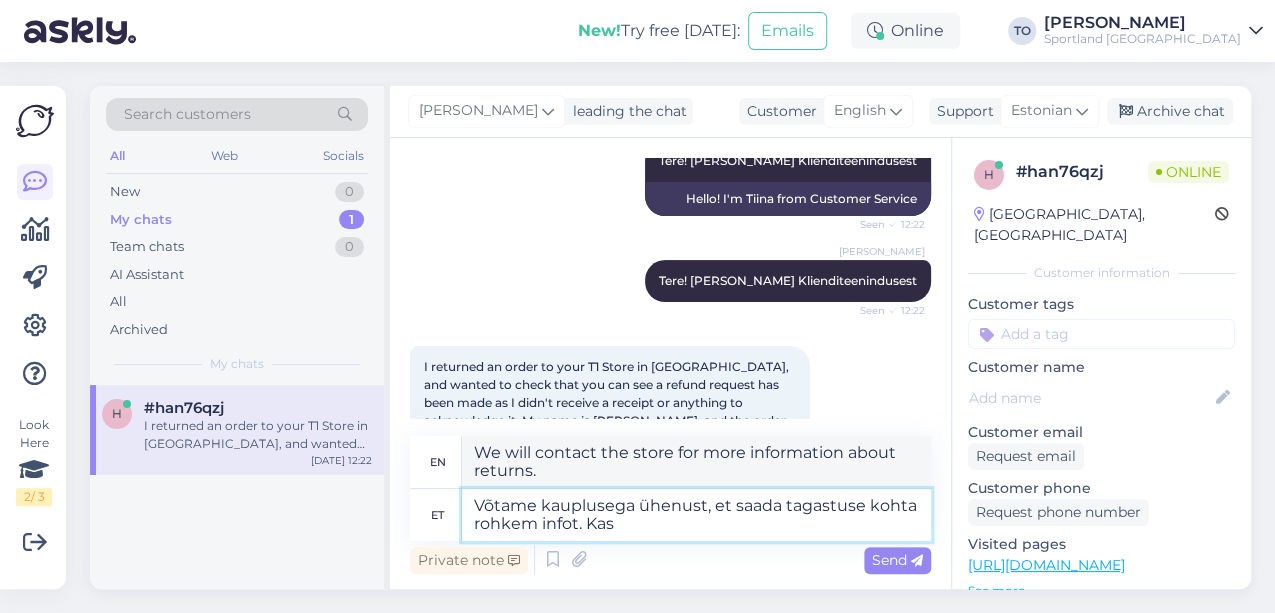 type on "Võtame kauplusega ühenust, et saada tagastuse kohta rohkem infot. Kas" 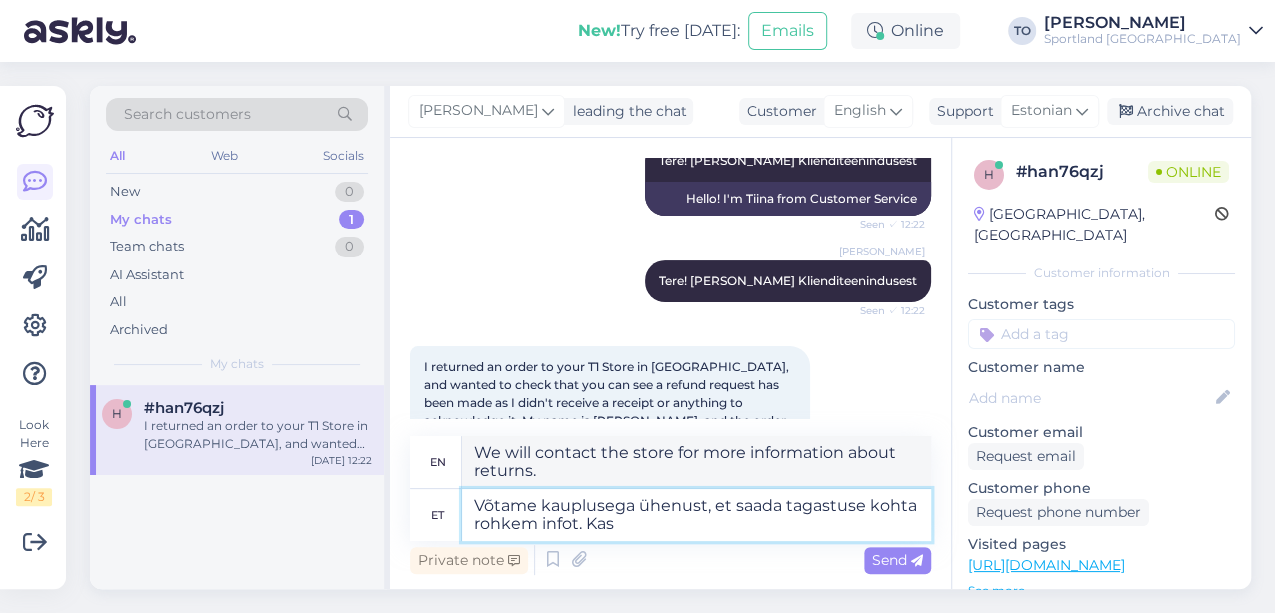 type on "We will contact the store for more information about returns. Is" 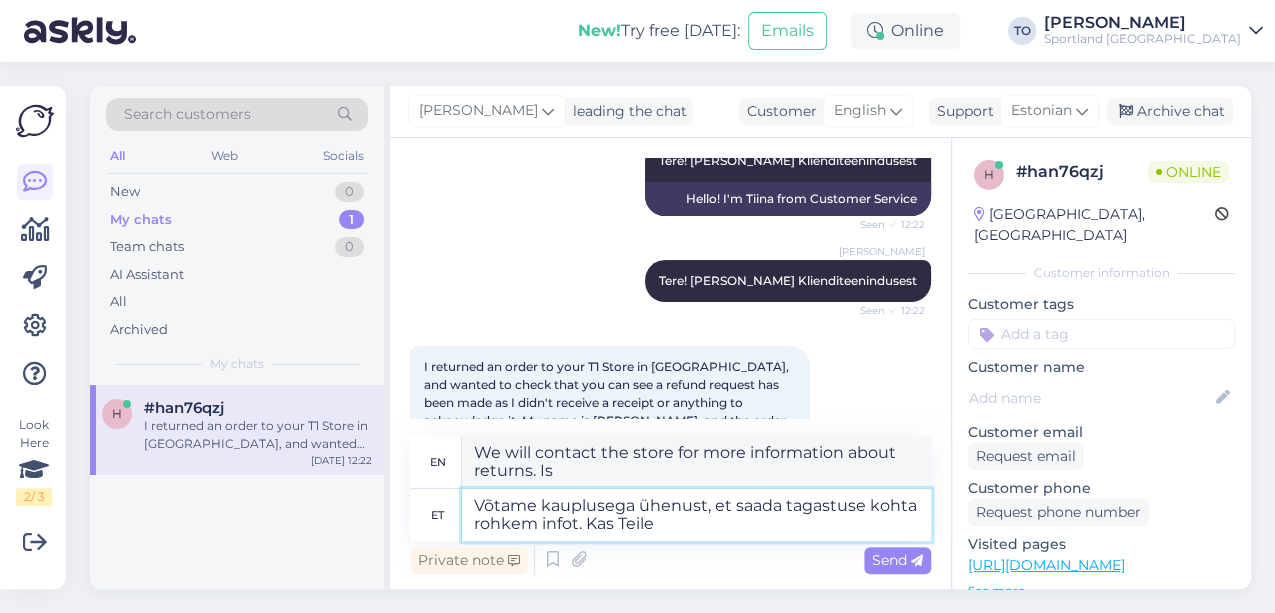 type on "Võtame kauplusega ühenust, et saada tagastuse kohta rohkem infot. Kas Teile" 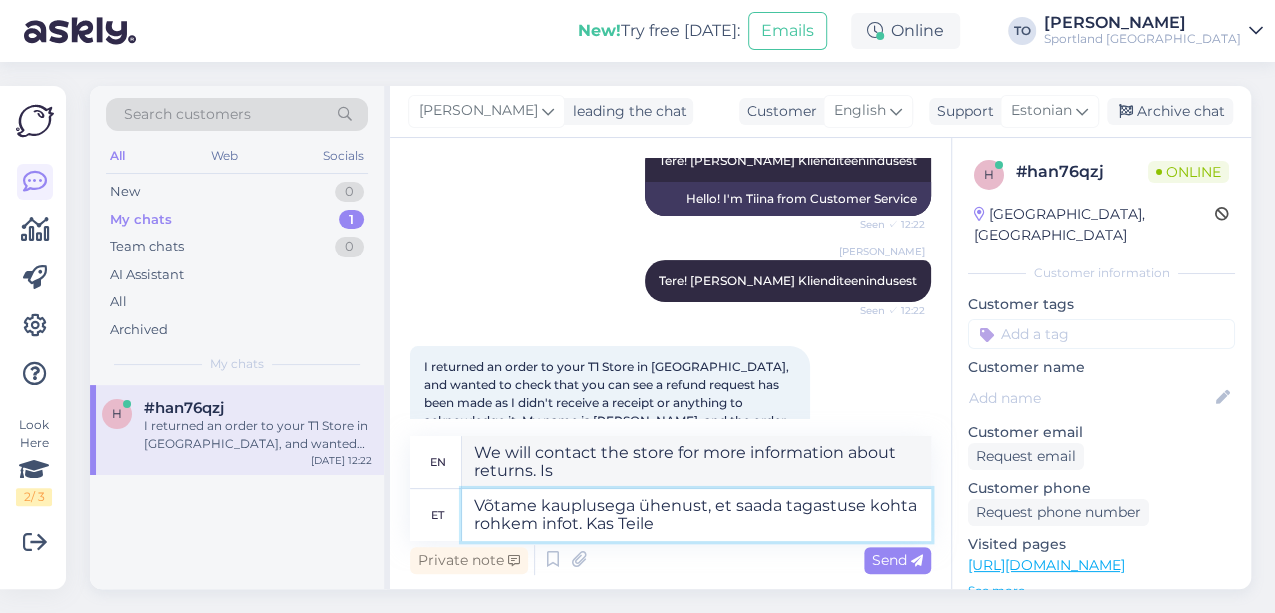 type on "We will contact the store for more information about returns. Do you have any questions?" 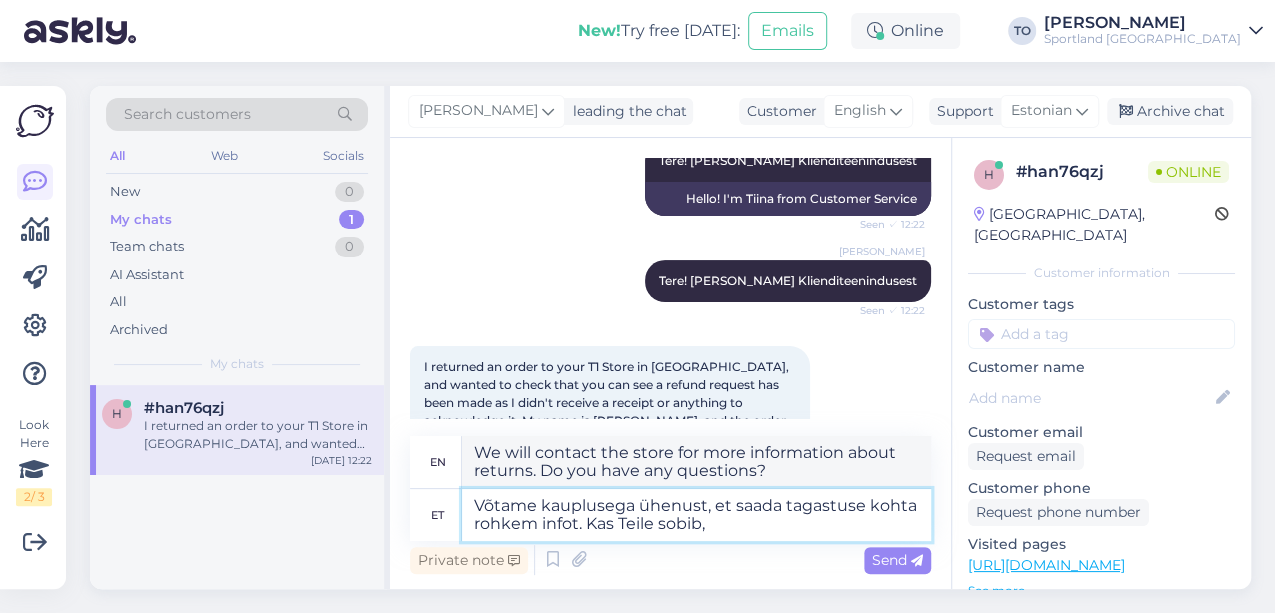 type on "Võtame kauplusega ühenust, et saada tagastuse kohta rohkem infot. Kas Teile sobib," 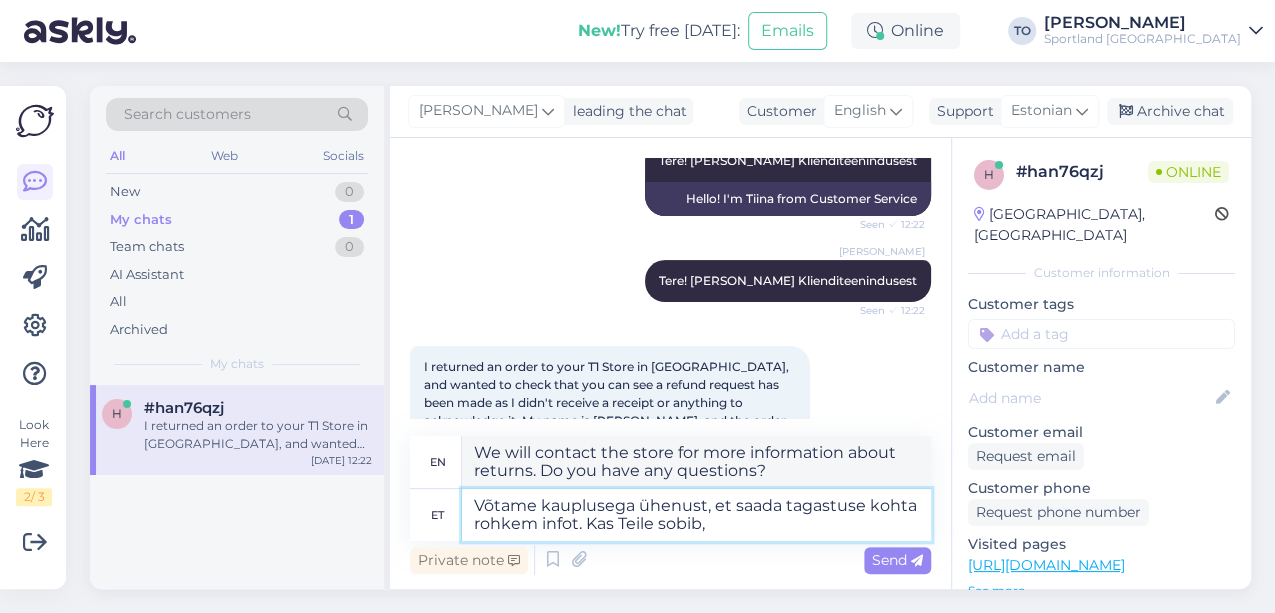 type on "We will contact the store to get more information about returns. Is this okay with you?" 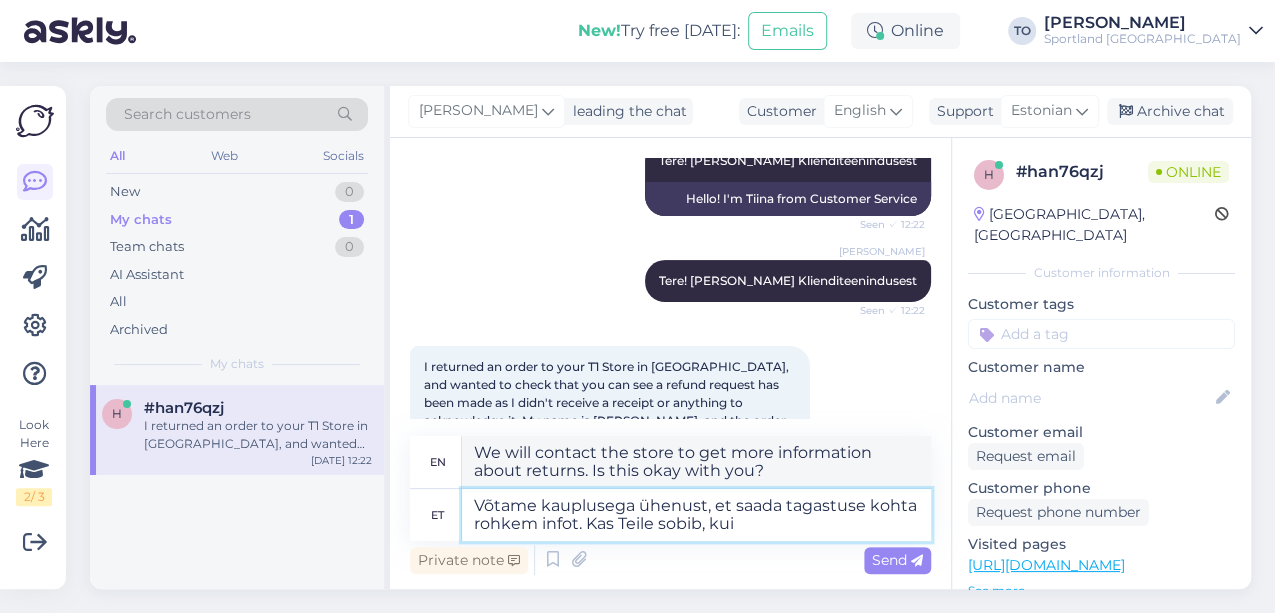 type on "Võtame kauplusega ühenust, et saada tagastuse kohta rohkem infot. Kas Teile sobib, kui" 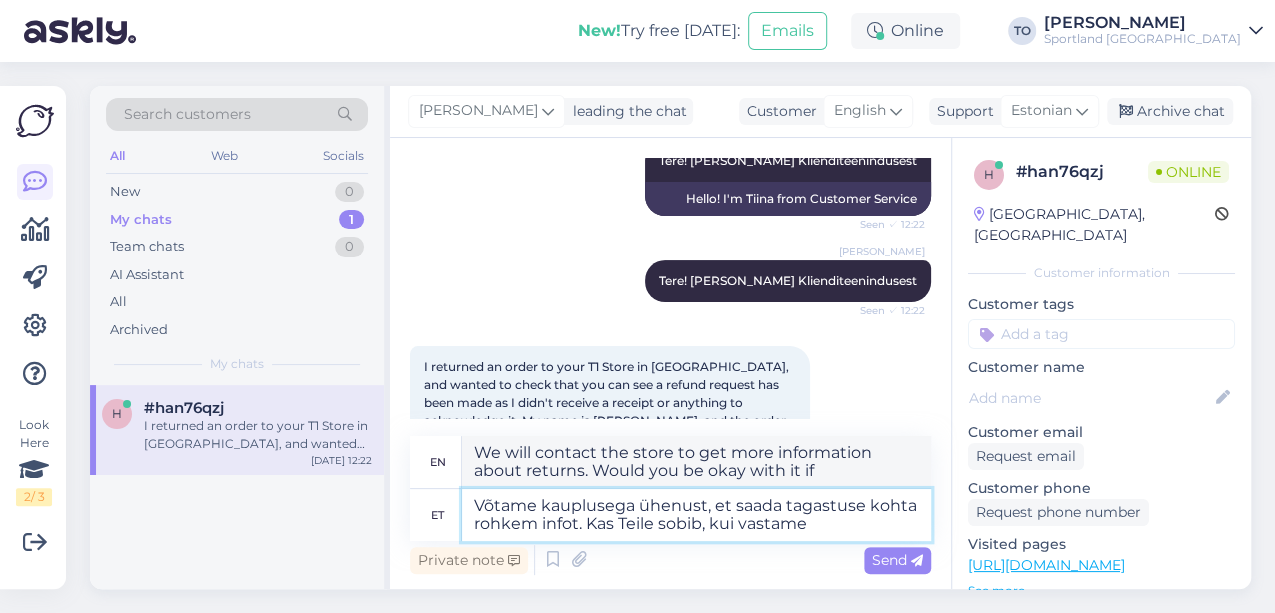 type on "Võtame kauplusega ühenust, et saada tagastuse kohta rohkem infot. Kas Teile sobib, kui vastame" 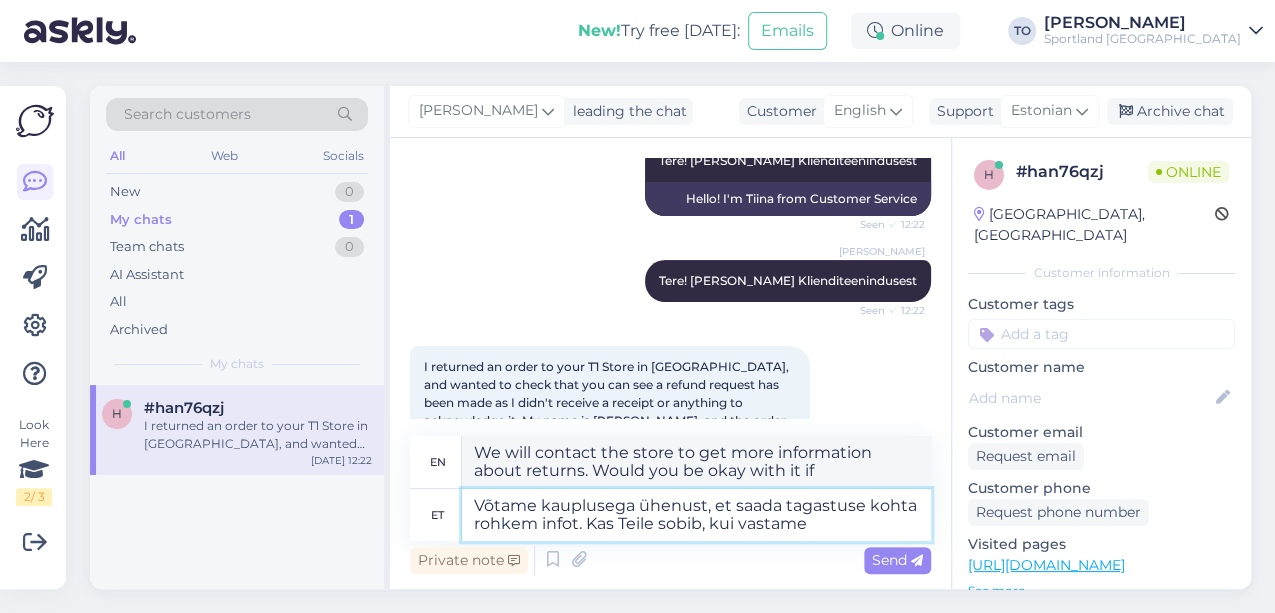 type on "We will contact the store to get more information about the return. Would you be okay with us answering?" 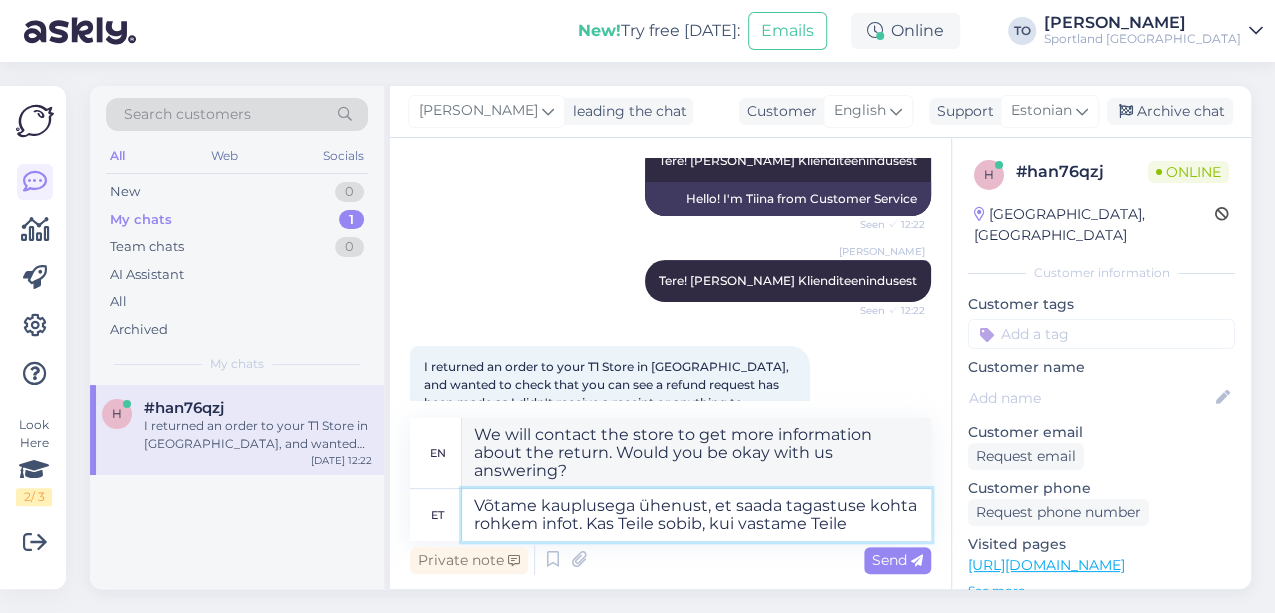 type on "Võtame kauplusega ühenust, et saada tagastuse kohta rohkem infot. Kas Teile sobib, kui vastame Teile" 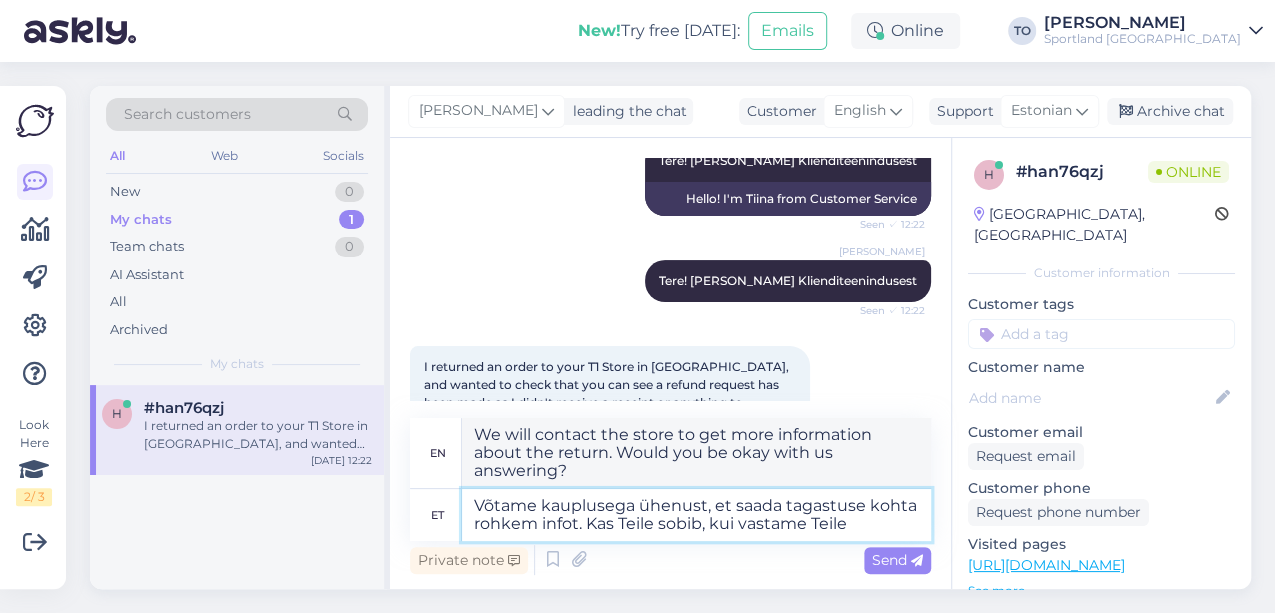 type on "We will contact the store to get more information about the return. Would you be okay with us answering you?" 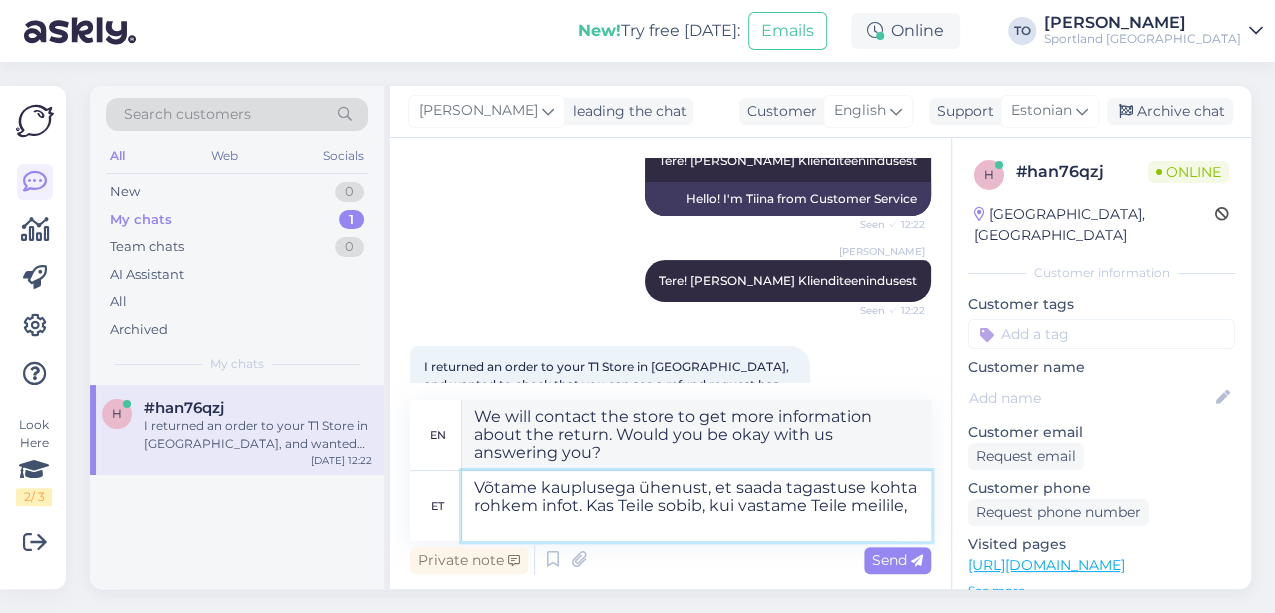 type on "Võtame kauplusega ühenust, et saada tagastuse kohta rohkem infot. Kas Teile sobib, kui vastame Teile meilile," 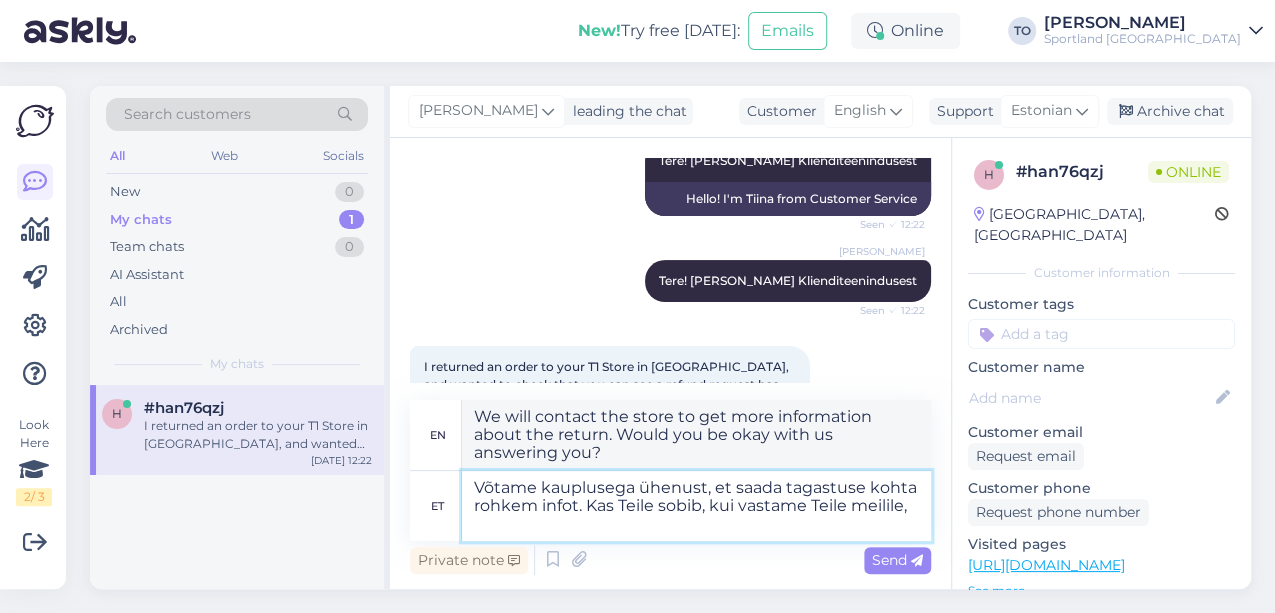 type on "We will contact the store to get more information about the return. Would you be okay with us replying to your email?" 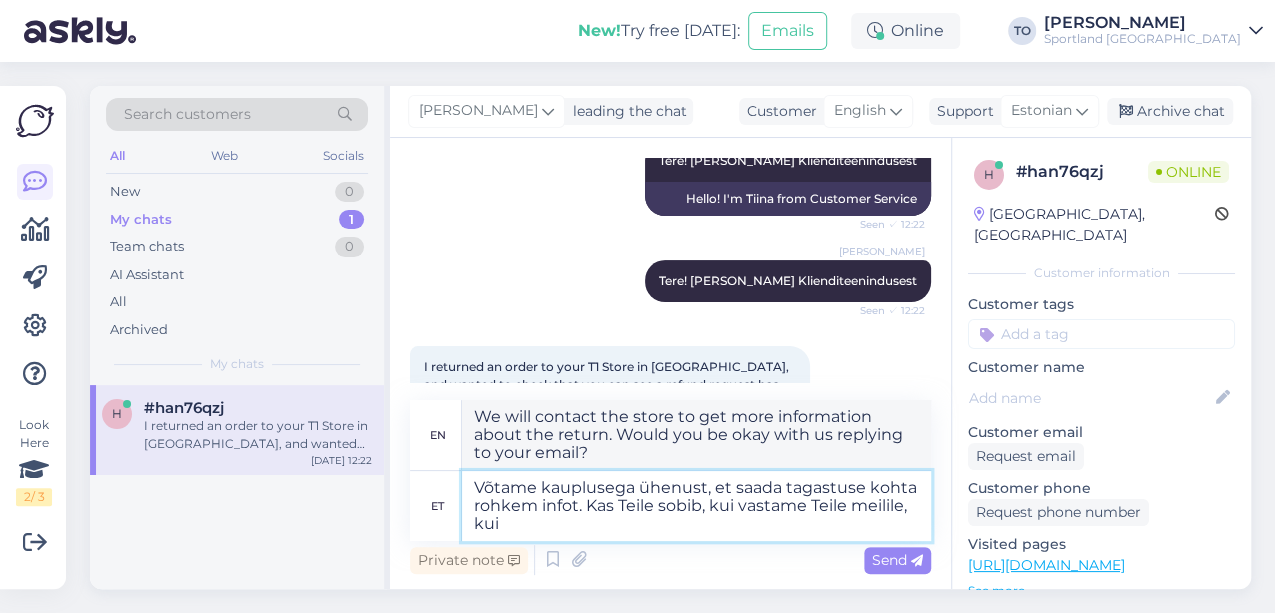 type on "Võtame kauplusega ühenust, et saada tagastuse kohta rohkem infot. Kas Teile sobib, kui vastame Teile meilile, kui" 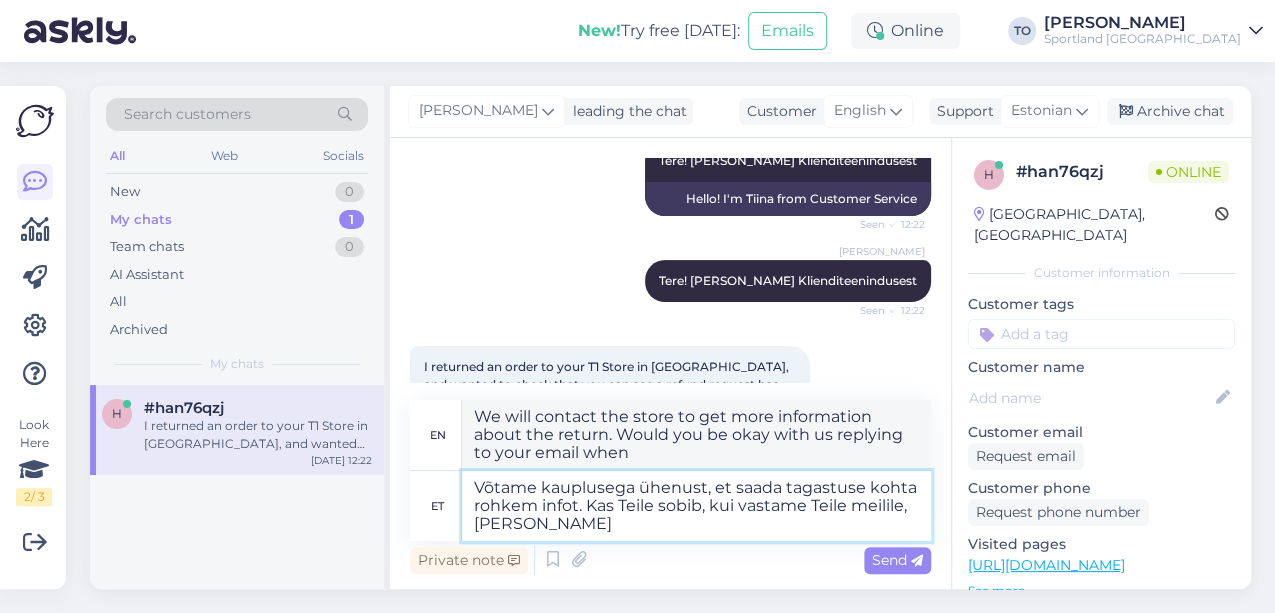 type on "Võtame kauplusega ühenust, et saada tagastuse kohta rohkem infot. Kas Teile sobib, kui vastame Teile meilile, kui oleme" 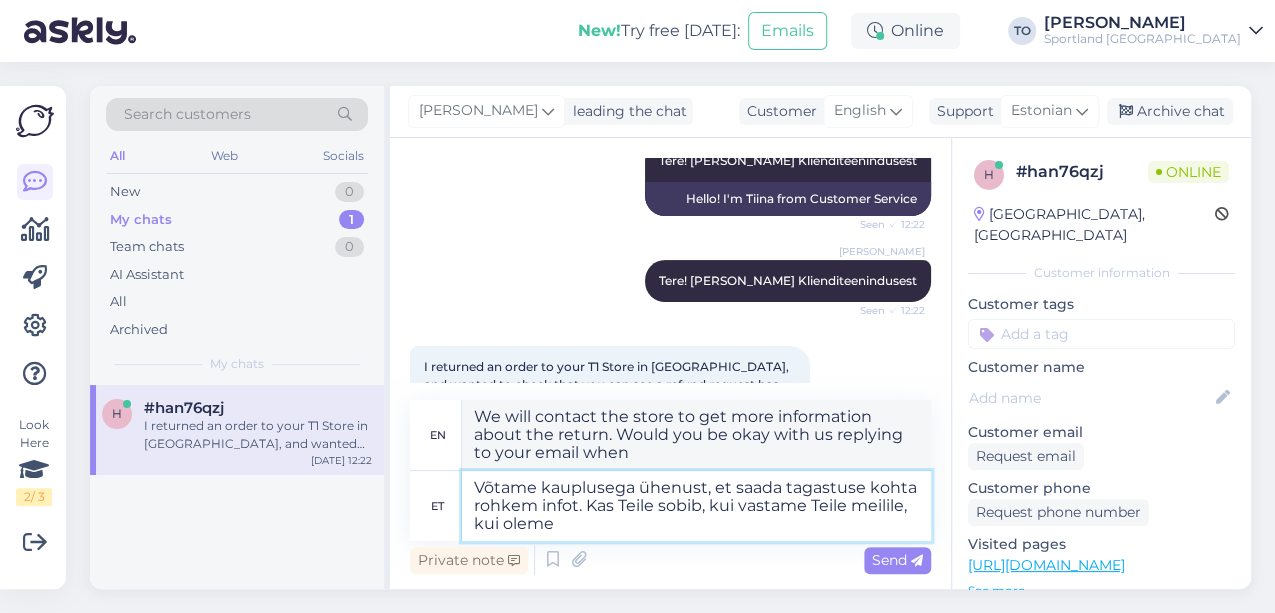type on "We will contact the store to get more information about the return. Would you mind if we reply to your email when we are" 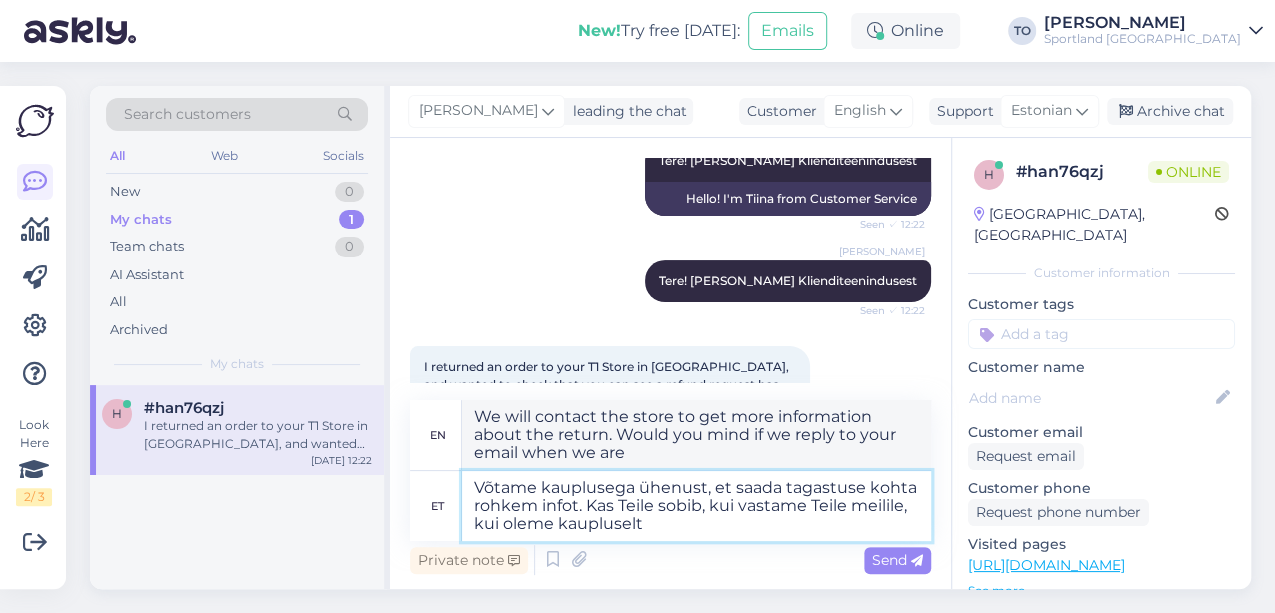 type on "Võtame kauplusega ühenust, et saada tagastuse kohta rohkem infot. Kas Teile sobib, kui vastame Teile meilile, kui oleme kaupluselt" 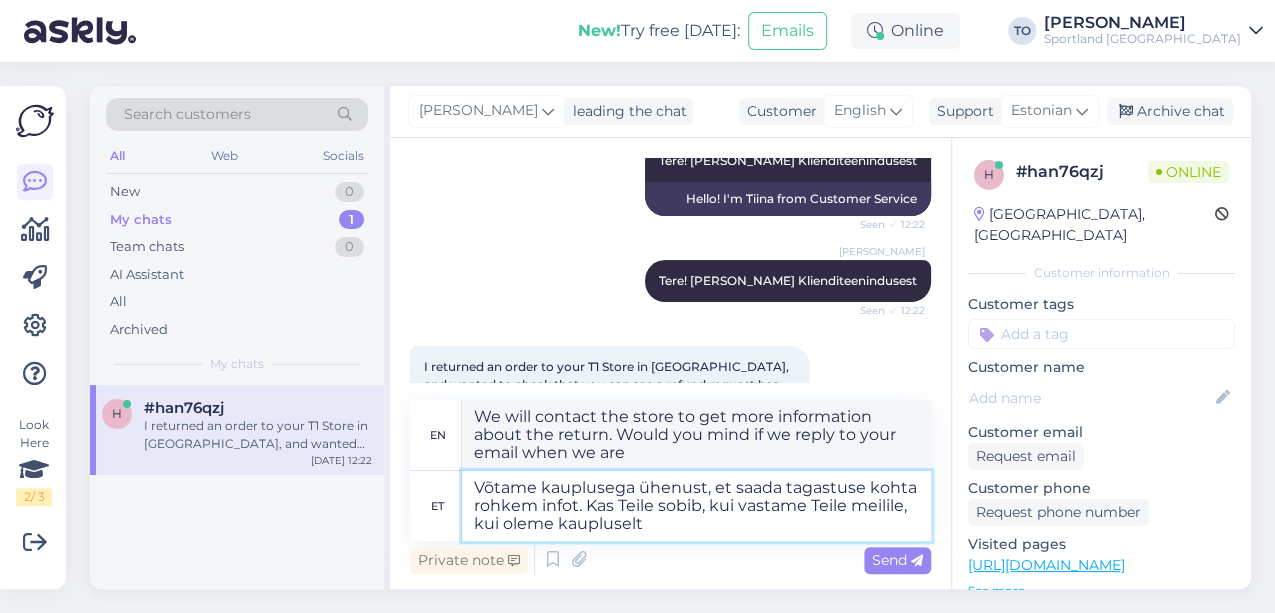 type on "We will contact the store to get more information about the return. Would you like us to reply to your email when we are back from the store?" 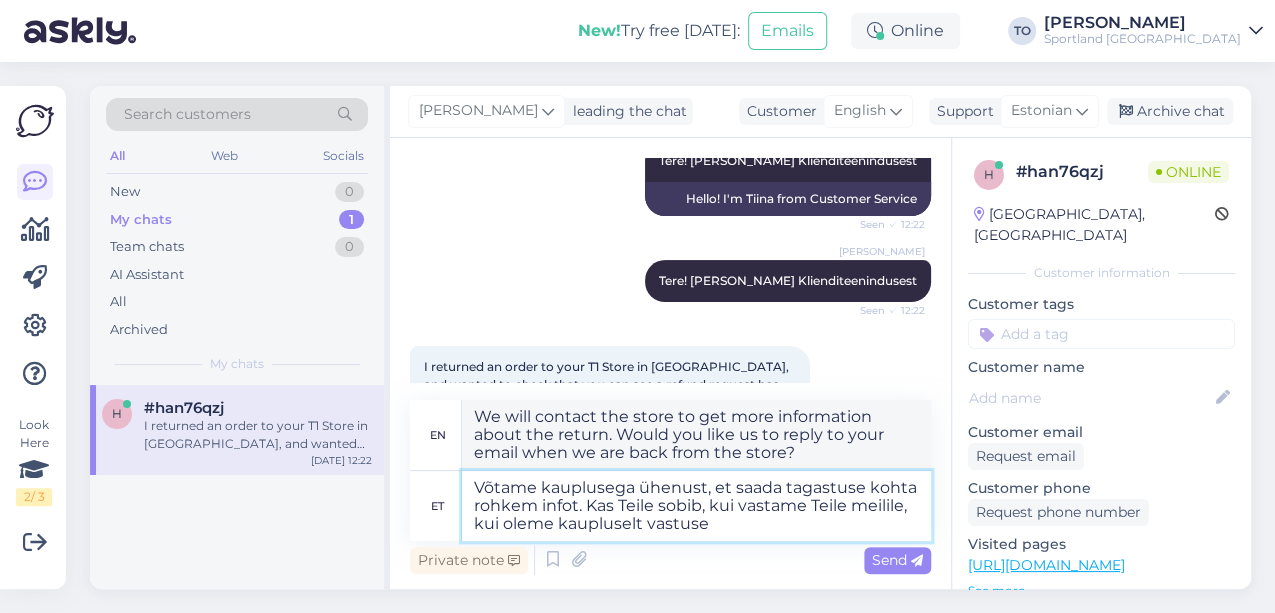 type on "Võtame kauplusega ühenust, et saada tagastuse kohta rohkem infot. Kas Teile sobib, kui vastame Teile meilile, kui oleme kaupluselt vastuse" 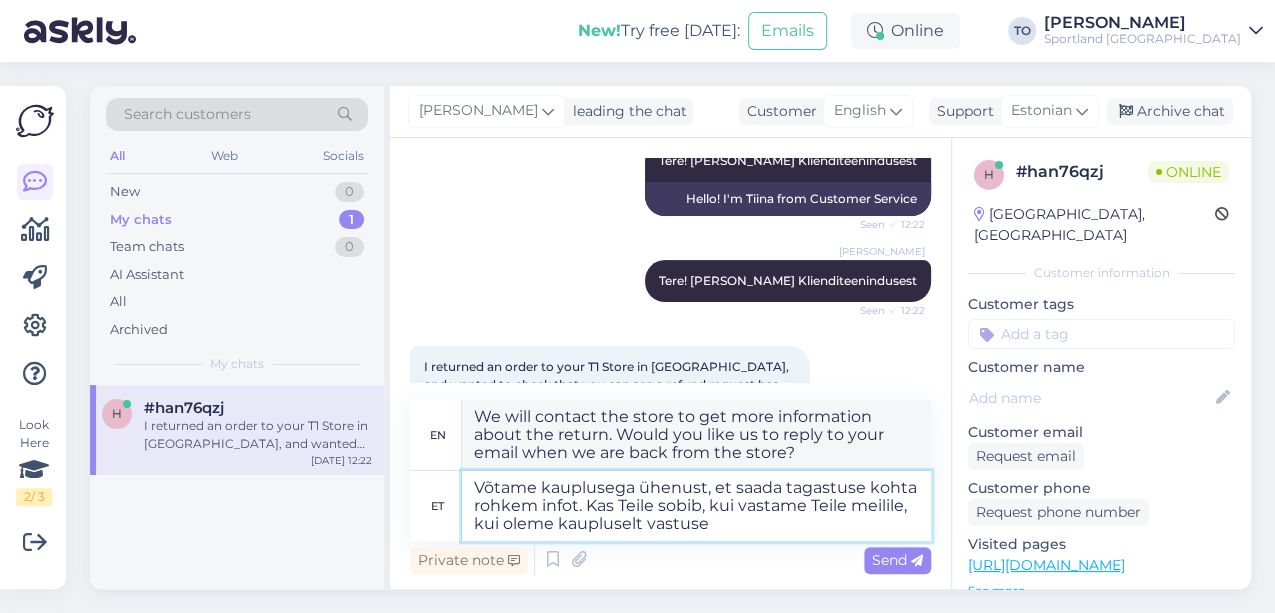 type on "We will contact the store to get more information about the return. Would you like us to reply to your email when we have received a response from the store?" 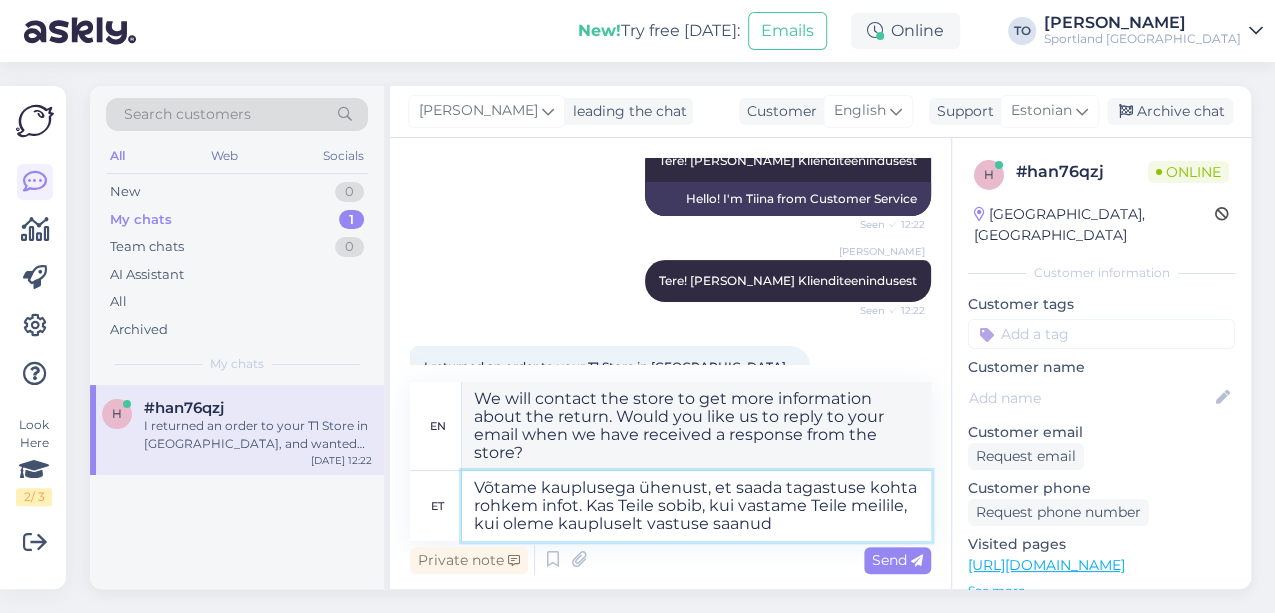 type on "Võtame kauplusega ühenust, et saada tagastuse kohta rohkem infot. Kas Teile sobib, kui vastame Teile meilile, kui oleme kaupluselt vastuse saanud+" 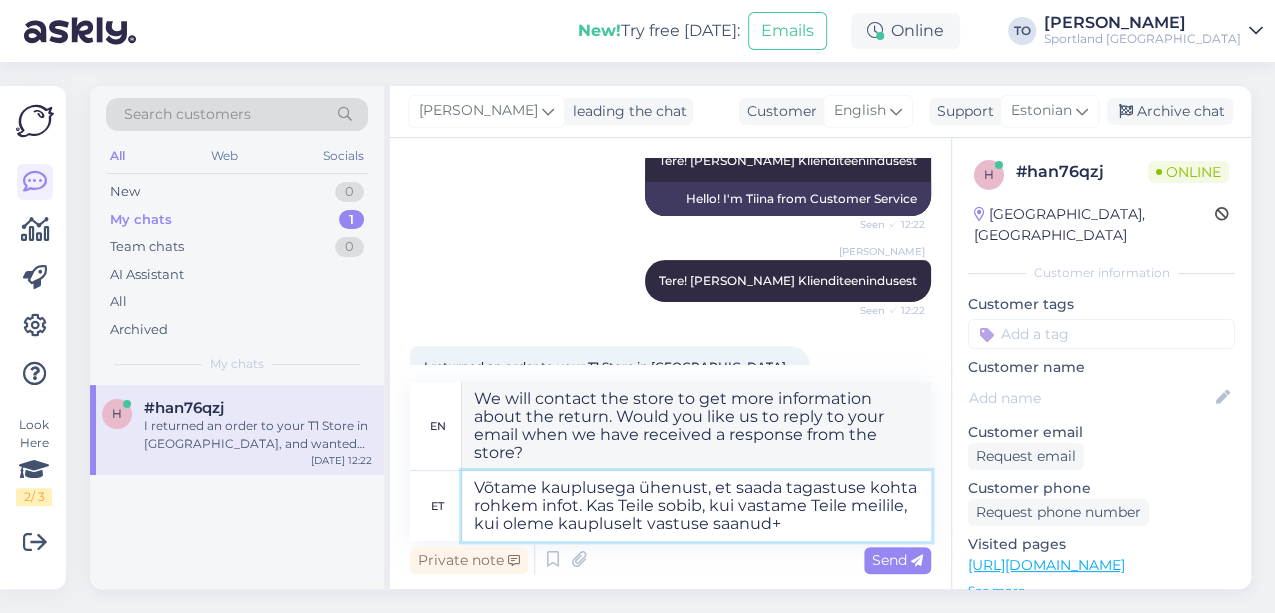 type on "We will contact the store to get more information about the return. Would you be okay with us replying to your email once we have received a response from the store+" 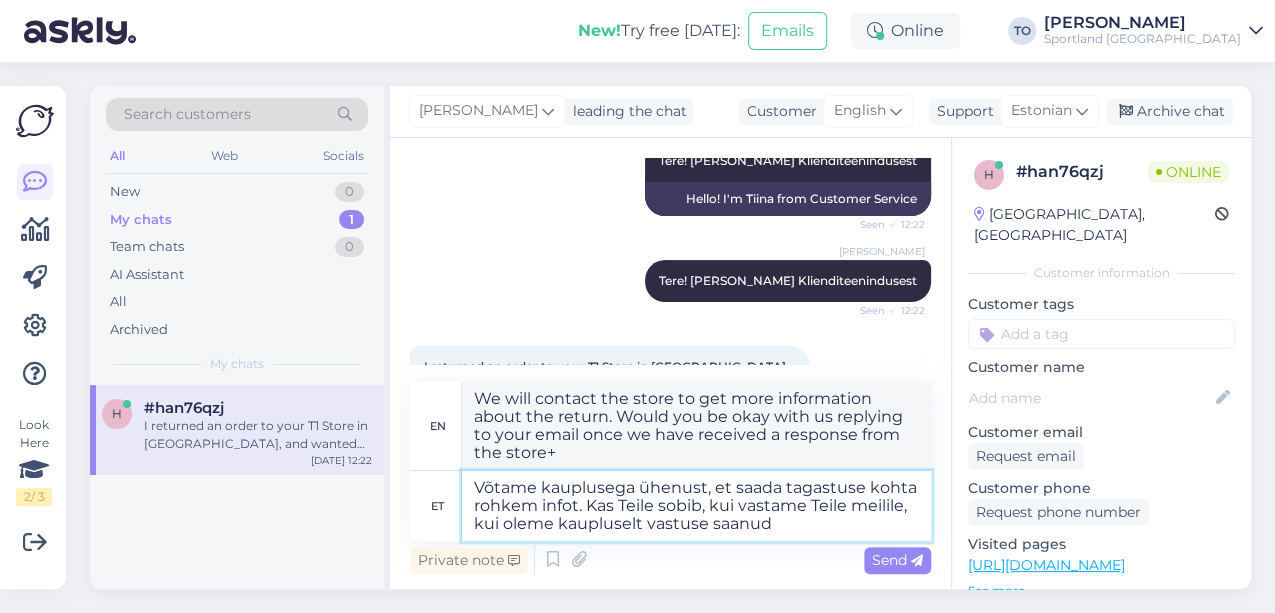 type on "Võtame kauplusega ühenust, et saada tagastuse kohta rohkem infot. Kas Teile sobib, kui vastame Teile meilile, kui oleme kaupluselt vastuse saanud?" 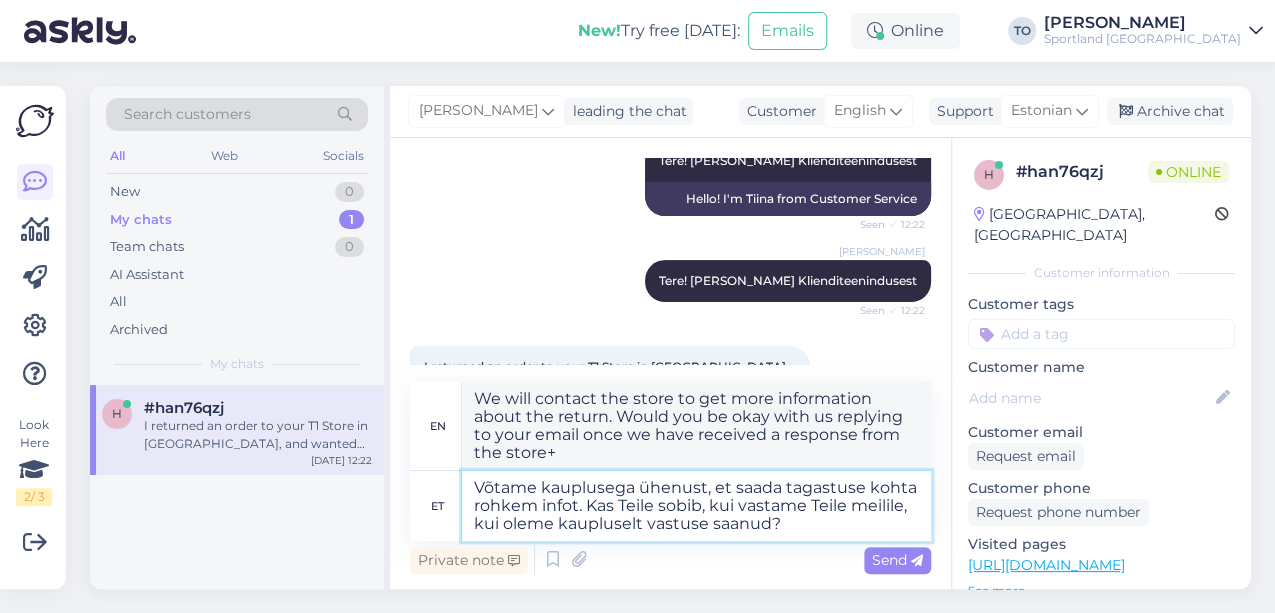 type on "We will contact the store to get more information about the return. Would you be okay with us replying to your email once we have received a response from the store?" 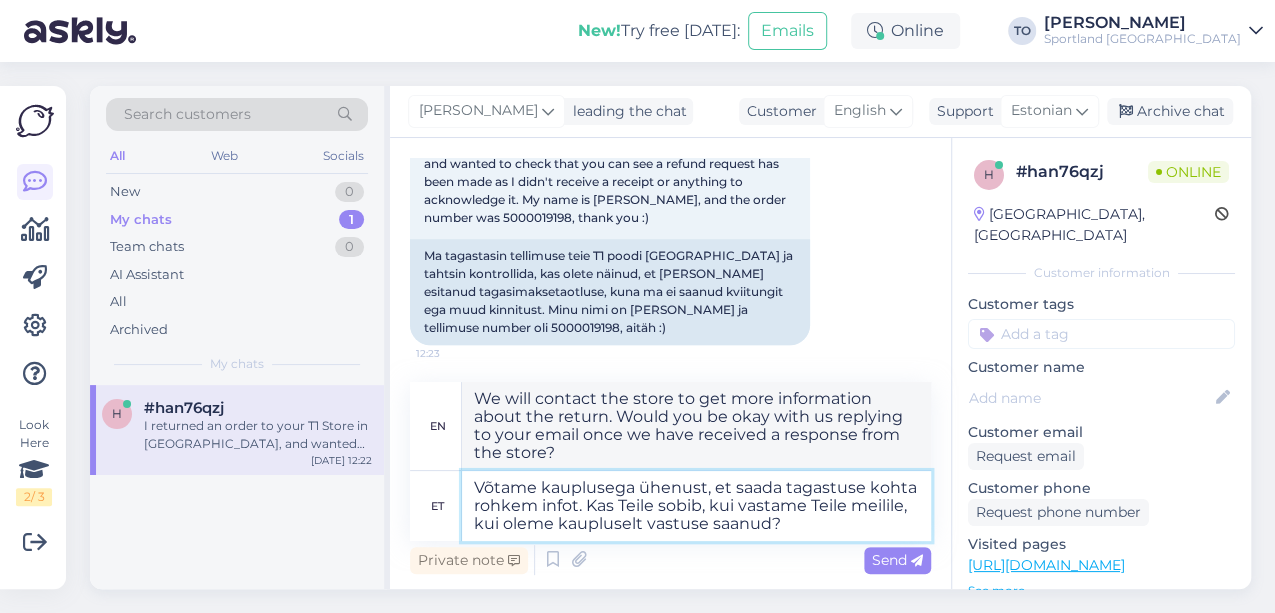scroll, scrollTop: 467, scrollLeft: 0, axis: vertical 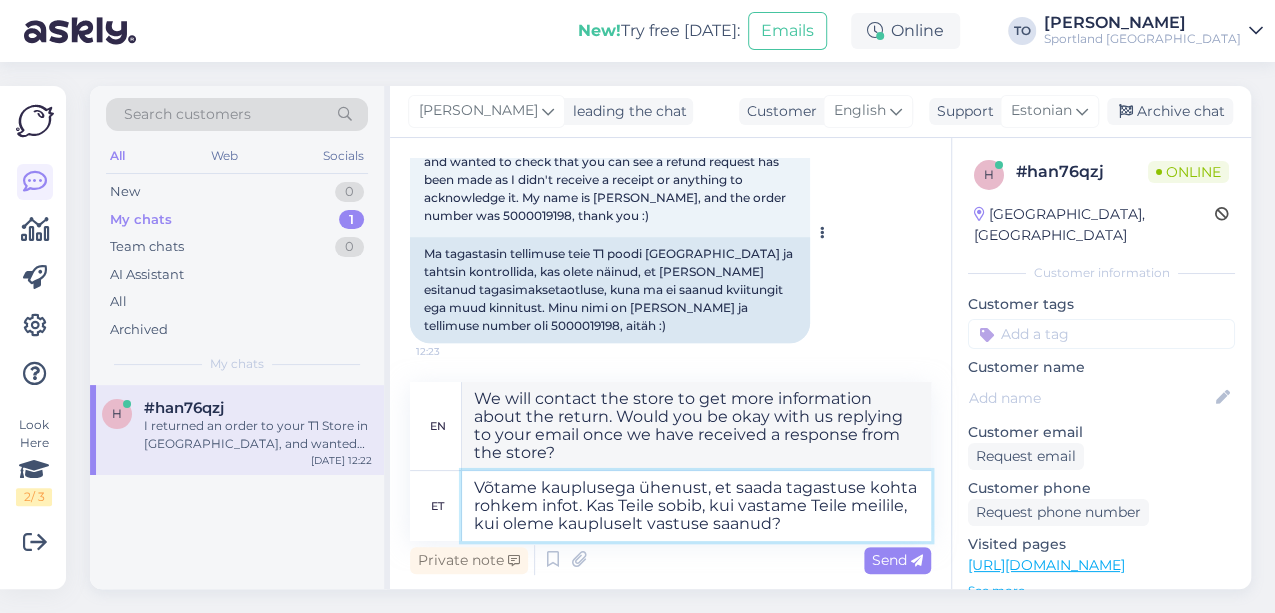 type on "Võtame kauplusega ühenust, et saada tagastuse kohta rohkem infot. Kas Teile sobib, kui vastame Teile meilile, kui oleme kaupluselt vastuse saanud?" 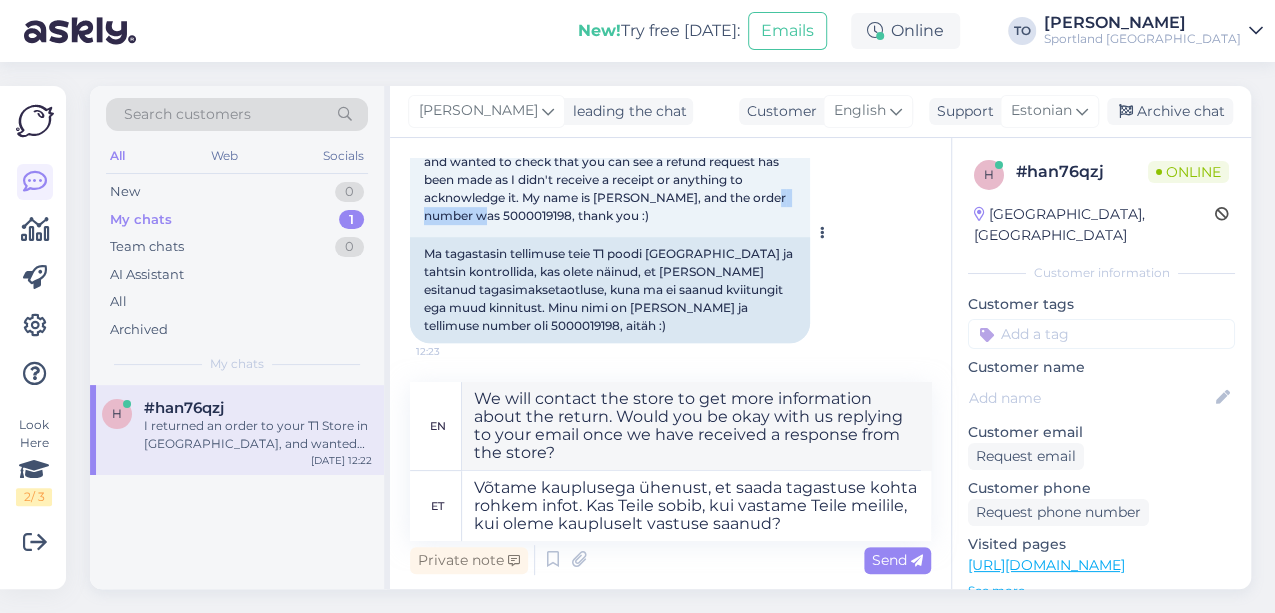 drag, startPoint x: 426, startPoint y: 212, endPoint x: 494, endPoint y: 214, distance: 68.0294 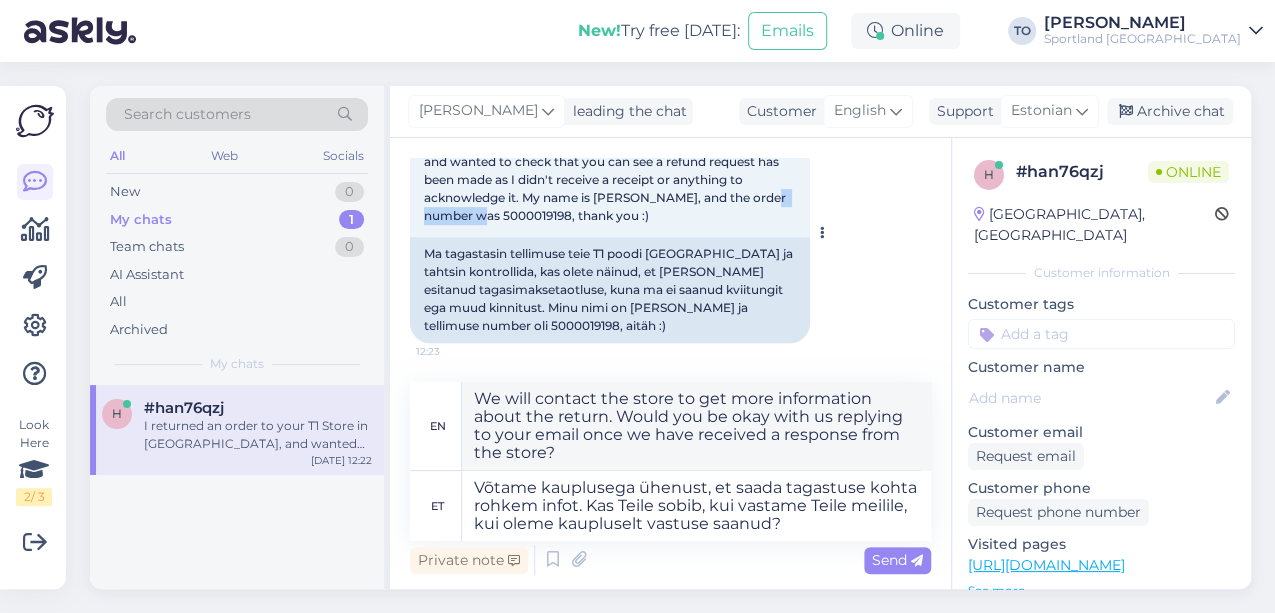 click on "I returned an order to your T1 Store in [GEOGRAPHIC_DATA], and wanted to check that you can see a refund request has been made as I didn't receive a receipt or anything to acknowledge it. My name is [PERSON_NAME], and the order number was 5000019198, thank you :)" at bounding box center (608, 179) 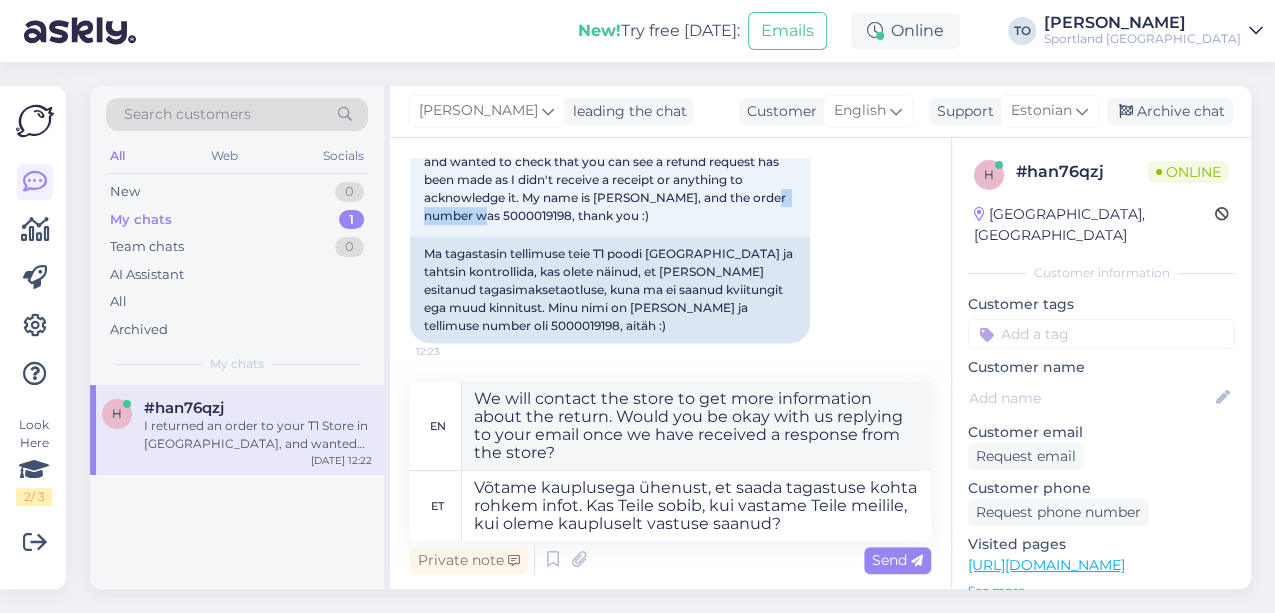 click on "Send" at bounding box center (897, 560) 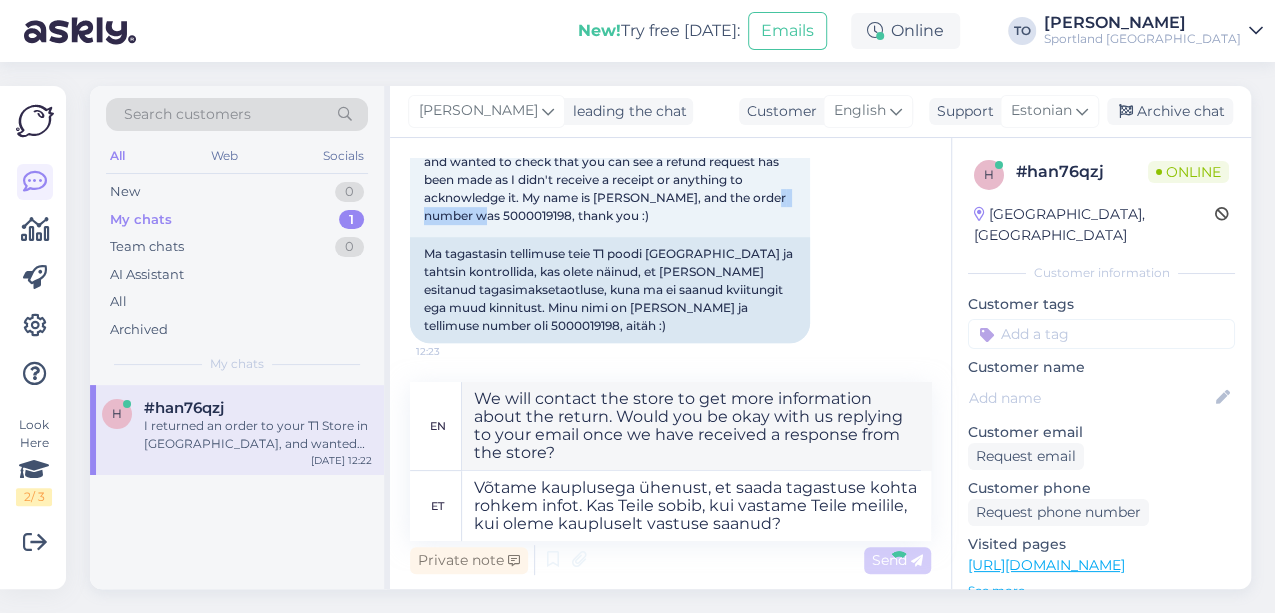 type 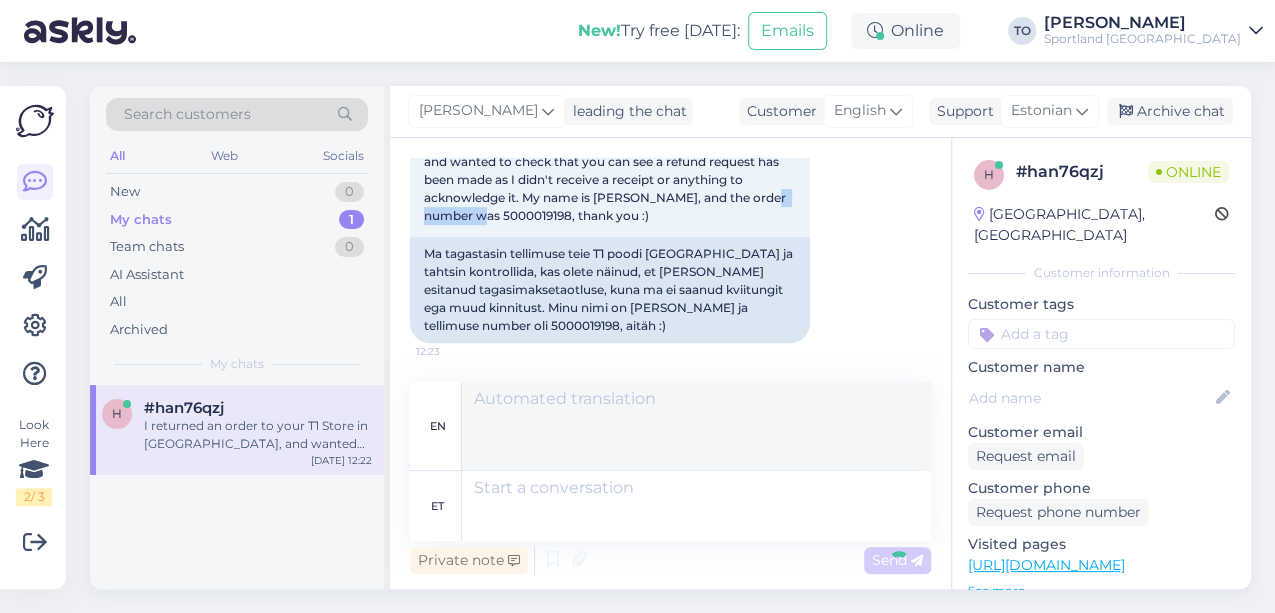 scroll, scrollTop: 569, scrollLeft: 0, axis: vertical 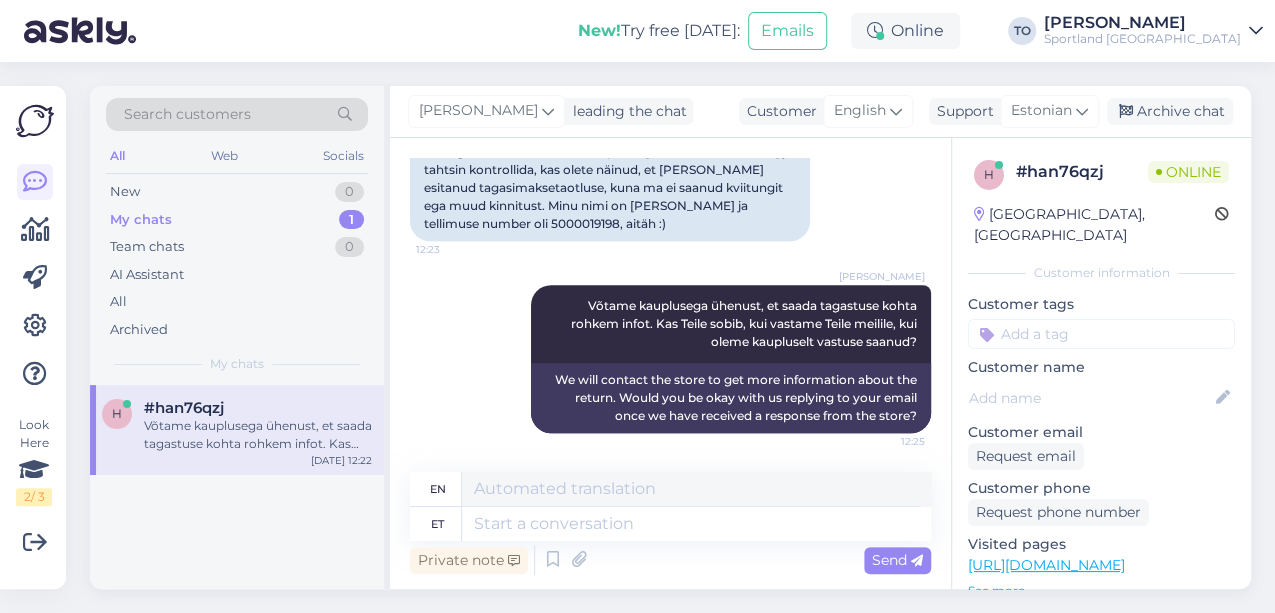 click at bounding box center [1101, 334] 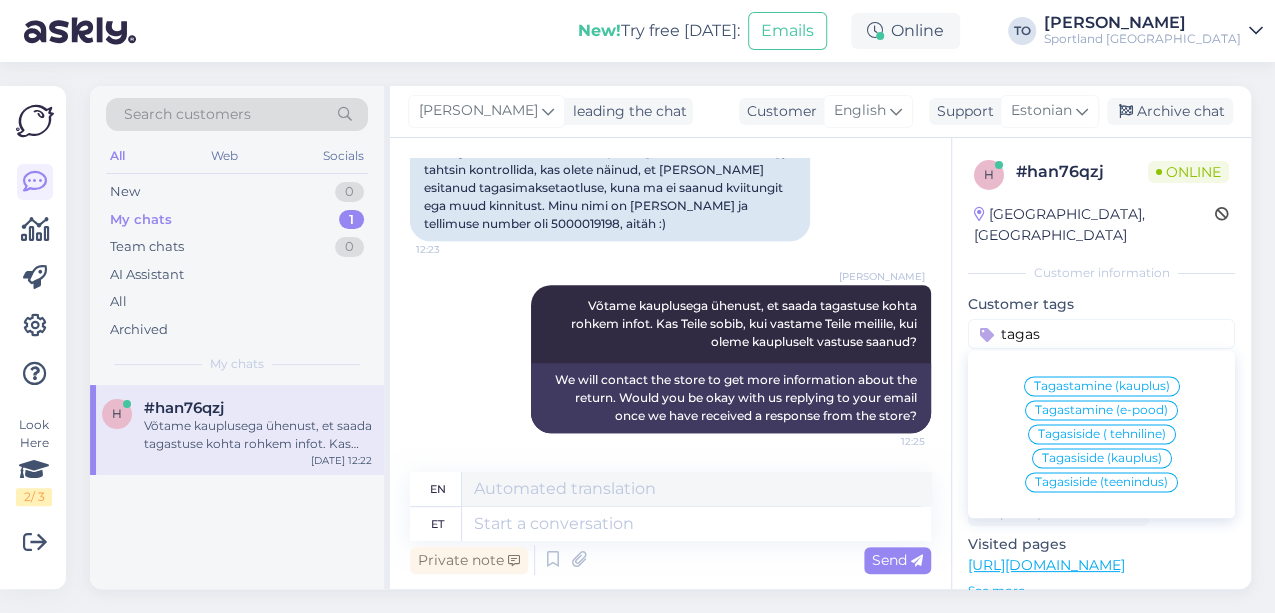 type on "tagas" 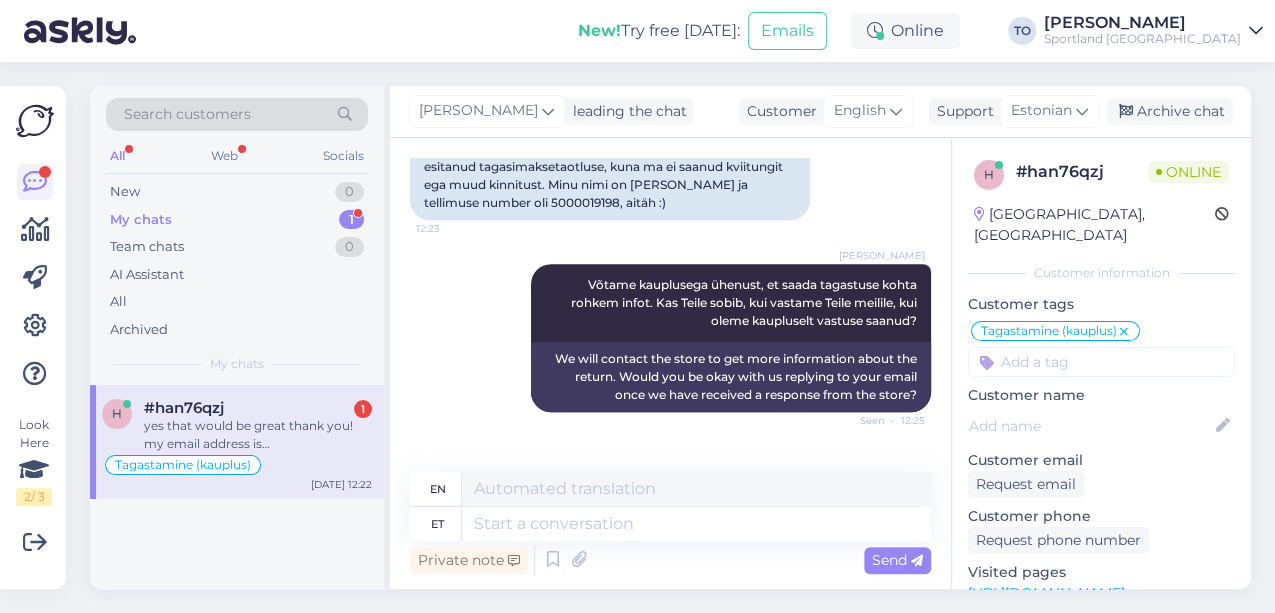 scroll, scrollTop: 725, scrollLeft: 0, axis: vertical 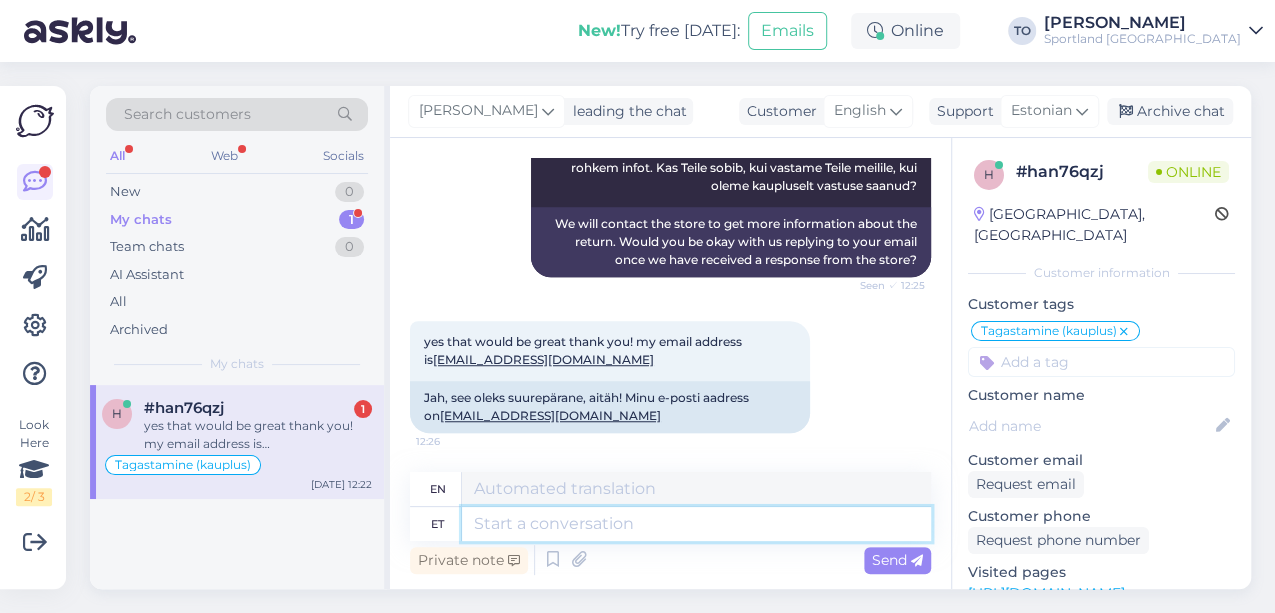 click at bounding box center [696, 524] 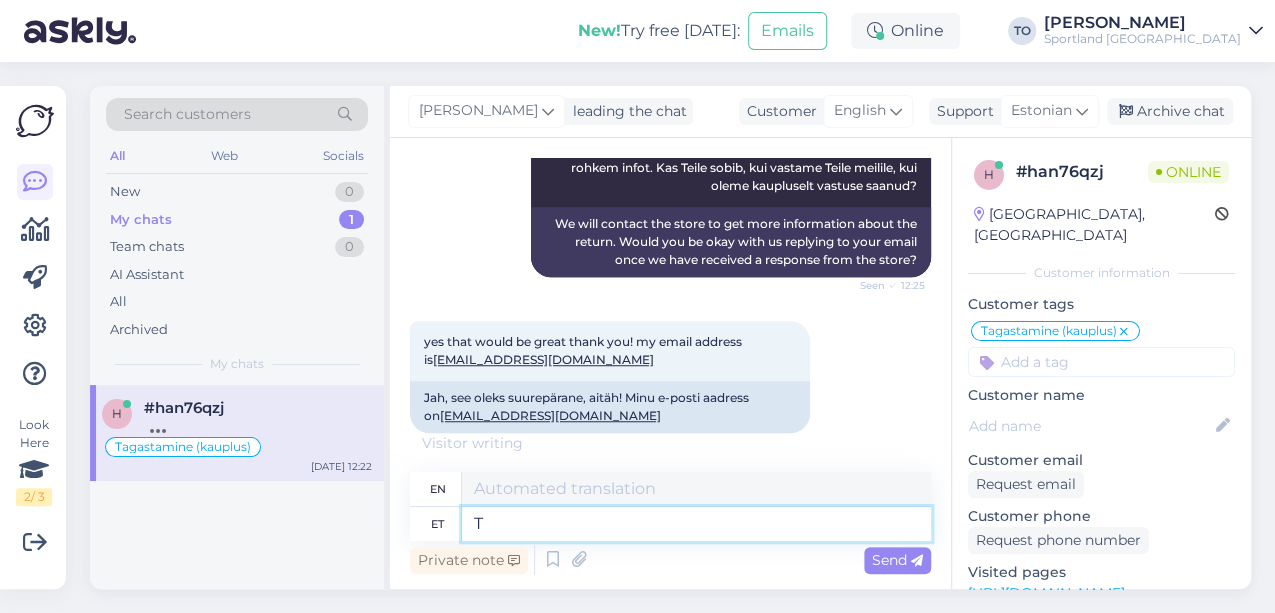 scroll, scrollTop: 746, scrollLeft: 0, axis: vertical 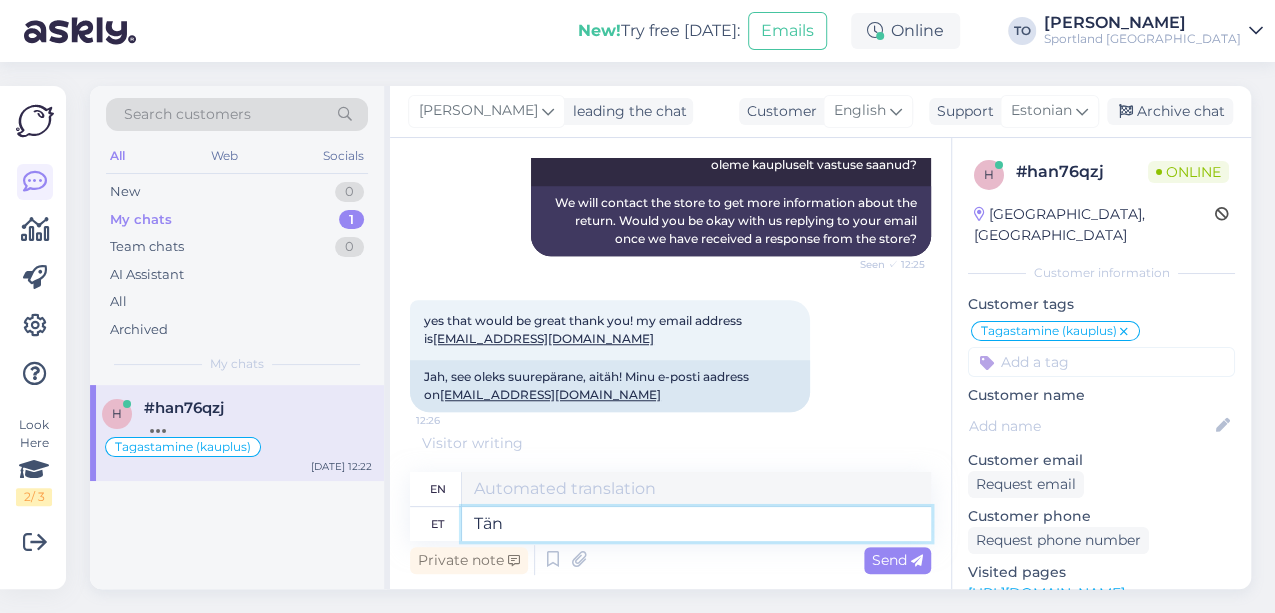 type on "[PERSON_NAME]" 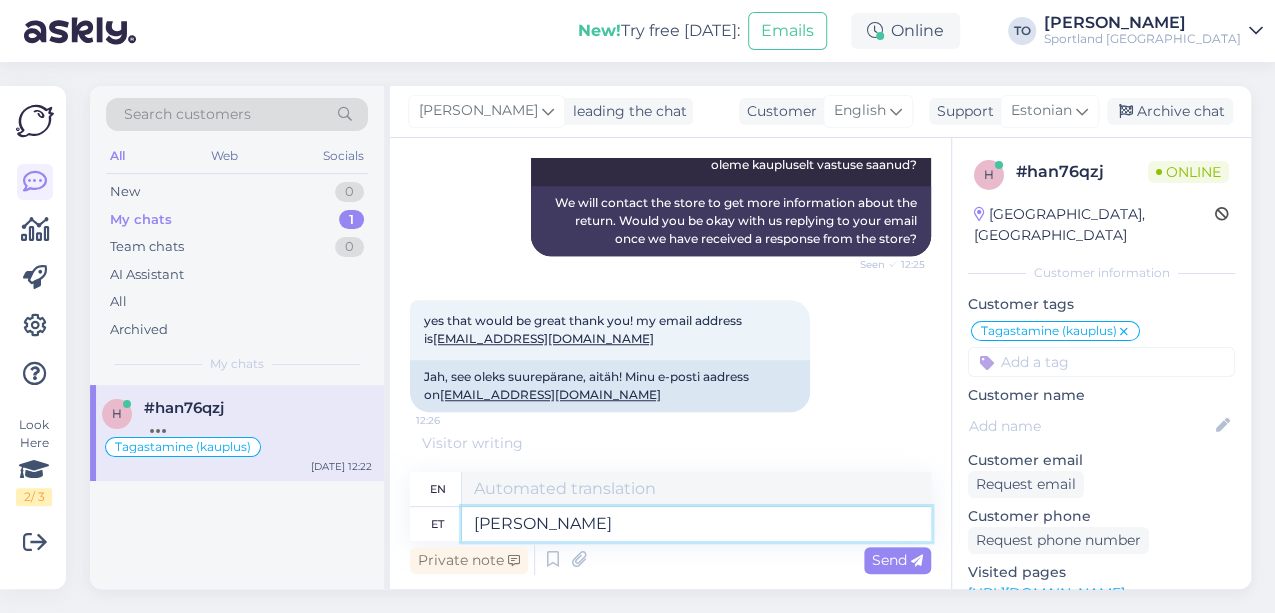 type on "[DATE]" 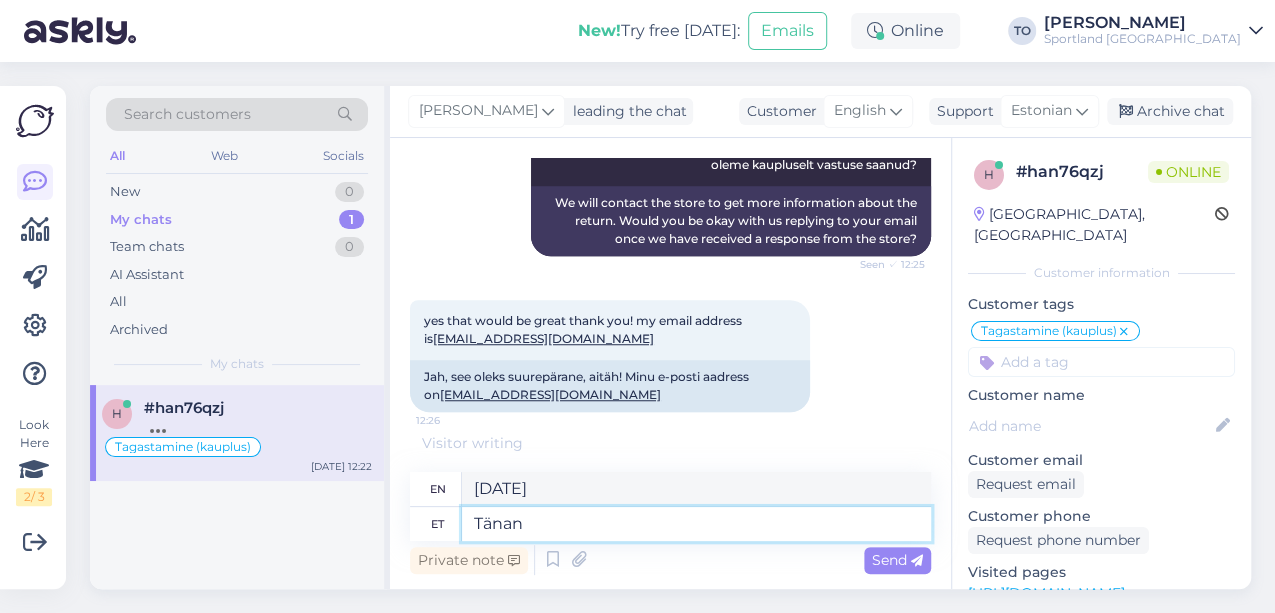 type on "Tänan," 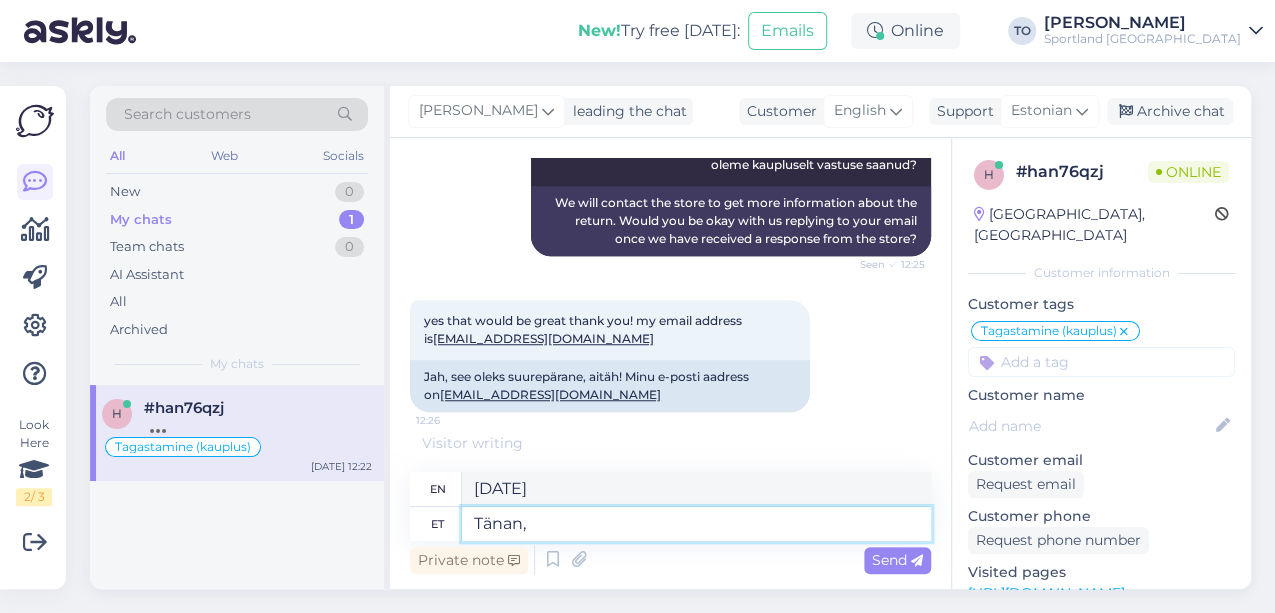 type on "Thank you" 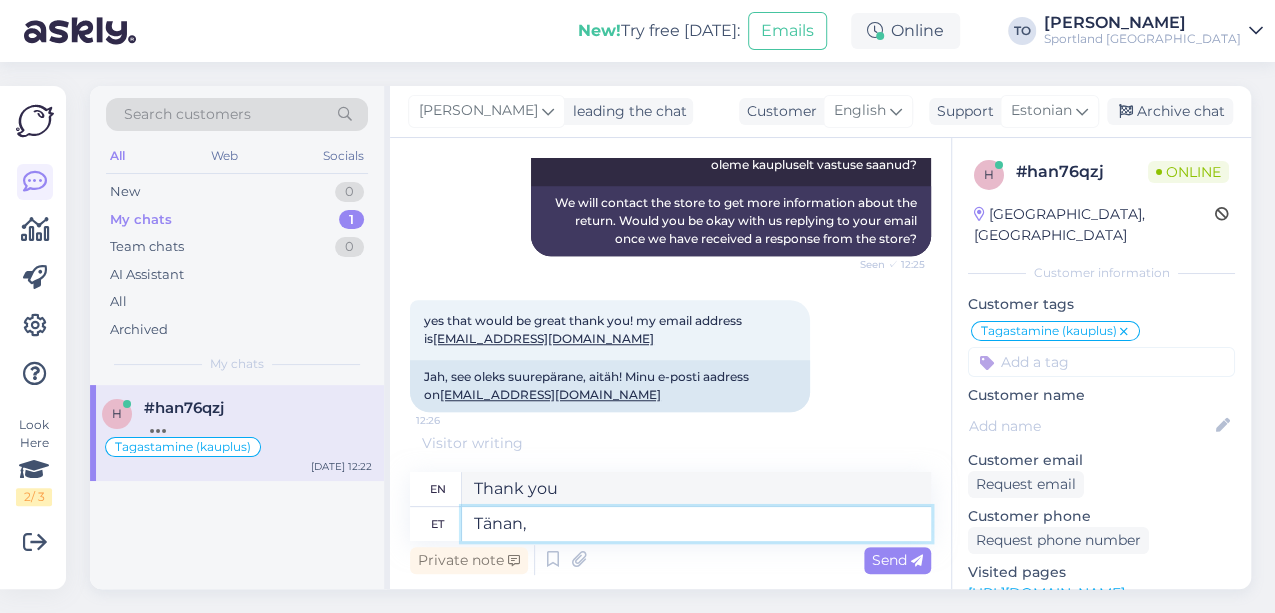 type on "Tänan," 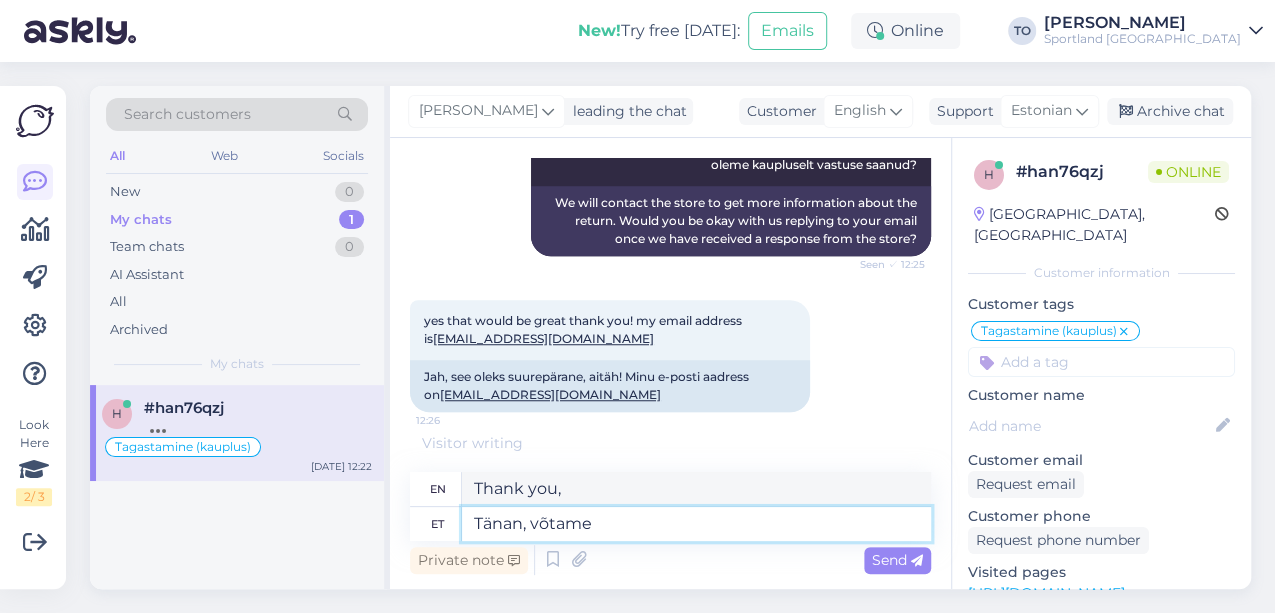 type on "Tänan, võtame" 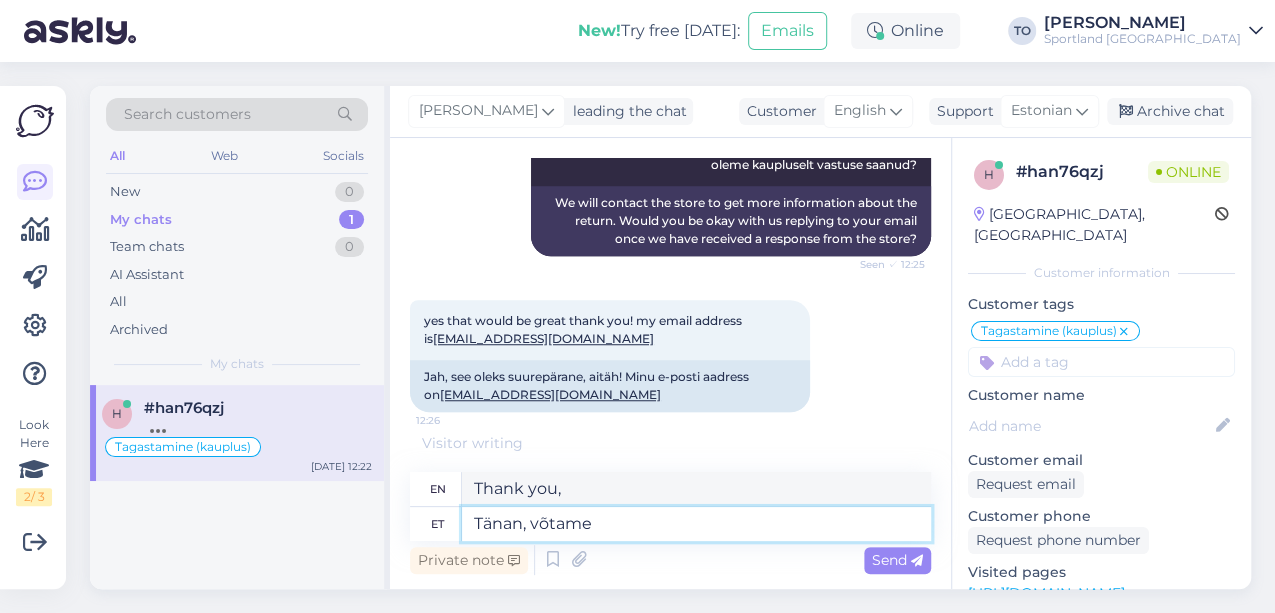 type on "Thank you, we'll take it." 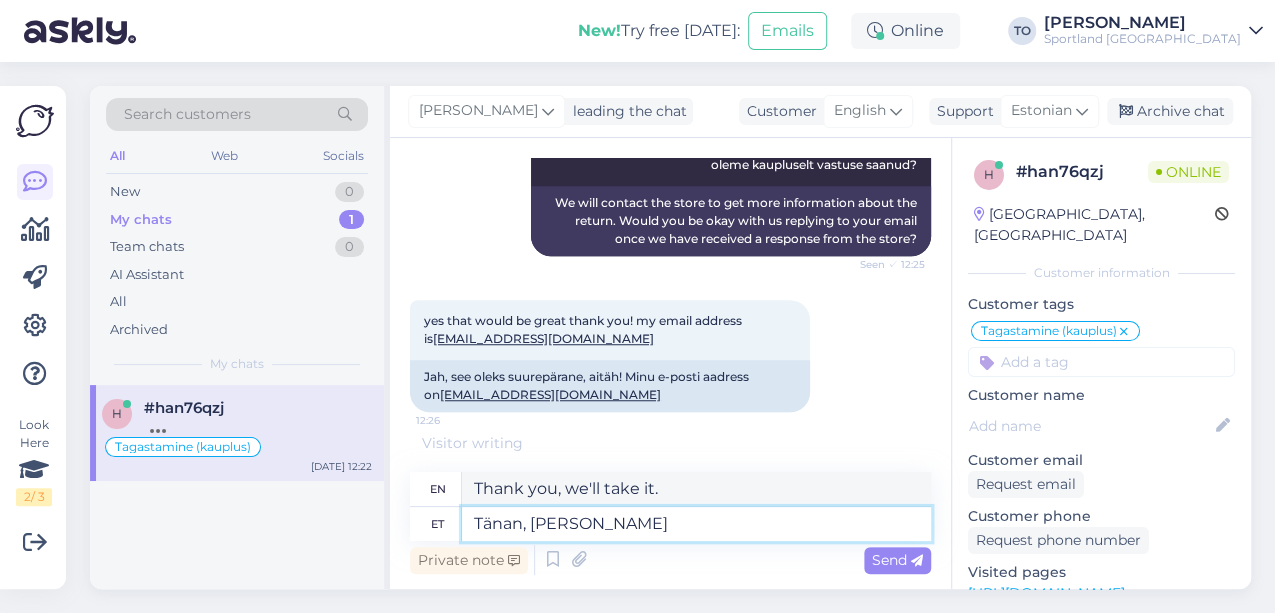 type on "Tänan, [PERSON_NAME]" 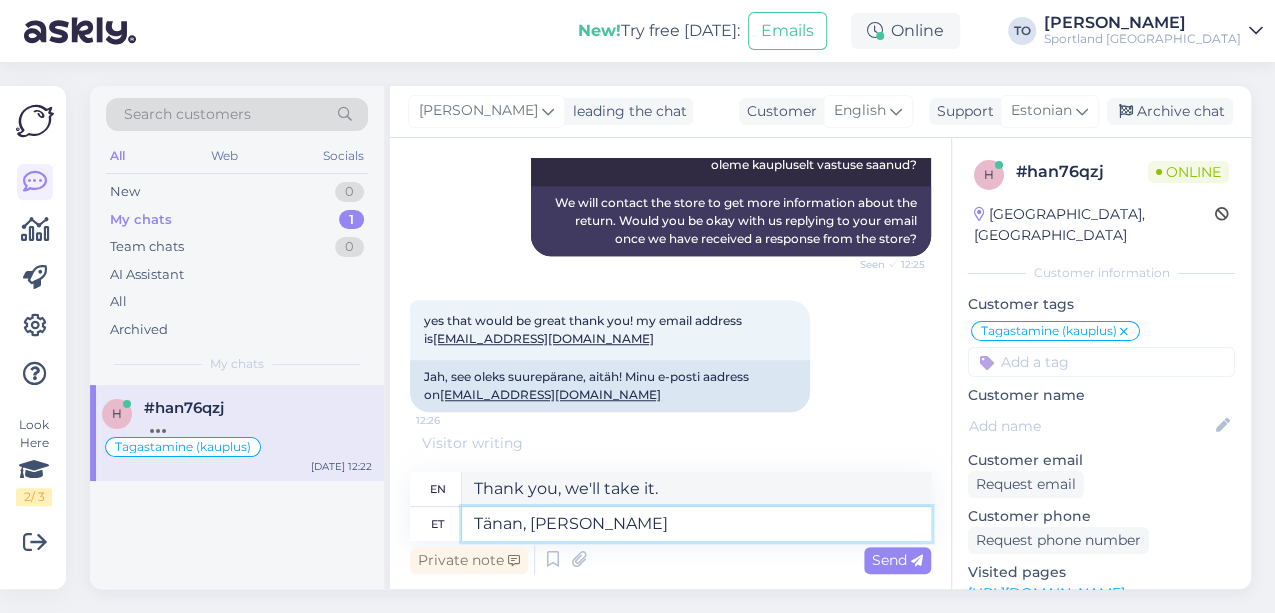 type on "Thank you, we will take you with us." 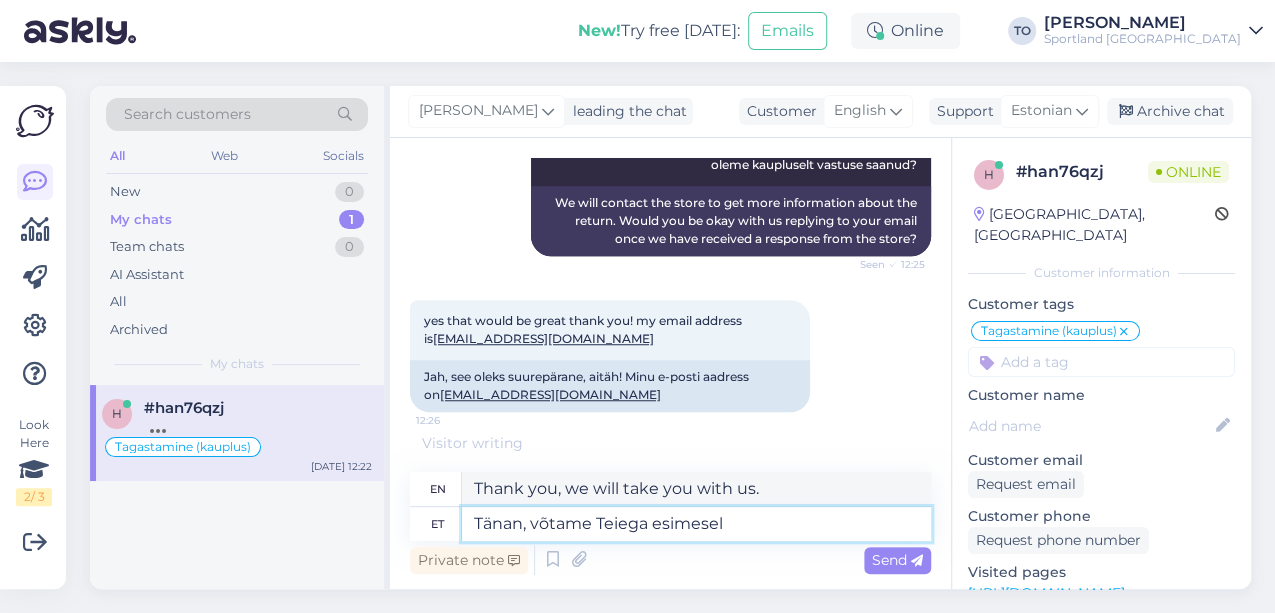 type on "Tänan, võtame Teiega esimesel" 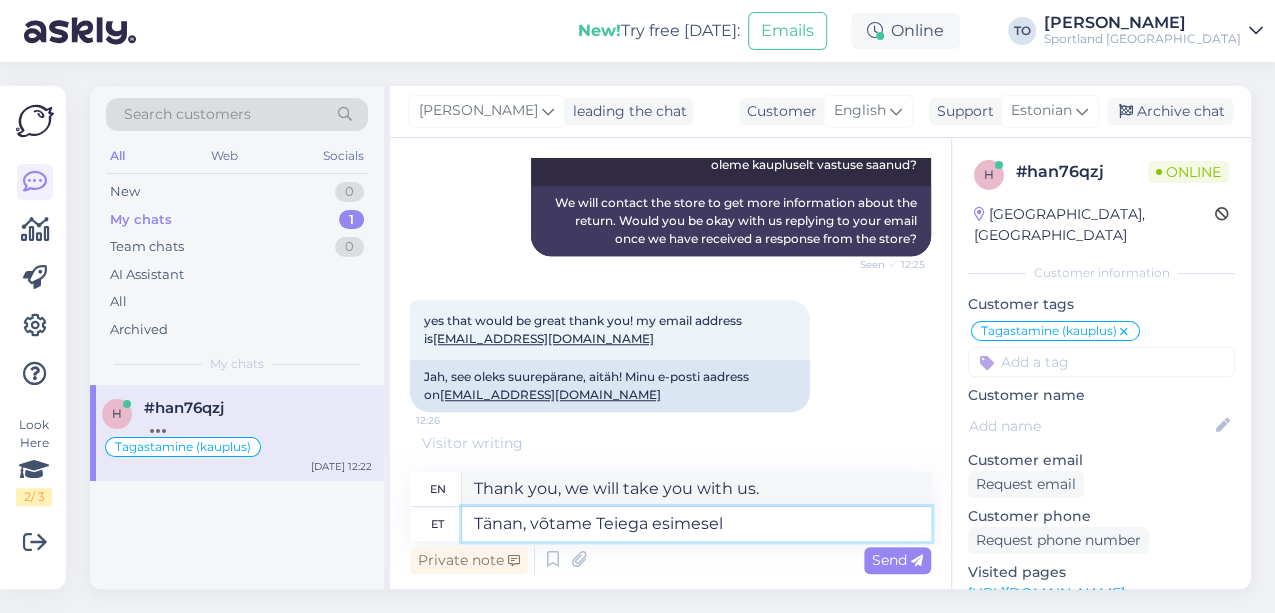 type on "Thank you, we will take you to the first" 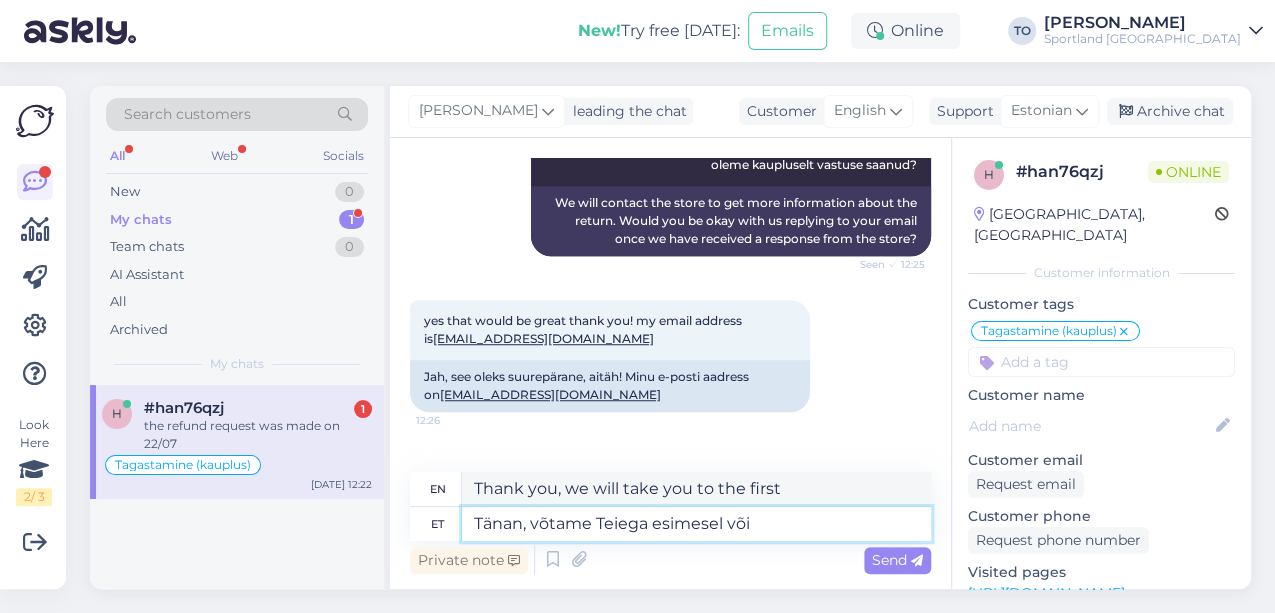 scroll, scrollTop: 845, scrollLeft: 0, axis: vertical 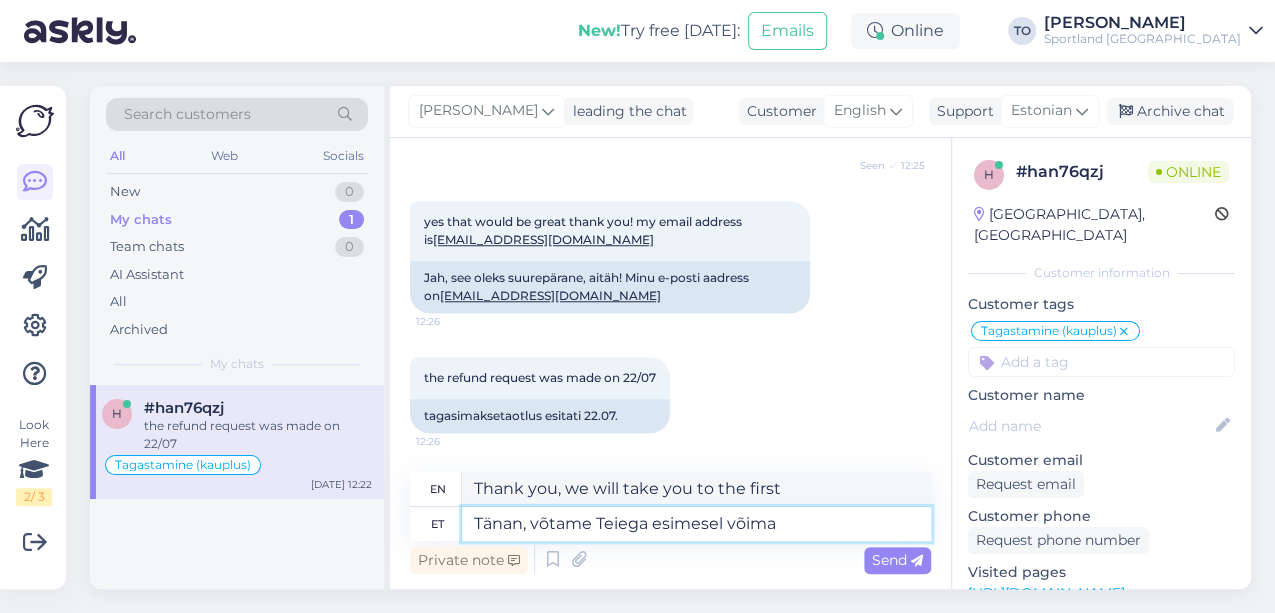 type on "Tänan, võtame Teiega esimesel võimal" 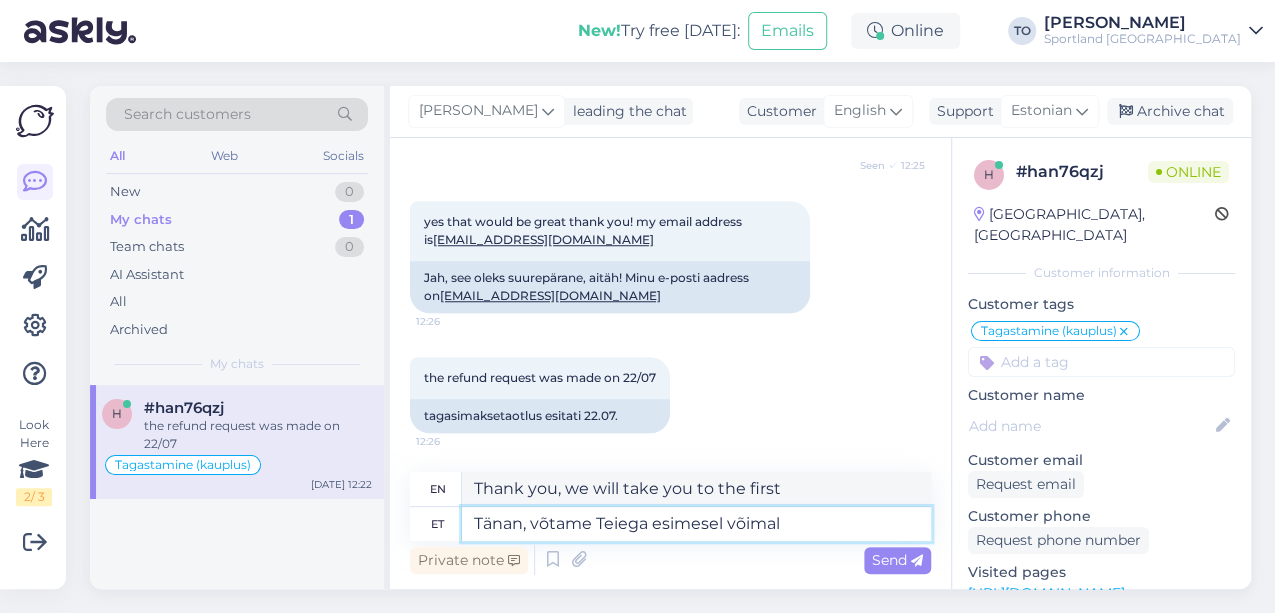 type on "Thank you, we will contact you as soon as possible." 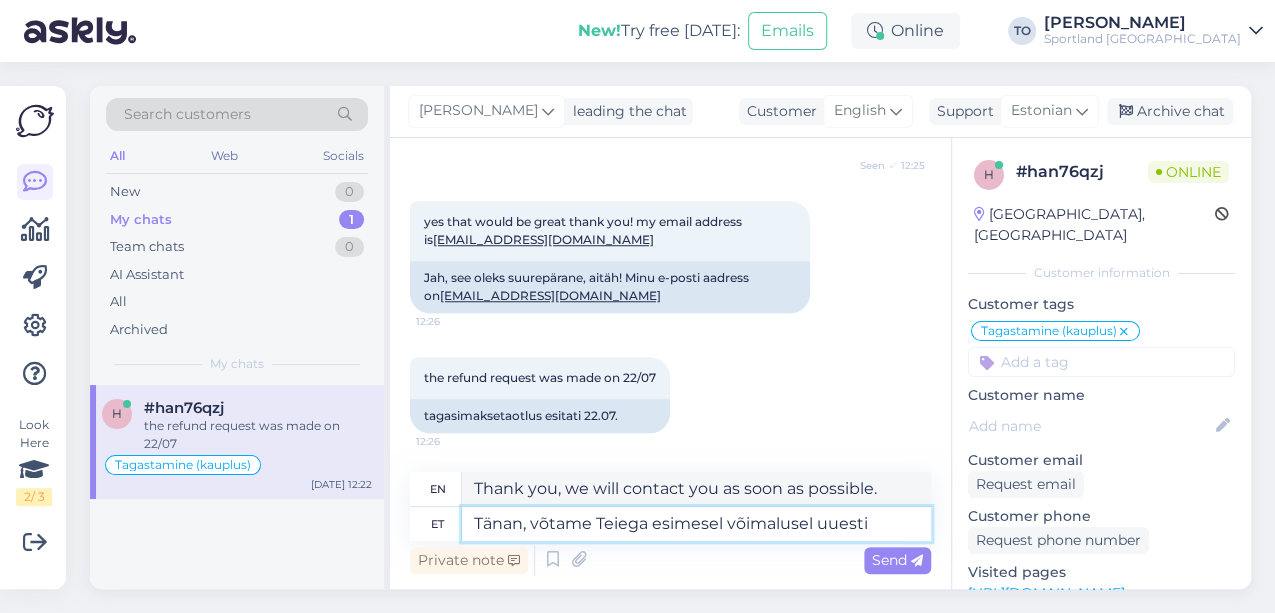 type on "Tänan, võtame Teiega esimesel võimalusel uuesti" 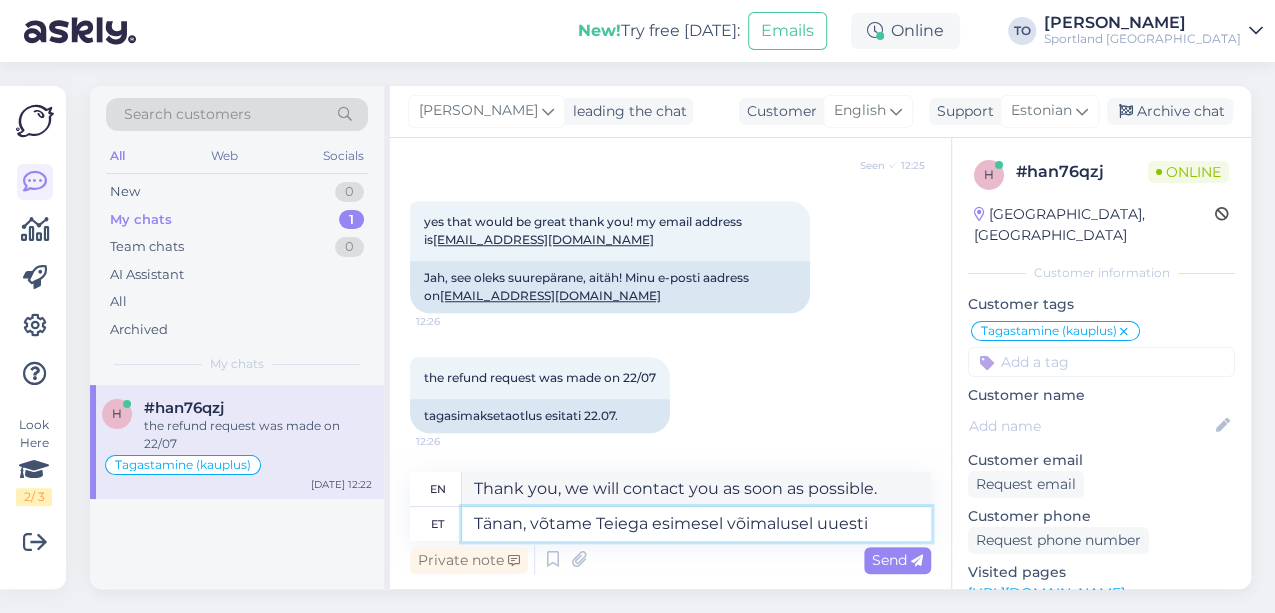 type on "Thank you, we will contact you again as soon as possible." 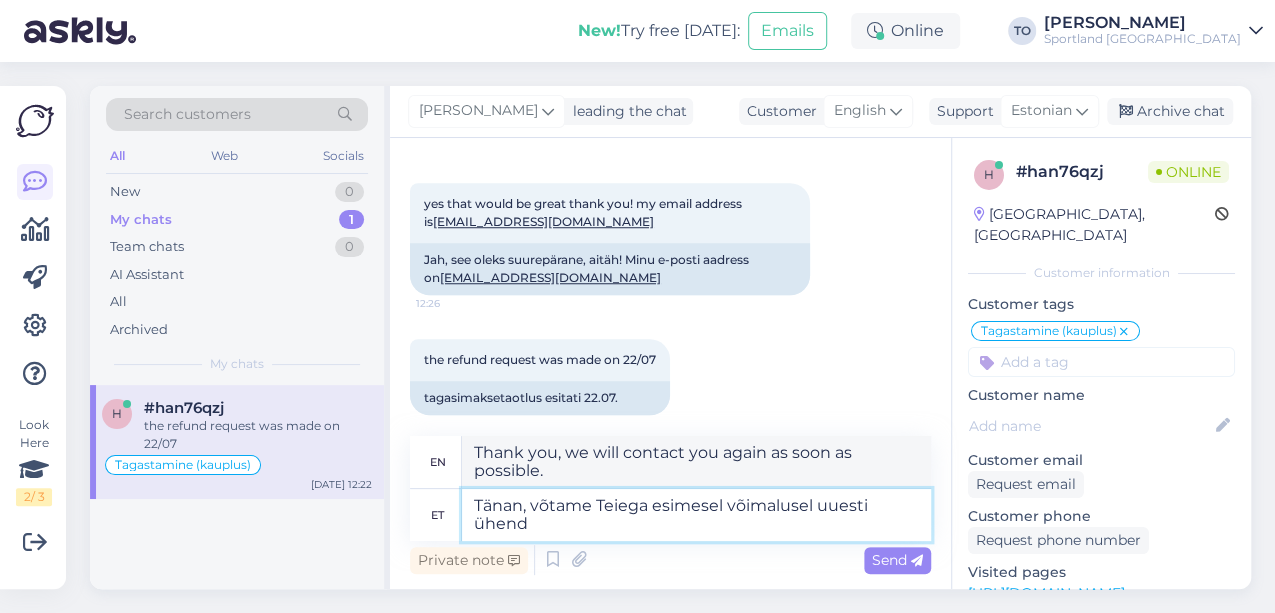 scroll, scrollTop: 866, scrollLeft: 0, axis: vertical 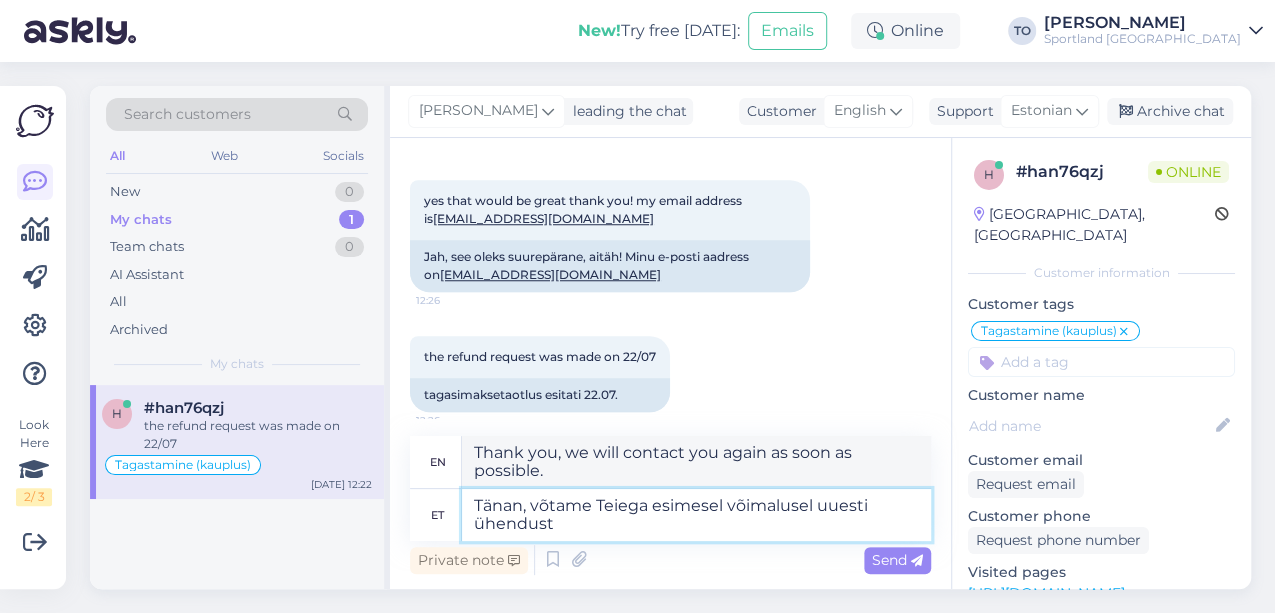 type on "Tänan, võtame Teiega esimesel võimalusel uuesti ühendust!" 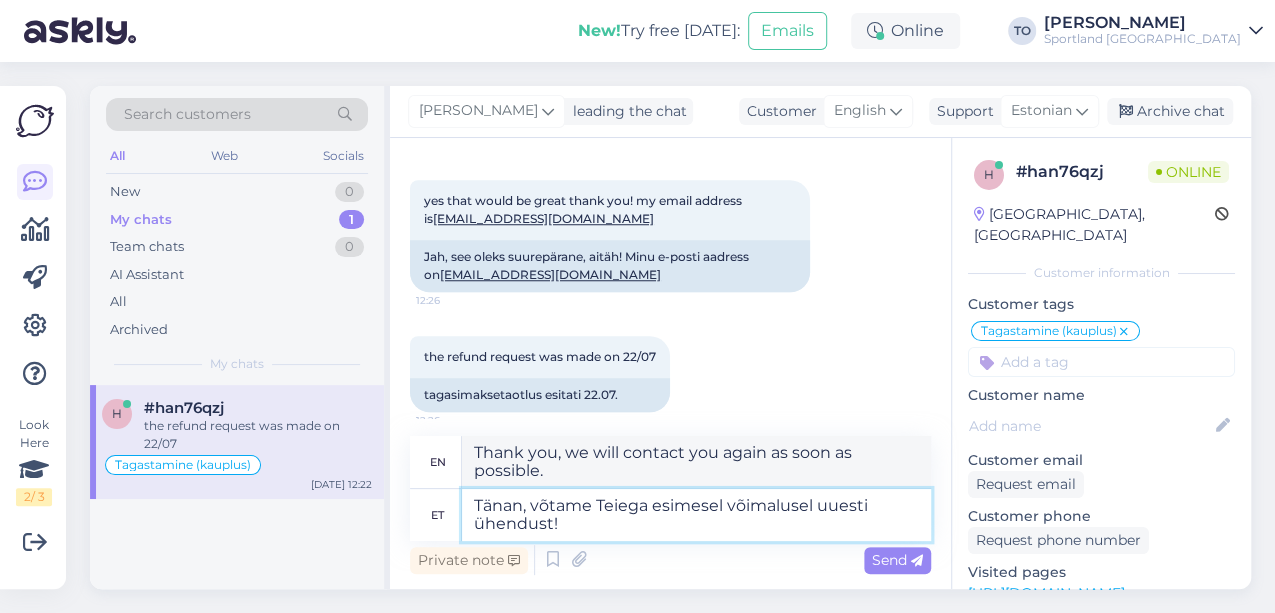 type on "Thank you, we will contact you again as soon as possible!" 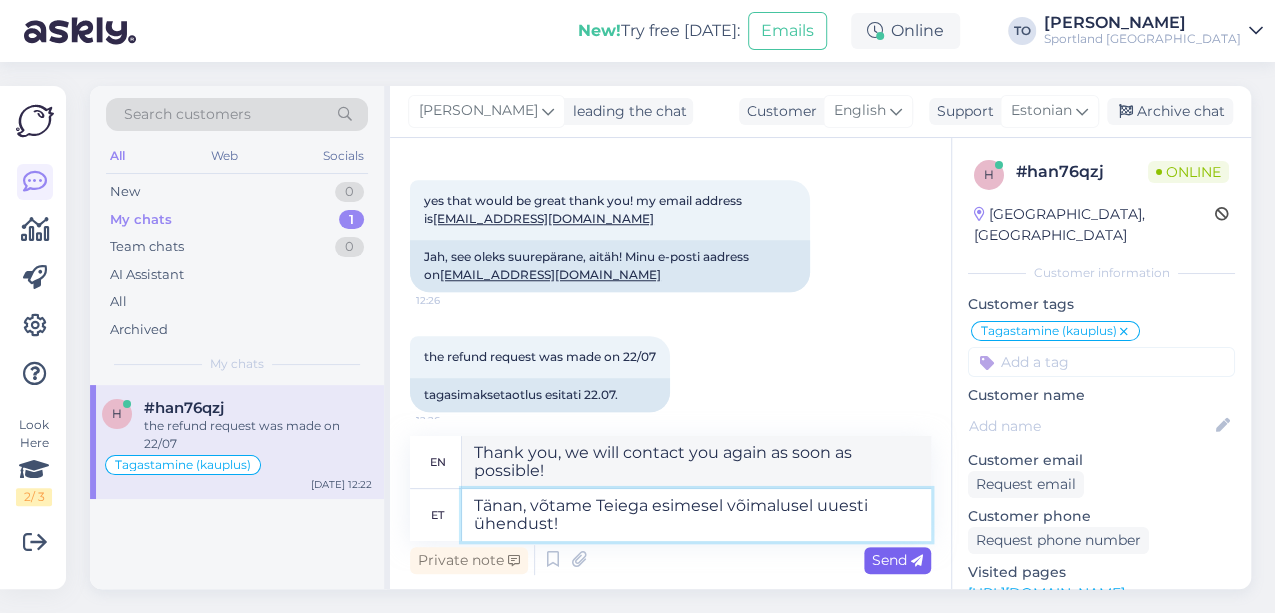 type on "Tänan, võtame Teiega esimesel võimalusel uuesti ühendust!" 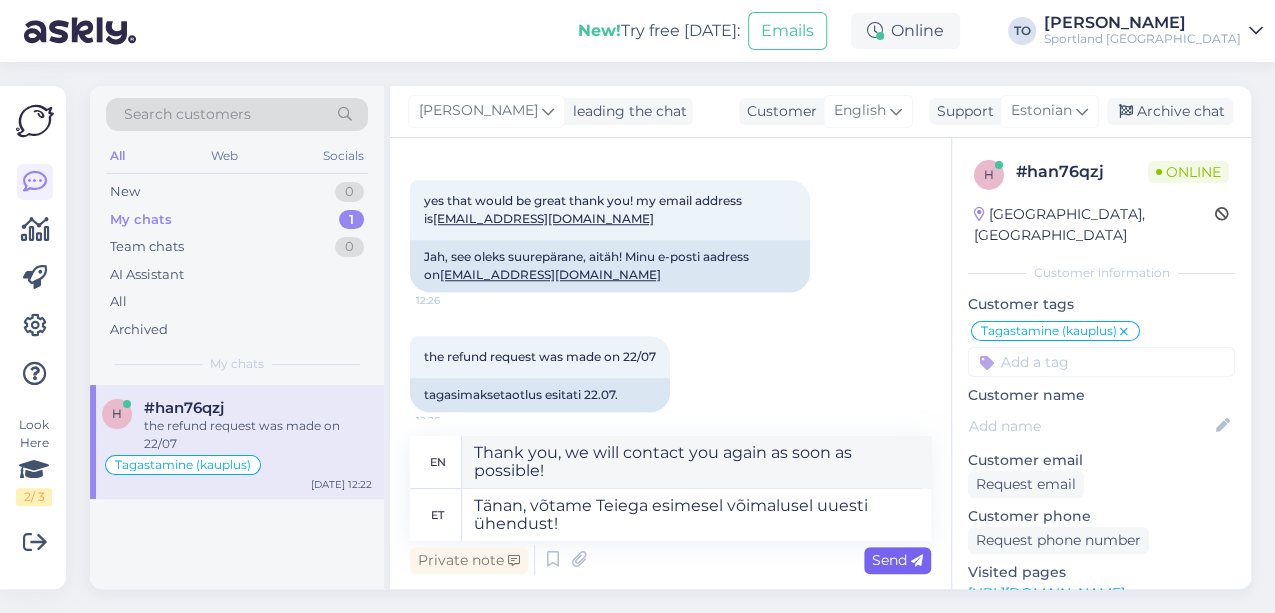 click at bounding box center [917, 561] 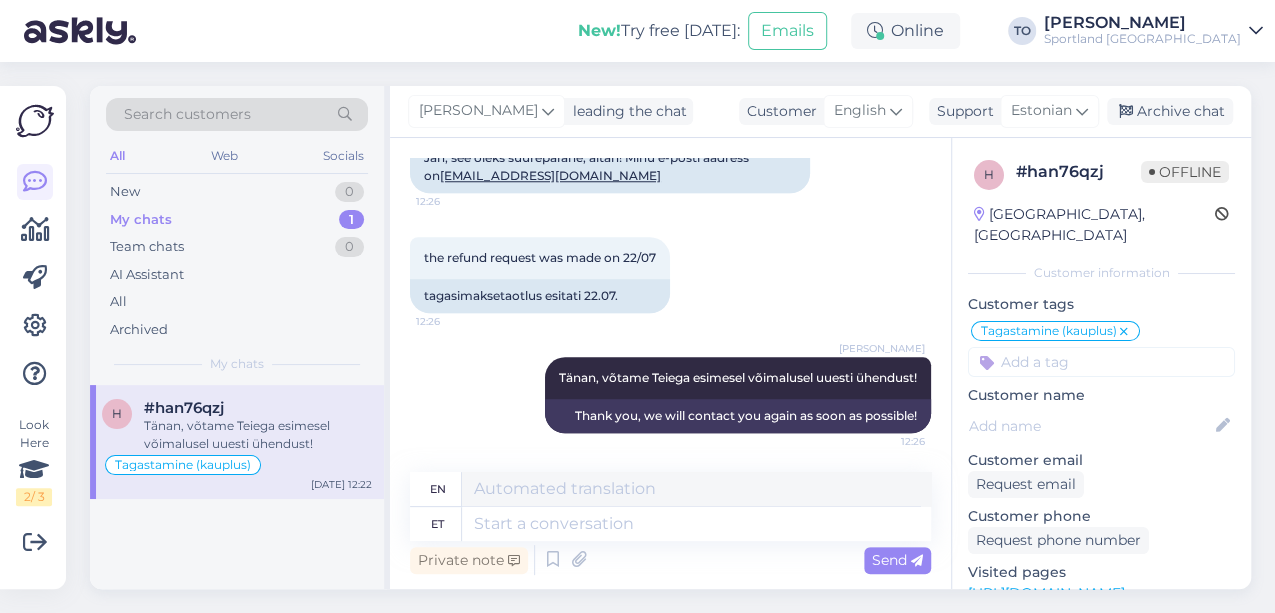 scroll, scrollTop: 832, scrollLeft: 0, axis: vertical 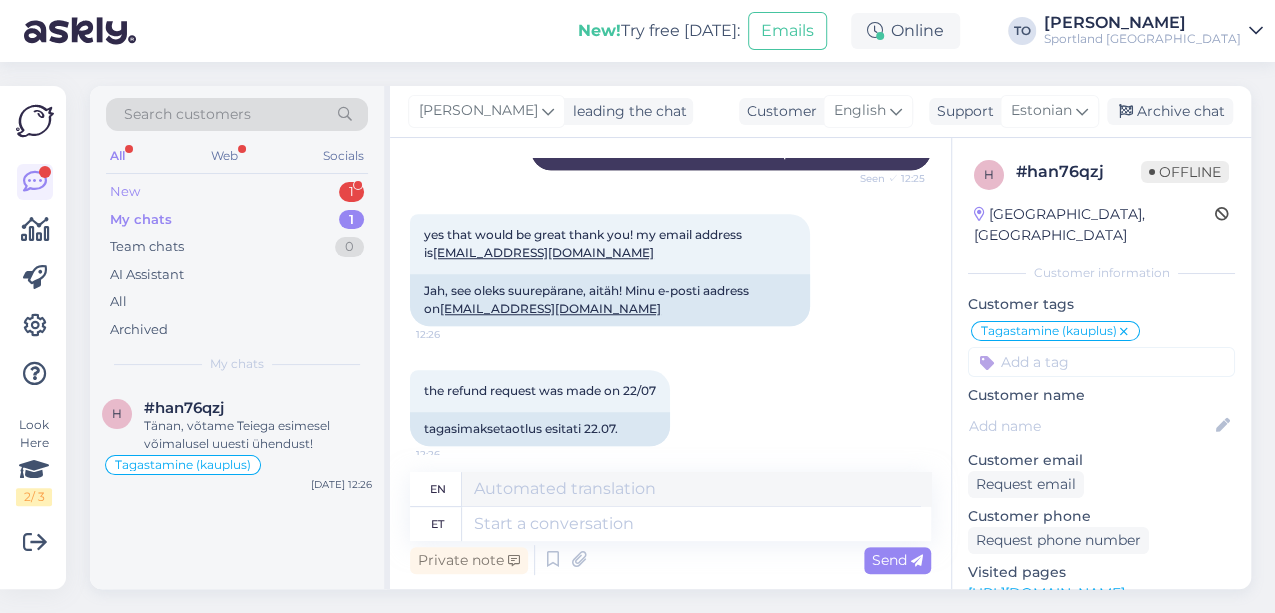 click on "1" at bounding box center (351, 192) 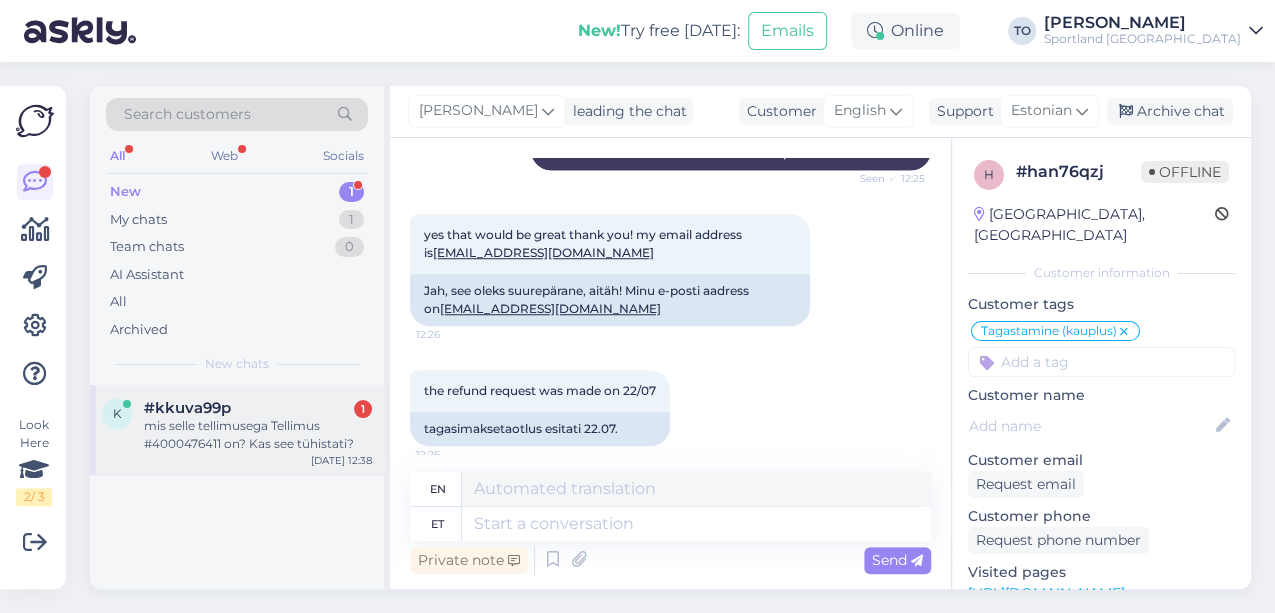 click on "mis selle tellimusega Tellimus #4000476411 on? Kas see tühistati?" at bounding box center (258, 435) 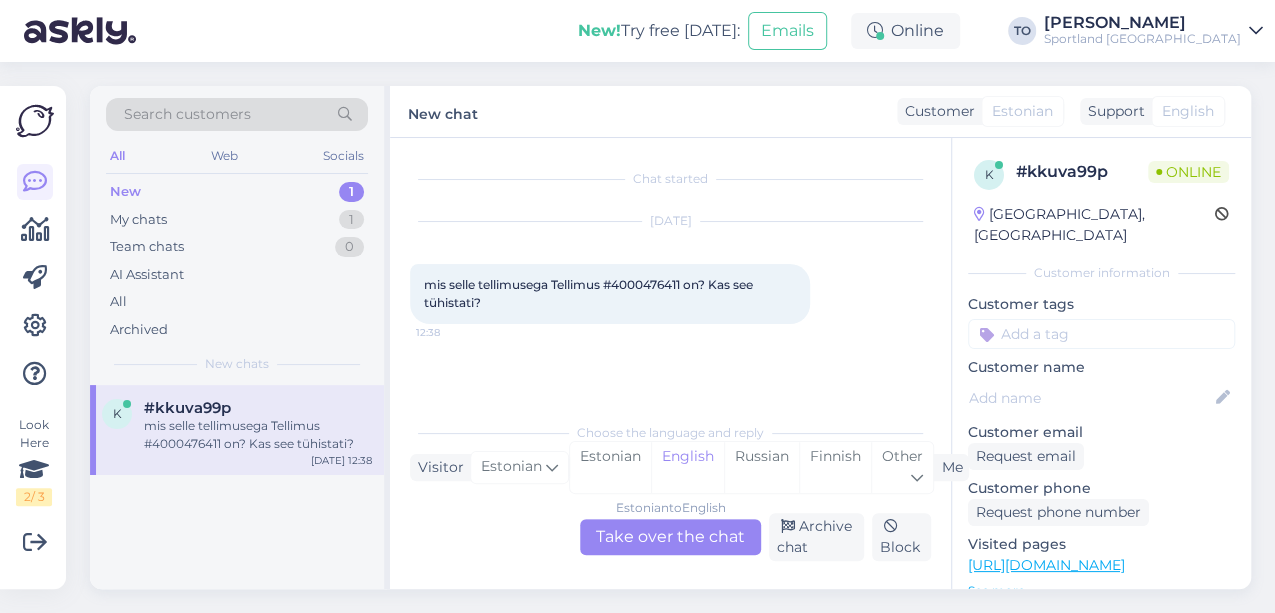 scroll, scrollTop: 0, scrollLeft: 0, axis: both 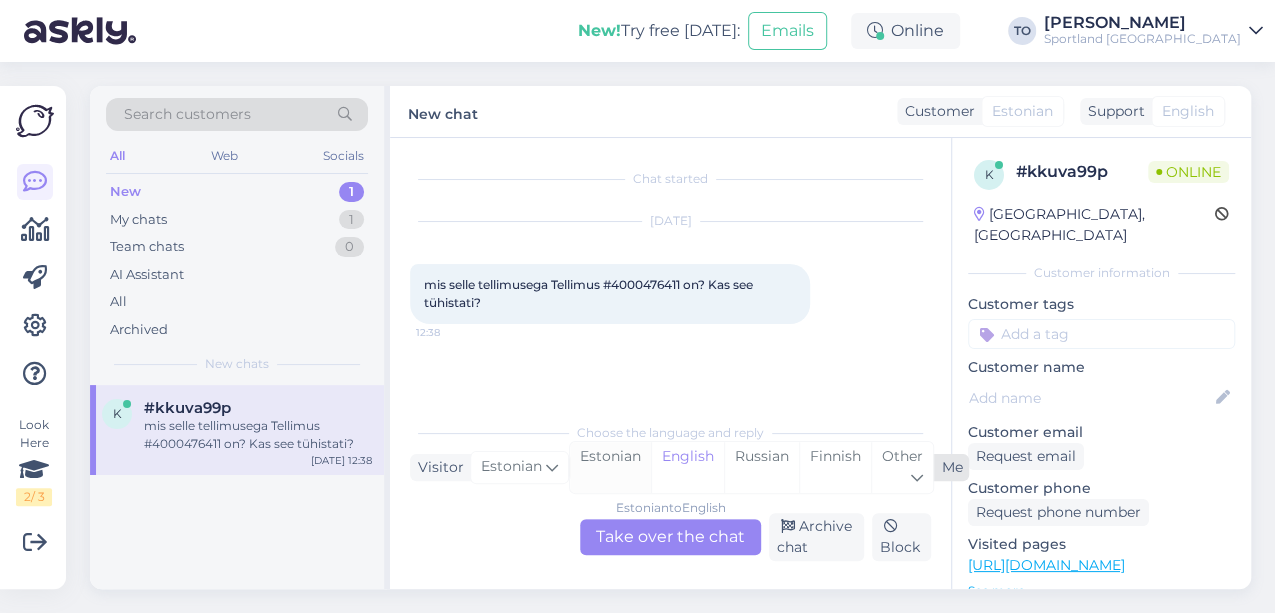 click on "Estonian" at bounding box center (610, 467) 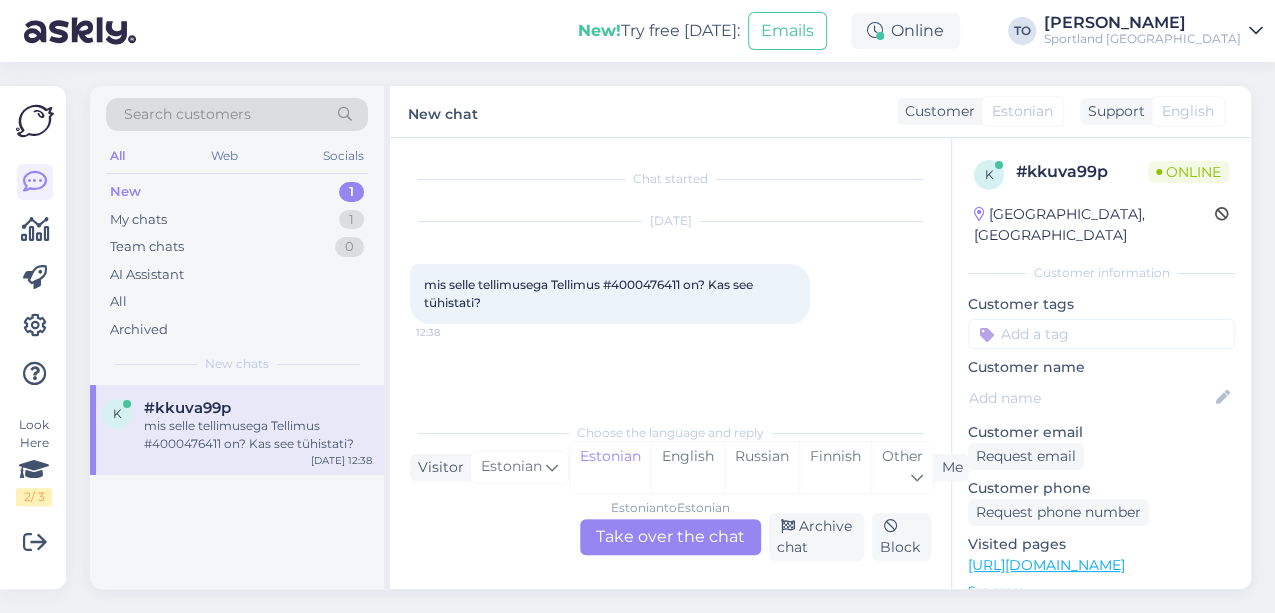 click on "Estonian  to  Estonian Take over the chat" at bounding box center [670, 537] 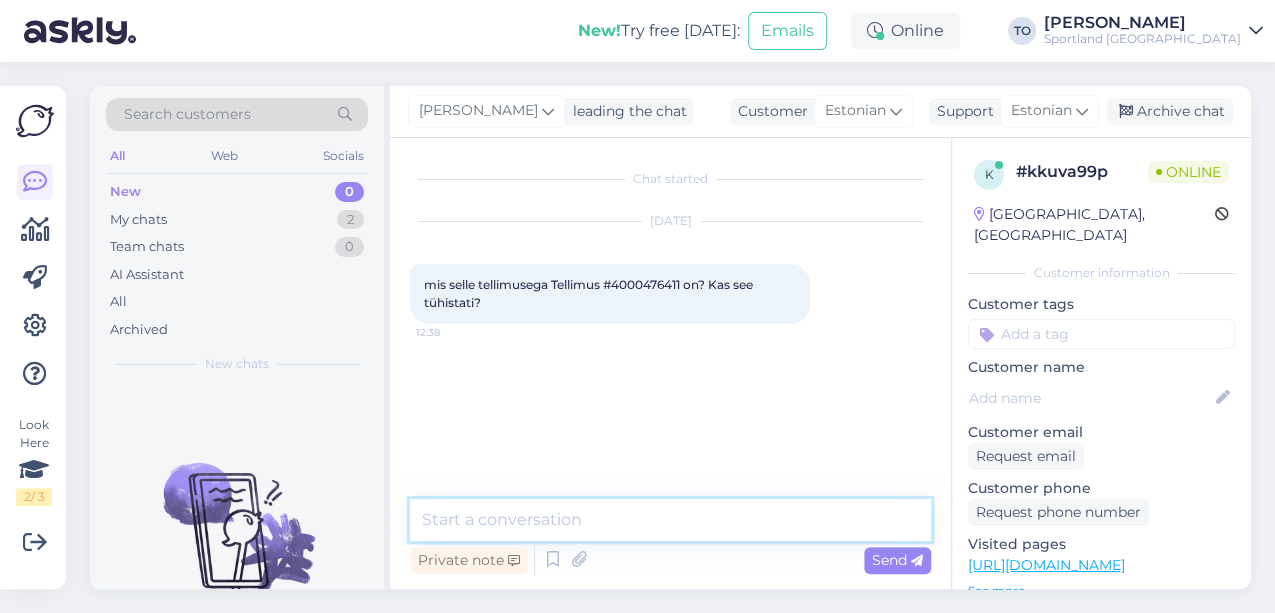 click at bounding box center (670, 520) 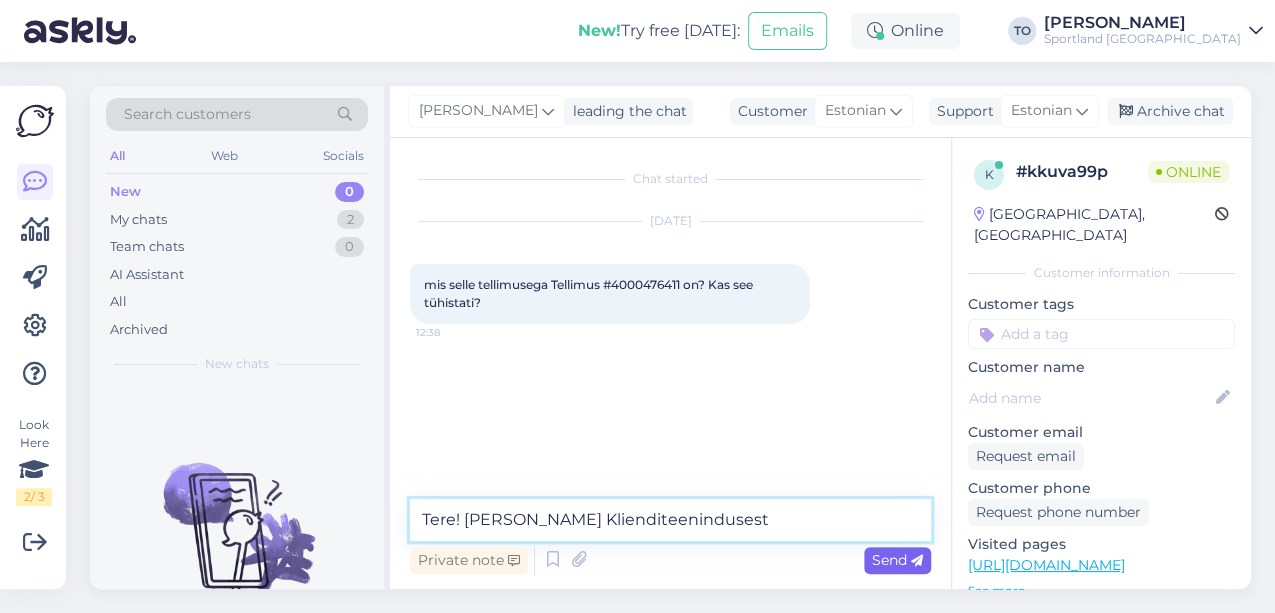 type on "Tere! [PERSON_NAME] Klienditeenindusest" 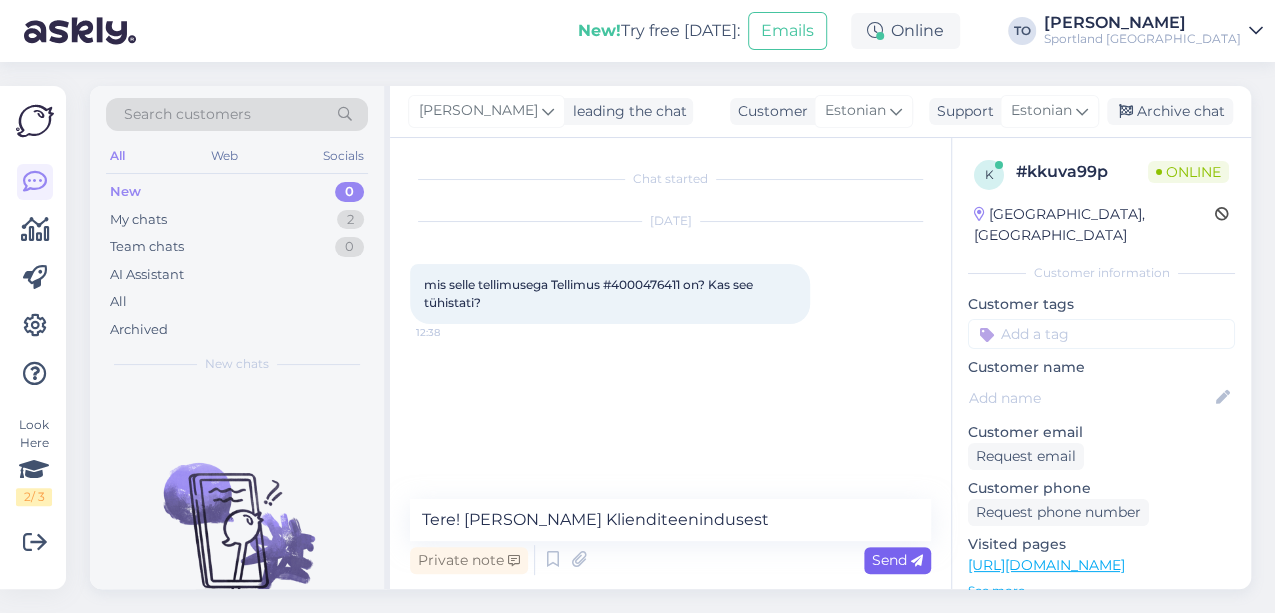 click on "Send" at bounding box center [897, 560] 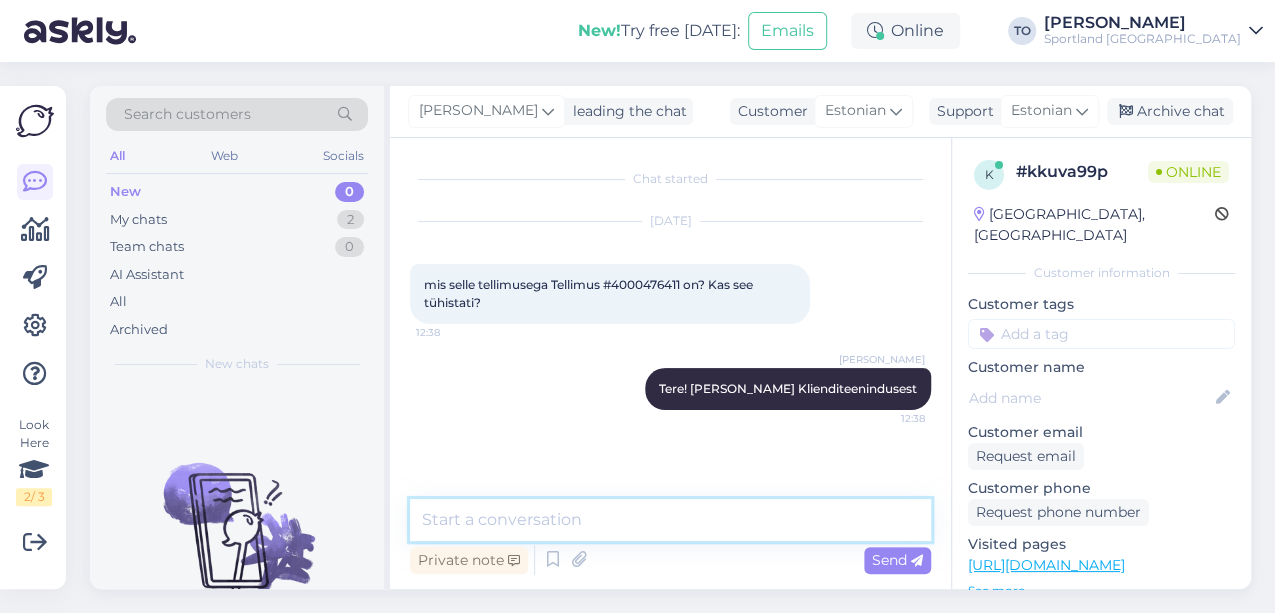 click at bounding box center (670, 520) 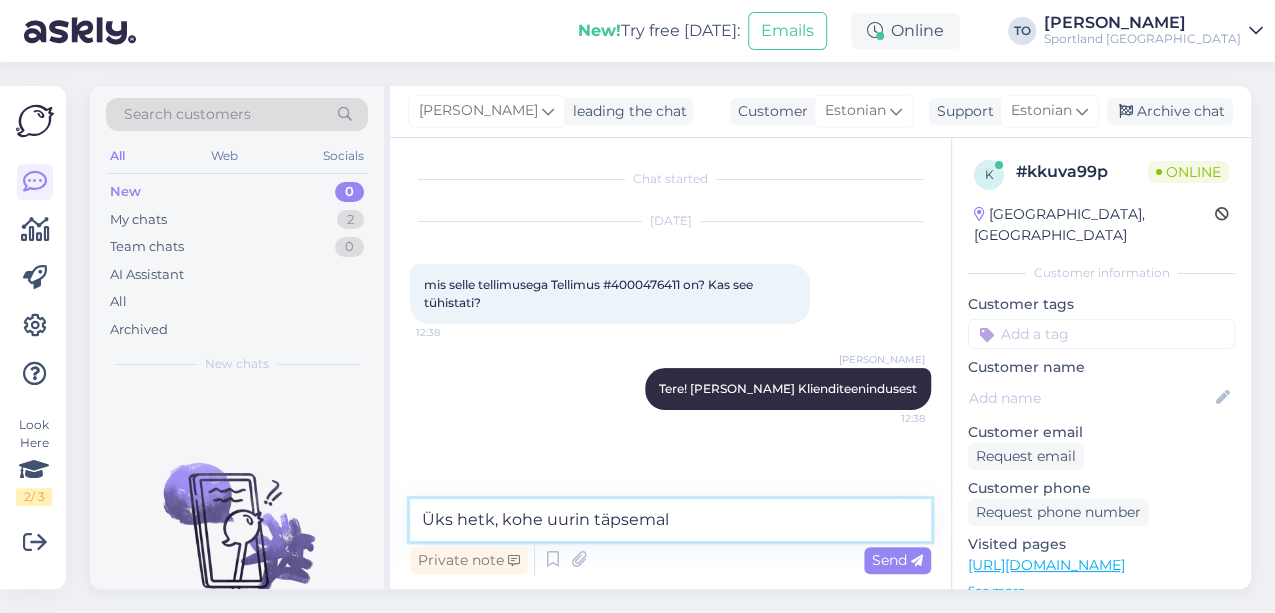 type on "Üks hetk, kohe uurin täpsemalt" 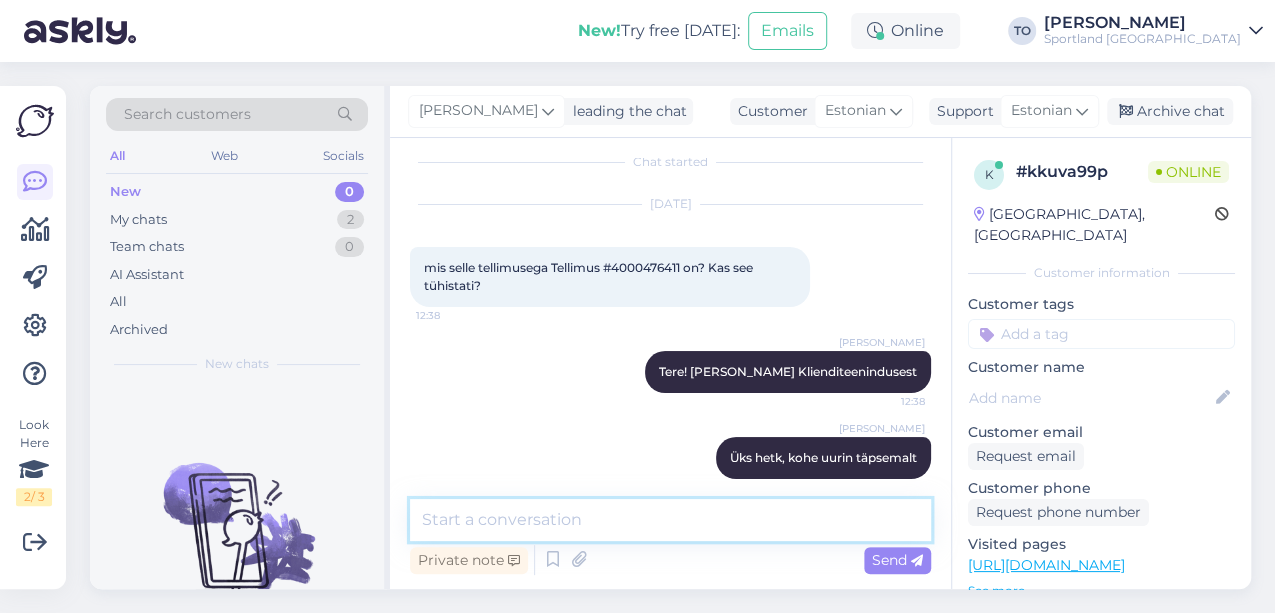 scroll, scrollTop: 0, scrollLeft: 0, axis: both 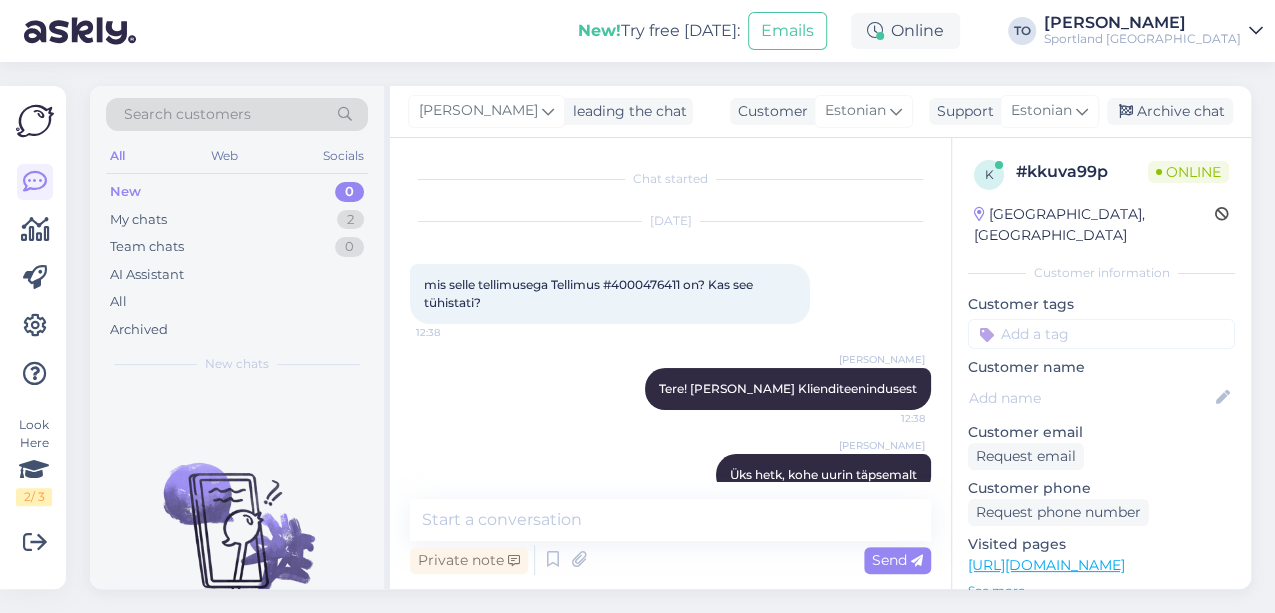 click on "mis selle tellimusega Tellimus #4000476411 on? Kas see tühistati?" at bounding box center [590, 293] 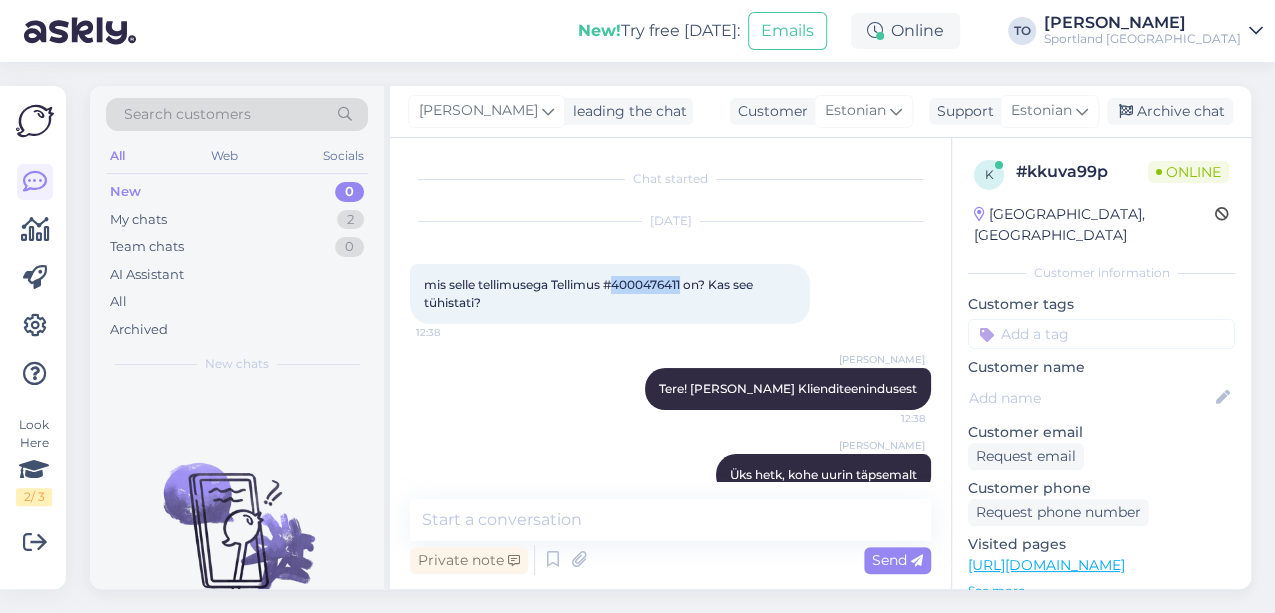 drag, startPoint x: 615, startPoint y: 282, endPoint x: 686, endPoint y: 282, distance: 71 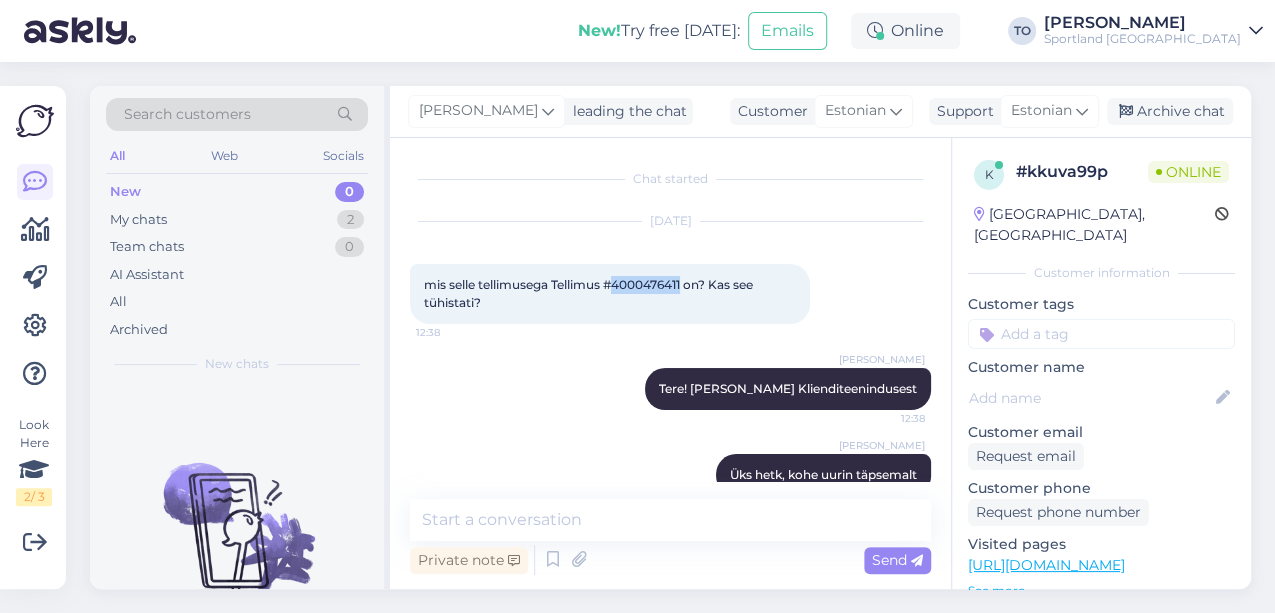 click on "mis selle tellimusega Tellimus #4000476411 on? Kas see tühistati?" at bounding box center (590, 293) 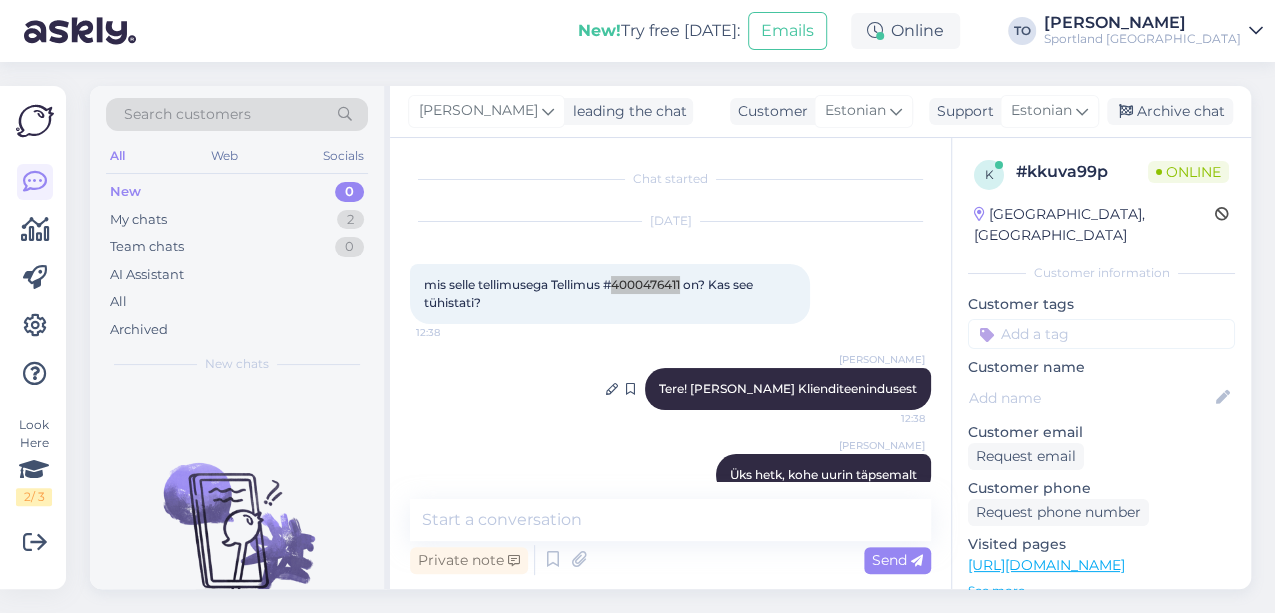 scroll, scrollTop: 36, scrollLeft: 0, axis: vertical 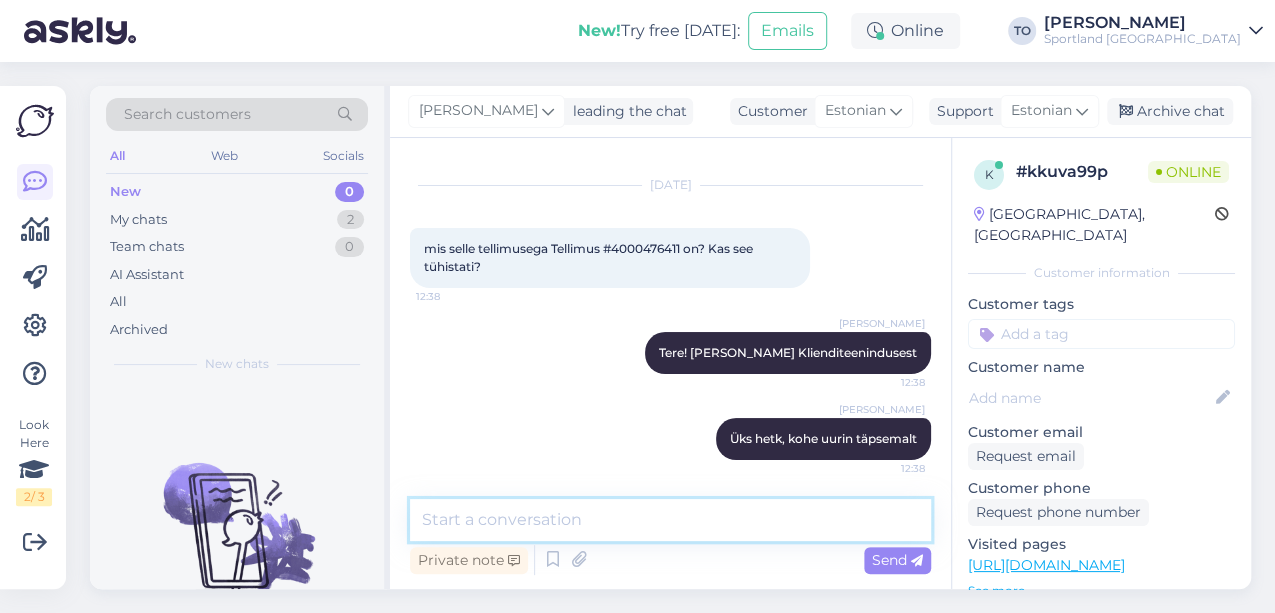 click at bounding box center (670, 520) 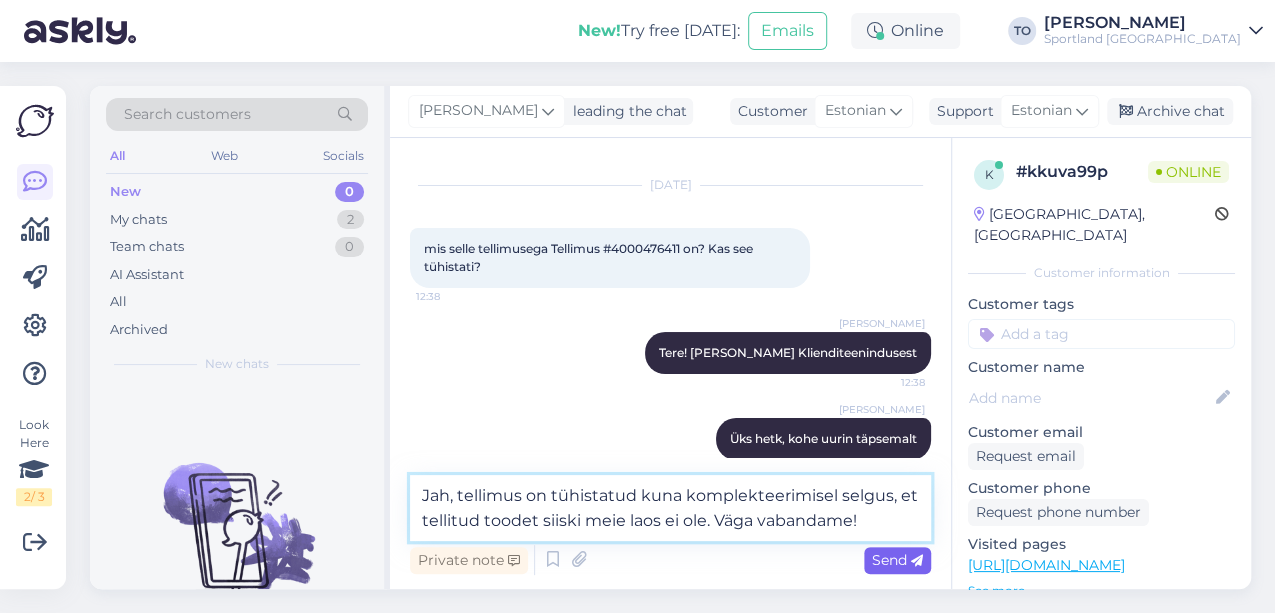 type on "Jah, tellimus on tühistatud kuna komplekteerimisel selgus, et tellitud toodet siiski meie laos ei ole. Väga vabandame!" 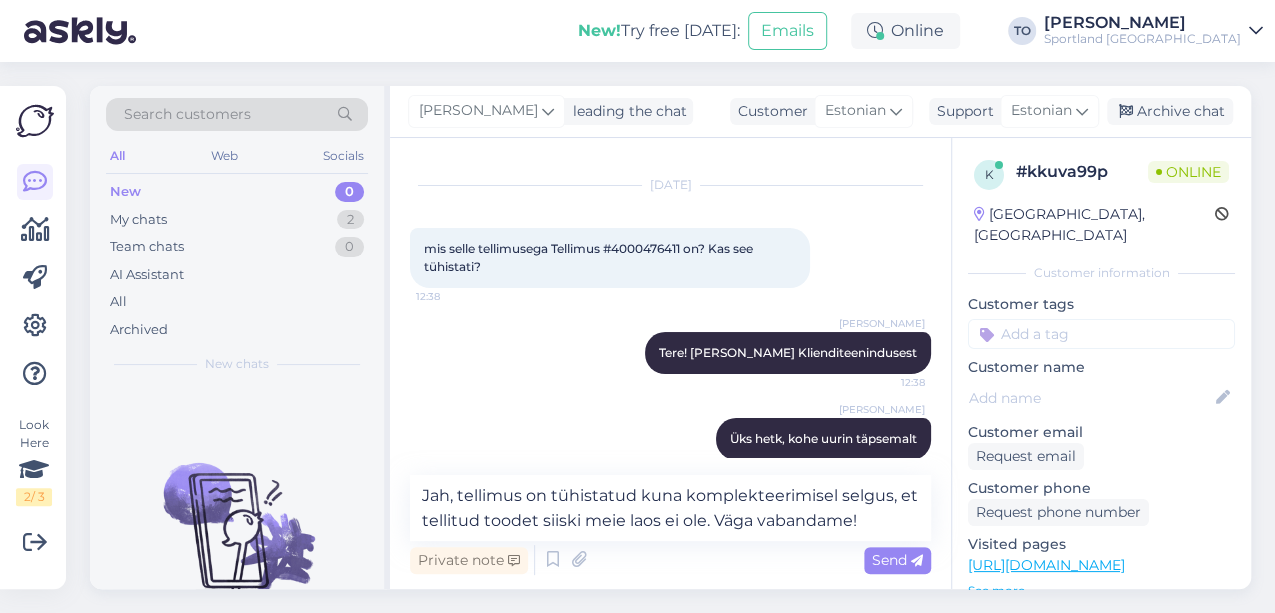 click on "Send" at bounding box center [897, 560] 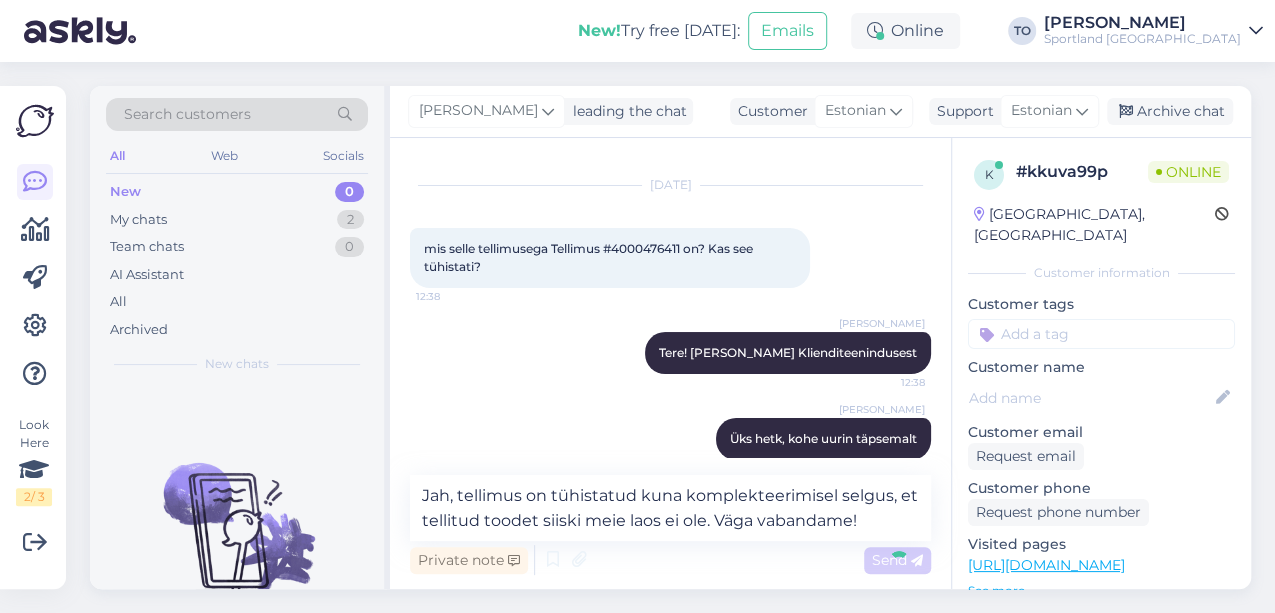type 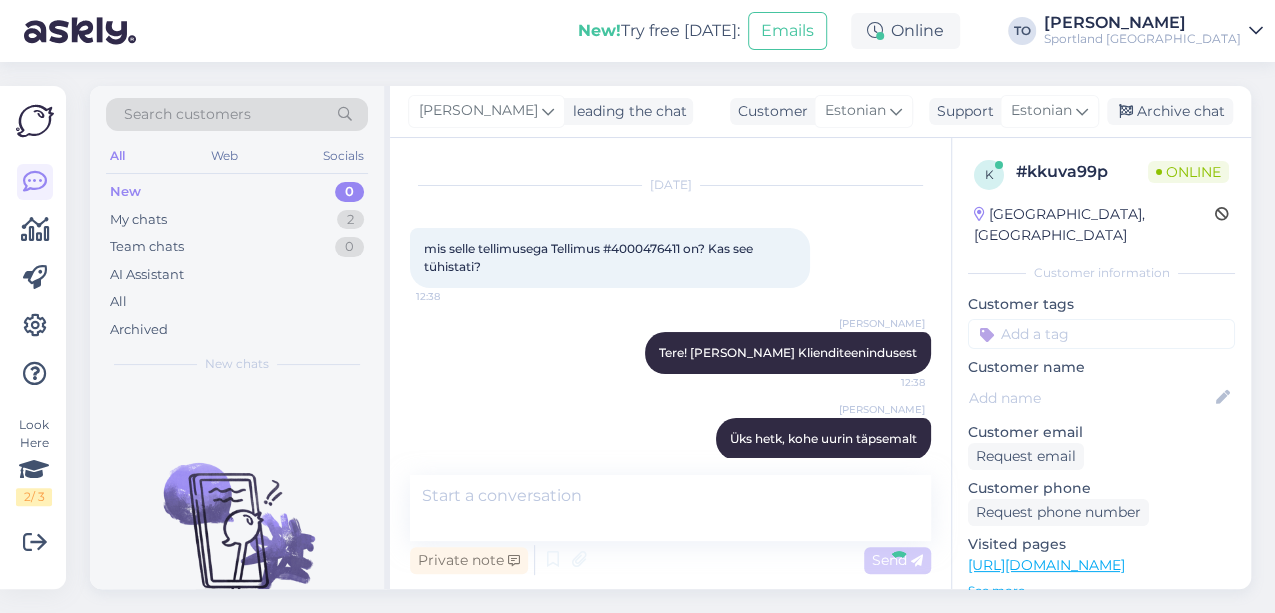 scroll, scrollTop: 140, scrollLeft: 0, axis: vertical 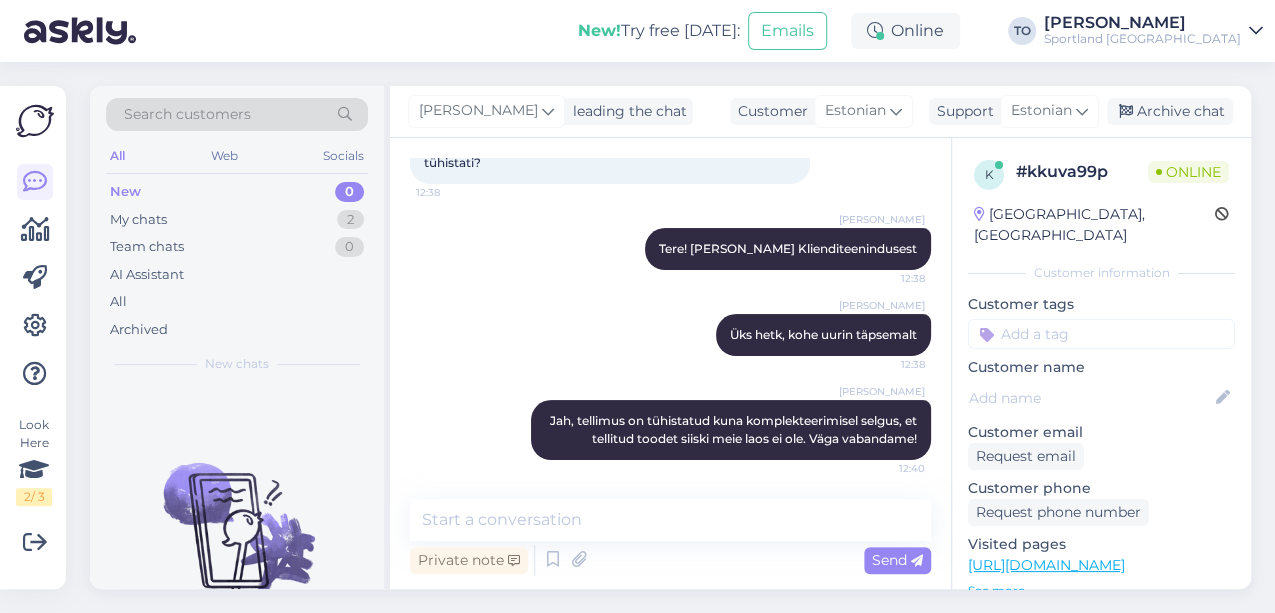 click on "Customer tags Tellimuse probleemid chat [PERSON_NAME] sõnumita Toote soovitus Kaupade liigutamine Arvemüük Kaupluste lahtiolekuajad Petuskeemid Tel. nr muutmine Lattu lisandumine (toode) Toote üldinfo Tagastamine (kauplus) Tagastamine (e-pood) Sportland ID konto Hooldus kinkekaart (e-poes) Kinkekaardi pikendamine Defektiga toode E-maili muutmine Kaebus kaupluse kohta Probleem tellimuse esitamisega Tagasiside ( tehniline) Järelmaksu küsimused E-[PERSON_NAME] tehniline info Üritused Toodete broneerimine kaupluses Tagasiside (kauplus) Tagasiside (teenindus) Tööle kandideerimine Sponsorlus Spam Toodete suurustele vastavus (suurustetabelid) Võidu lunastamine  Lubatud tarne 1-4 tööpäeva ületatud Topelt tehing [PERSON_NAME] Hilinenud ekspertiisi vastus Kaupluse praak E-[PERSON_NAME] praak Kohaletoimetamise aadressi muumine Arve taotlemine GoSport kahjustunud pakendiga toode Toodete vahetamine (kauplus) Toodete vahetamine (e-pood) Soodustused Korduskviitungid Tellimuse tühistamine kinkekaart ([PERSON_NAME]) Pick-up teavitus puudu Test" at bounding box center [1101, 321] 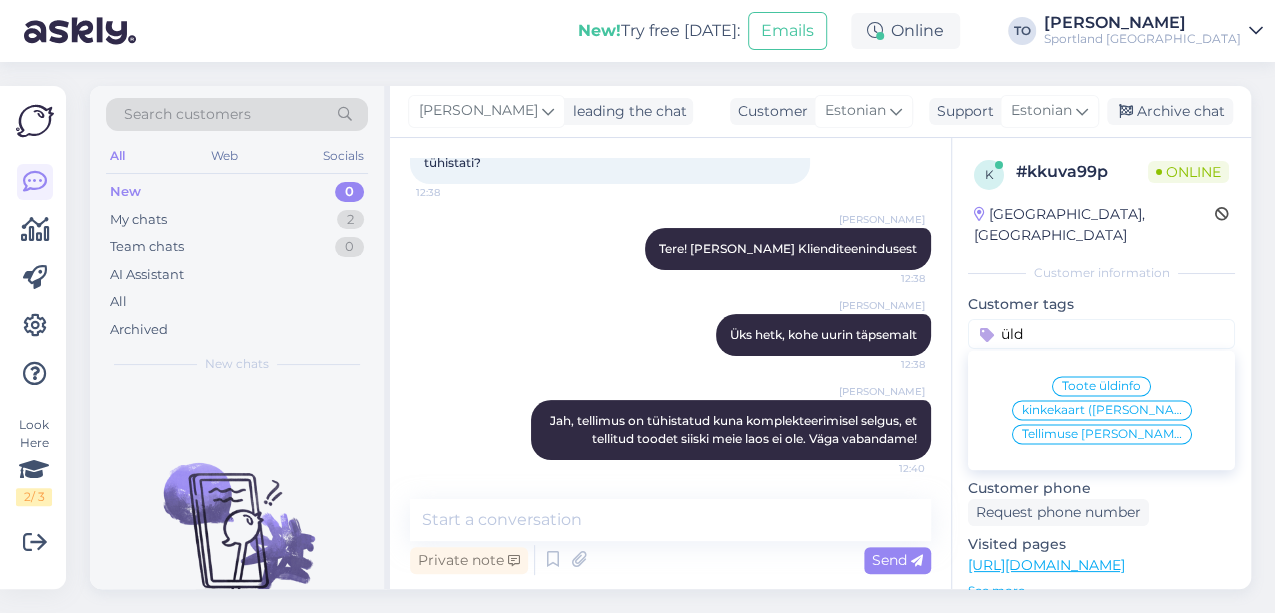 type on "üld" 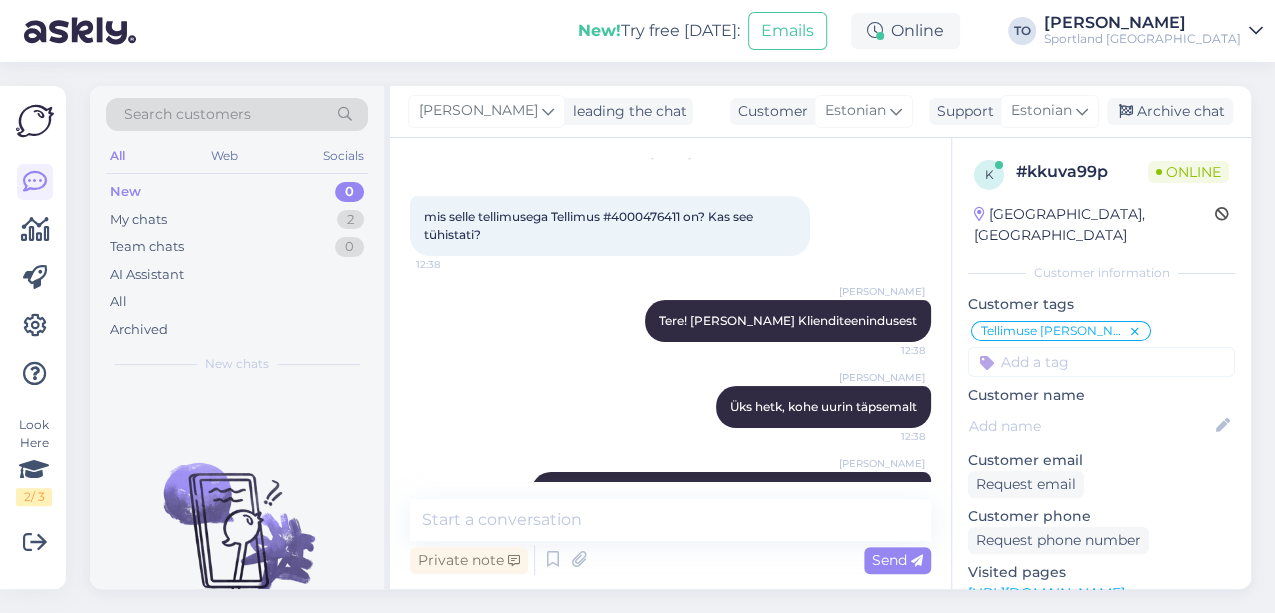 scroll, scrollTop: 140, scrollLeft: 0, axis: vertical 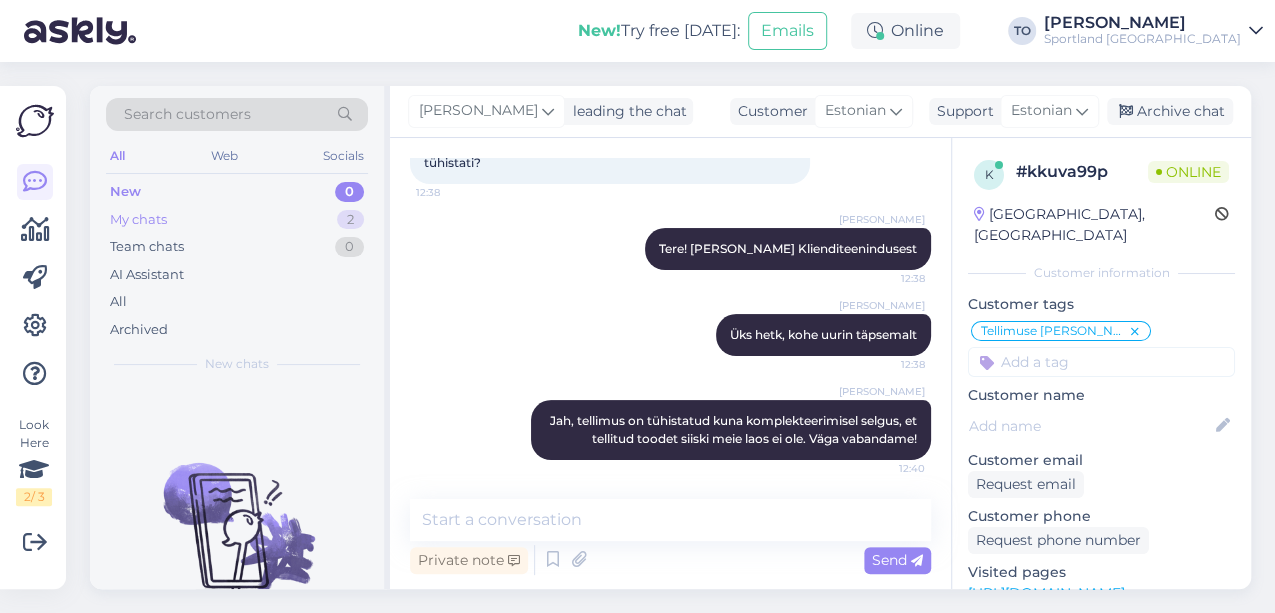 click on "My chats 2" at bounding box center (237, 220) 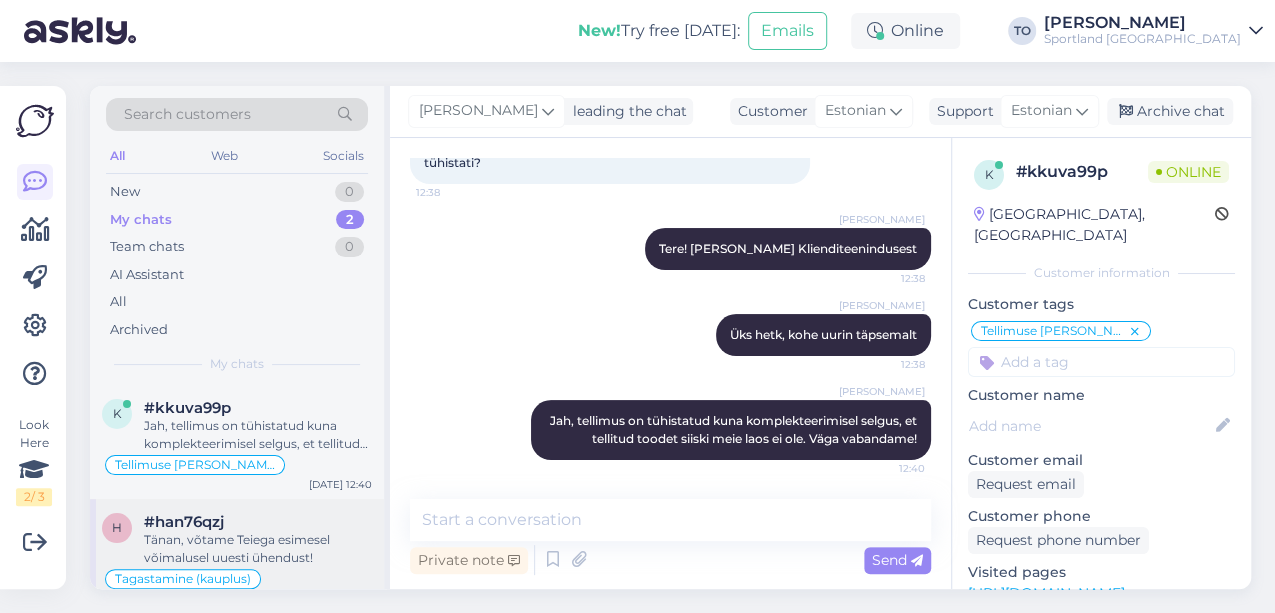click on "#han76qzj" at bounding box center [258, 522] 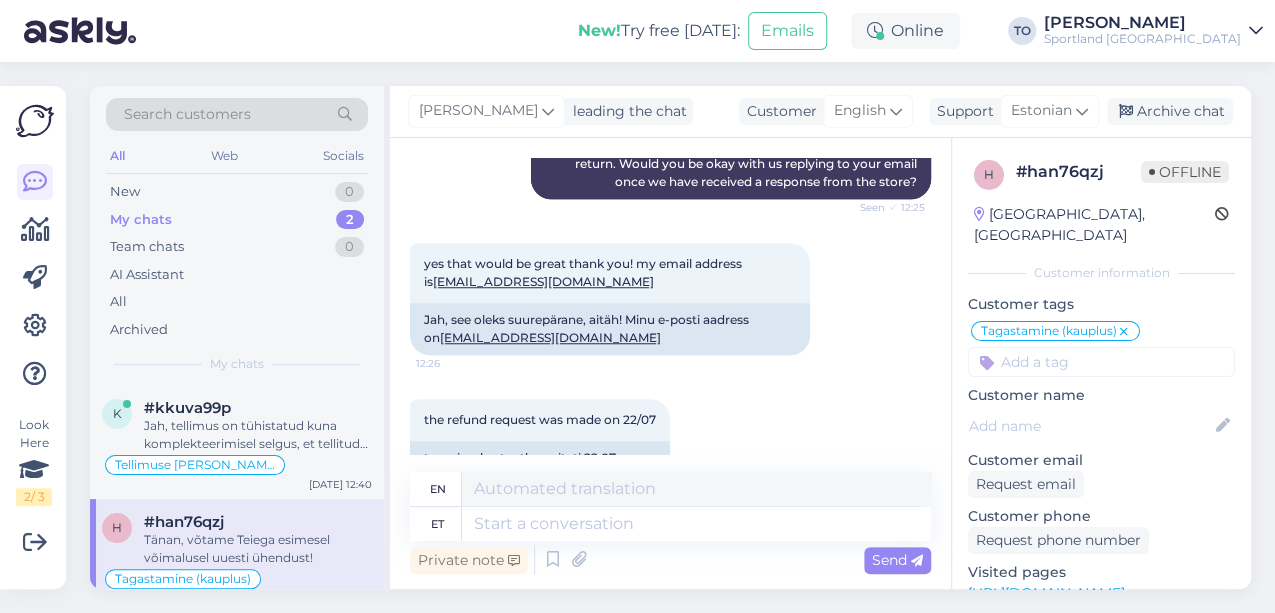 scroll, scrollTop: 698, scrollLeft: 0, axis: vertical 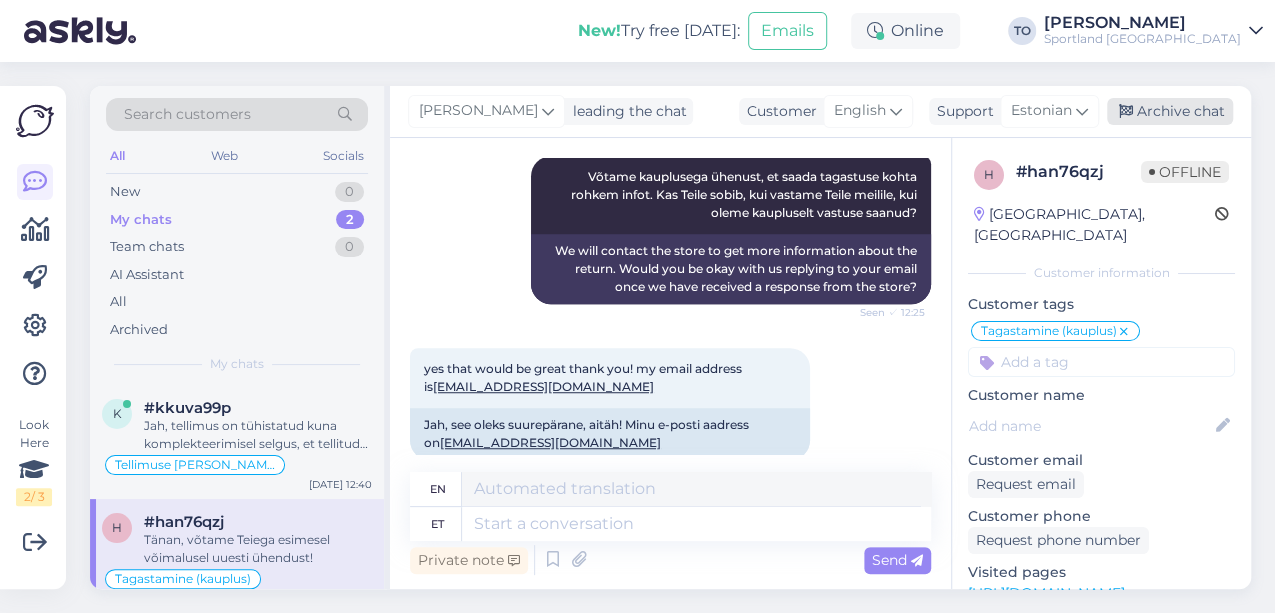click on "Archive chat" at bounding box center (1170, 111) 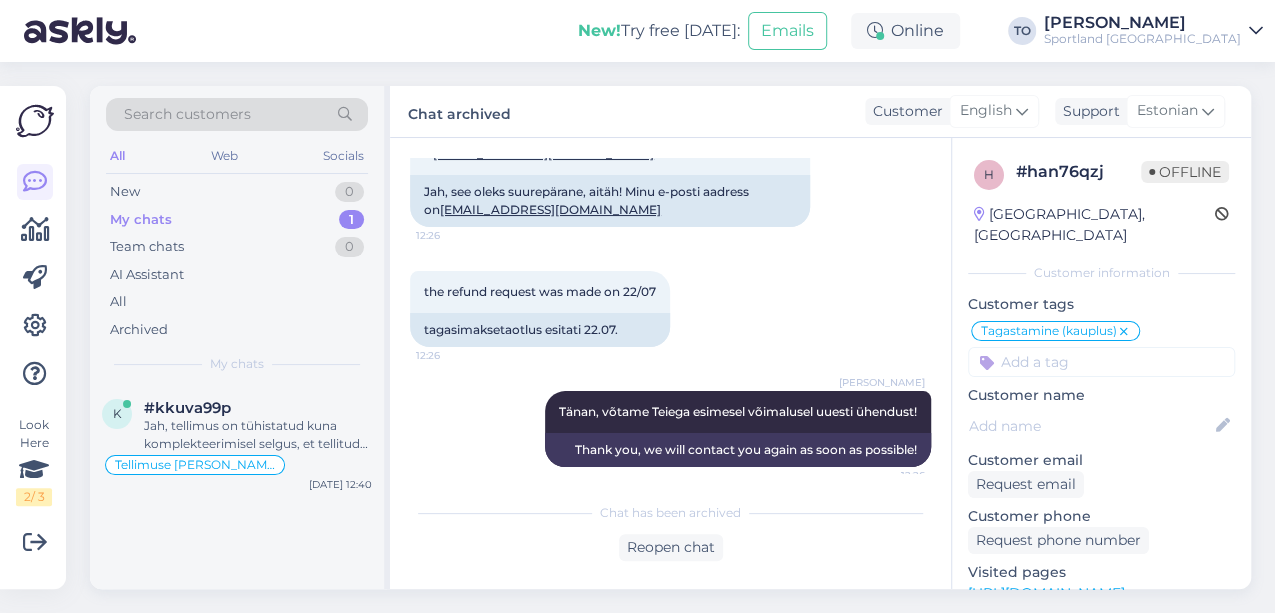 scroll, scrollTop: 945, scrollLeft: 0, axis: vertical 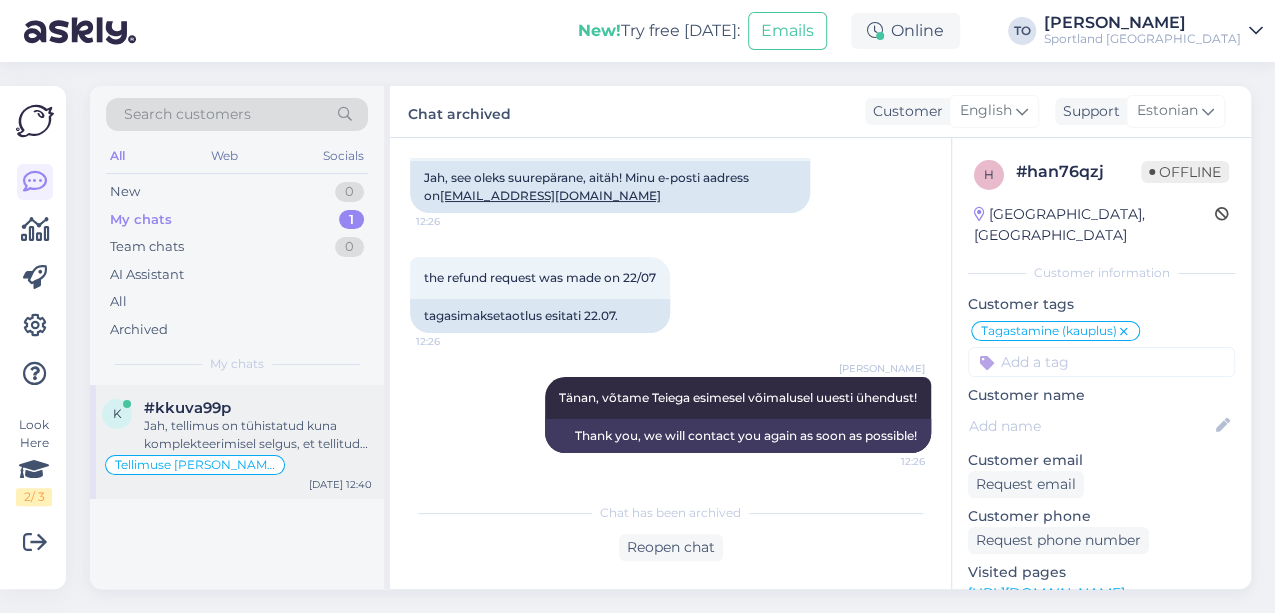 click on "Jah, tellimus on tühistatud kuna komplekteerimisel selgus, et tellitud toodet siiski meie laos ei ole. Väga vabandame!" at bounding box center [258, 435] 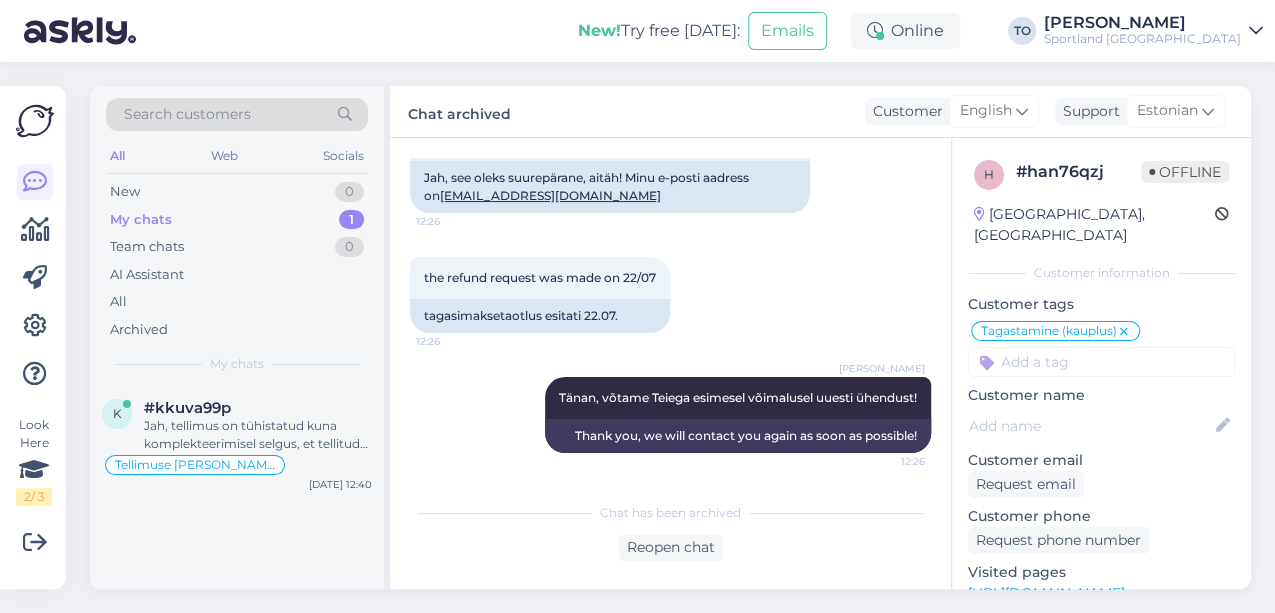 scroll, scrollTop: 140, scrollLeft: 0, axis: vertical 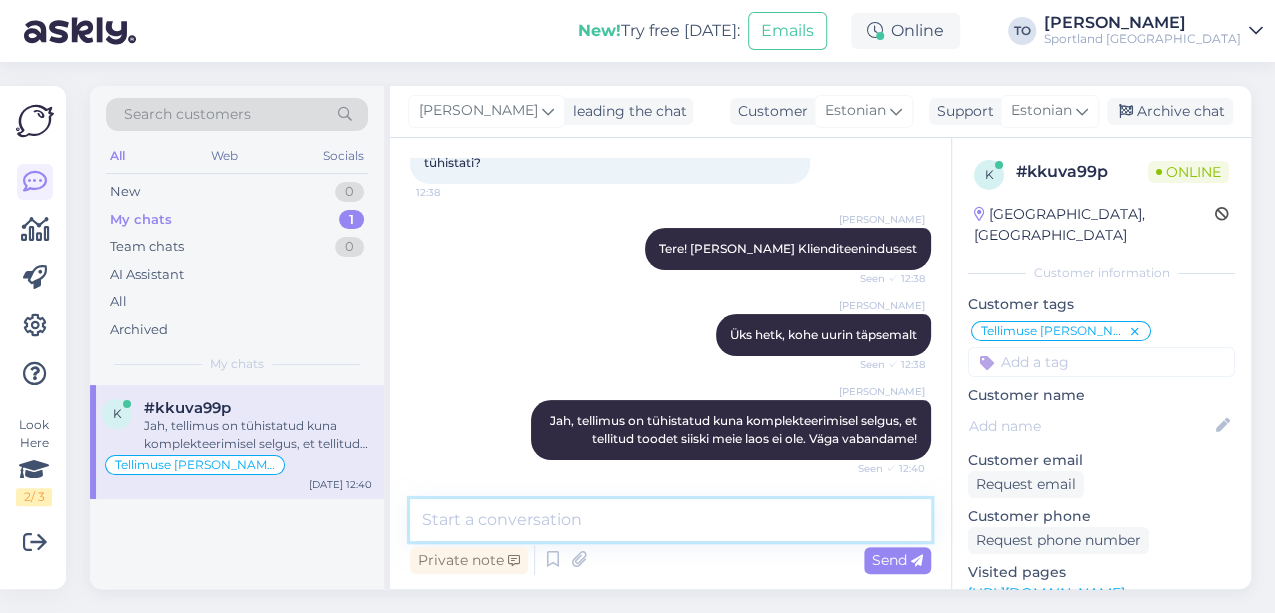click at bounding box center [670, 520] 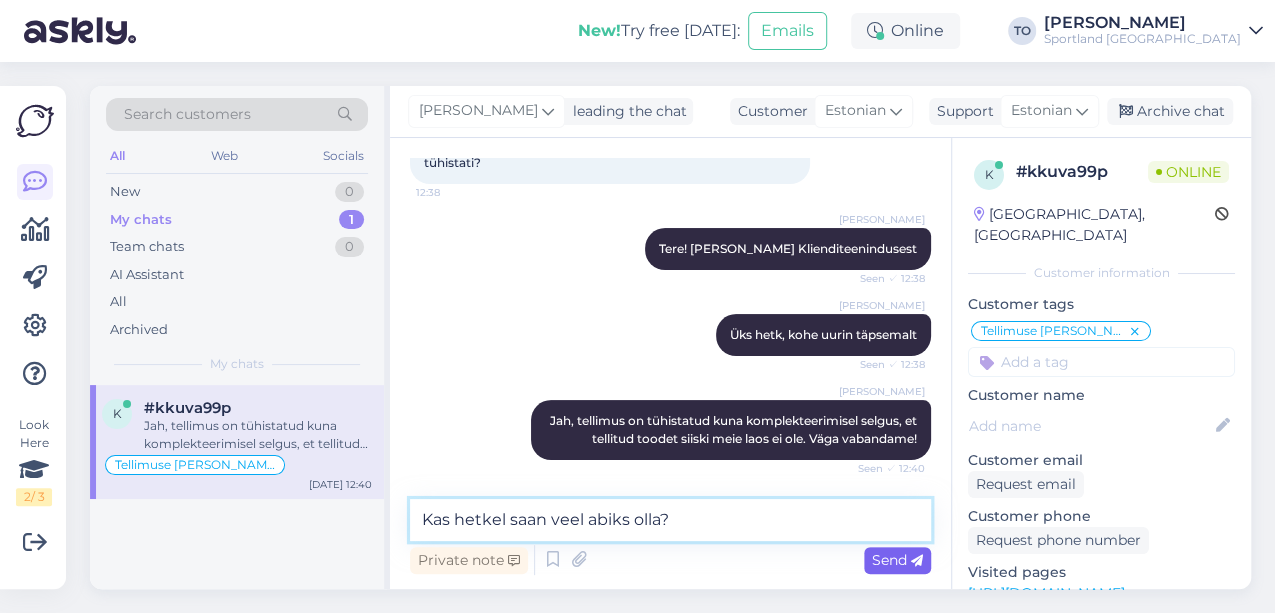 type on "Kas hetkel saan veel abiks olla?" 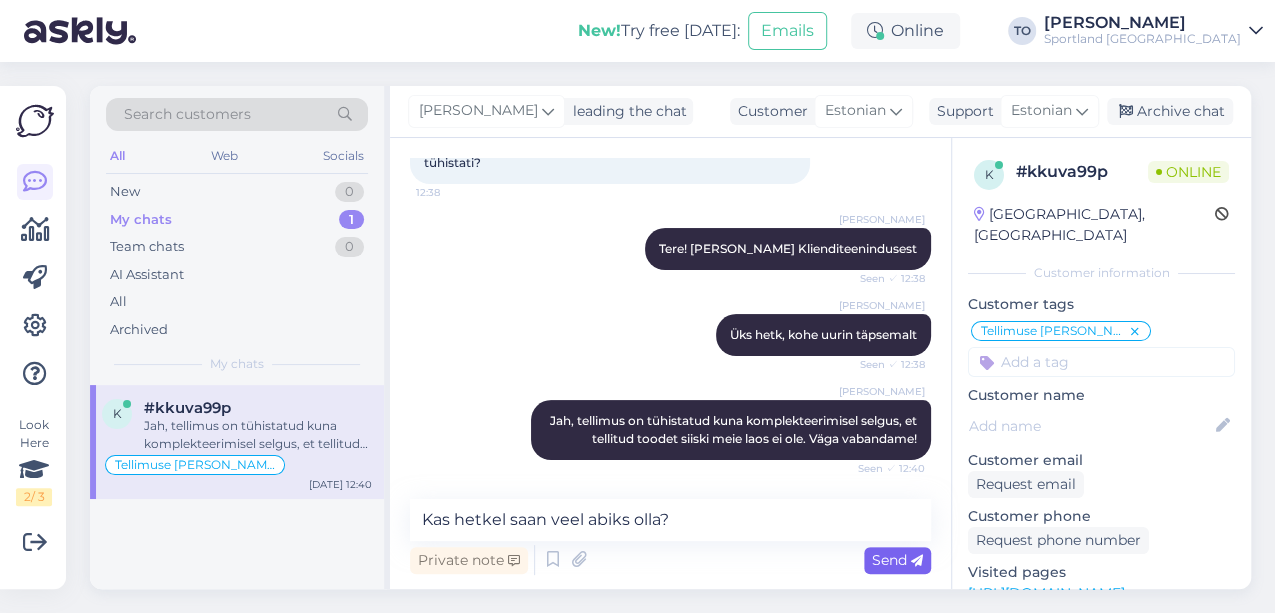 click on "Send" at bounding box center [897, 560] 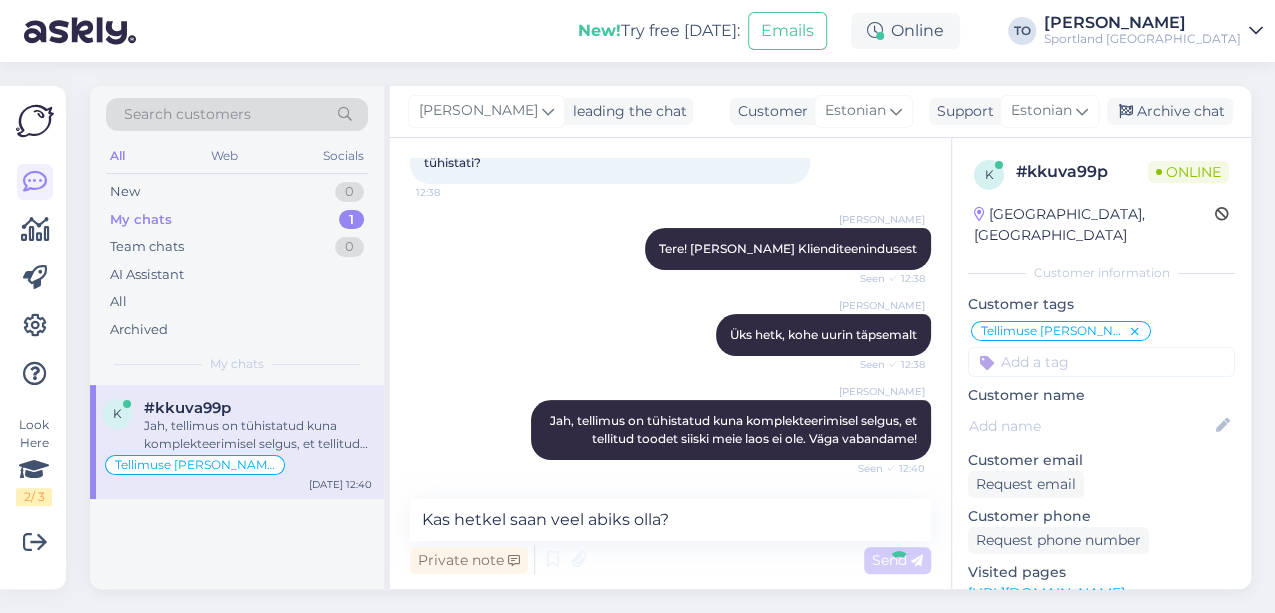 type 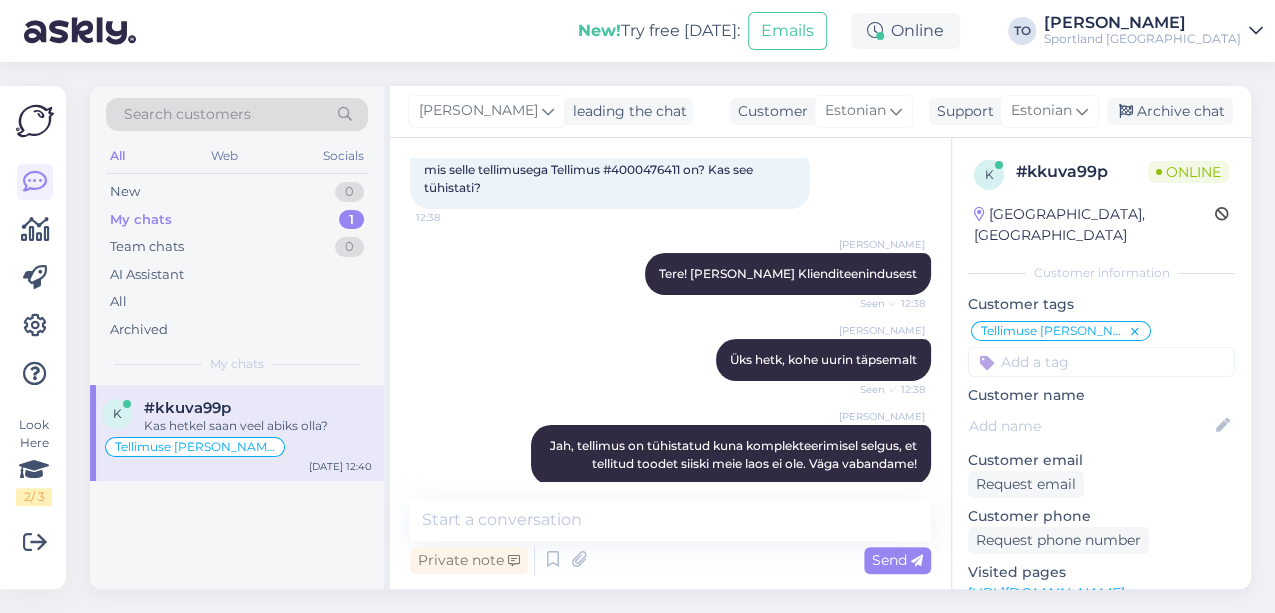 scroll, scrollTop: 226, scrollLeft: 0, axis: vertical 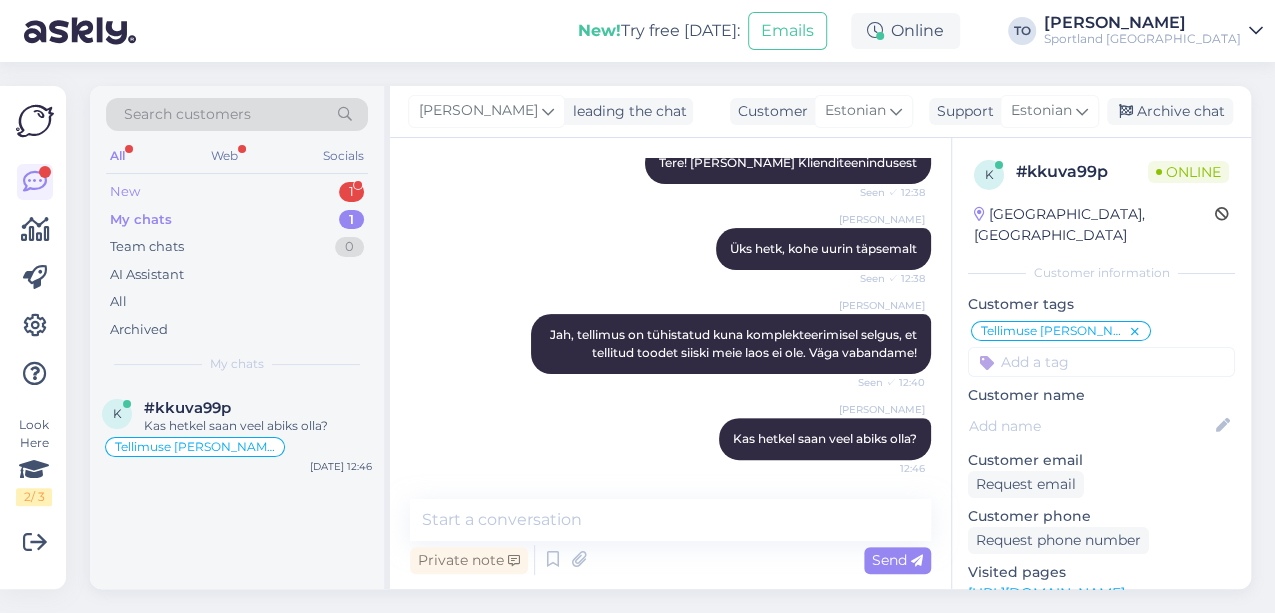 click on "New 1" at bounding box center (237, 192) 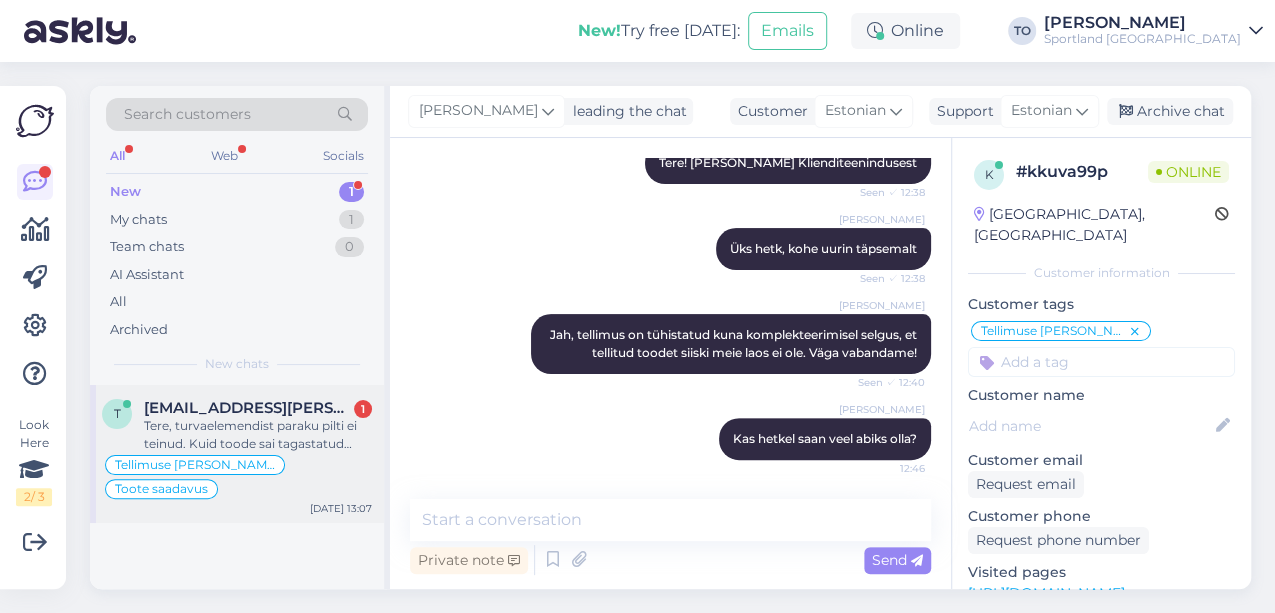 click on "[EMAIL_ADDRESS][PERSON_NAME][DOMAIN_NAME]" at bounding box center [248, 408] 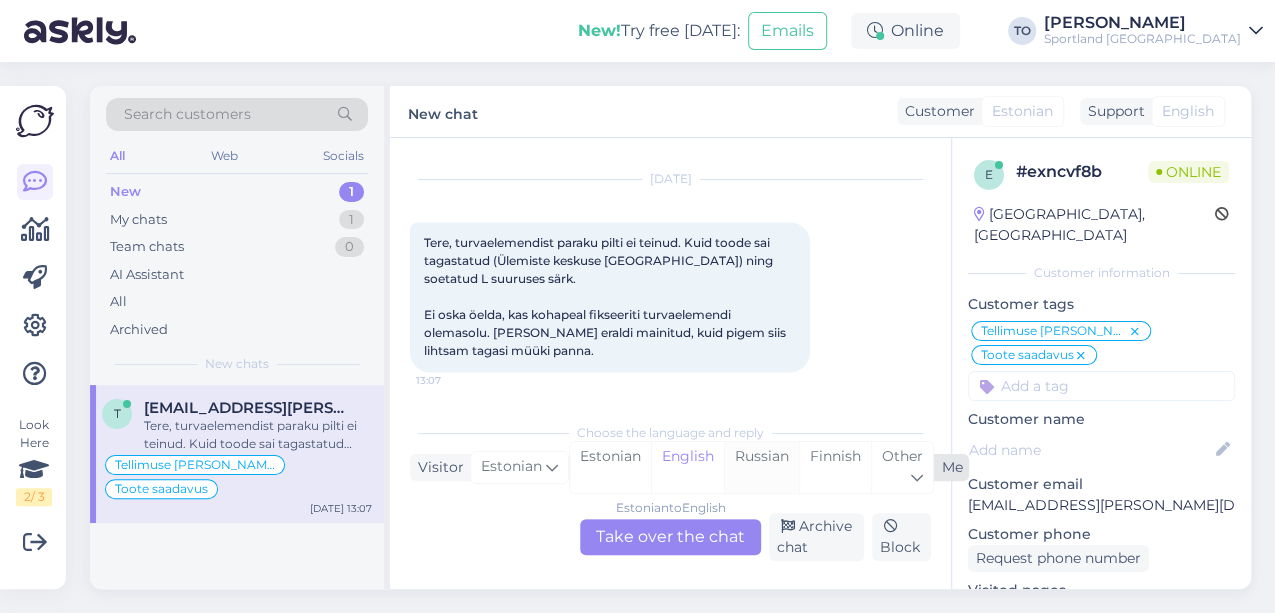 scroll, scrollTop: 1463, scrollLeft: 0, axis: vertical 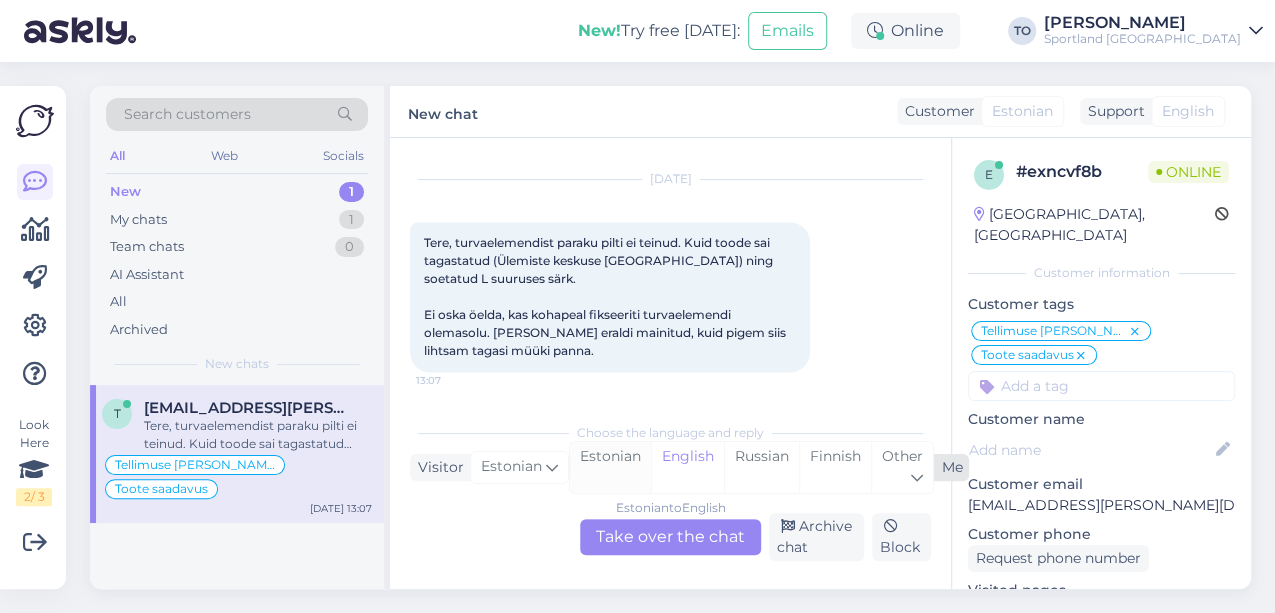 click on "Estonian" at bounding box center (610, 467) 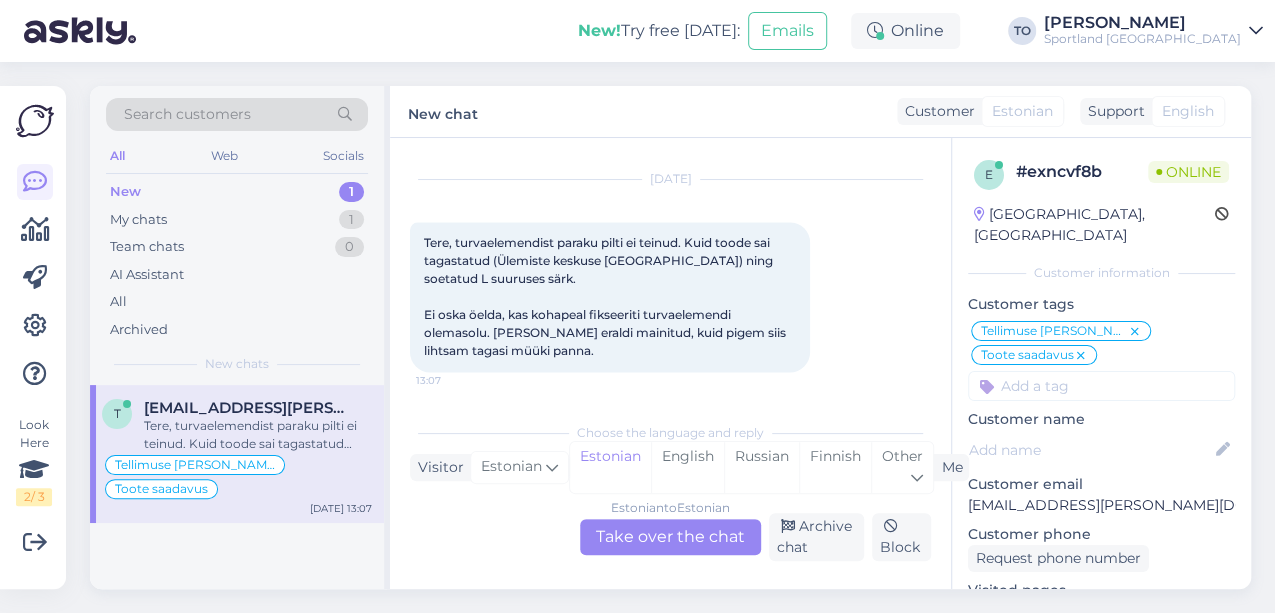 click on "Estonian  to  Estonian Take over the chat" at bounding box center (670, 537) 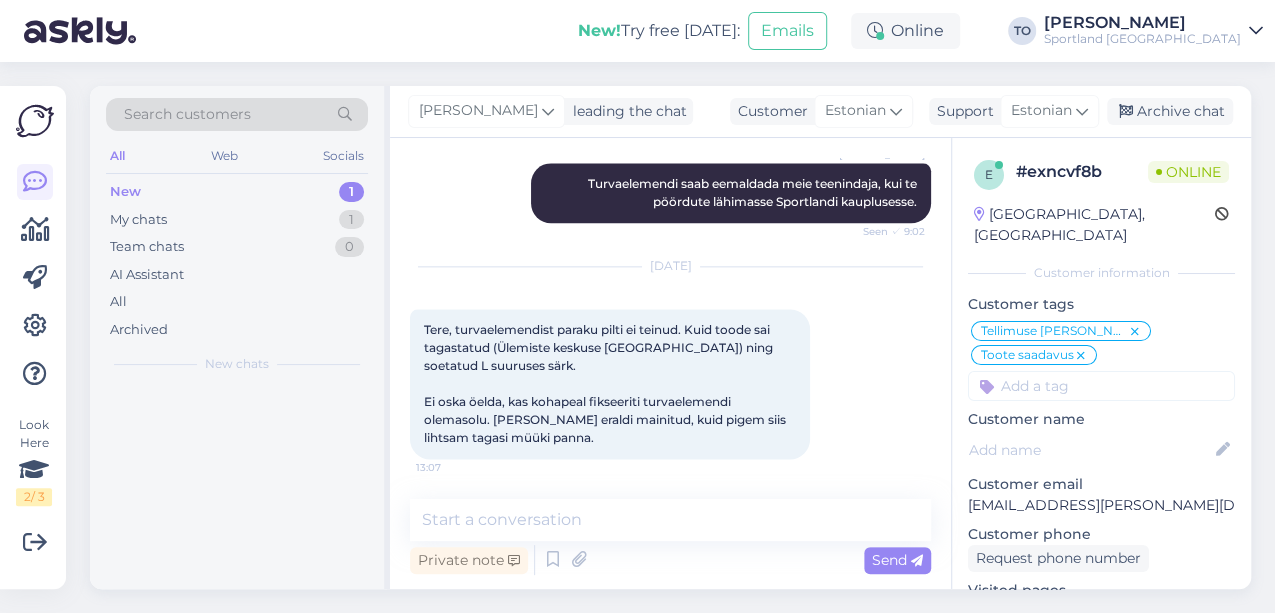 scroll, scrollTop: 1376, scrollLeft: 0, axis: vertical 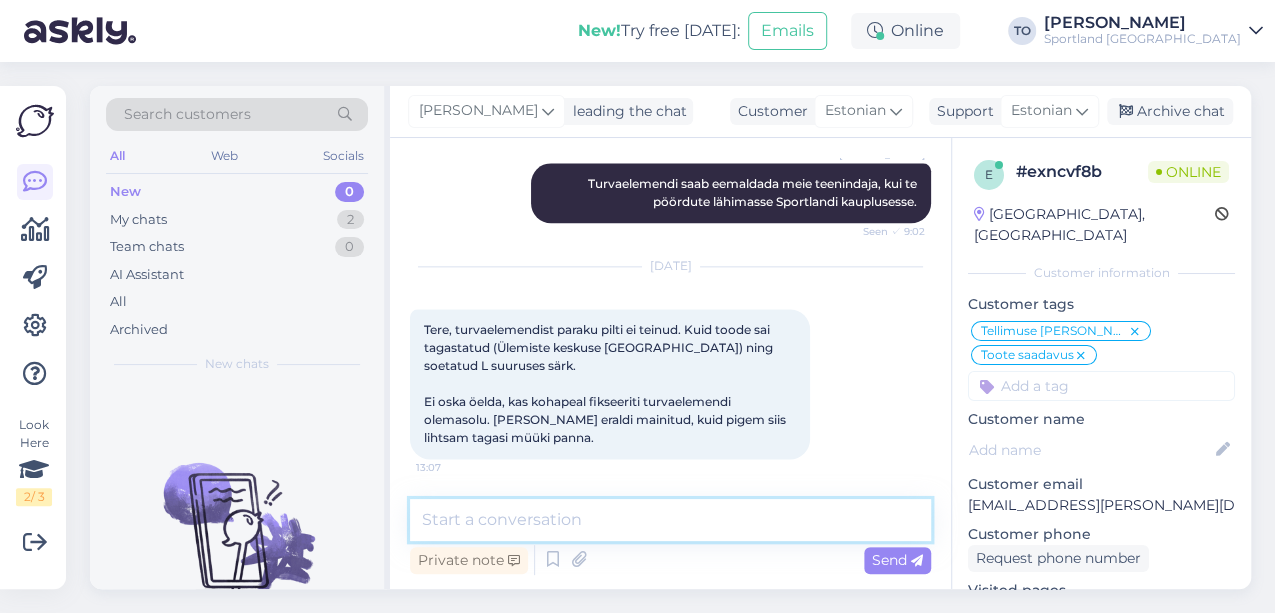 click at bounding box center (670, 520) 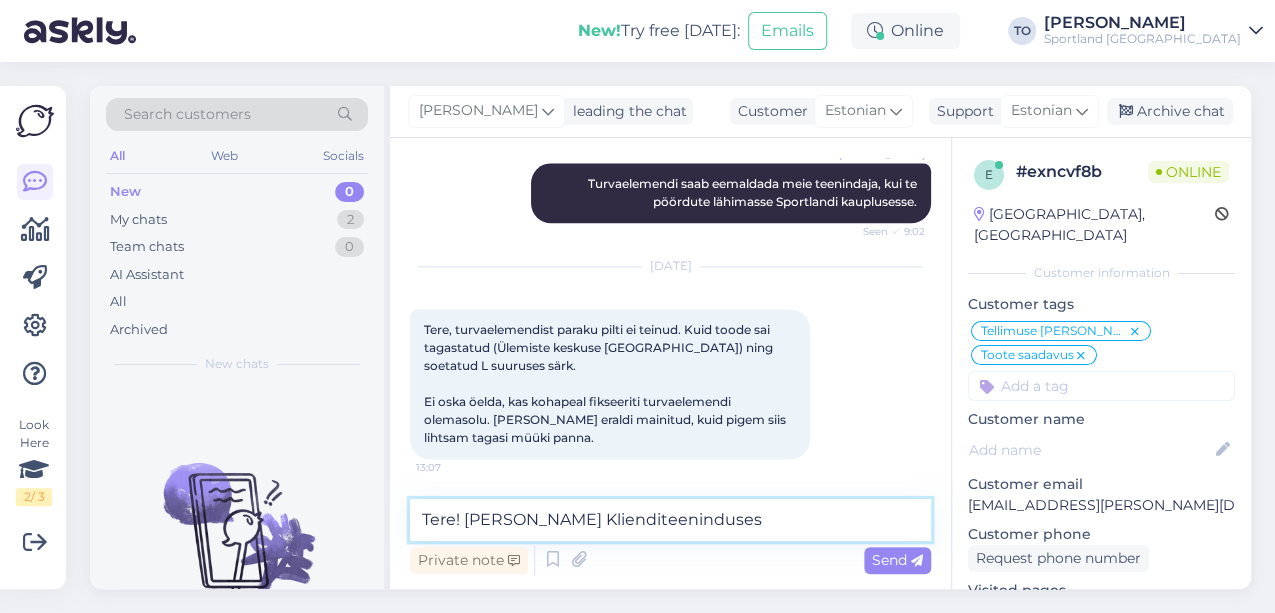 type on "Tere! [PERSON_NAME] Klienditeenindusest" 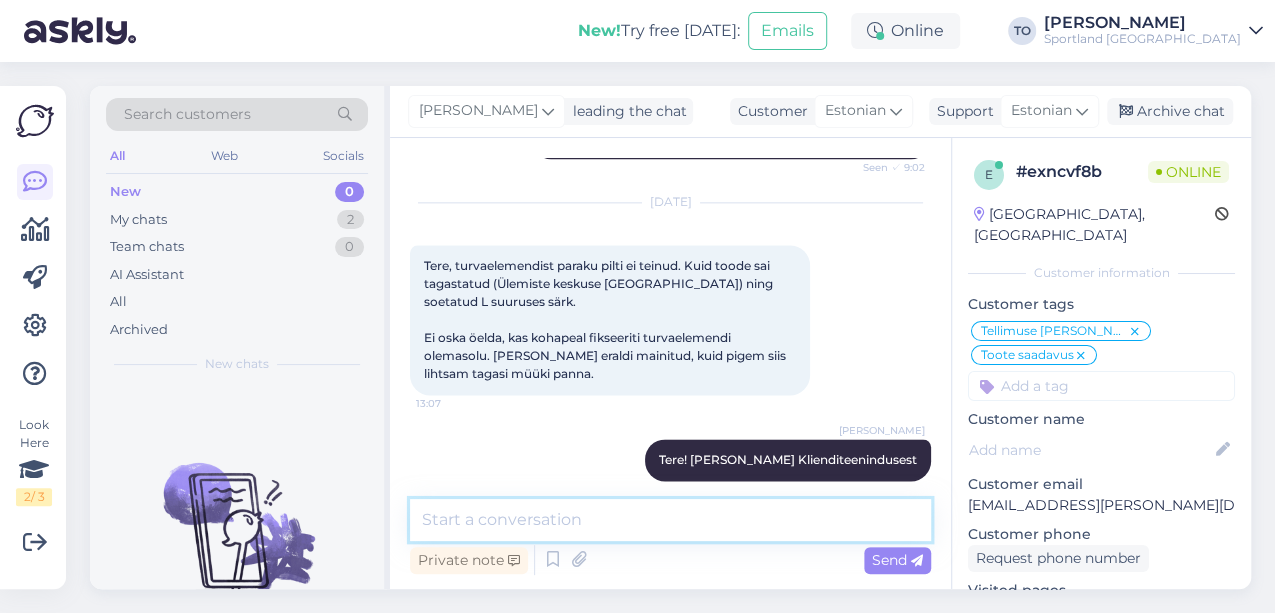 scroll, scrollTop: 1462, scrollLeft: 0, axis: vertical 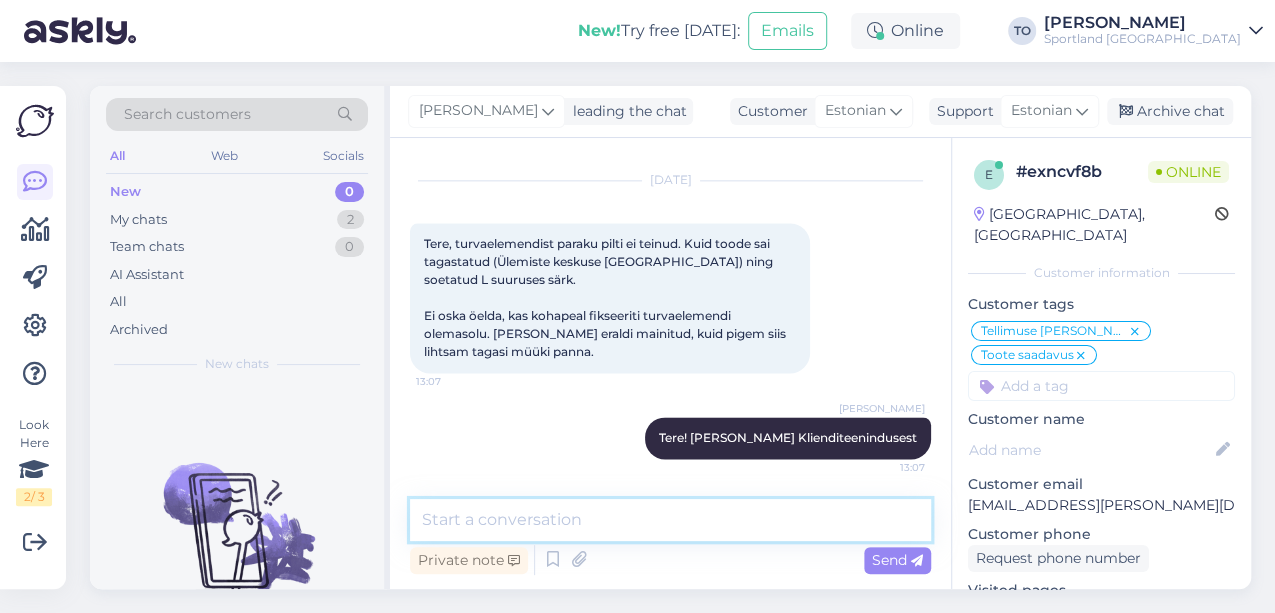click at bounding box center [670, 520] 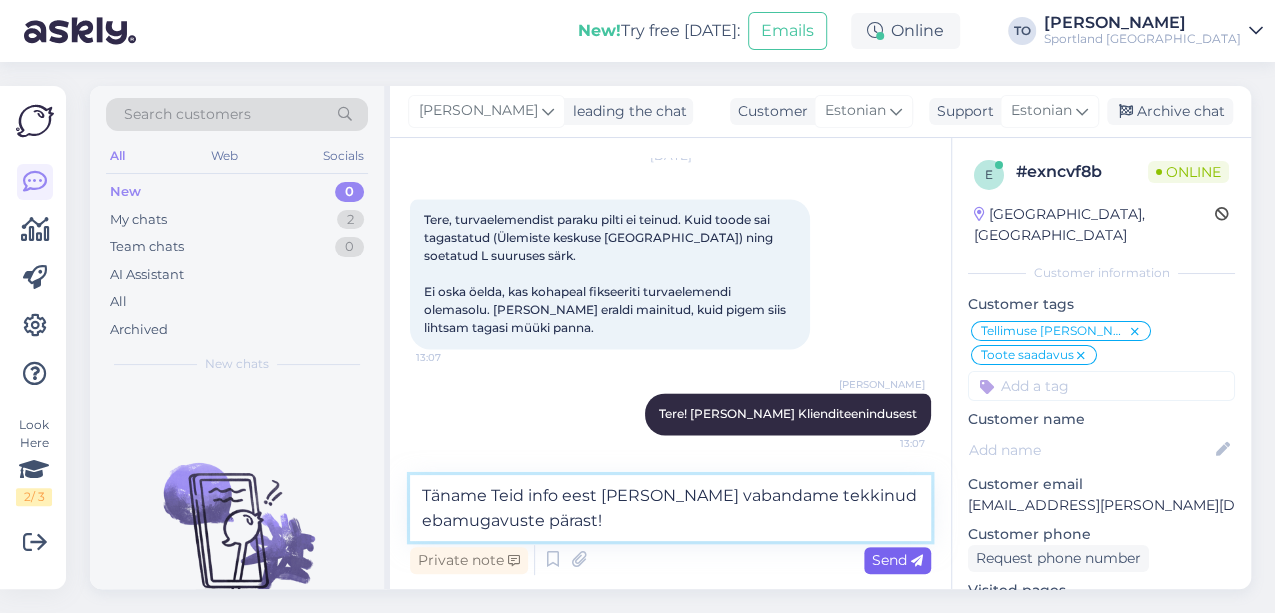 type on "Täname Teid info eest [PERSON_NAME] vabandame tekkinud ebamugavuste pärast!" 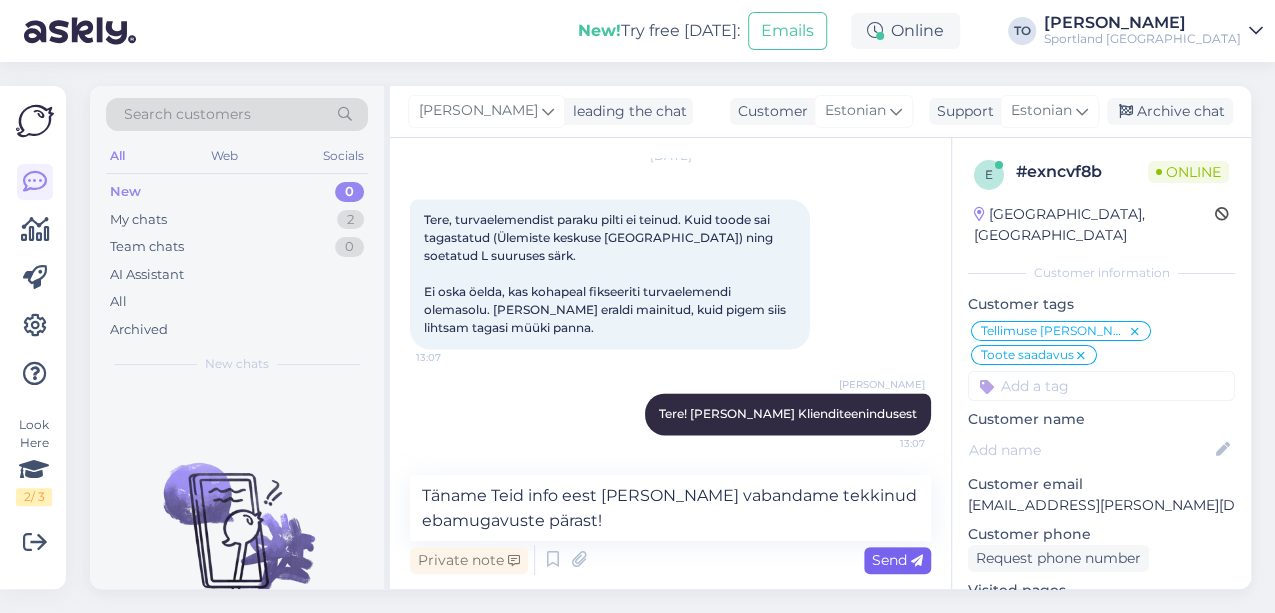 click on "Send" at bounding box center (897, 560) 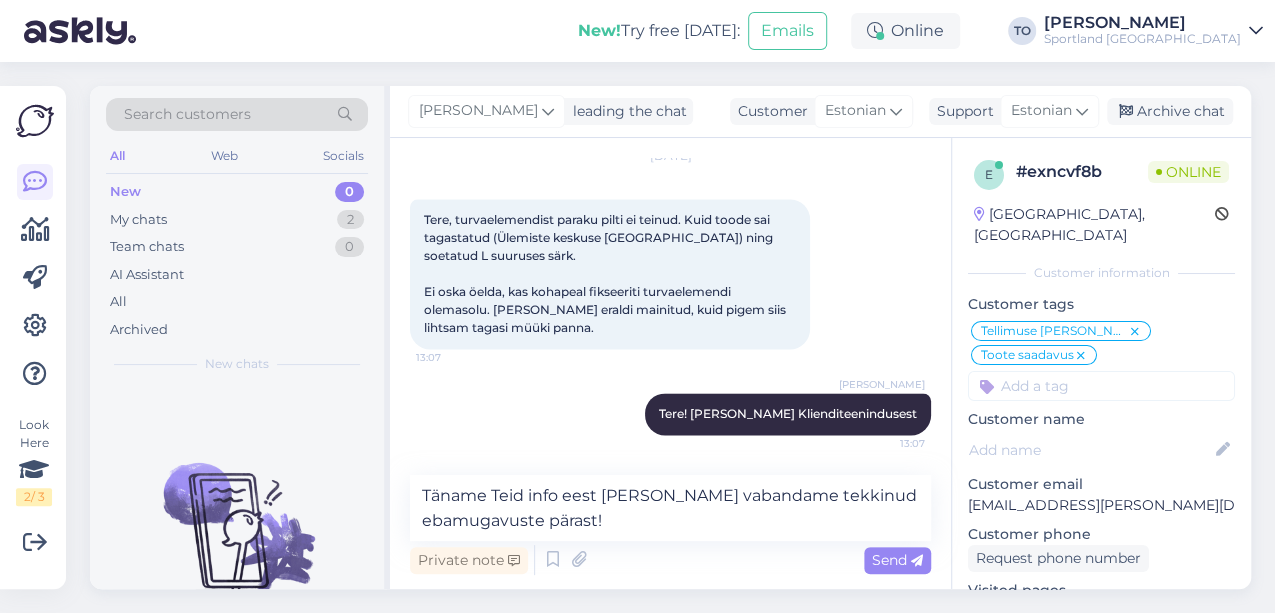 type 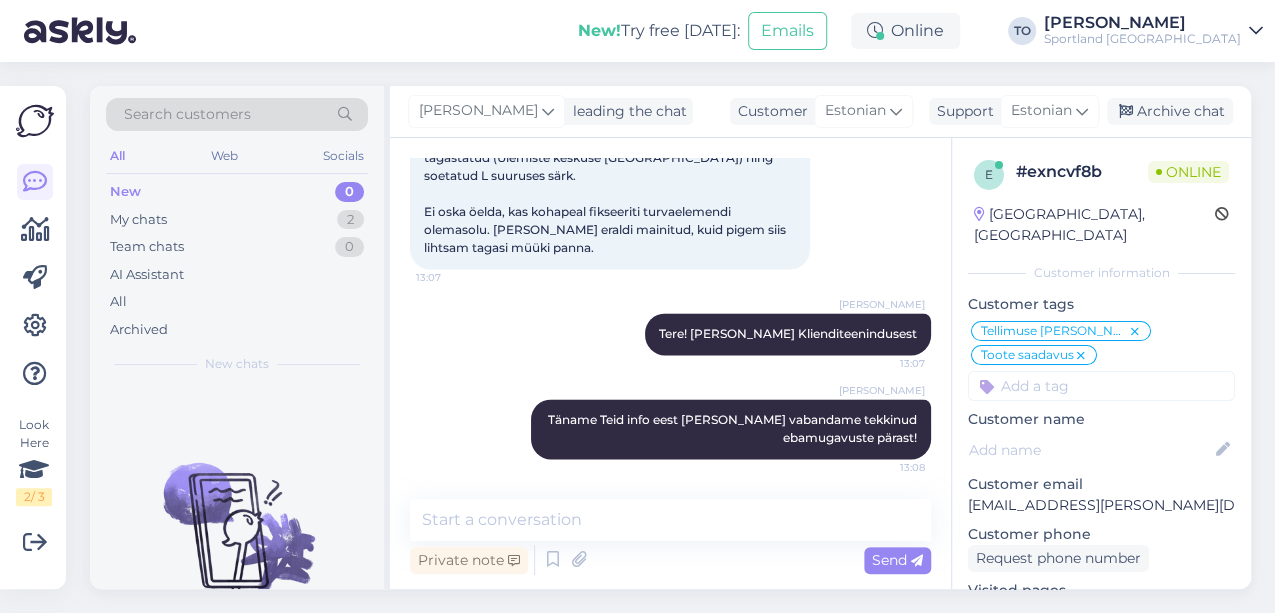 scroll, scrollTop: 1433, scrollLeft: 0, axis: vertical 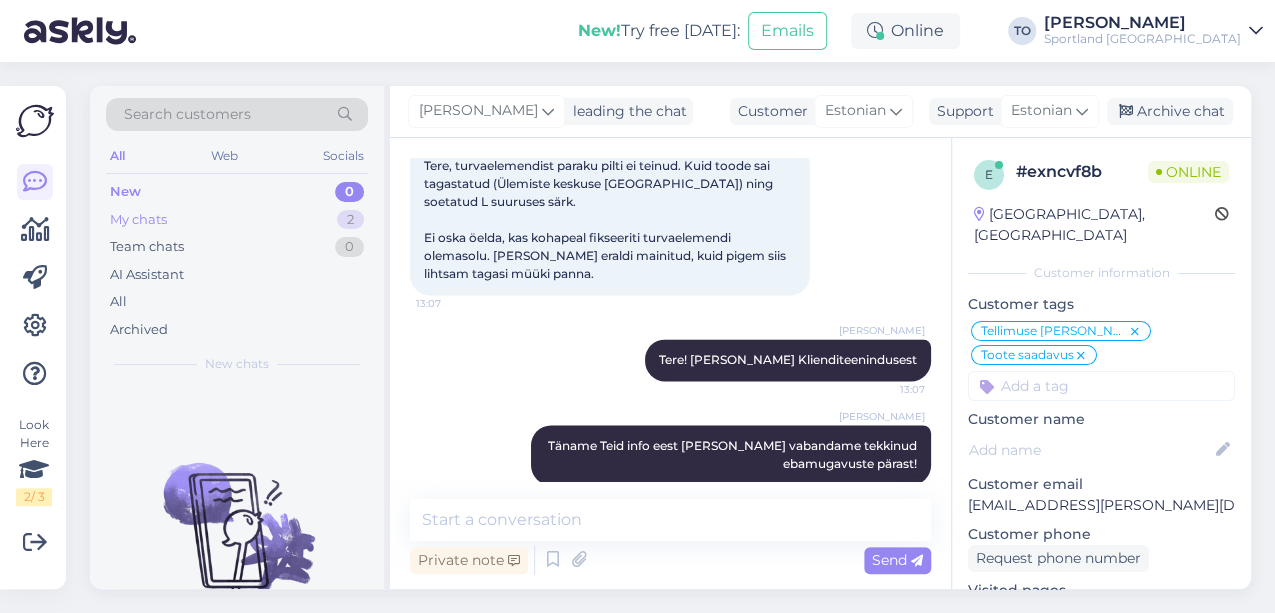 drag, startPoint x: 143, startPoint y: 212, endPoint x: 157, endPoint y: 230, distance: 22.803509 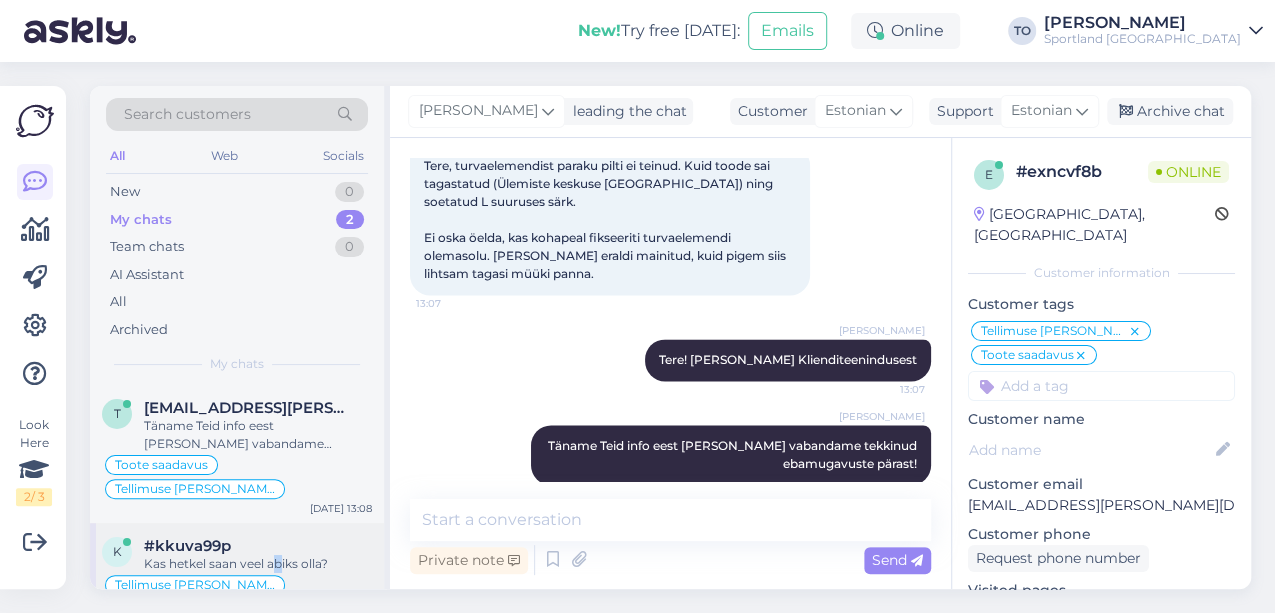 click on "Kas hetkel saan veel abiks olla?" at bounding box center [258, 564] 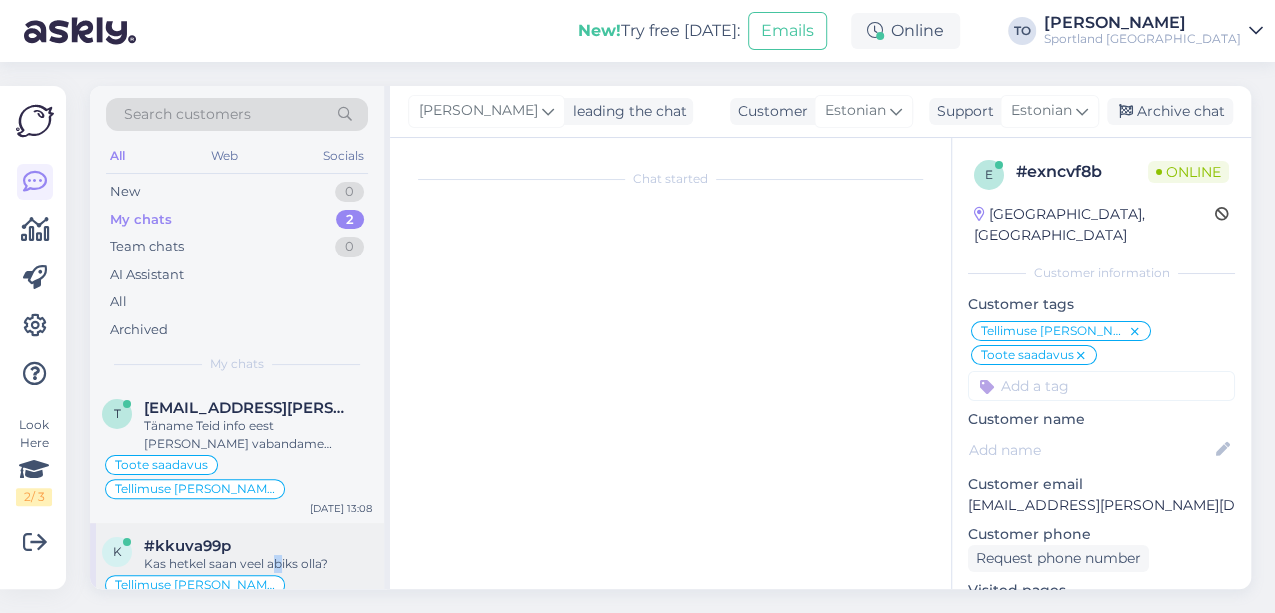scroll, scrollTop: 226, scrollLeft: 0, axis: vertical 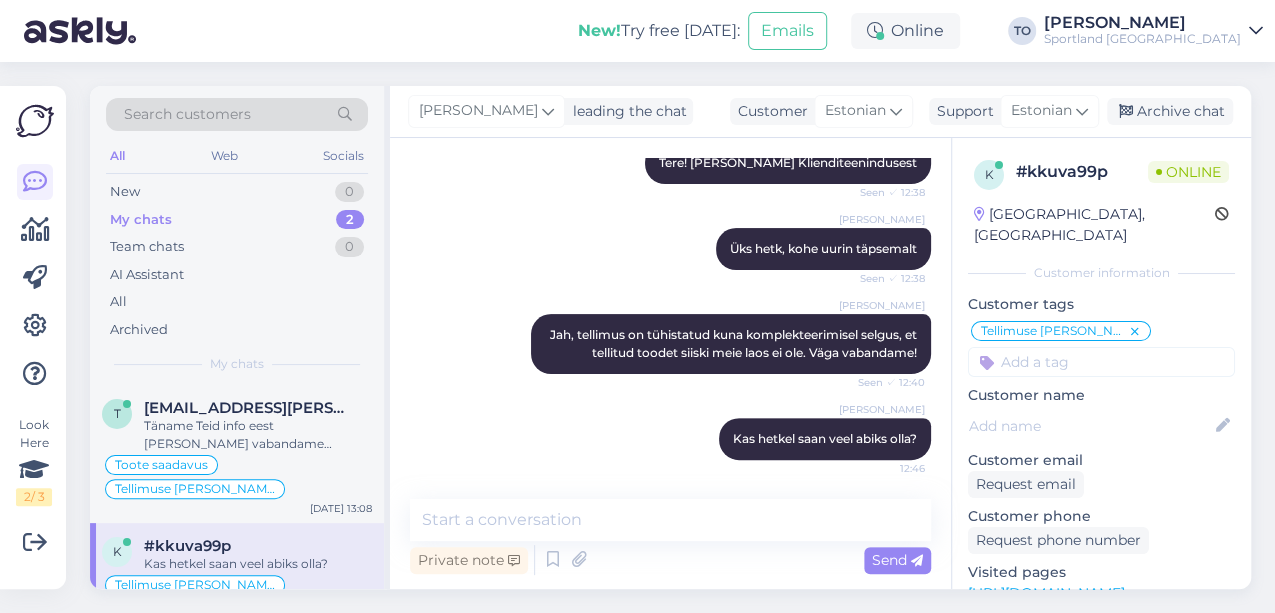 click on "Kas hetkel saan veel abiks olla?" at bounding box center (258, 564) 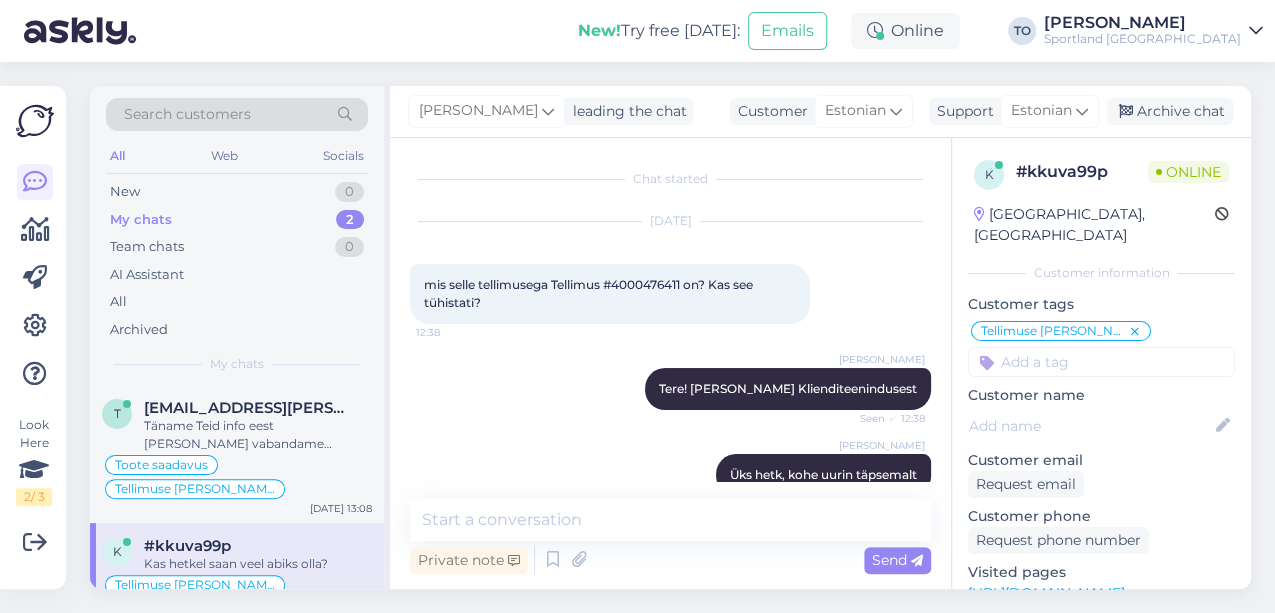 scroll, scrollTop: 226, scrollLeft: 0, axis: vertical 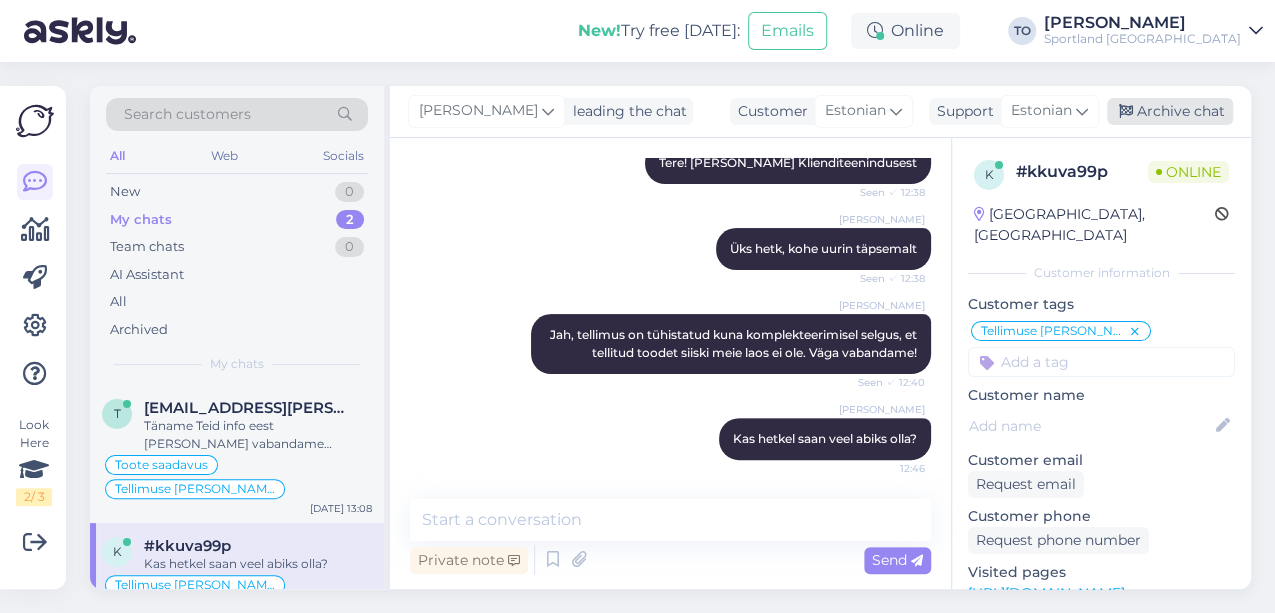 click on "Archive chat" at bounding box center [1170, 111] 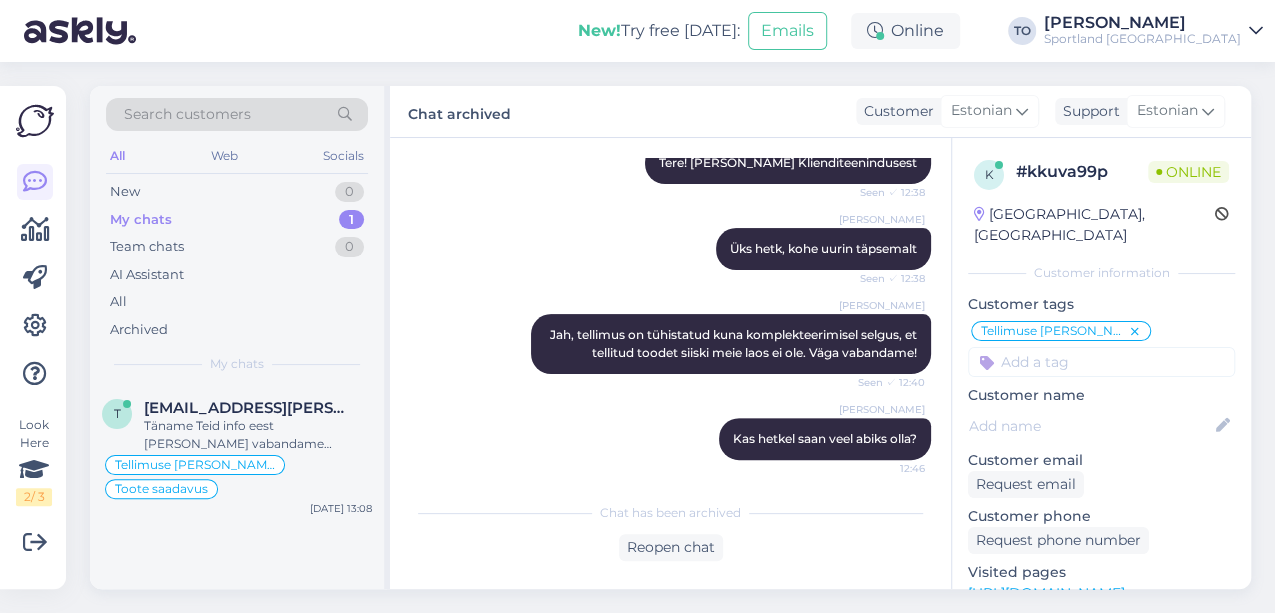click on "Search customers" at bounding box center (237, 114) 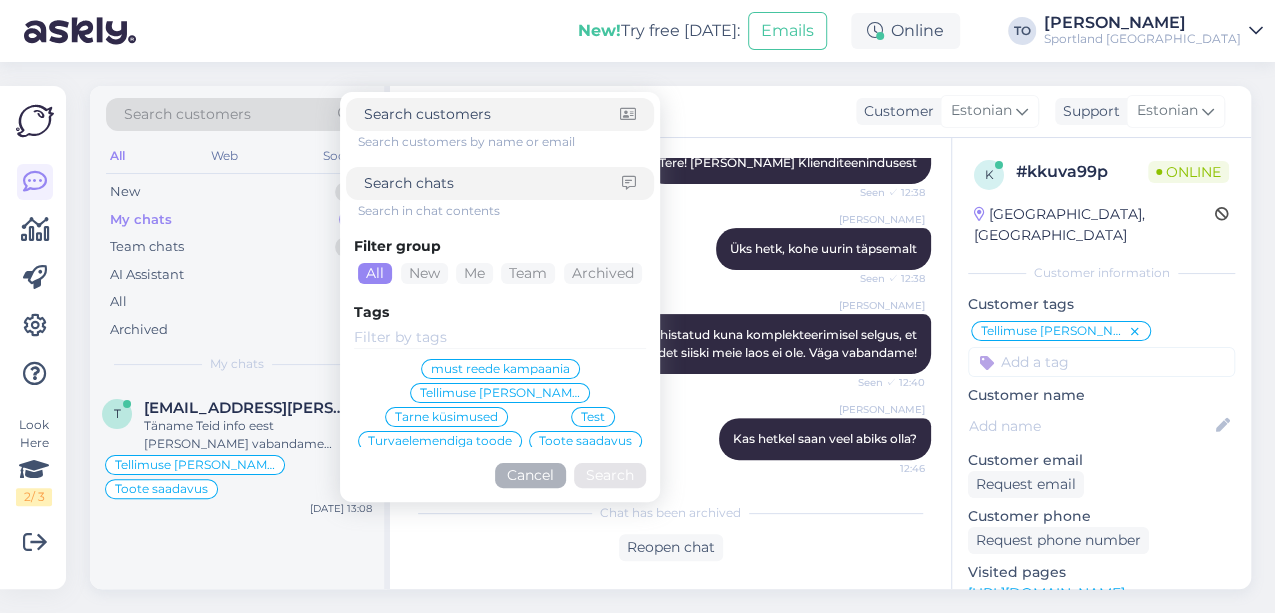 click at bounding box center [493, 183] 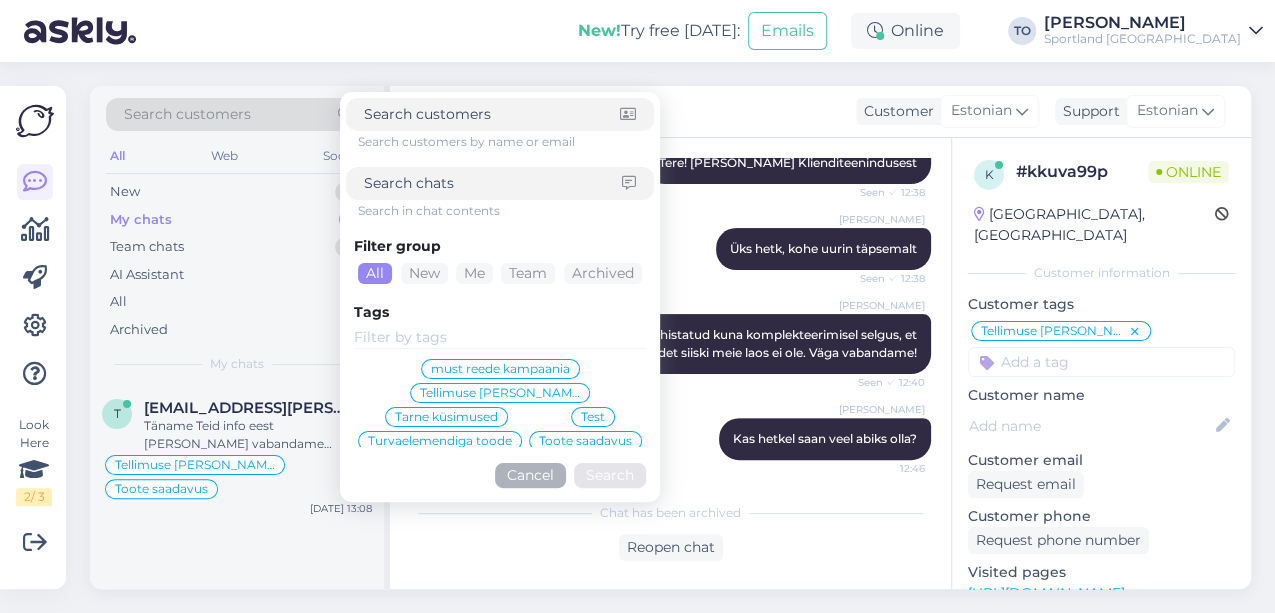 paste on "[EMAIL_ADDRESS][DOMAIN_NAME]" 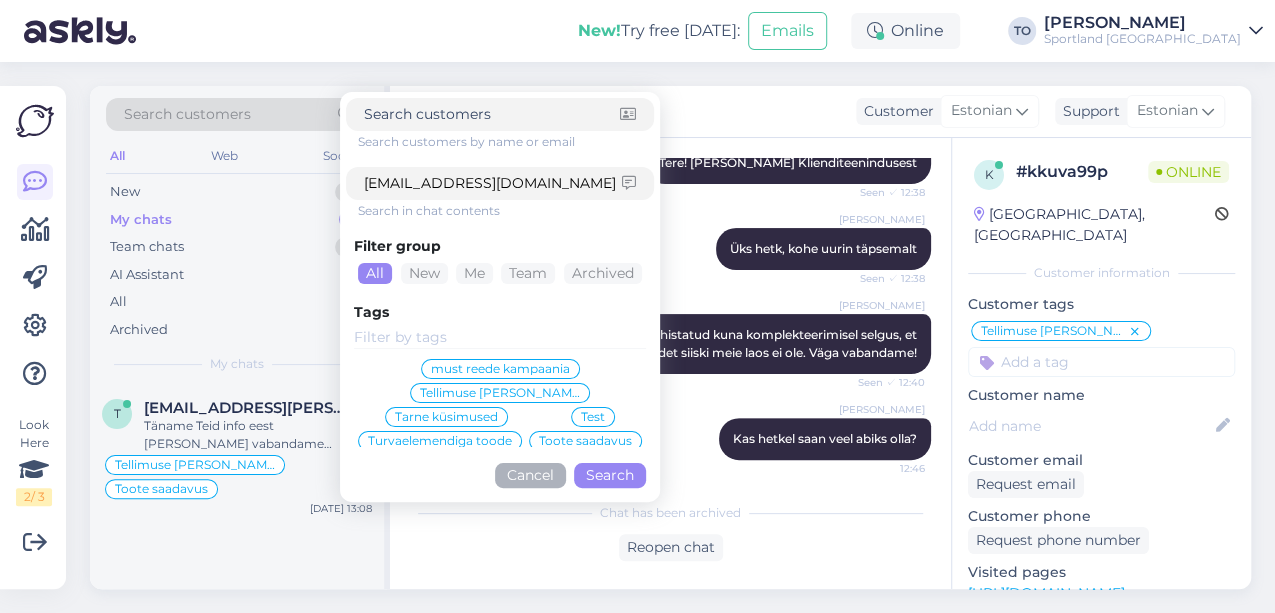 type on "[EMAIL_ADDRESS][DOMAIN_NAME]" 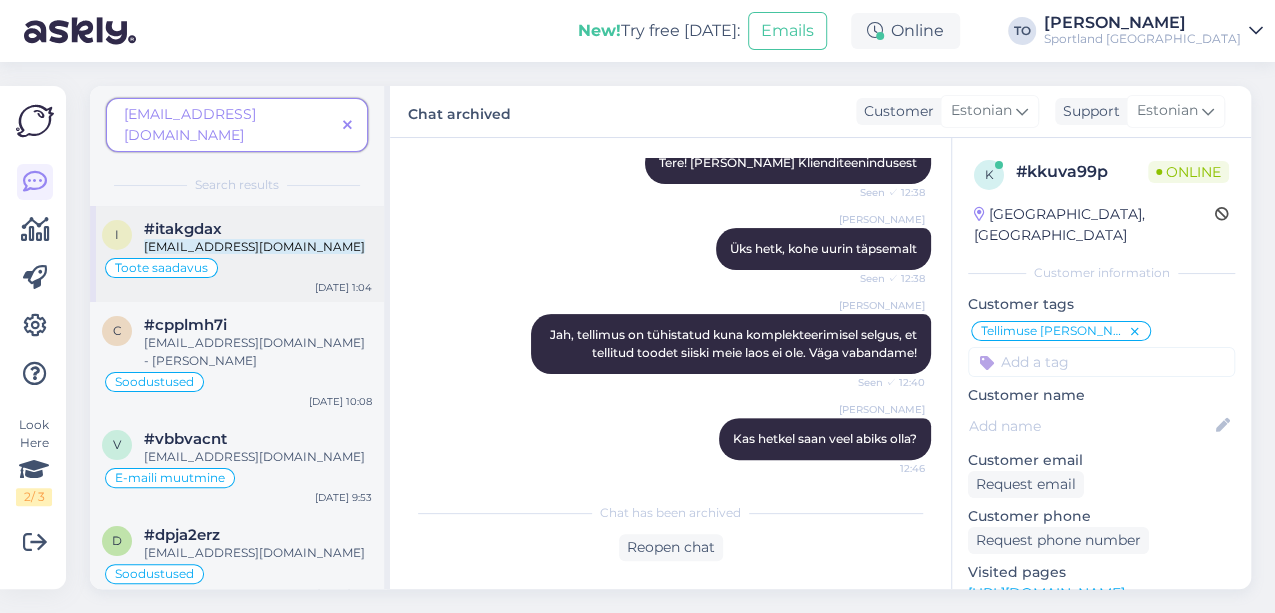 click on "[EMAIL_ADDRESS][DOMAIN_NAME]" at bounding box center (258, 247) 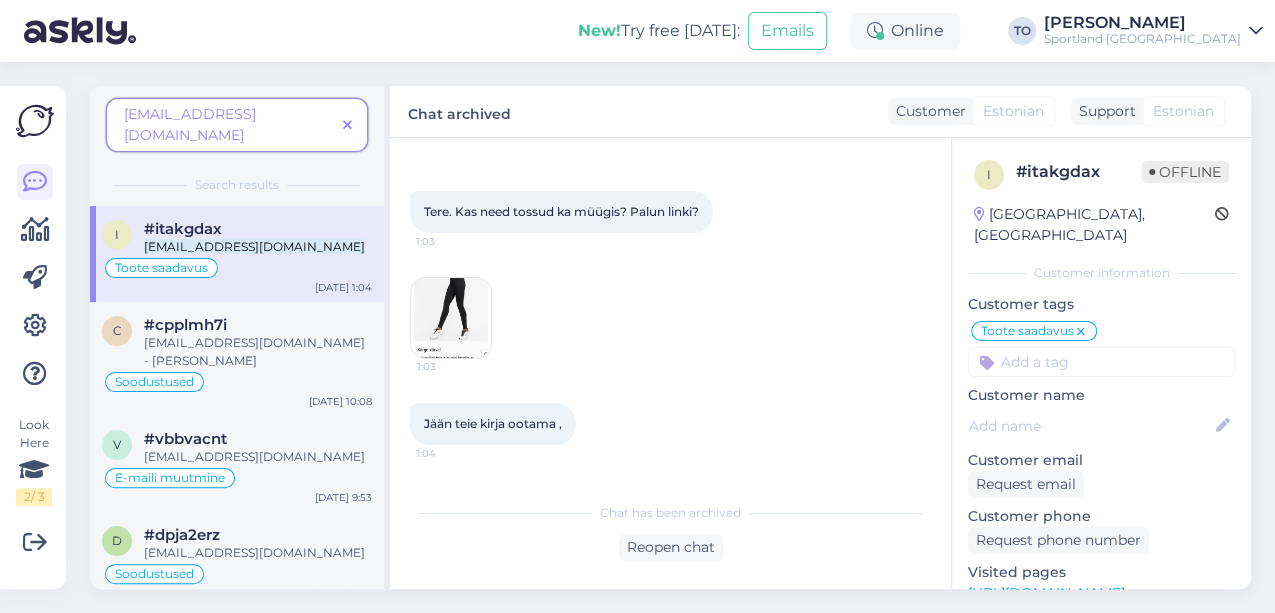 scroll, scrollTop: 0, scrollLeft: 0, axis: both 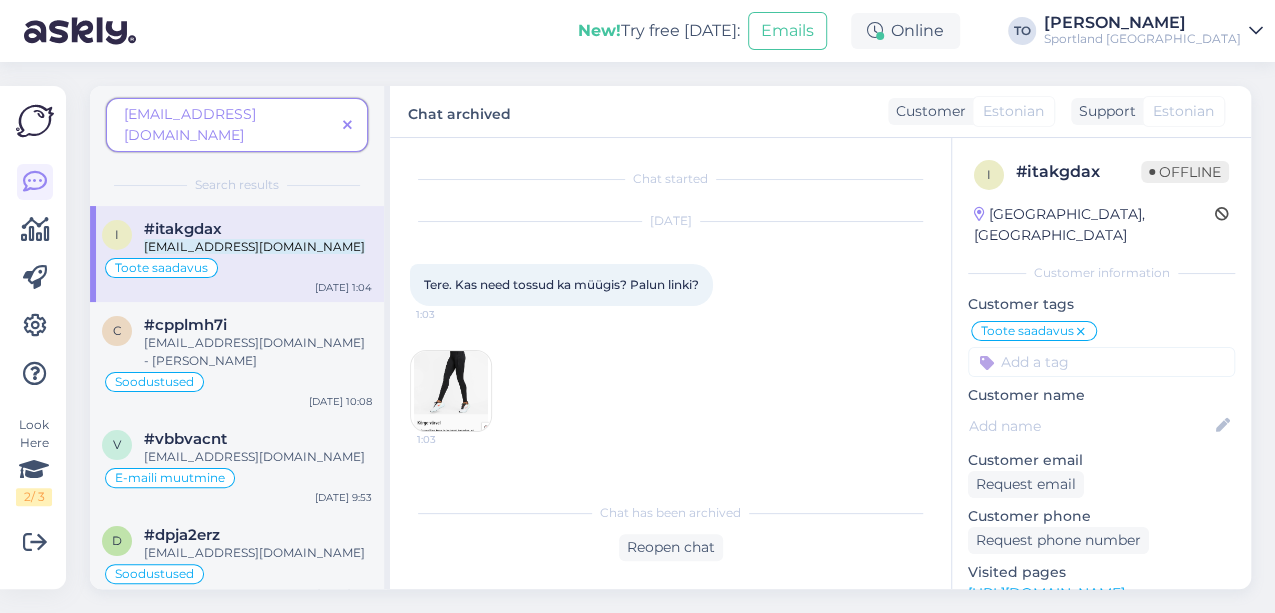 click at bounding box center (451, 391) 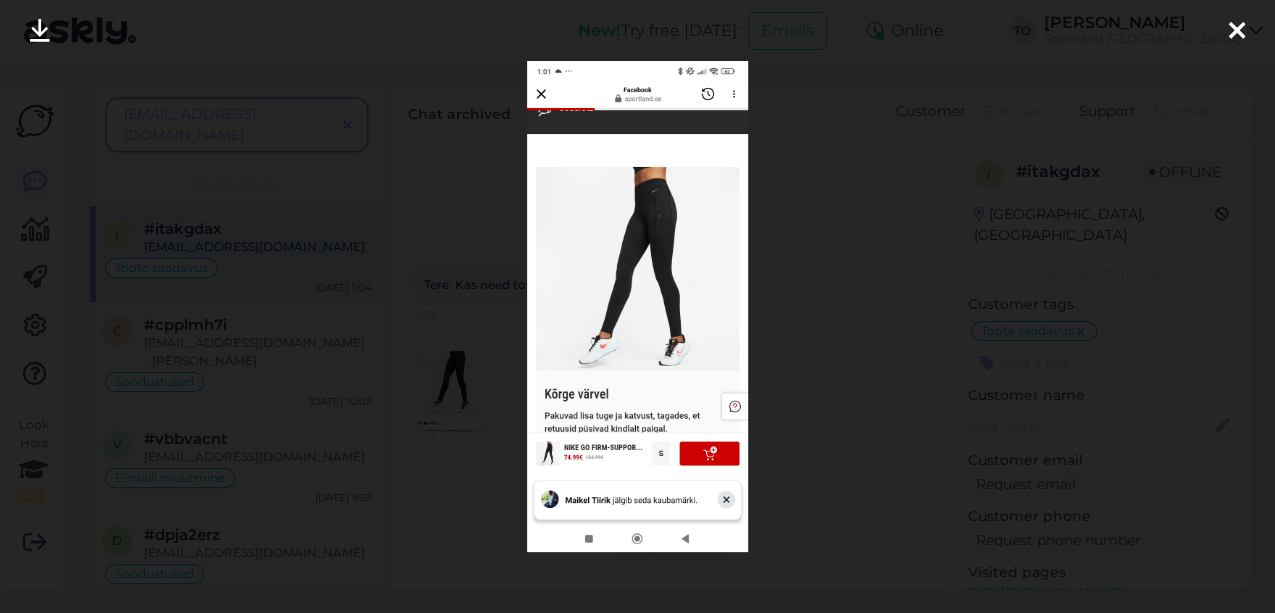 click at bounding box center (1237, 32) 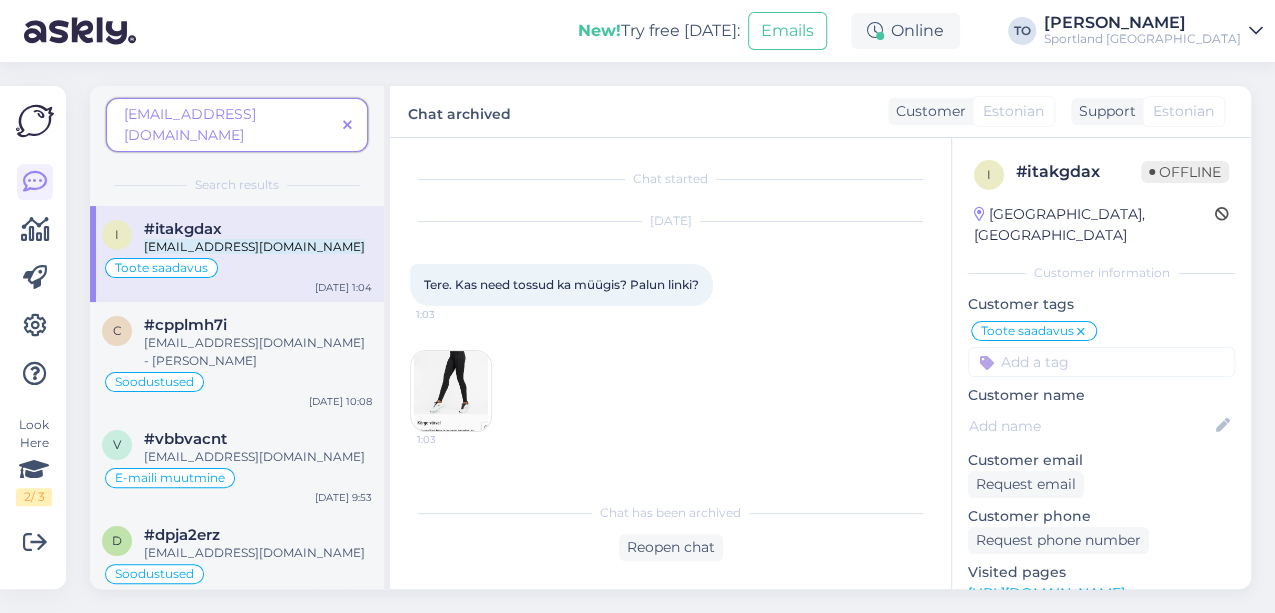 click at bounding box center [347, 126] 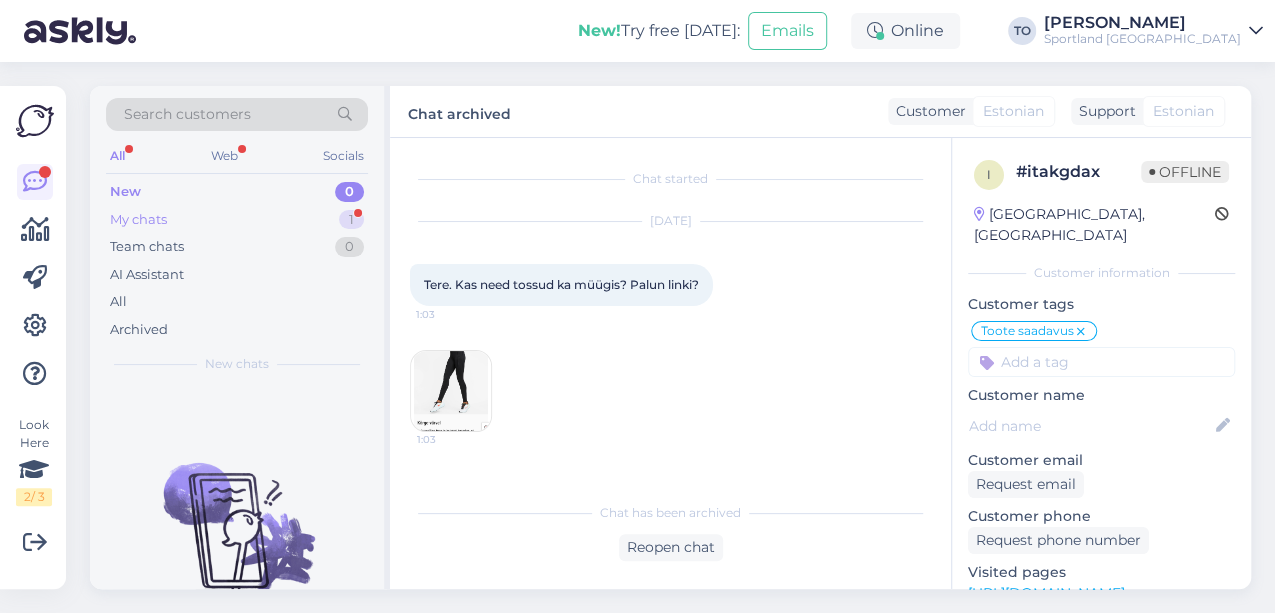 click on "My chats 1" at bounding box center [237, 220] 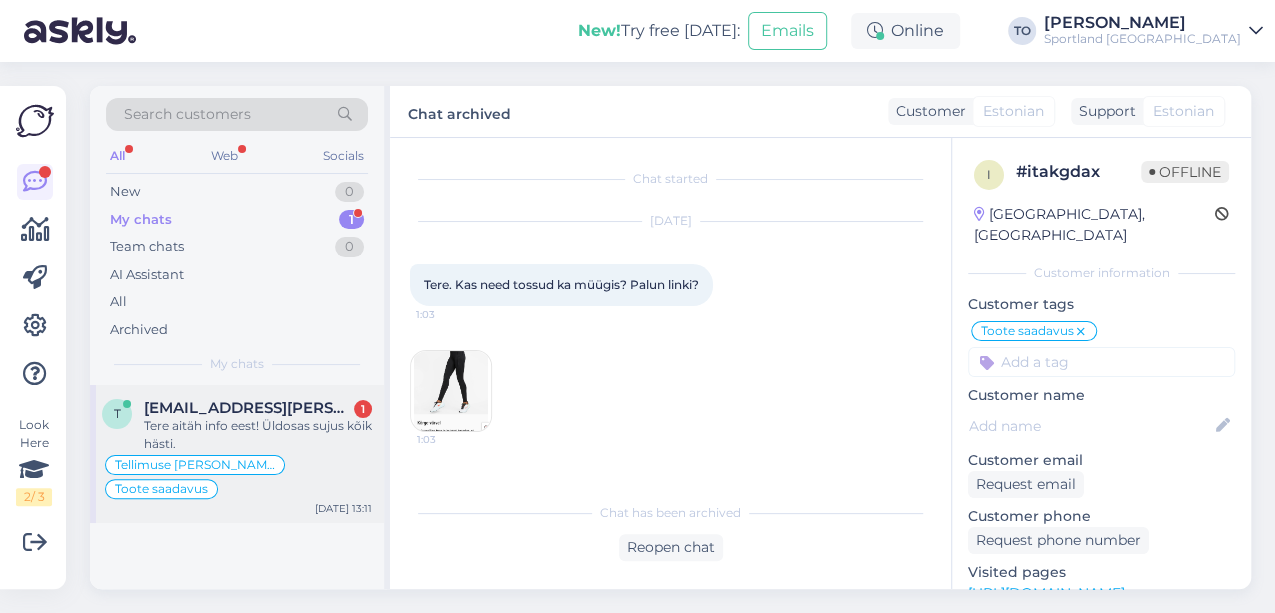 click on "[EMAIL_ADDRESS][PERSON_NAME][DOMAIN_NAME]" at bounding box center [248, 408] 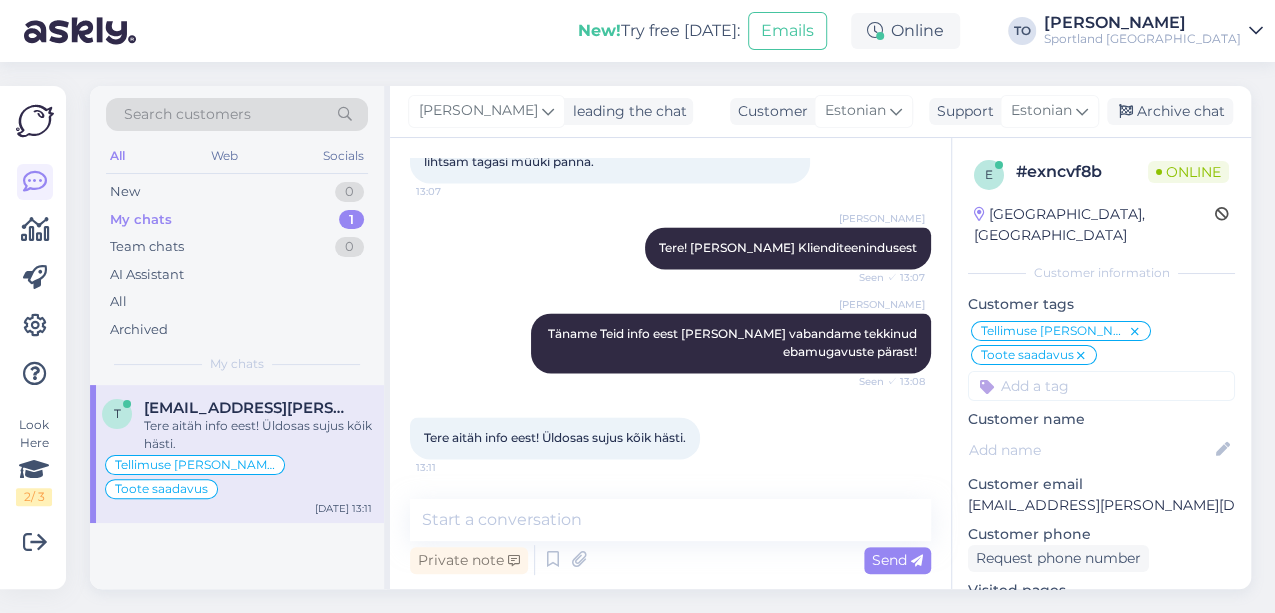 scroll, scrollTop: 1652, scrollLeft: 0, axis: vertical 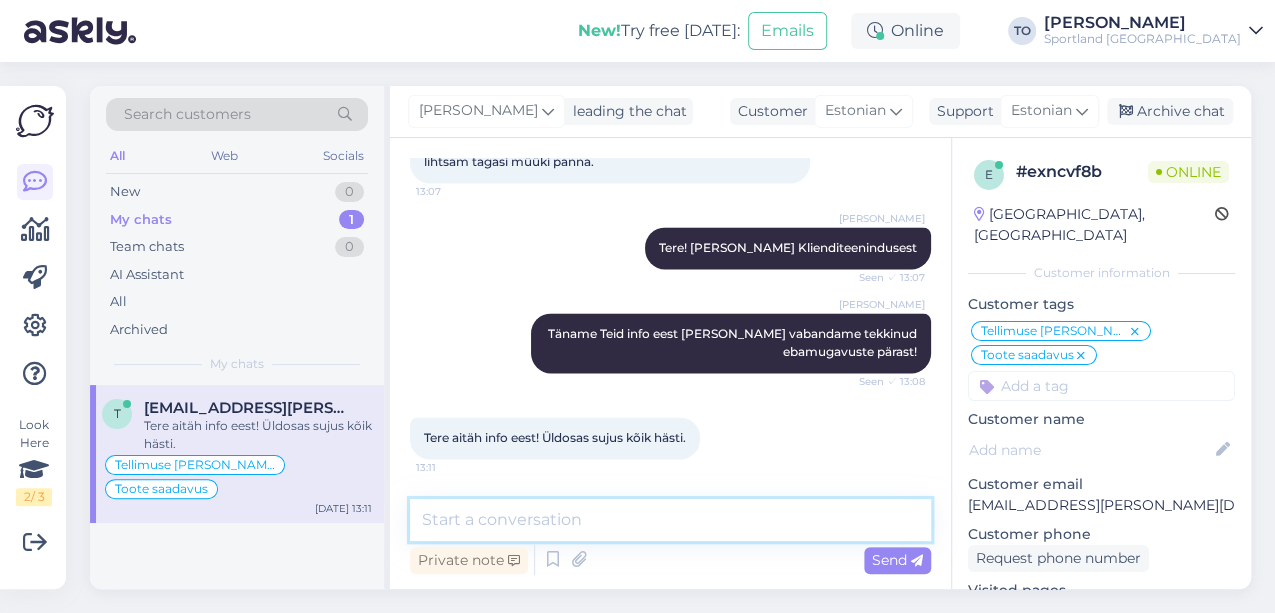 click at bounding box center (670, 520) 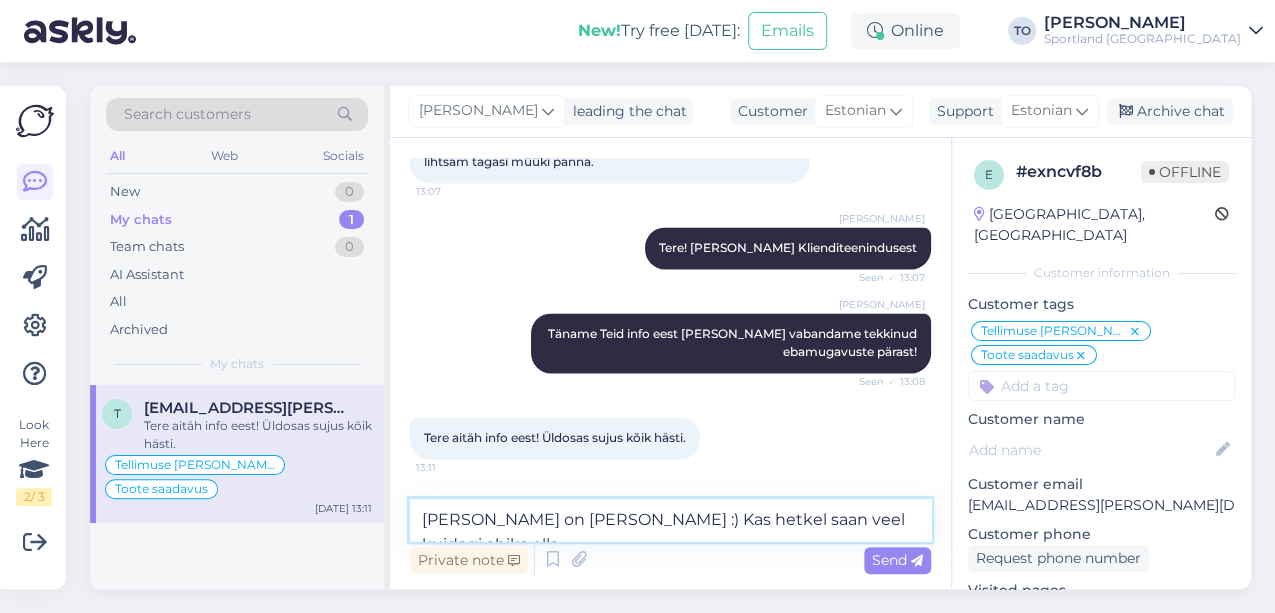 type on "[PERSON_NAME] on [PERSON_NAME] :) Kas hetkel saan veel kuidagi abiks olla?" 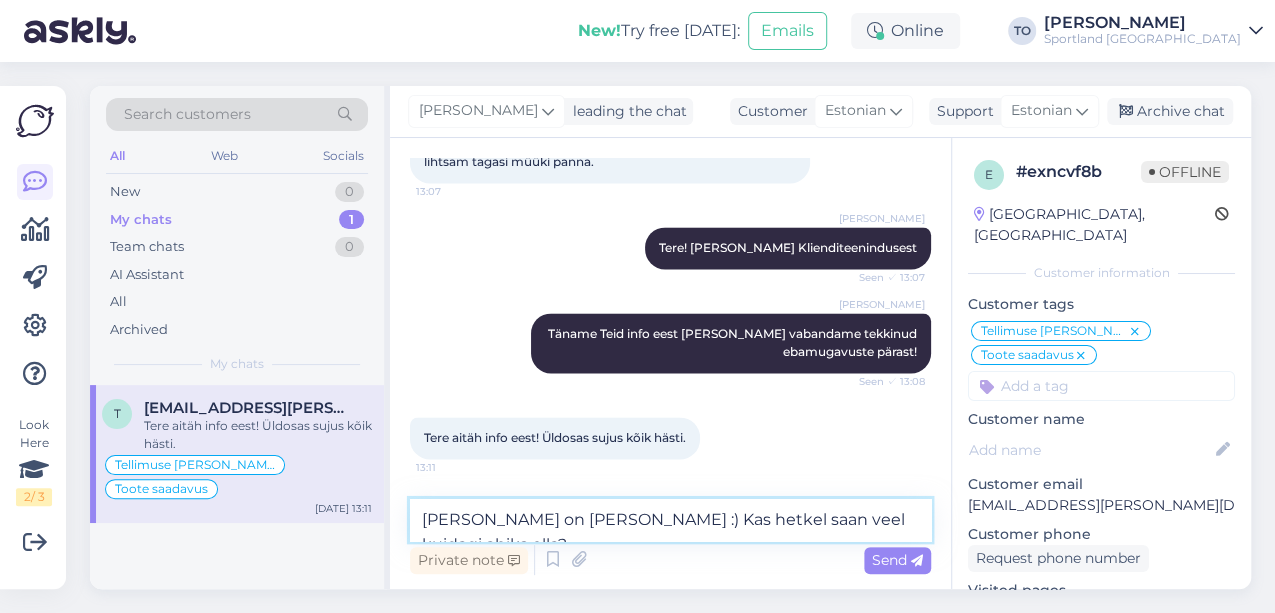 type 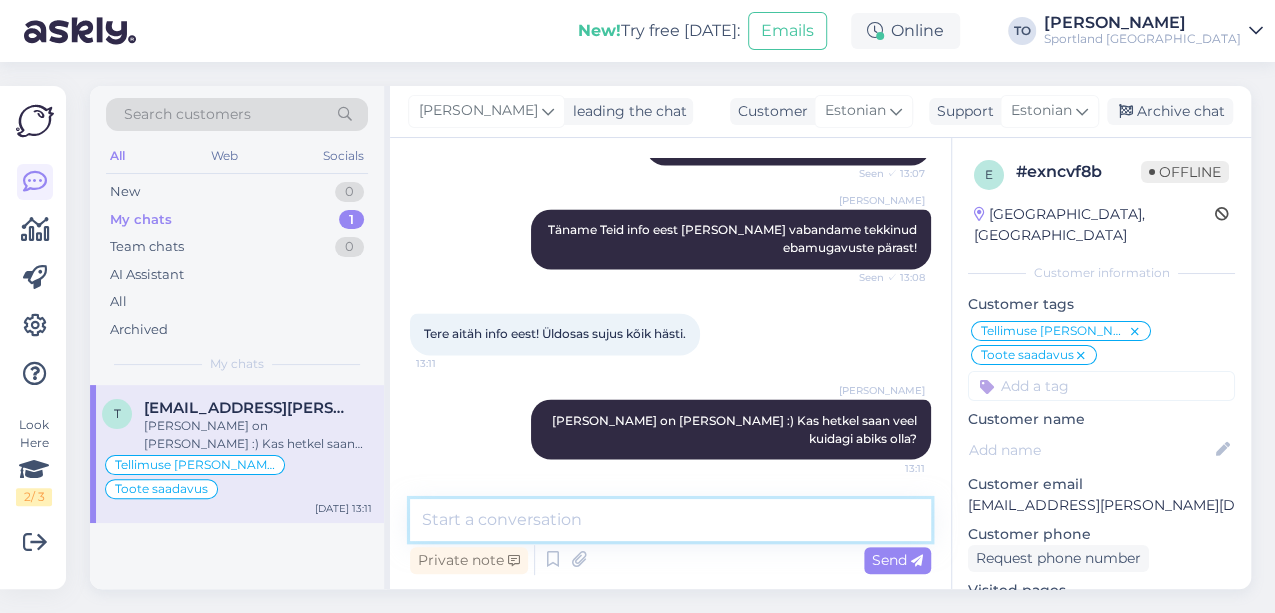 scroll, scrollTop: 1756, scrollLeft: 0, axis: vertical 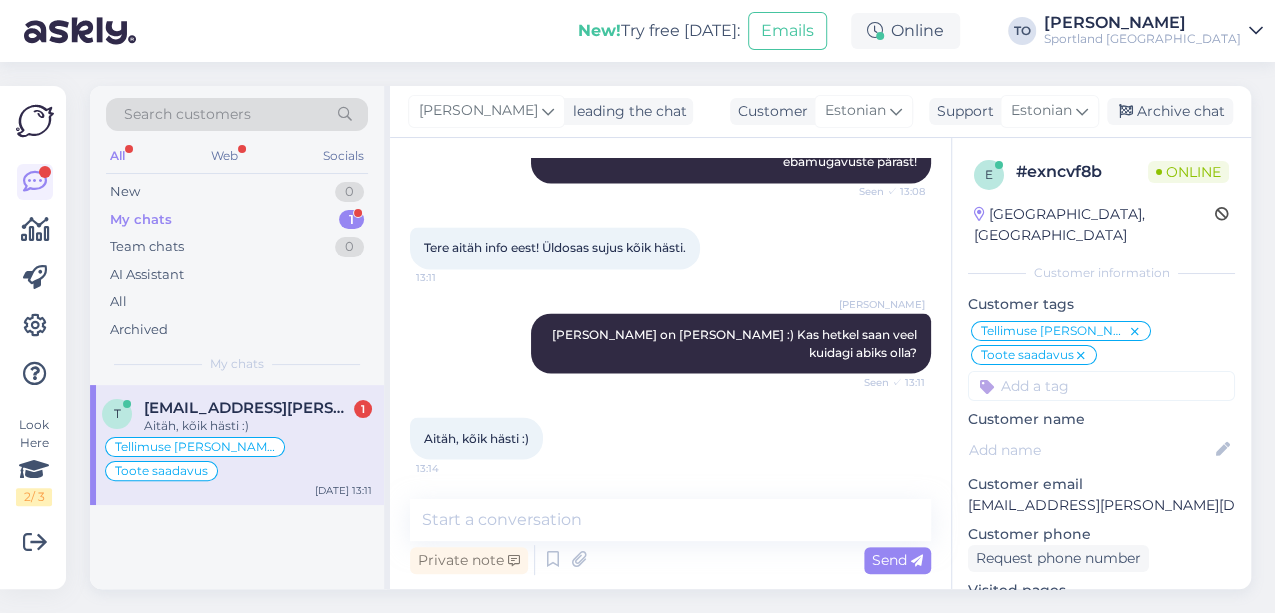 click on "[EMAIL_ADDRESS][PERSON_NAME][DOMAIN_NAME]" at bounding box center [248, 408] 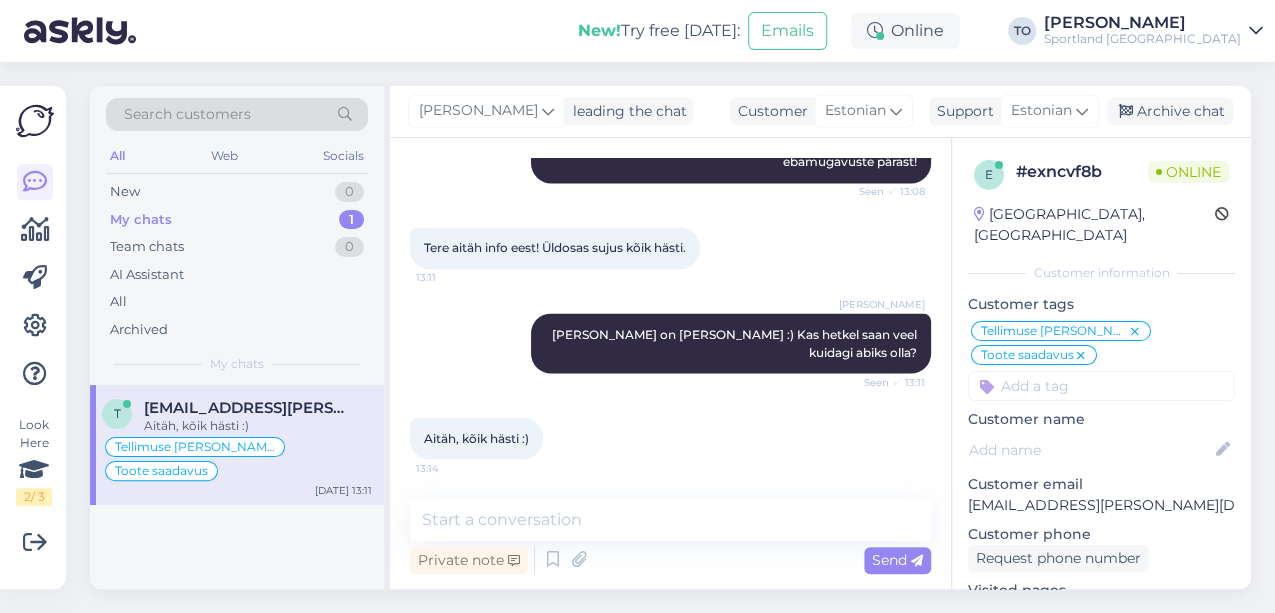 scroll, scrollTop: 1842, scrollLeft: 0, axis: vertical 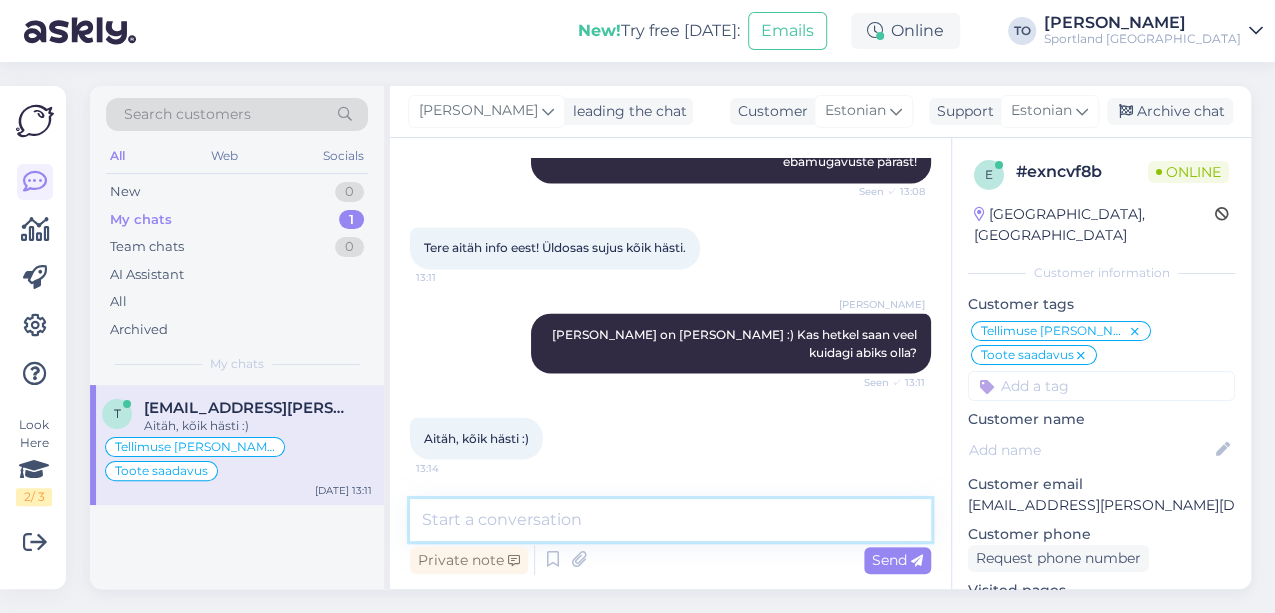 click at bounding box center [670, 520] 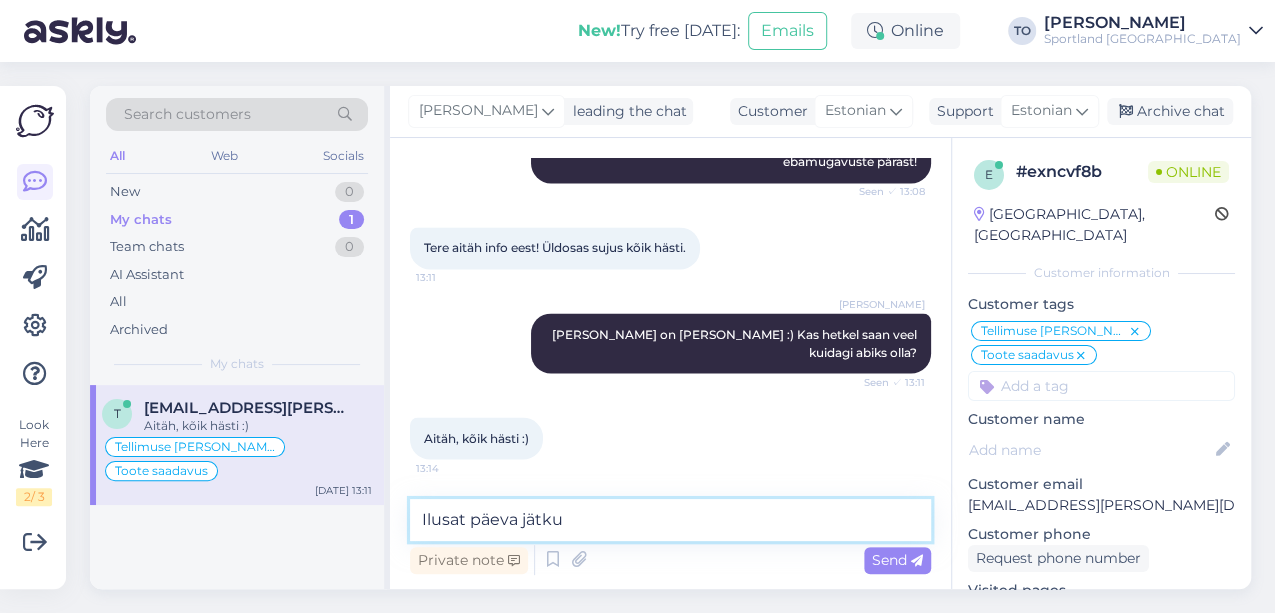 type on "Ilusat päeva jätku!" 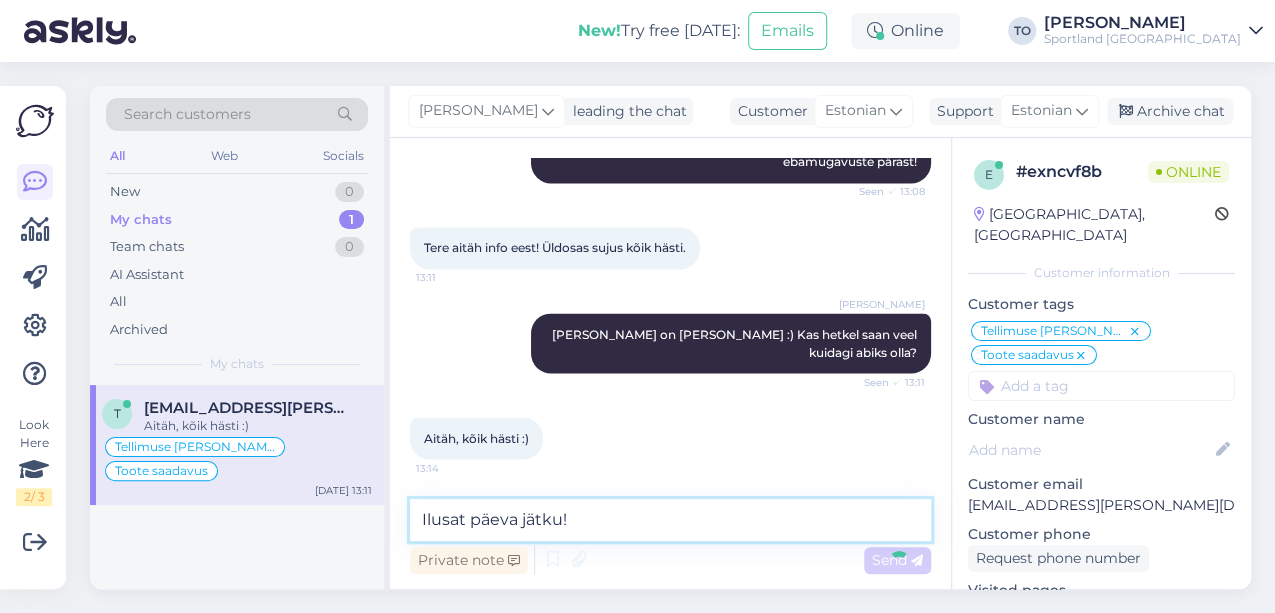 type 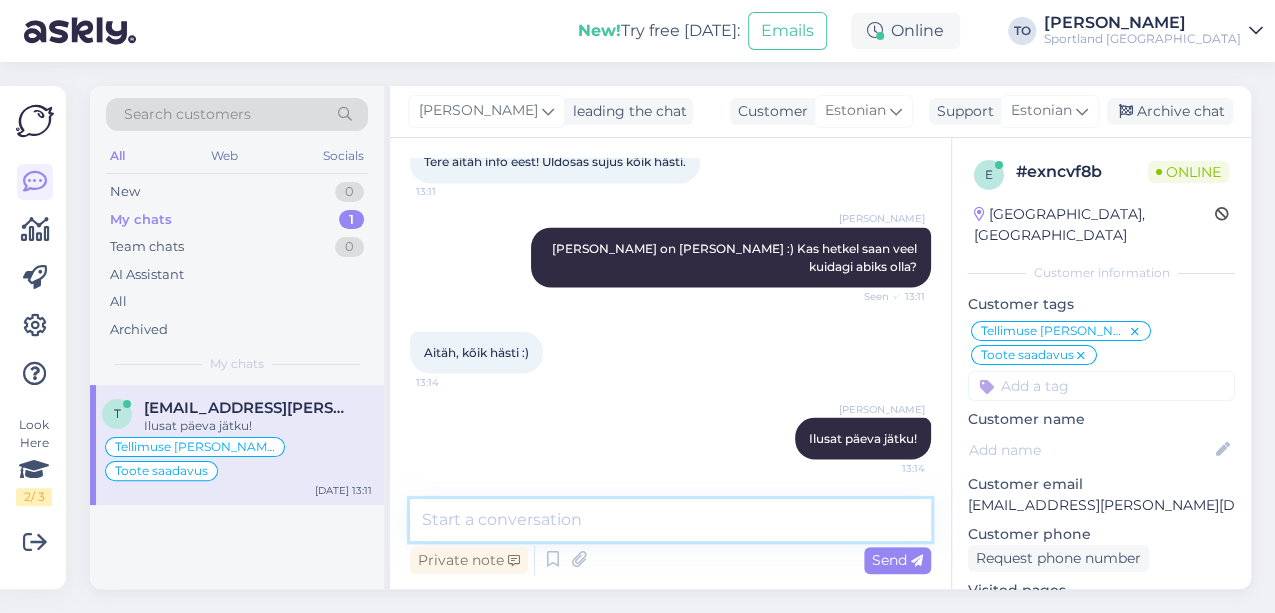 scroll, scrollTop: 1928, scrollLeft: 0, axis: vertical 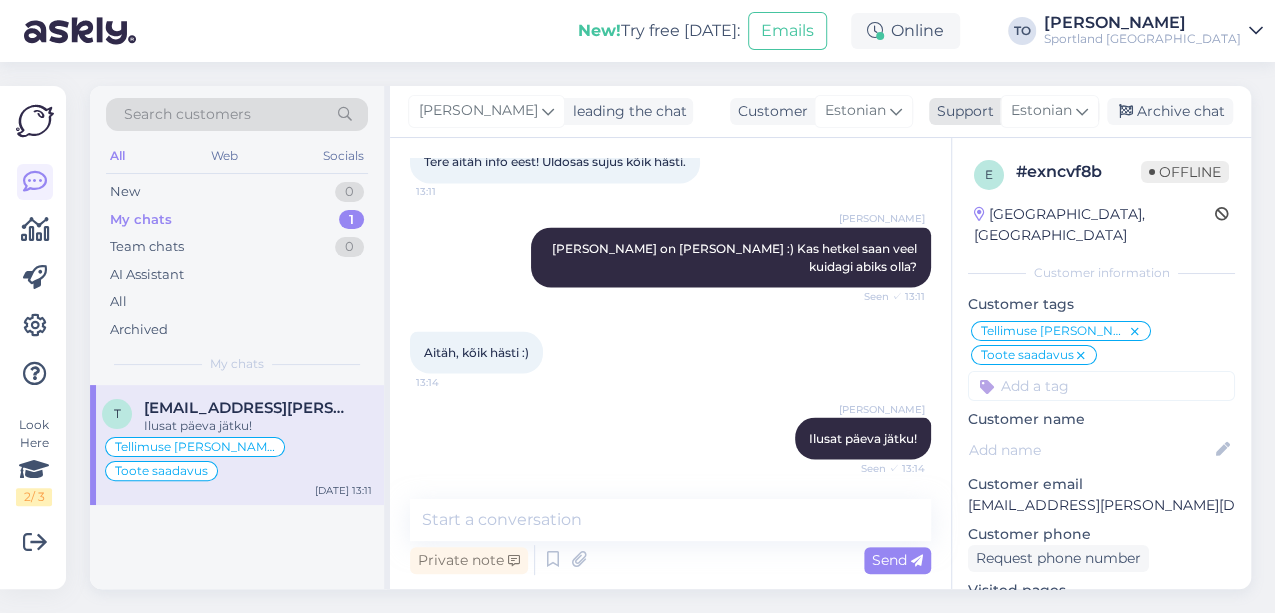 drag, startPoint x: 1171, startPoint y: 106, endPoint x: 1156, endPoint y: 120, distance: 20.518284 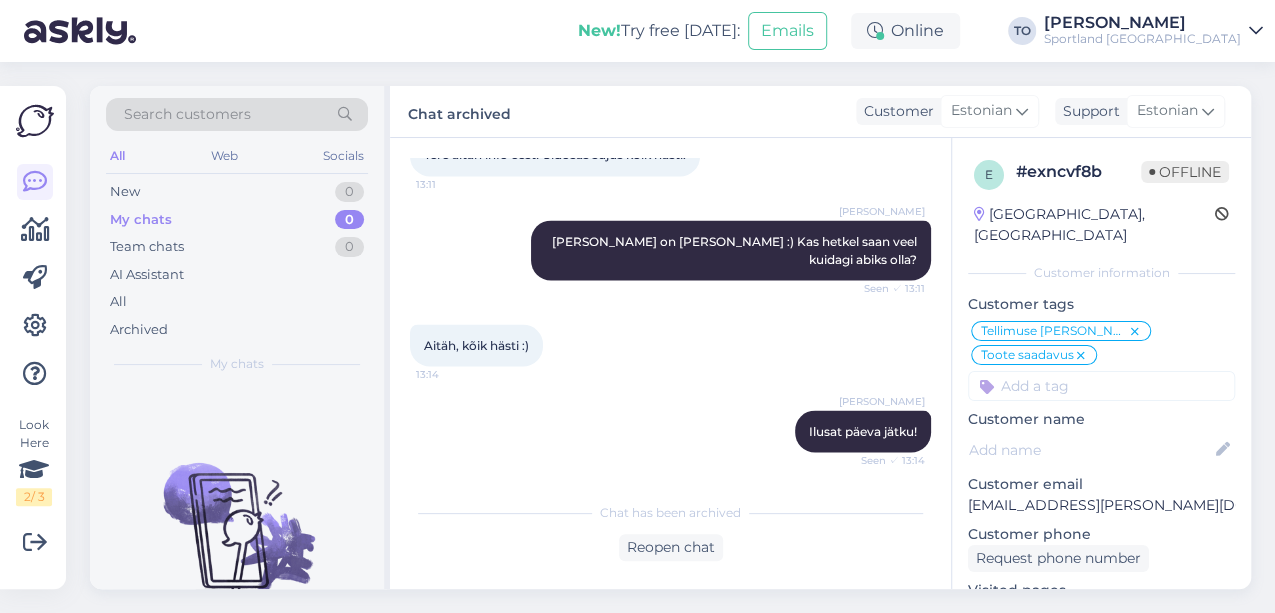 click on "Sportland [GEOGRAPHIC_DATA]" at bounding box center (1142, 39) 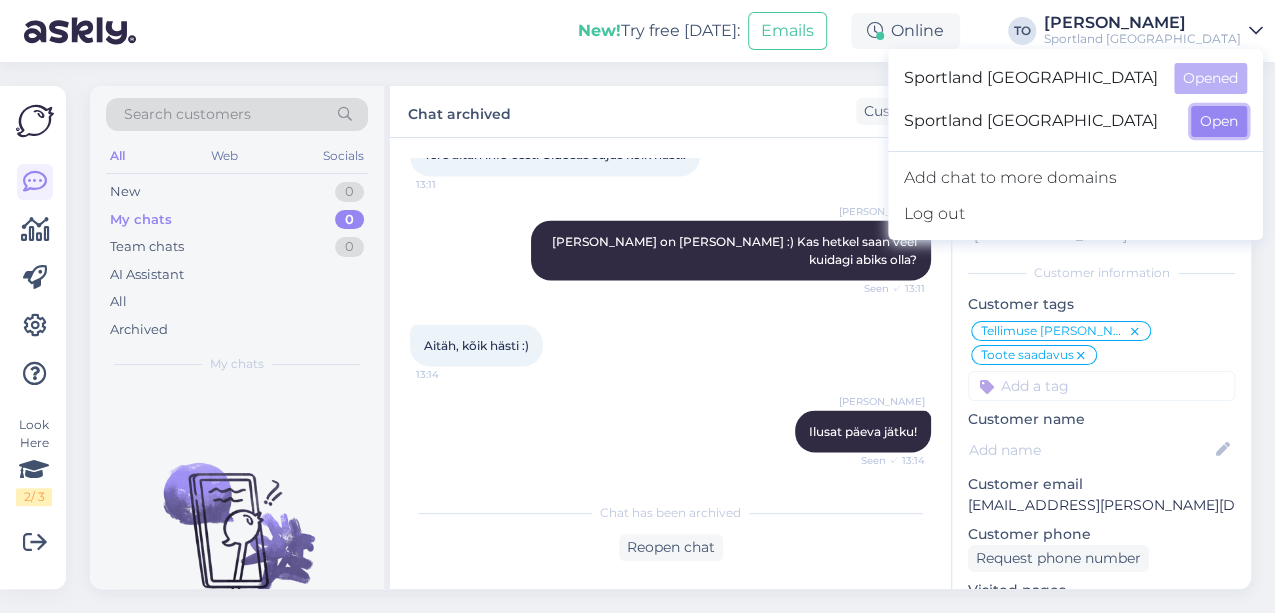 click on "Open" at bounding box center [1219, 121] 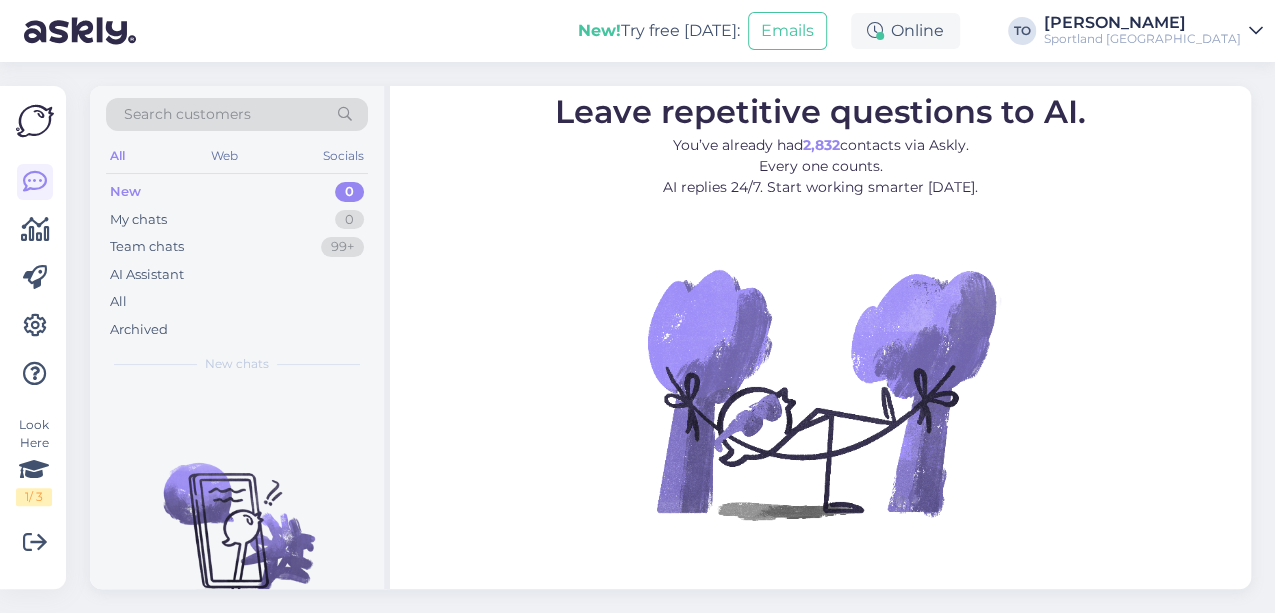 click on "[PERSON_NAME]" at bounding box center [1142, 23] 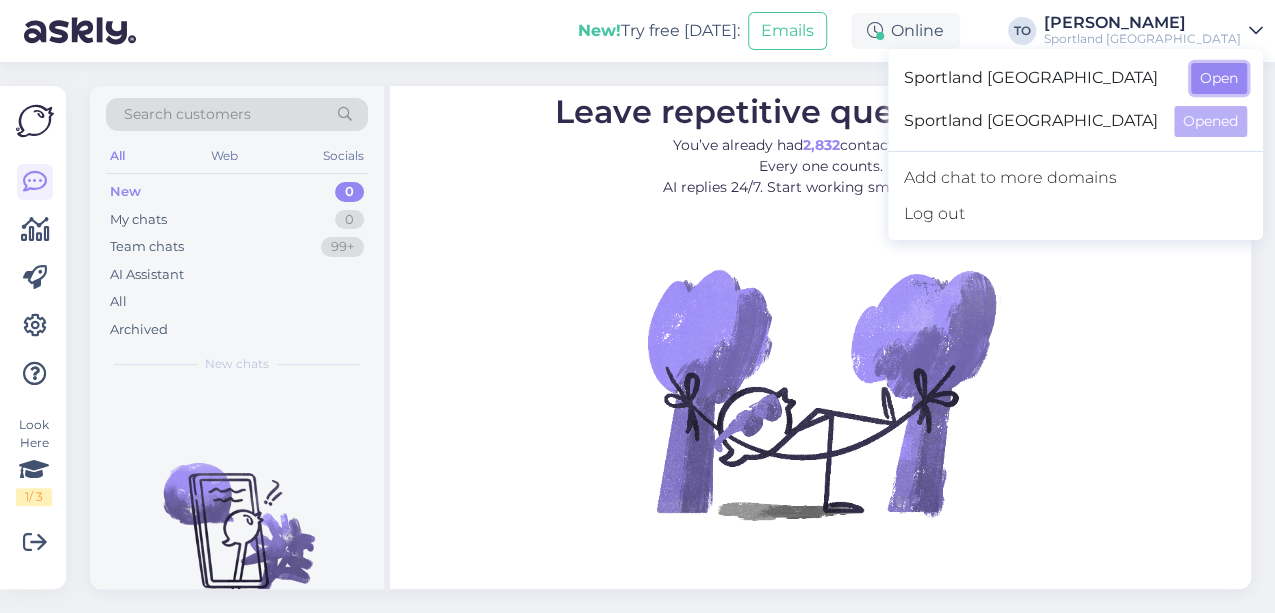 click on "Open" at bounding box center (1219, 78) 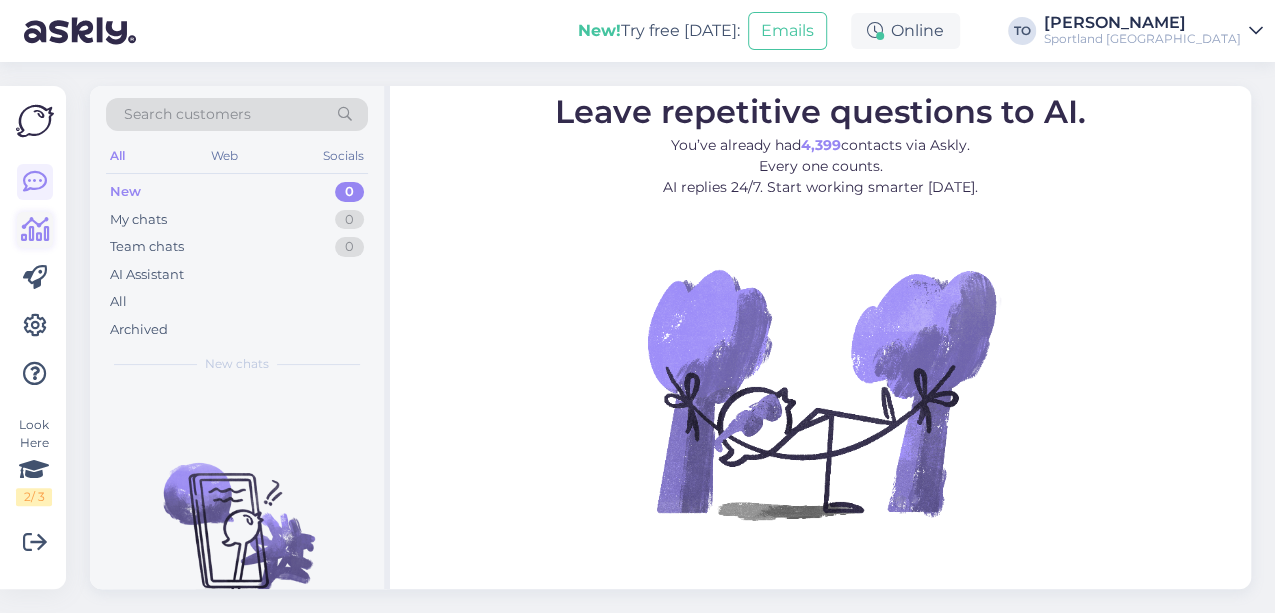 click at bounding box center (35, 230) 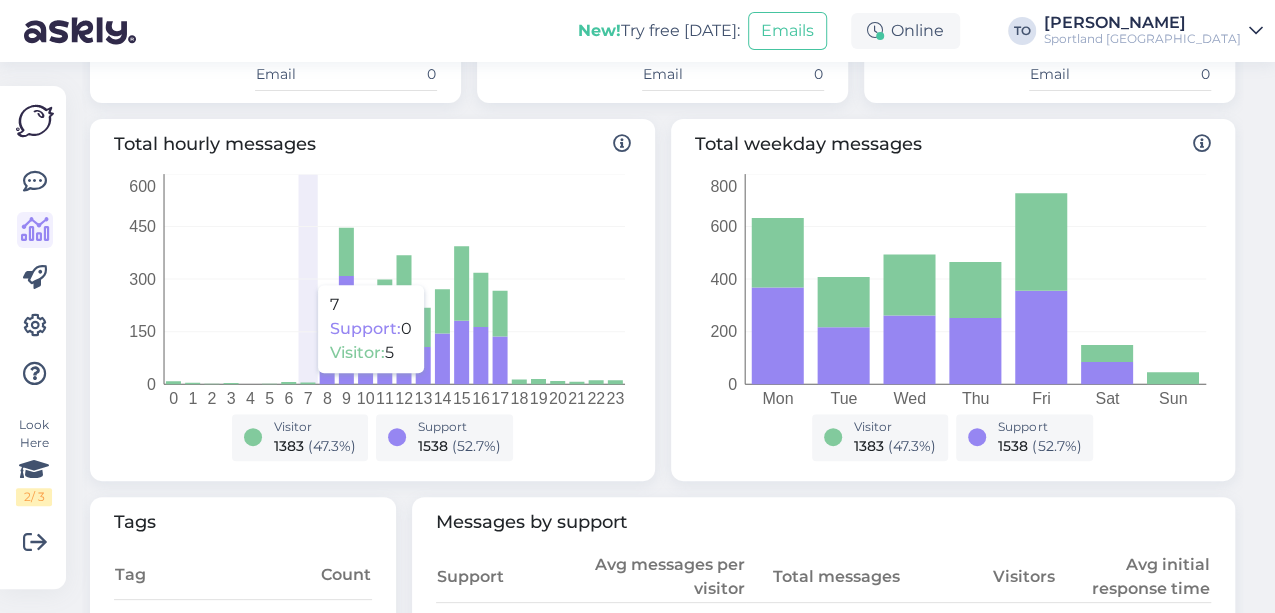 scroll, scrollTop: 200, scrollLeft: 0, axis: vertical 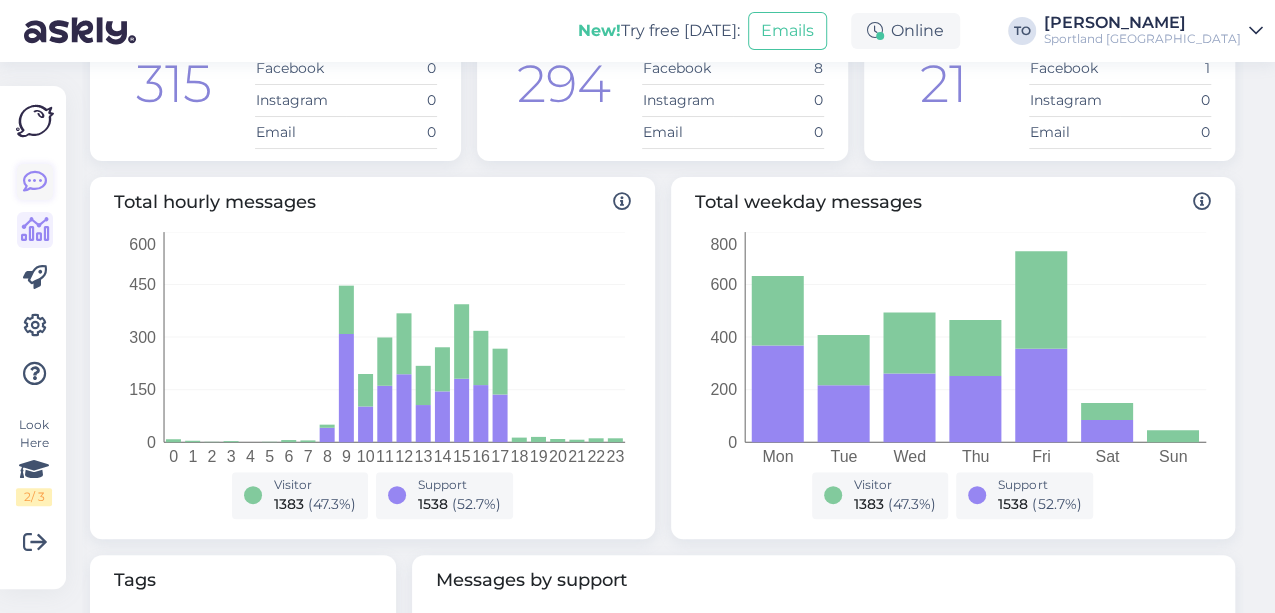 click at bounding box center [35, 182] 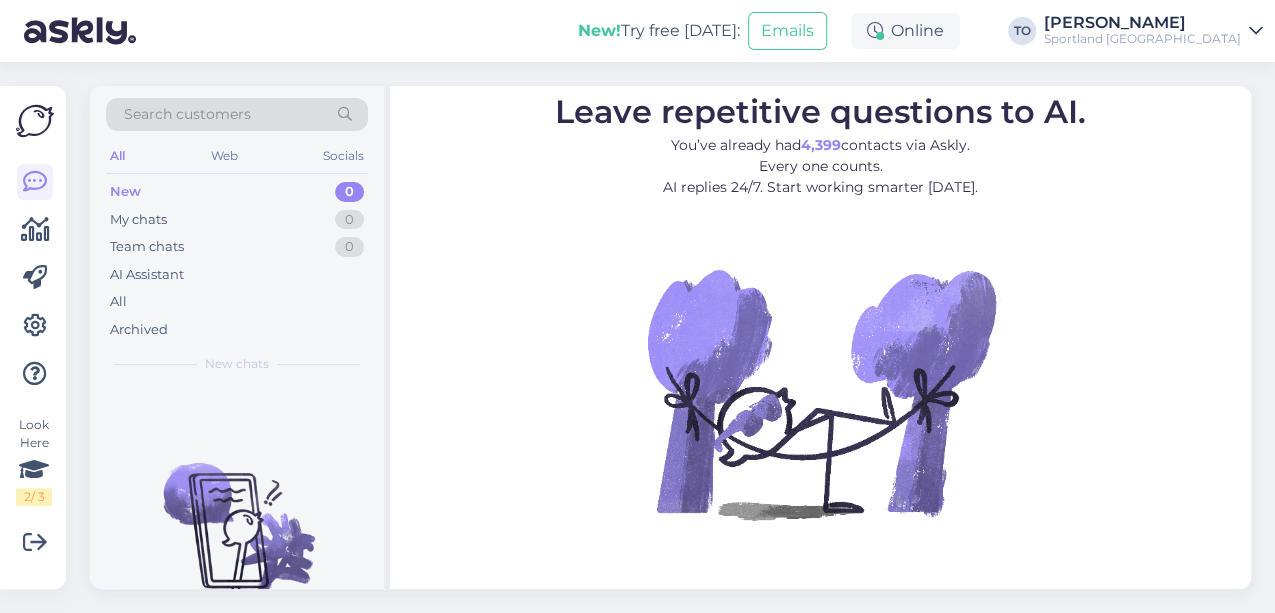 click on "[PERSON_NAME]" at bounding box center (1142, 23) 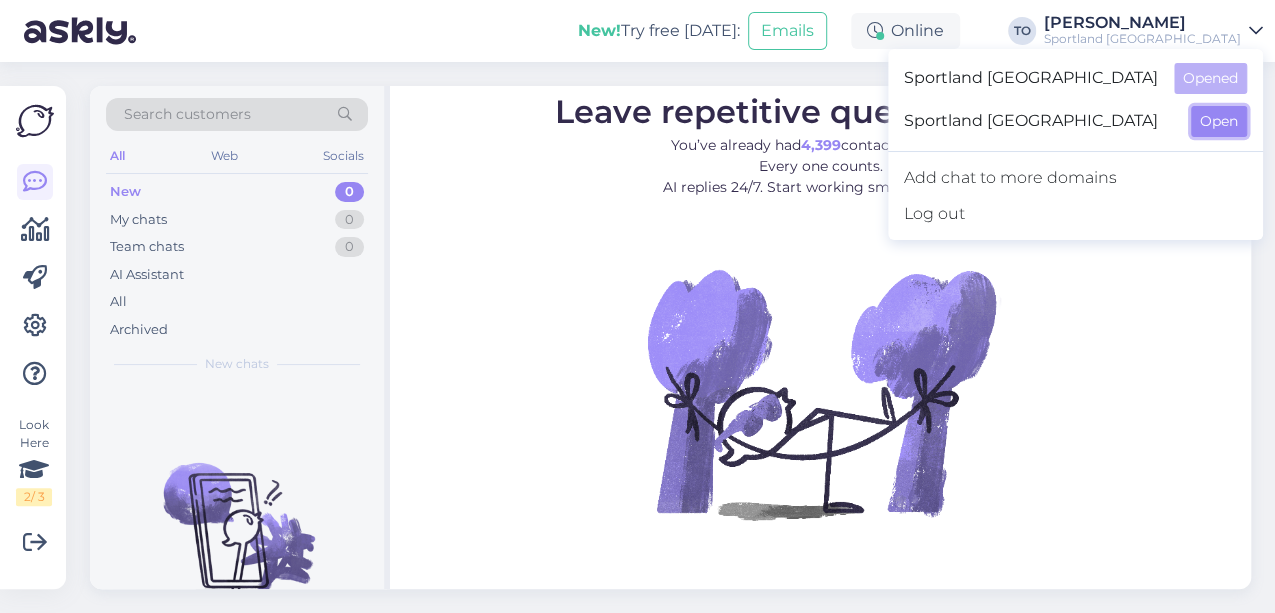 click on "Open" at bounding box center [1219, 121] 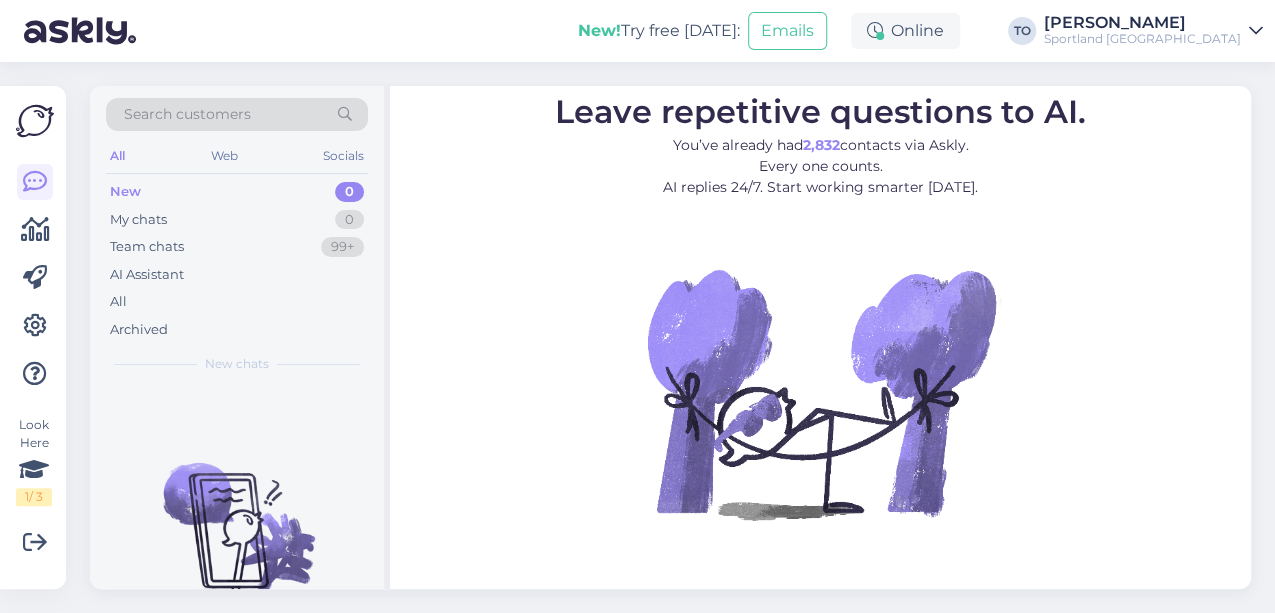 click on "[PERSON_NAME] Sportland [GEOGRAPHIC_DATA]" at bounding box center [1153, 31] 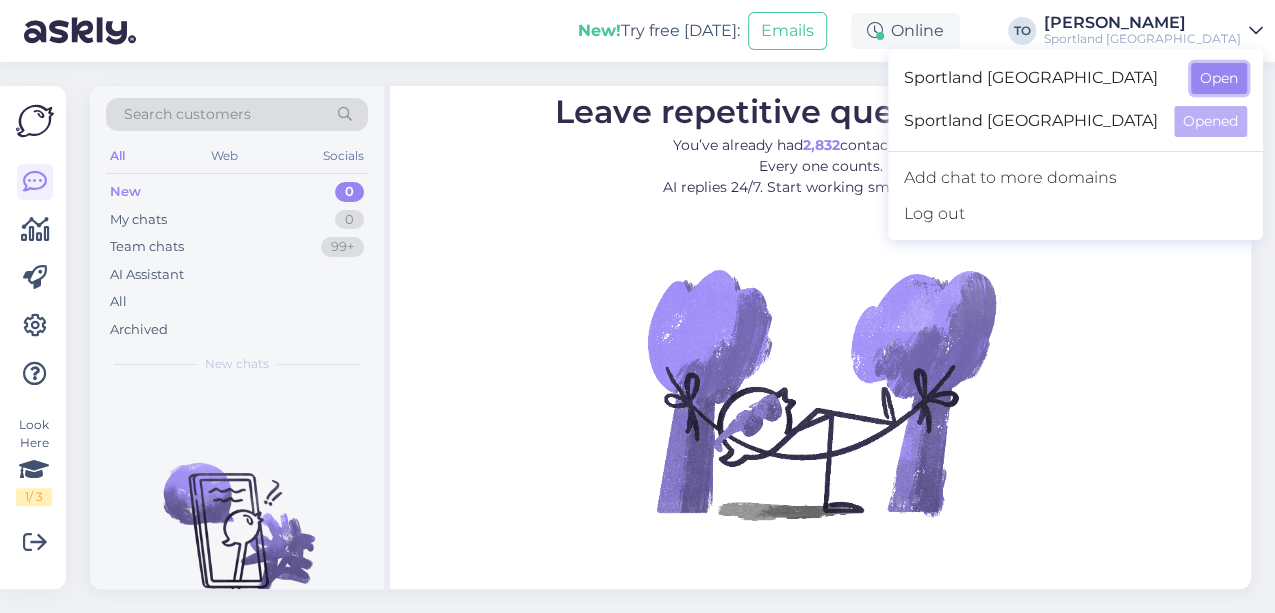 click on "Open" at bounding box center [1219, 78] 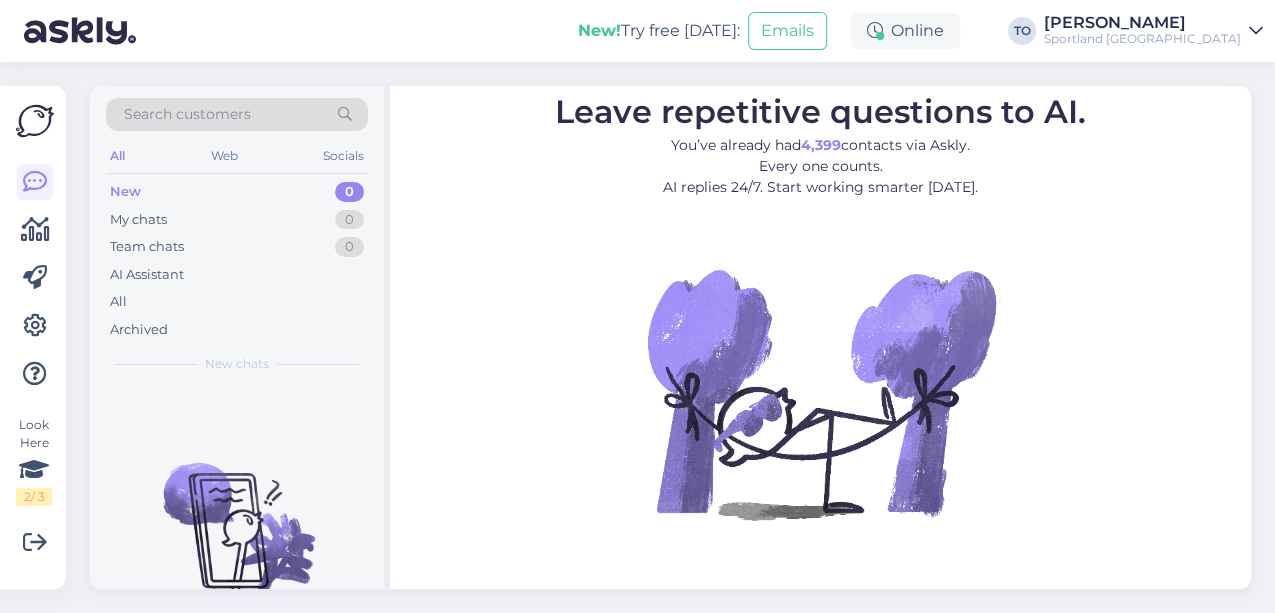 click on "Sportland [GEOGRAPHIC_DATA]" at bounding box center [1142, 39] 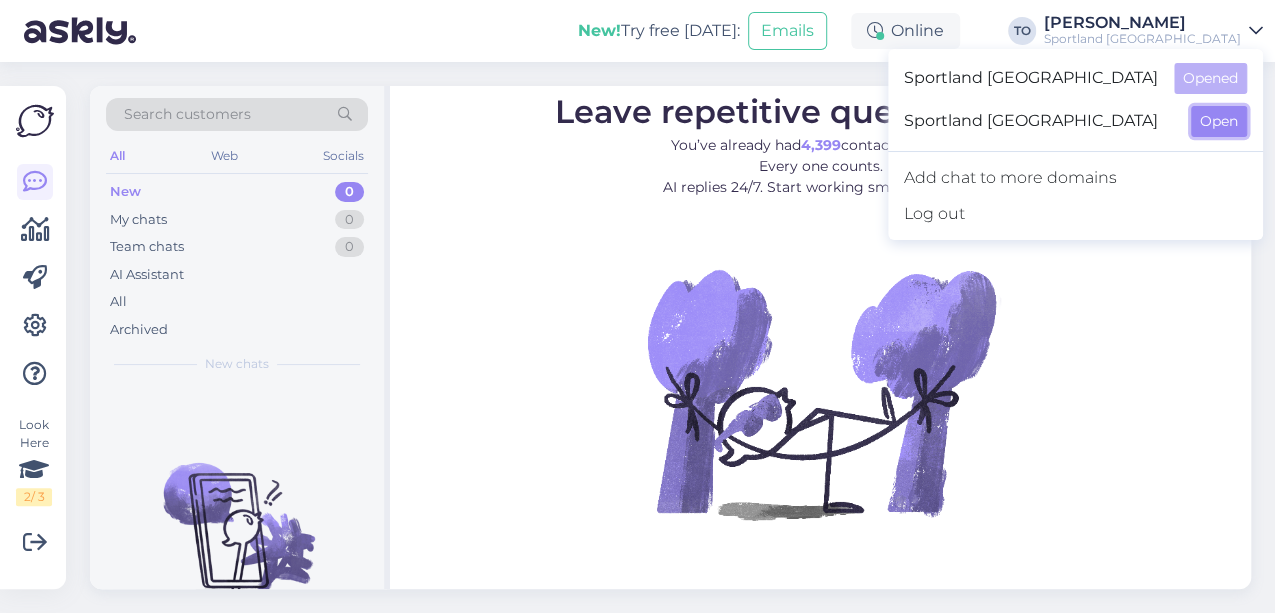 click on "Open" at bounding box center (1219, 121) 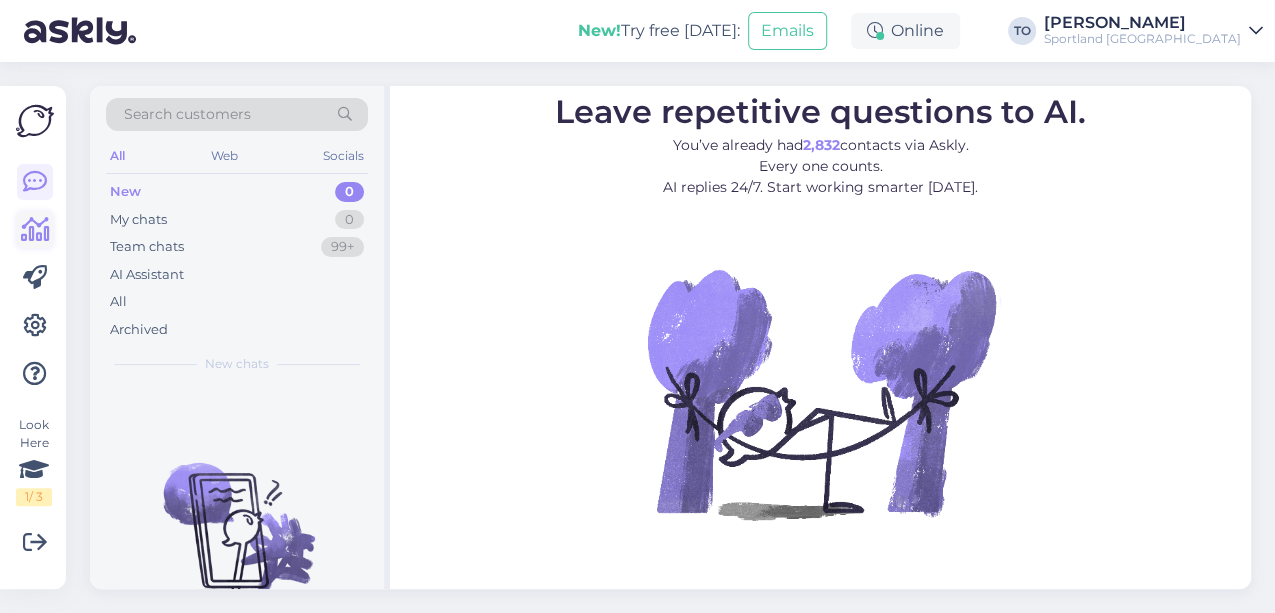 click at bounding box center (35, 230) 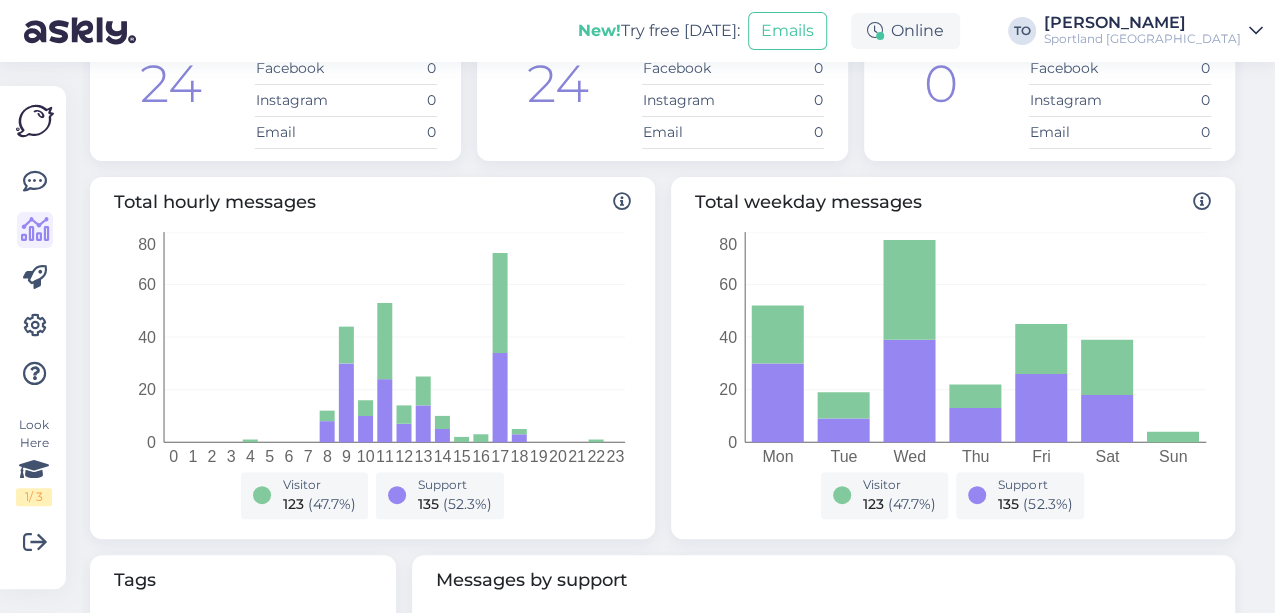 scroll, scrollTop: 0, scrollLeft: 0, axis: both 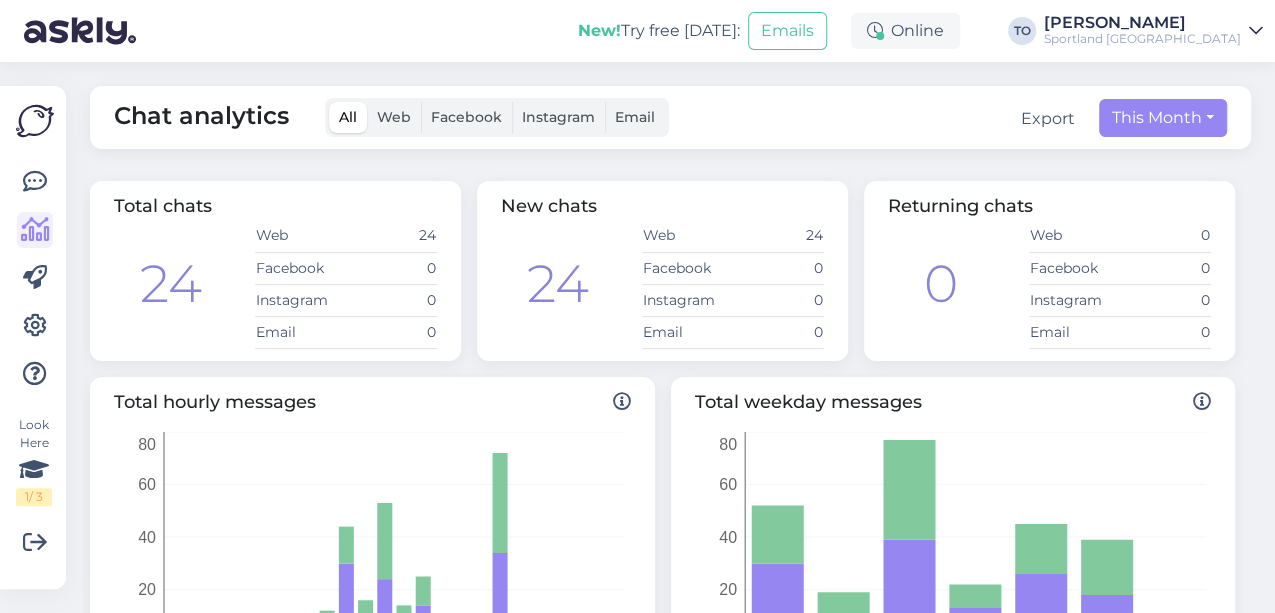 click on "Sportland [GEOGRAPHIC_DATA]" at bounding box center (1142, 39) 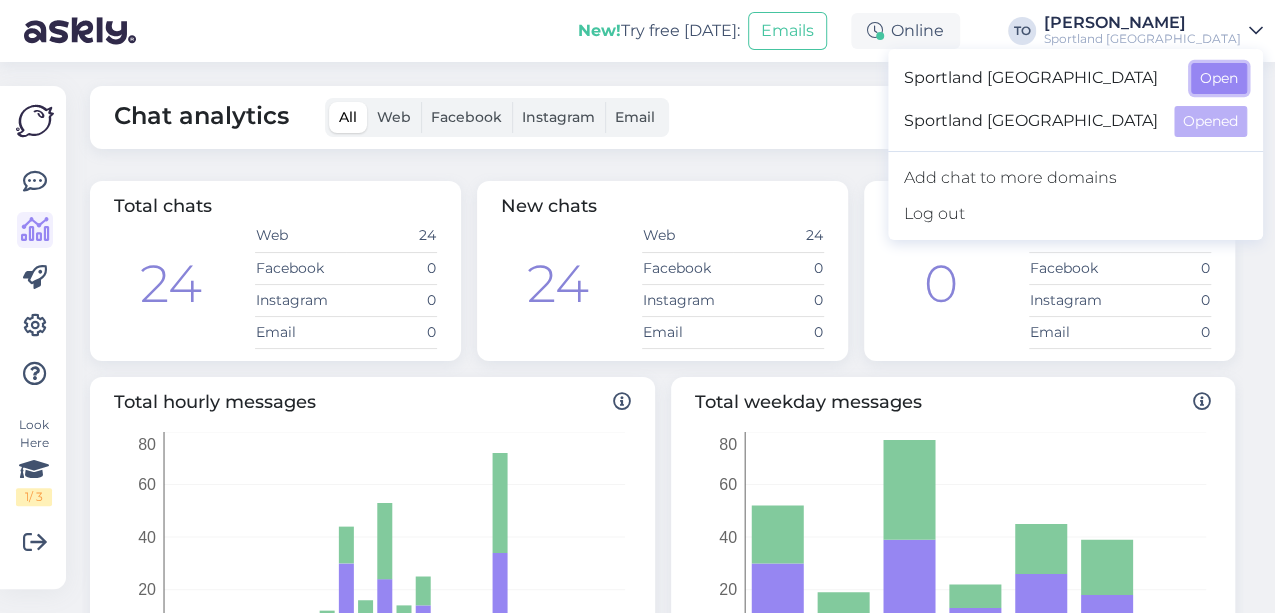 click on "Open" at bounding box center (1219, 78) 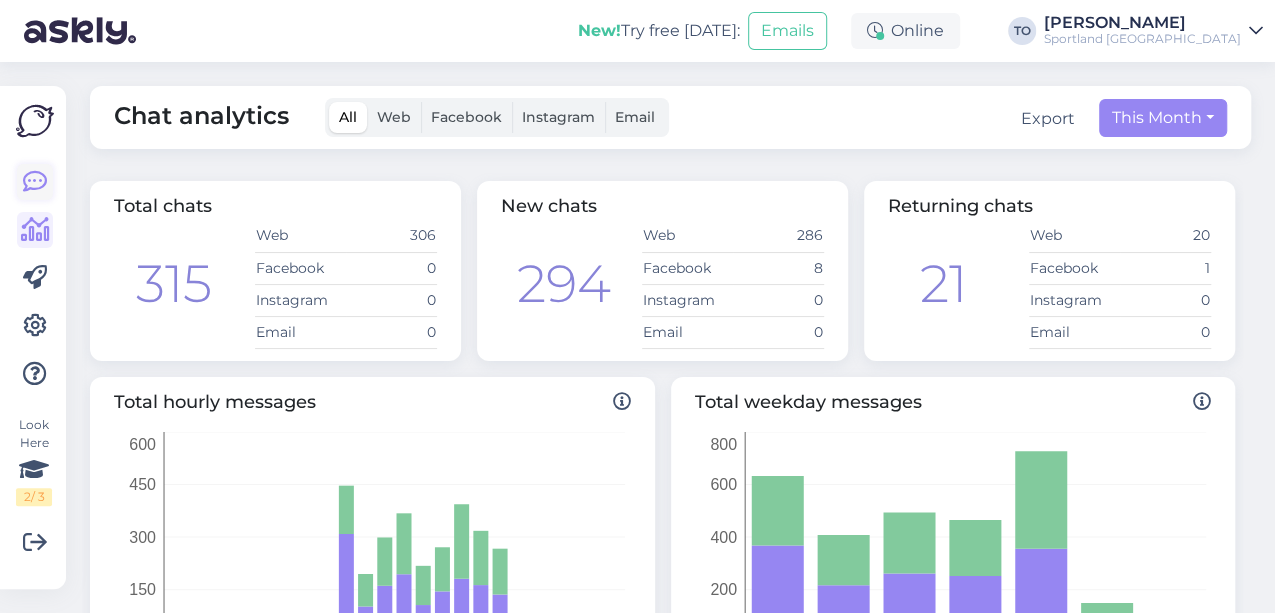 click at bounding box center (35, 182) 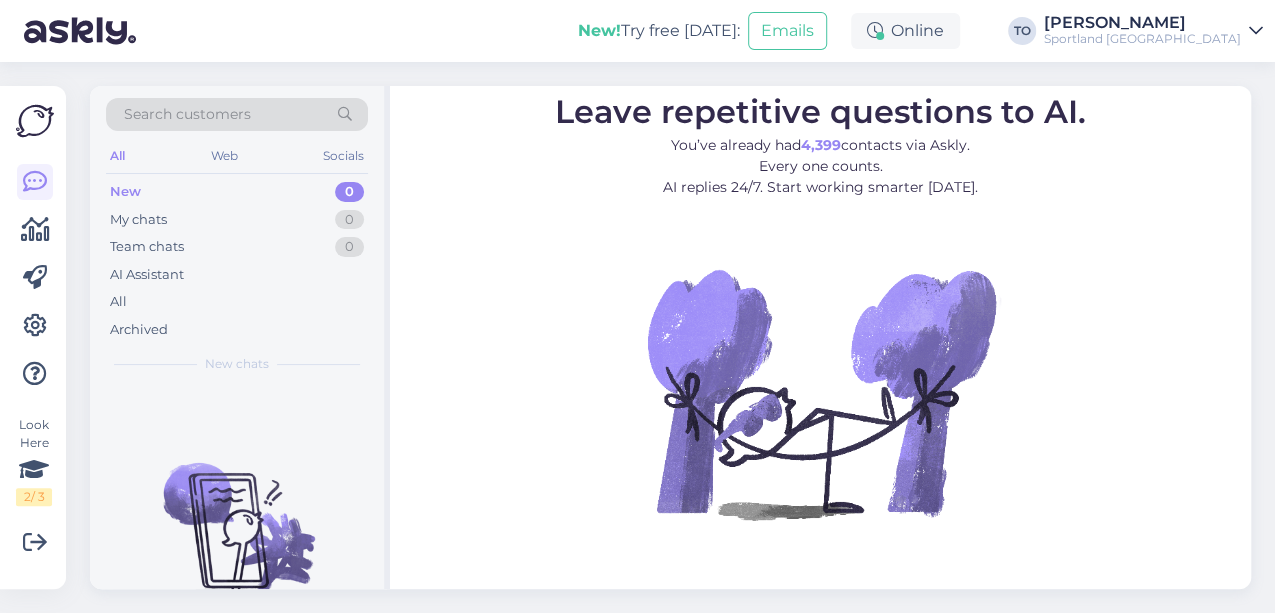 click on "Search customers" at bounding box center (187, 114) 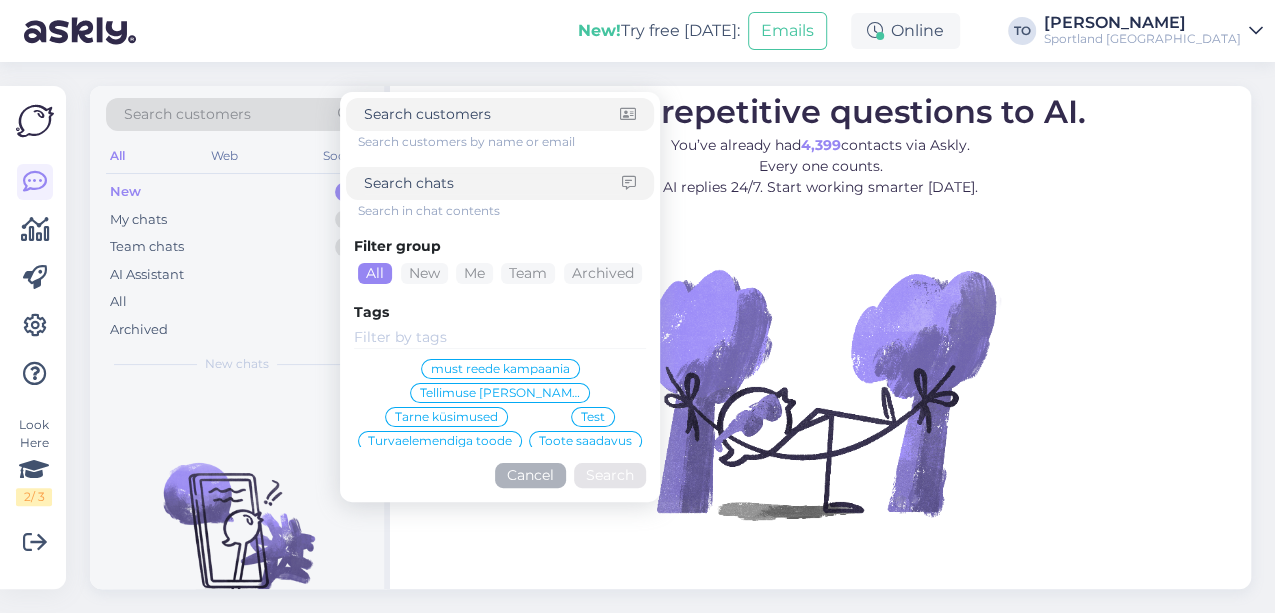 click at bounding box center (493, 183) 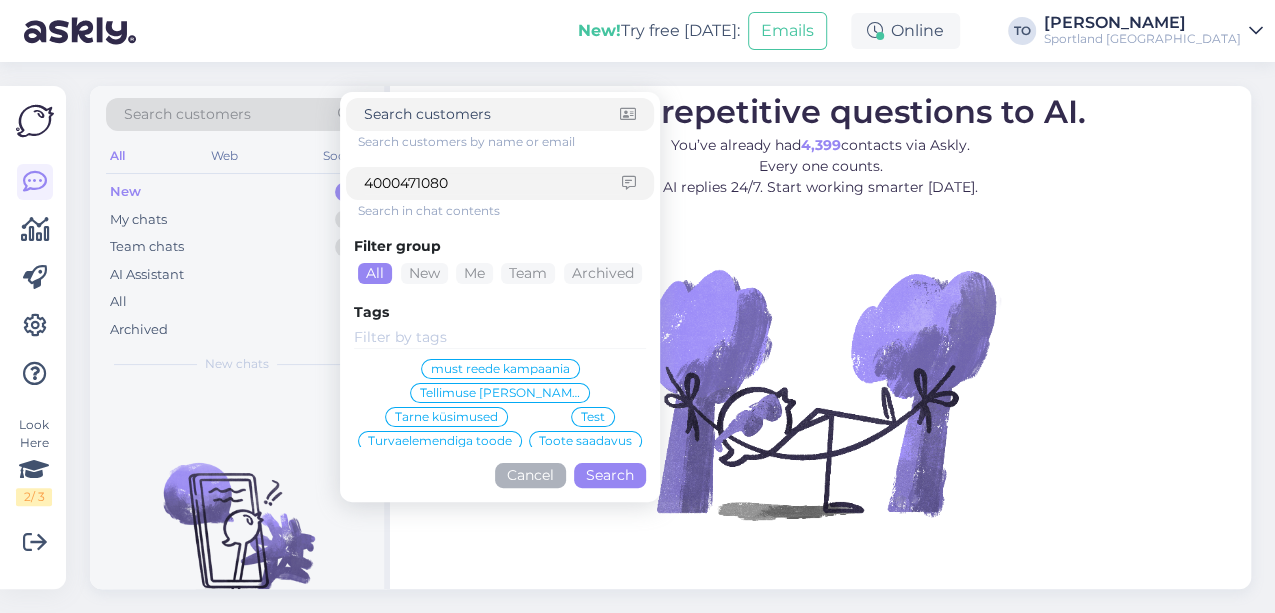 type on "4000471080" 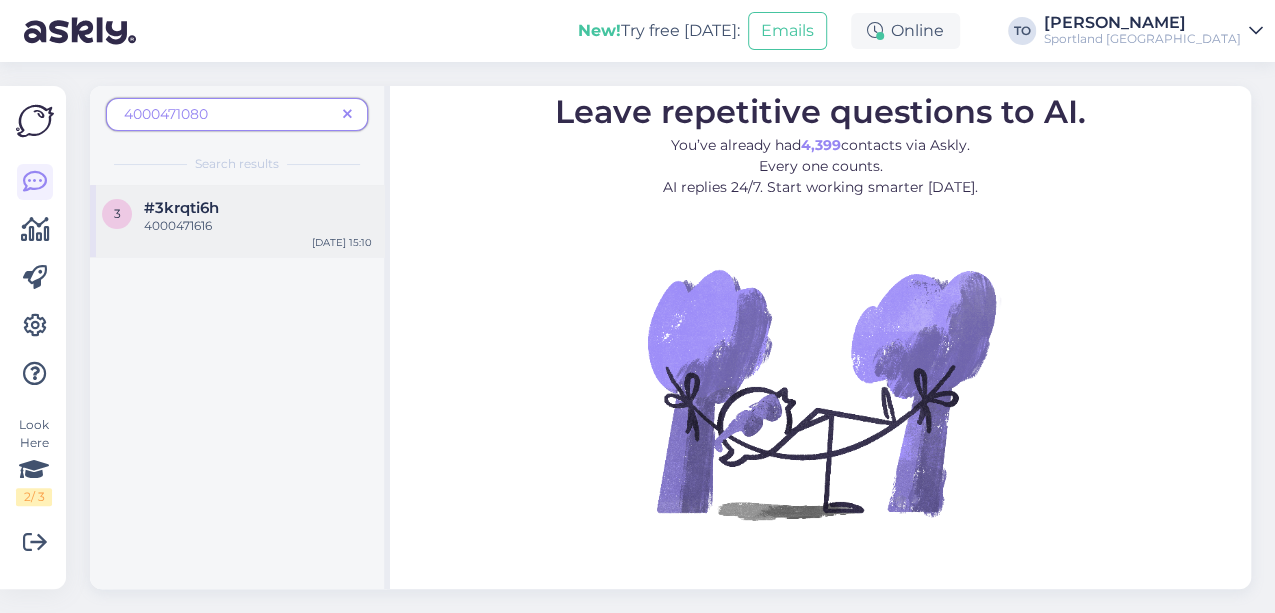 click on "#3krqti6h" at bounding box center [258, 208] 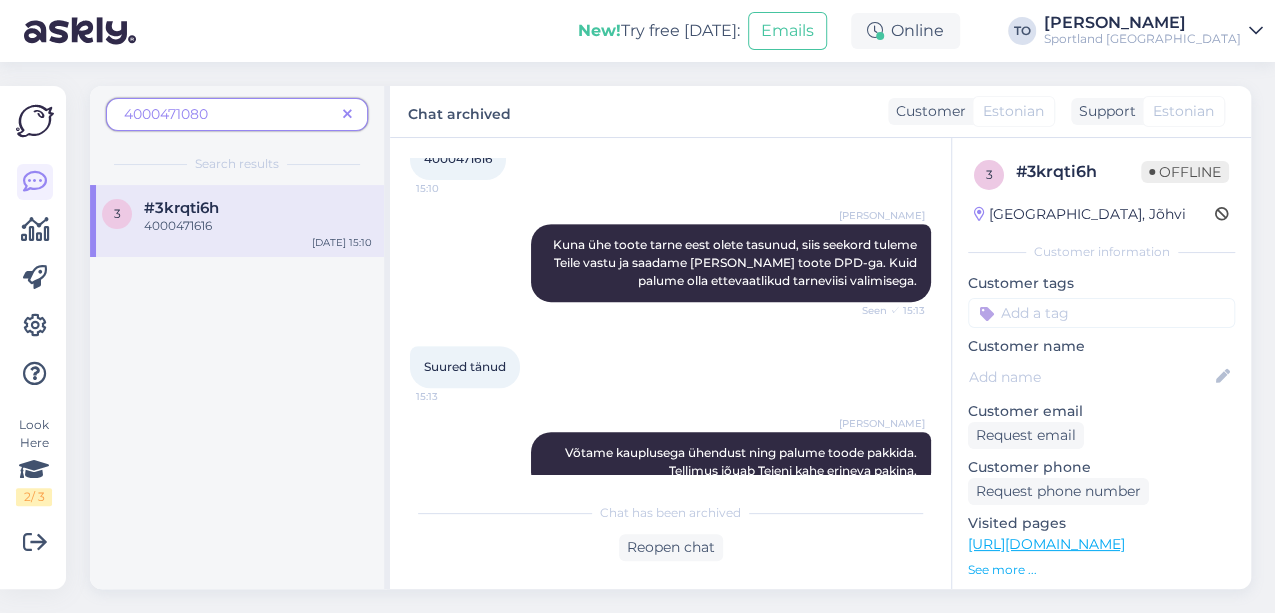 scroll, scrollTop: 459, scrollLeft: 0, axis: vertical 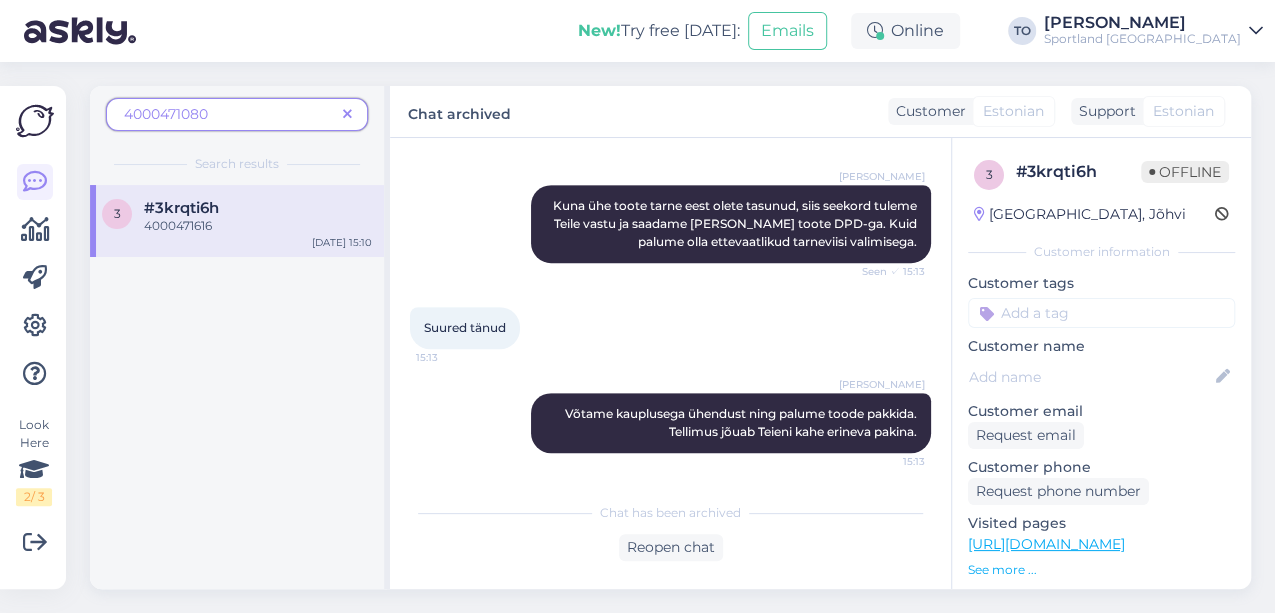 click at bounding box center (347, 115) 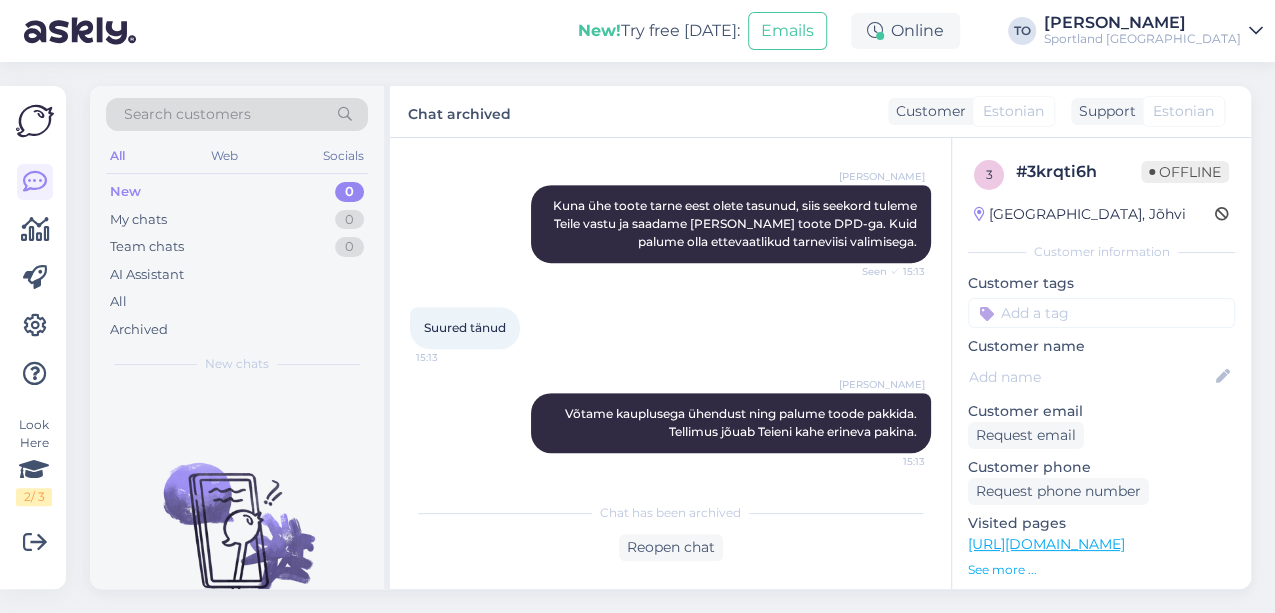 click on "Sportland [GEOGRAPHIC_DATA]" at bounding box center [1142, 39] 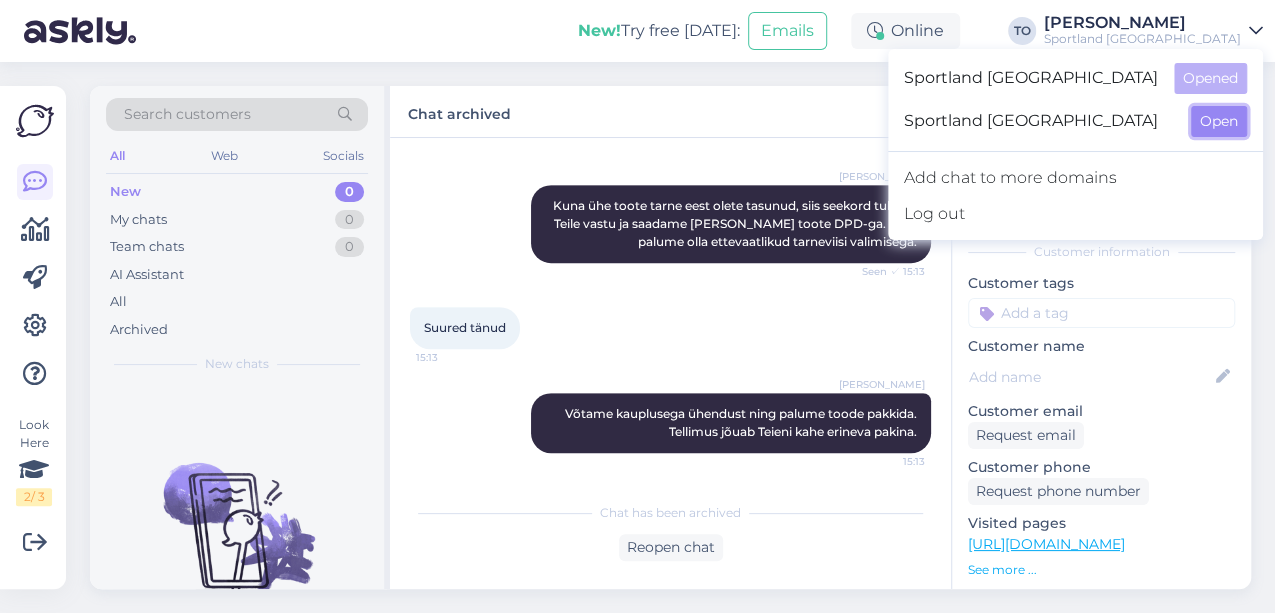 click on "Open" at bounding box center [1219, 121] 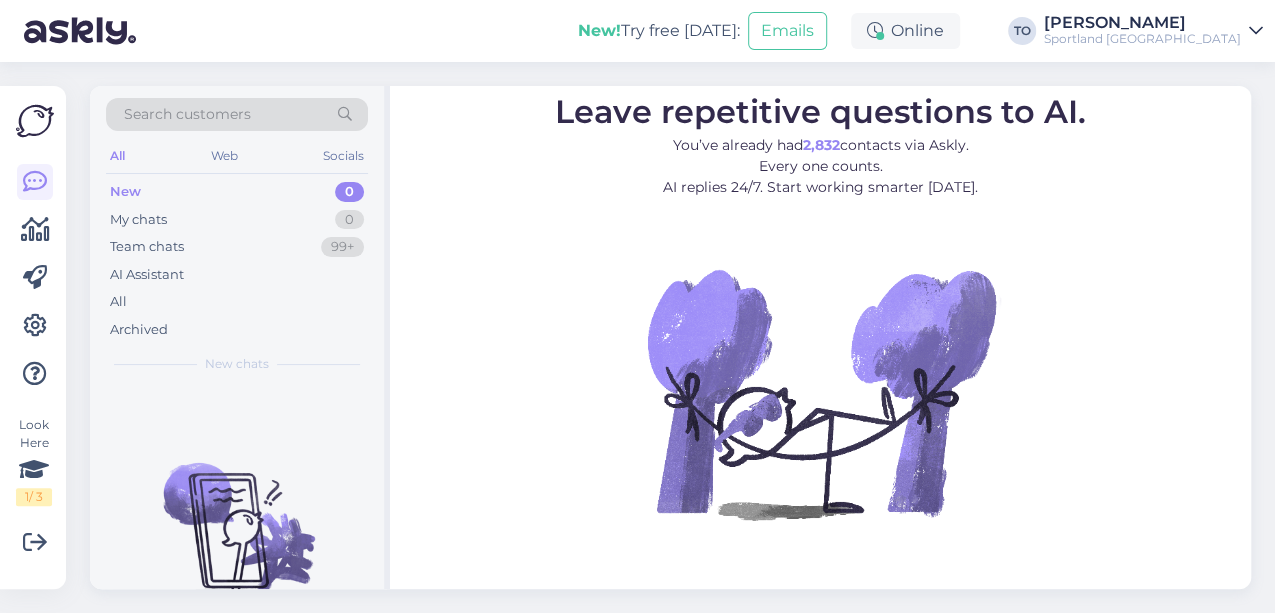 click on "[PERSON_NAME]" at bounding box center [1142, 23] 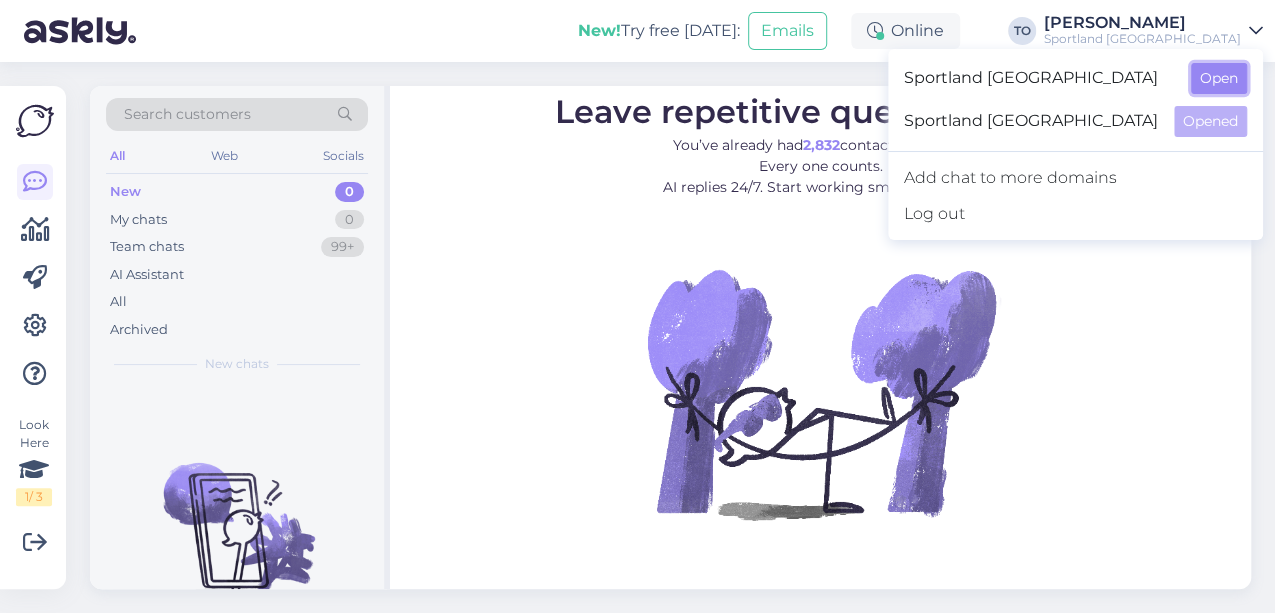 click on "Open" at bounding box center (1219, 78) 